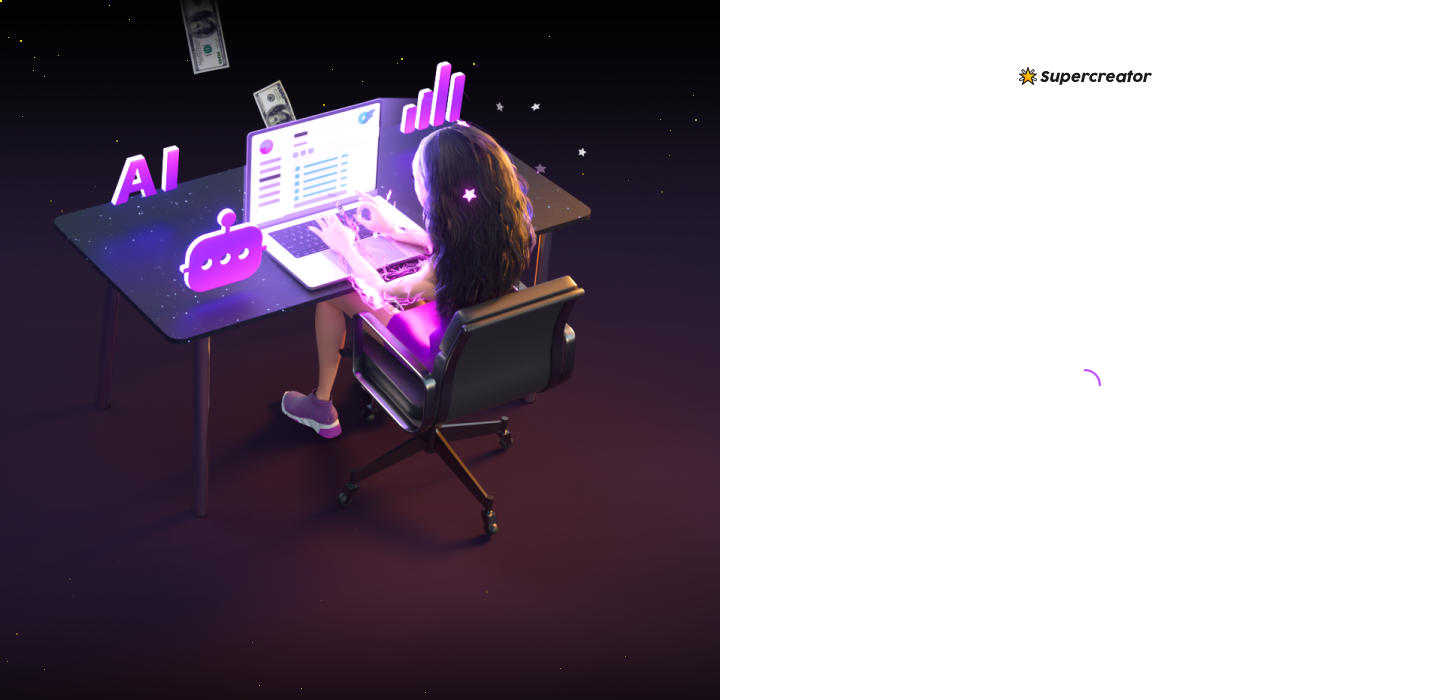 scroll, scrollTop: 0, scrollLeft: 0, axis: both 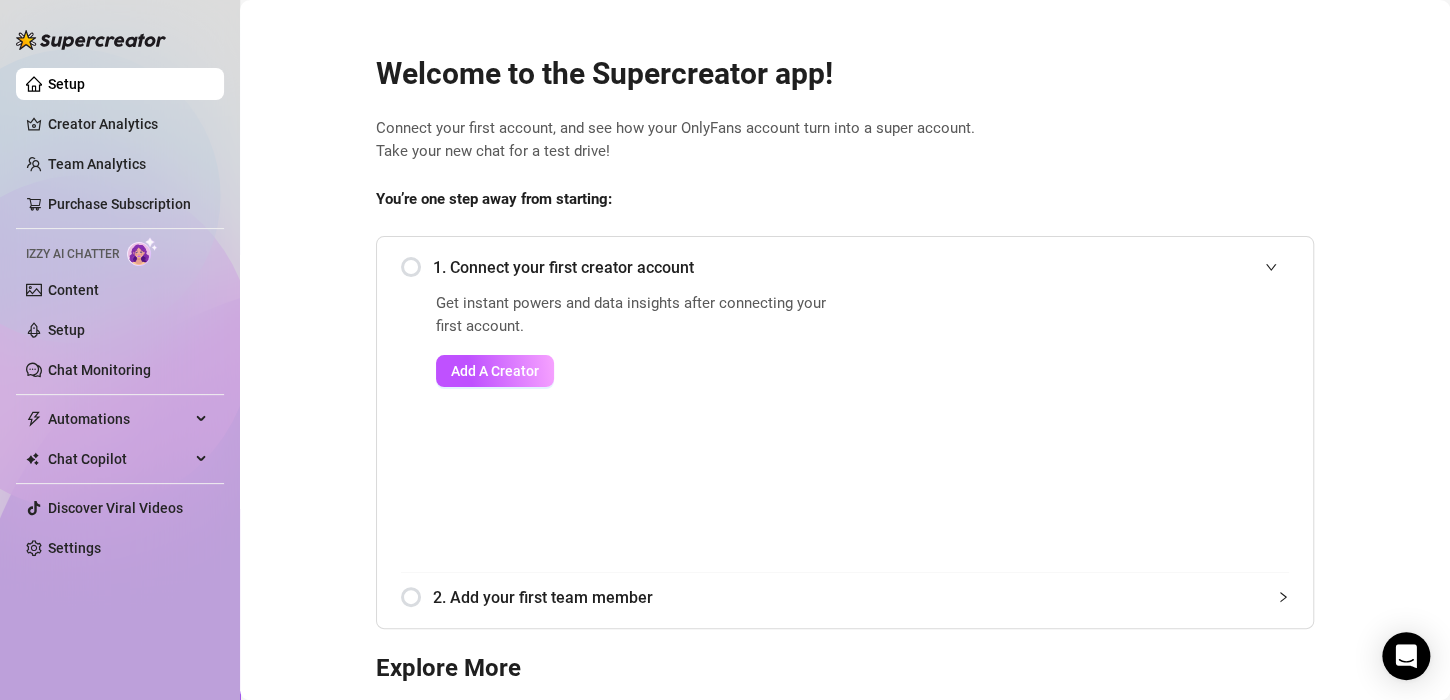click on "1. Connect your first creator account" at bounding box center (845, 267) 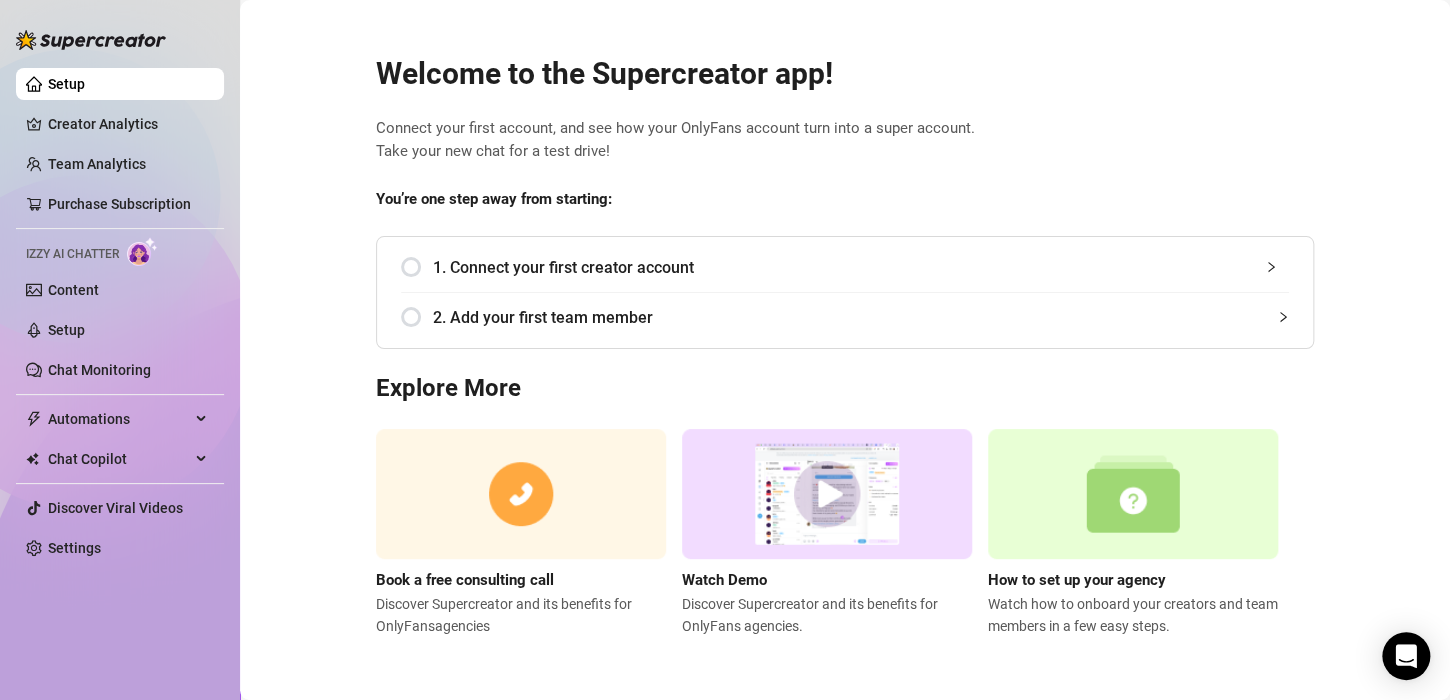click on "1. Connect your first creator account" at bounding box center [845, 267] 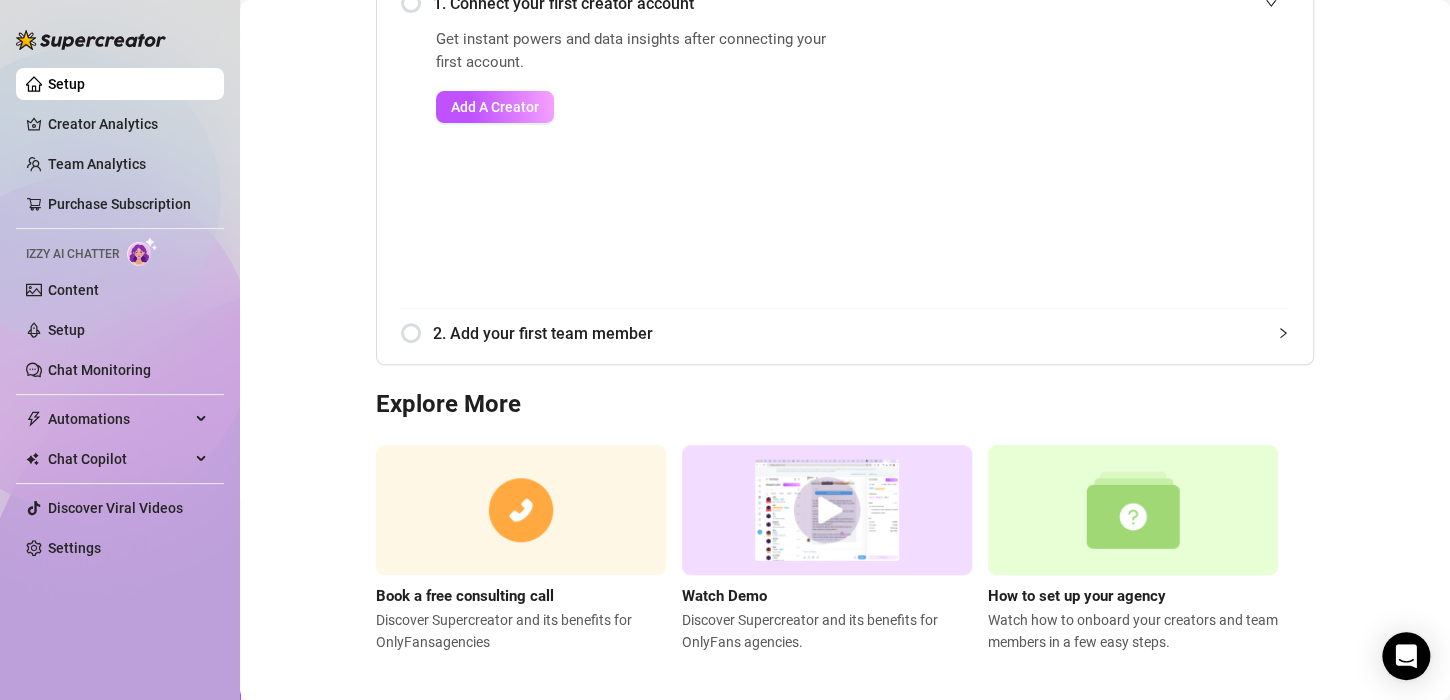 scroll, scrollTop: 276, scrollLeft: 0, axis: vertical 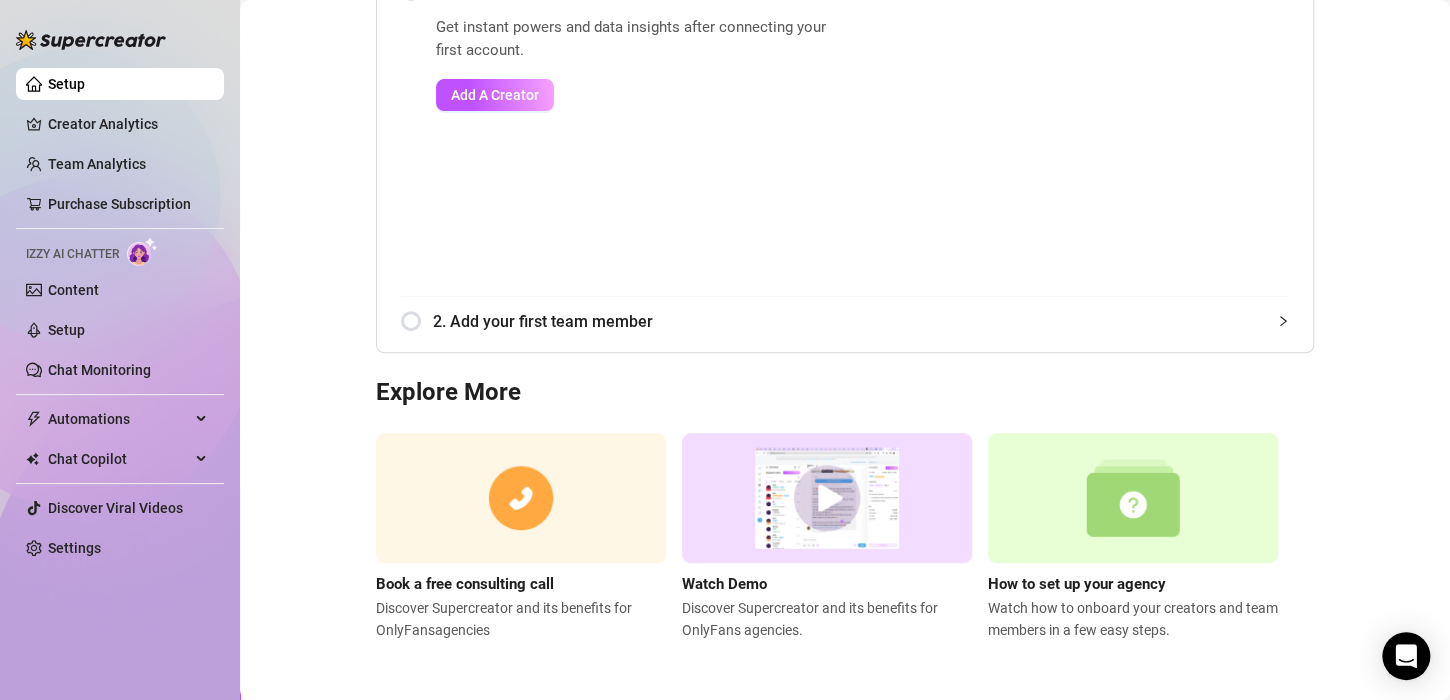 click at bounding box center [827, 498] 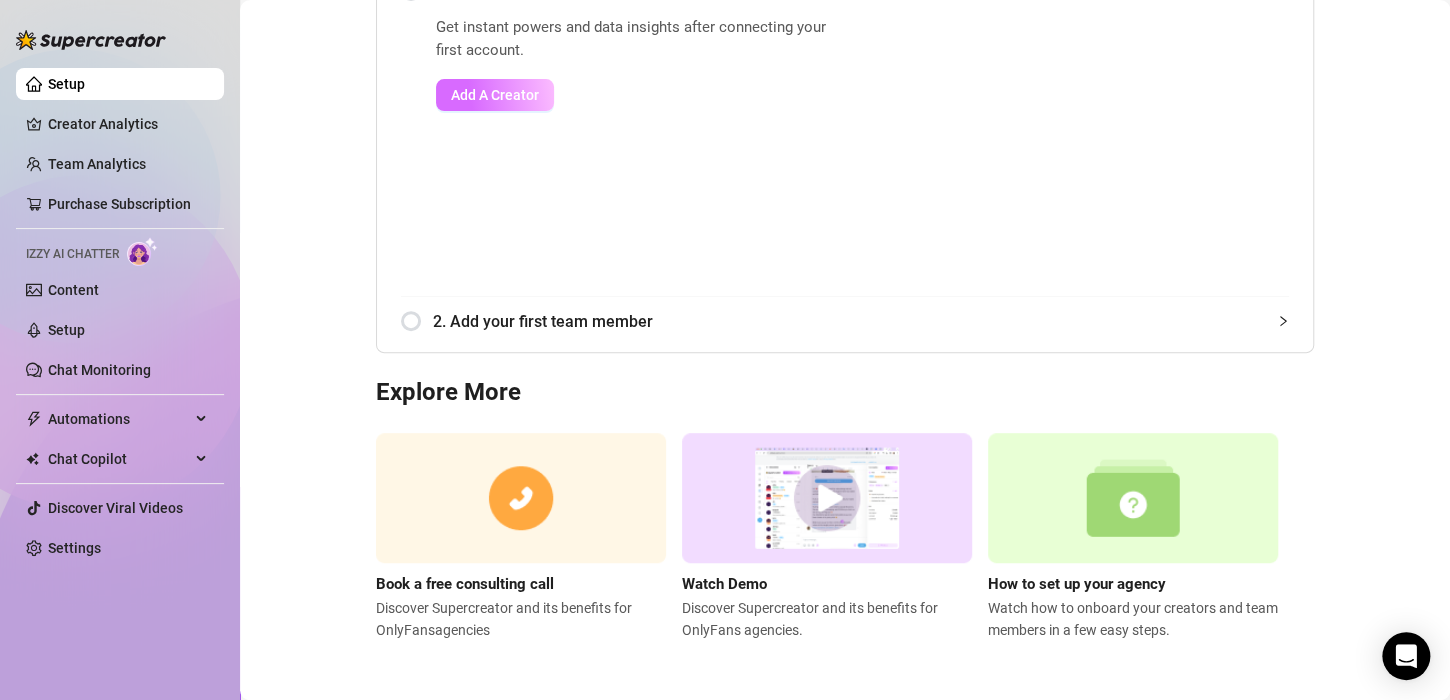 click on "Add A Creator" at bounding box center [495, 95] 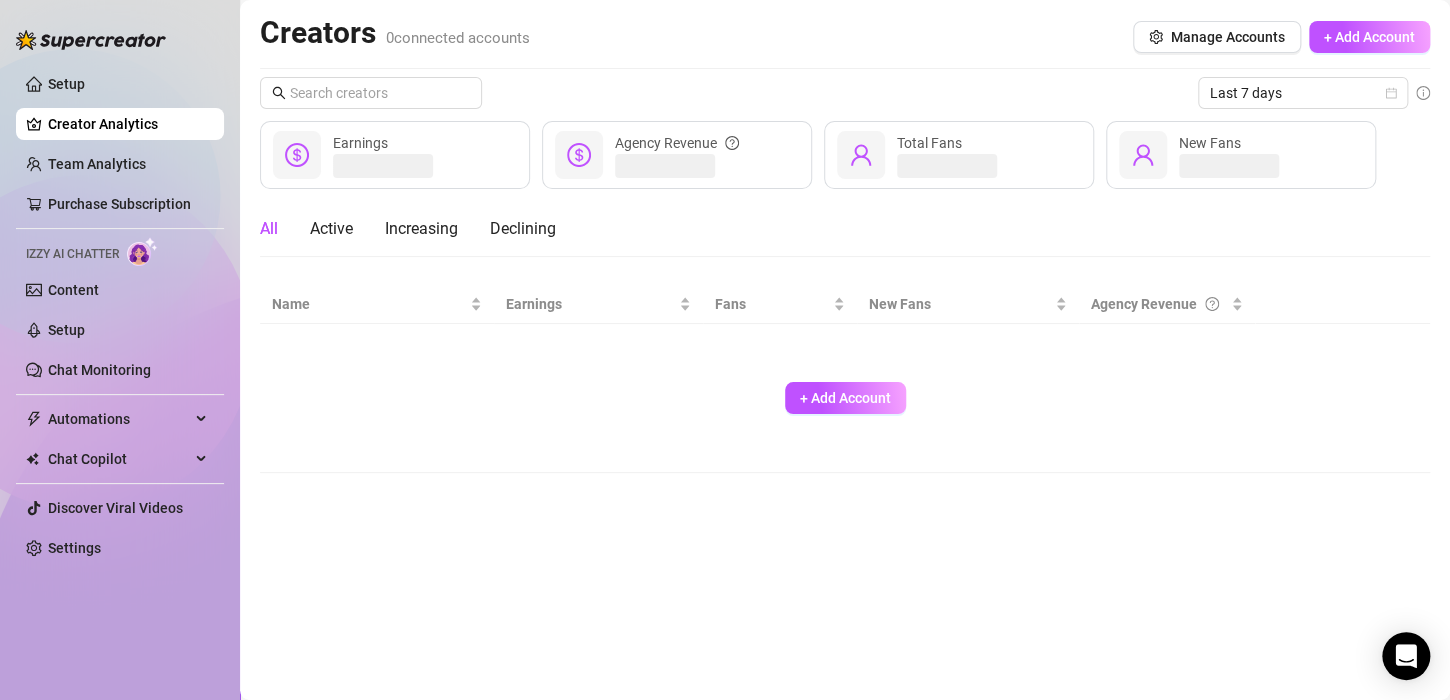 scroll, scrollTop: 0, scrollLeft: 0, axis: both 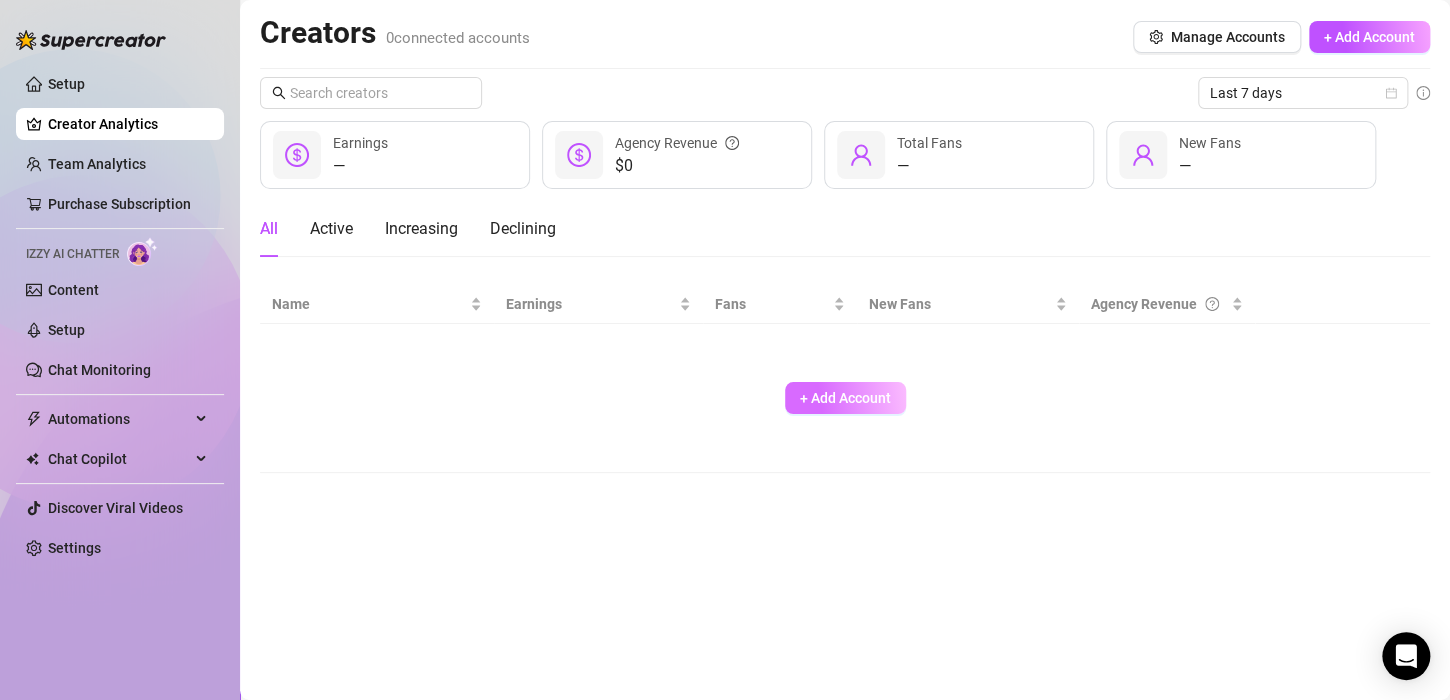 click on "+ Add Account" at bounding box center (845, 398) 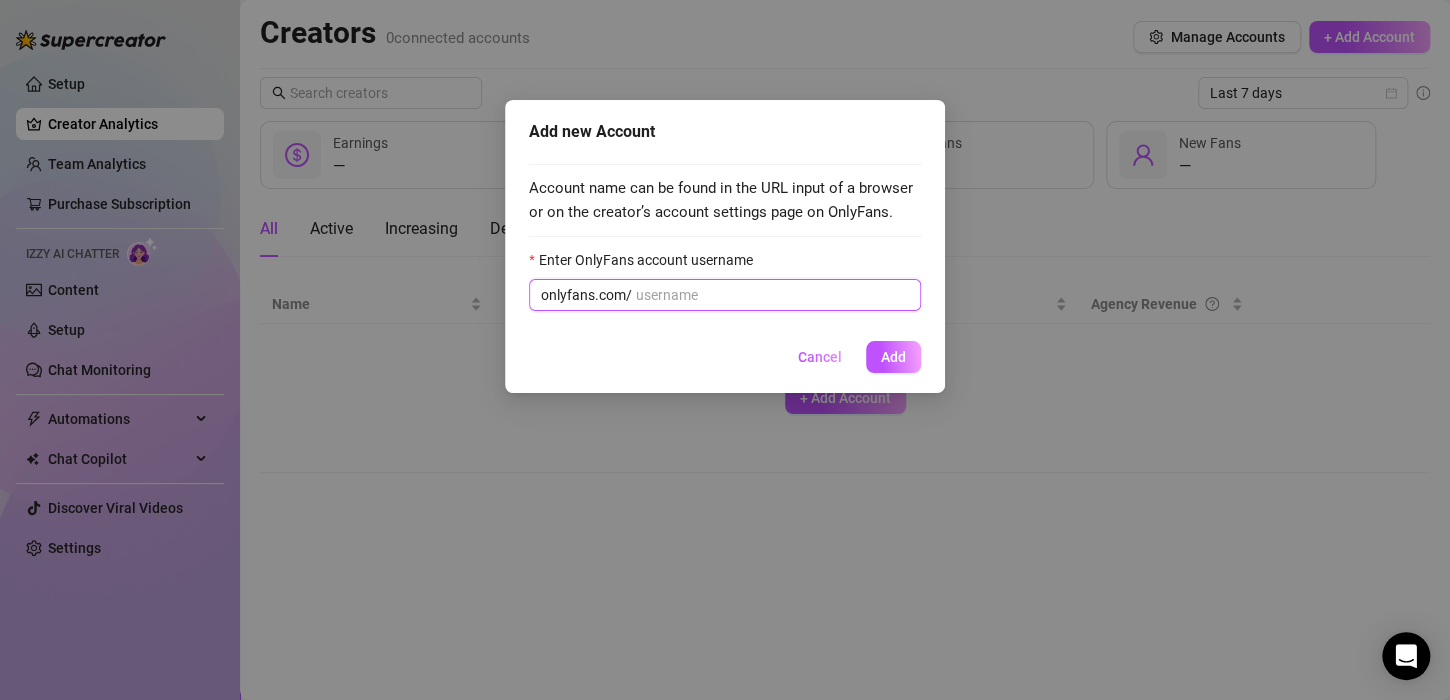 click on "Enter OnlyFans account username" at bounding box center (772, 295) 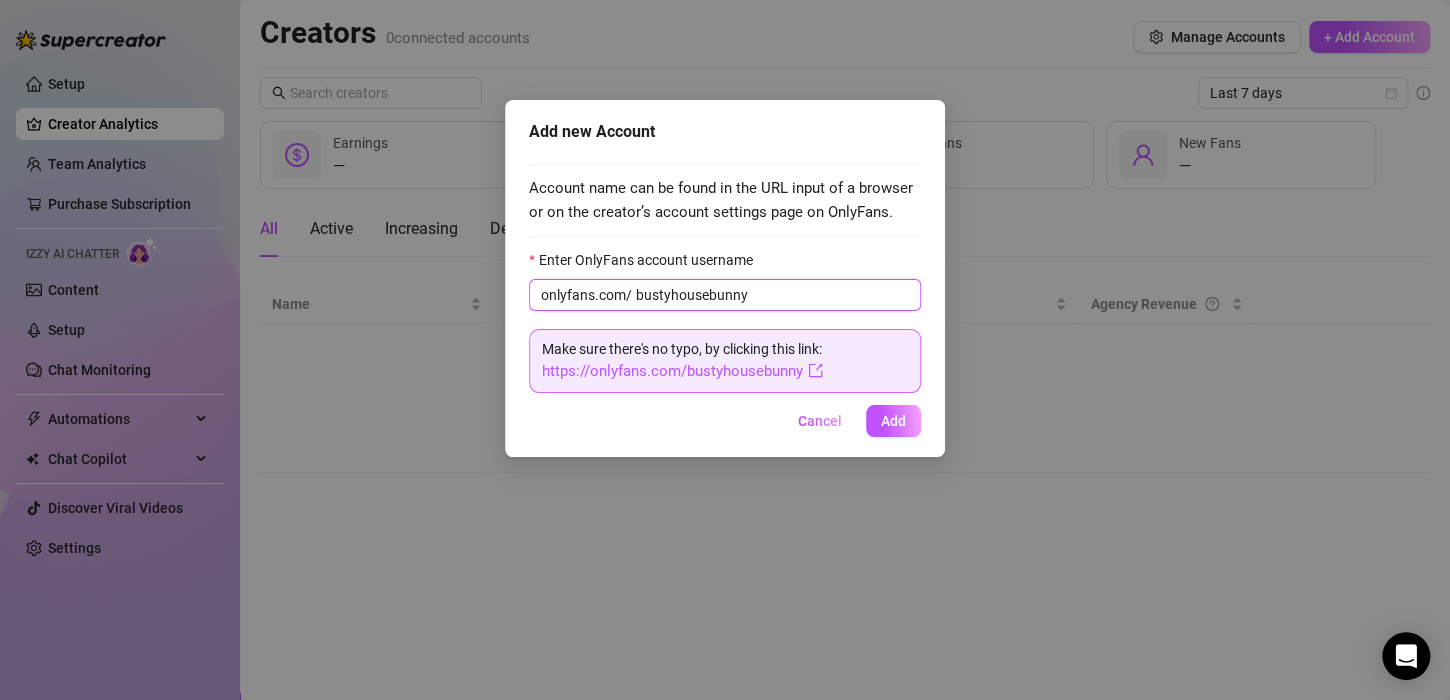 click on "bustyhousebunny" at bounding box center (772, 295) 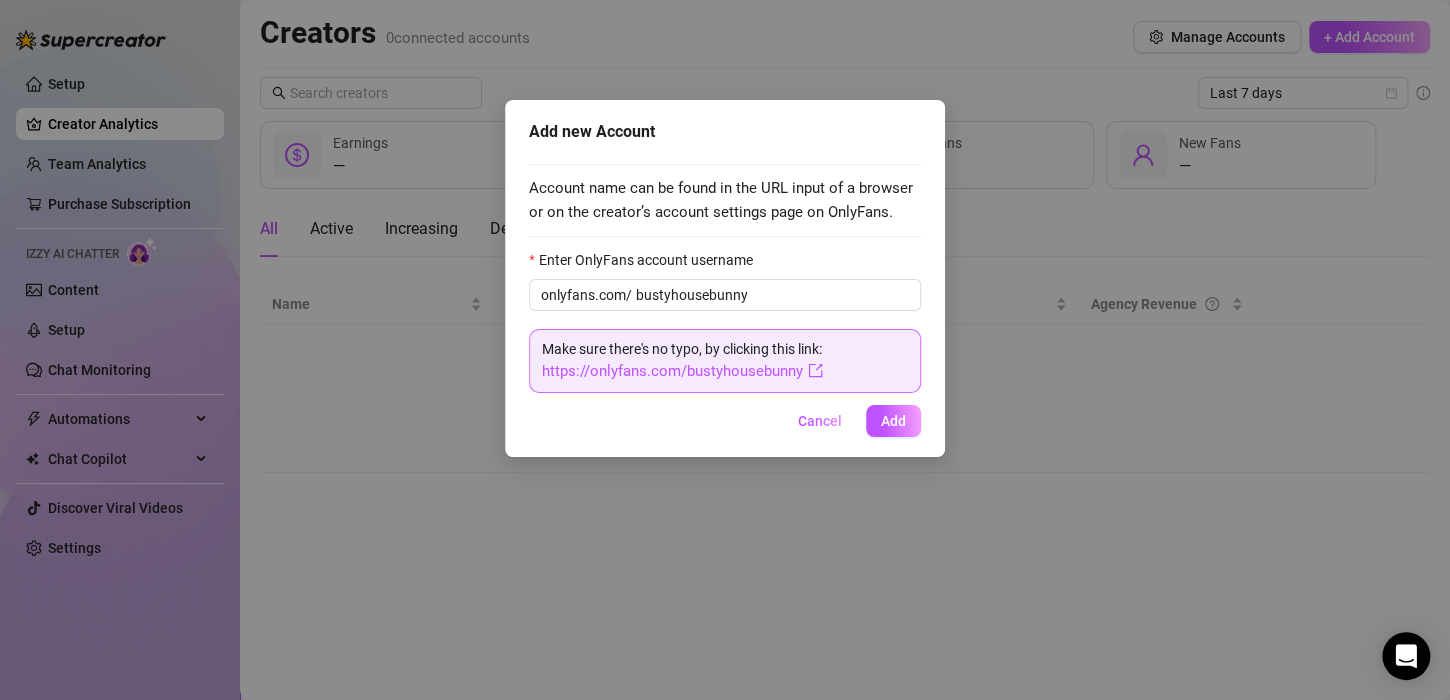 click on "Enter OnlyFans account username" at bounding box center [725, 264] 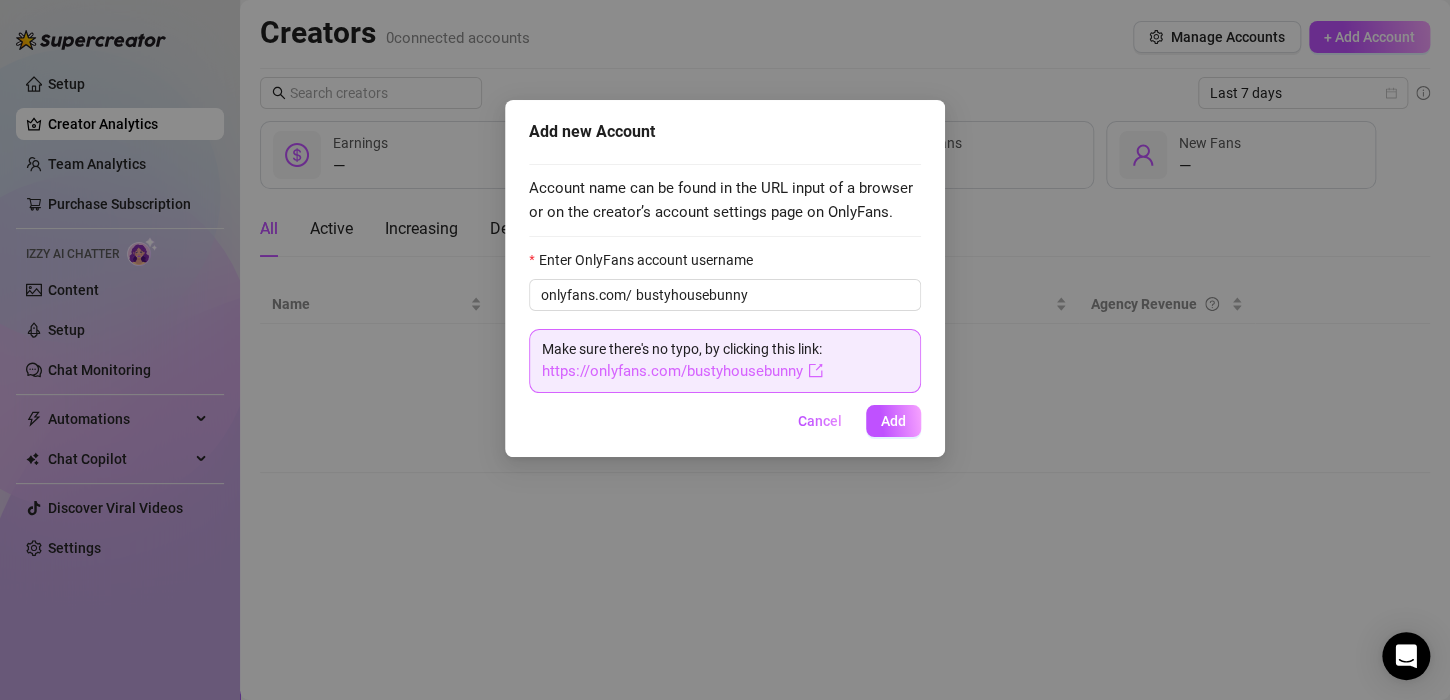 click on "https://onlyfans.com/bustyhousebunny" at bounding box center [682, 371] 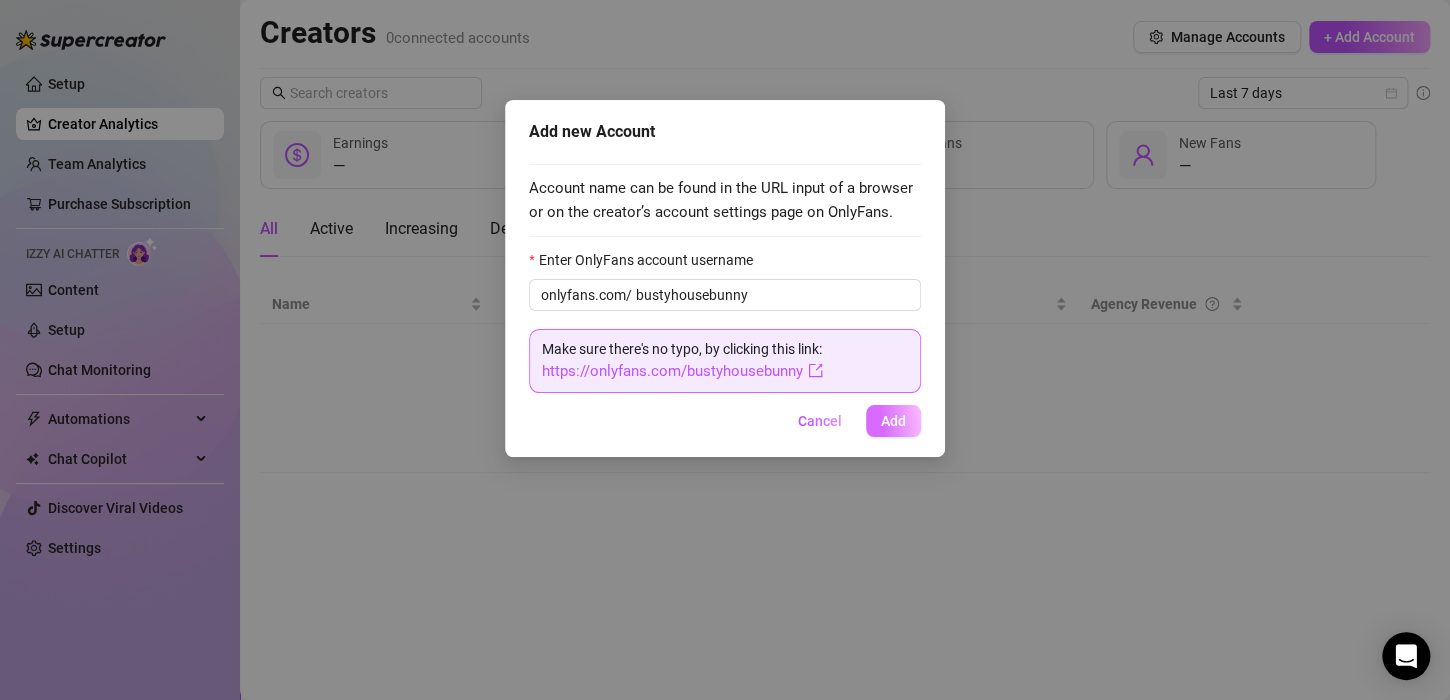 click on "Add" at bounding box center (893, 421) 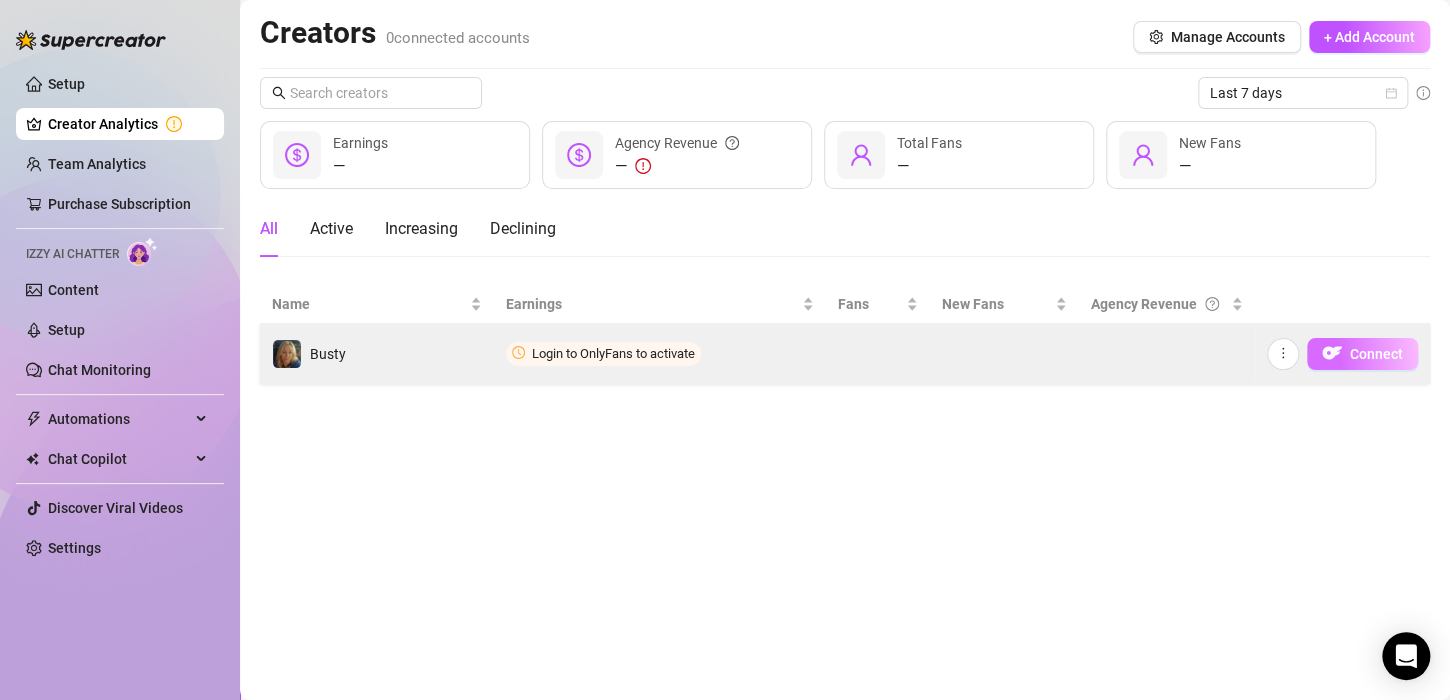 click on "Connect" at bounding box center (1376, 354) 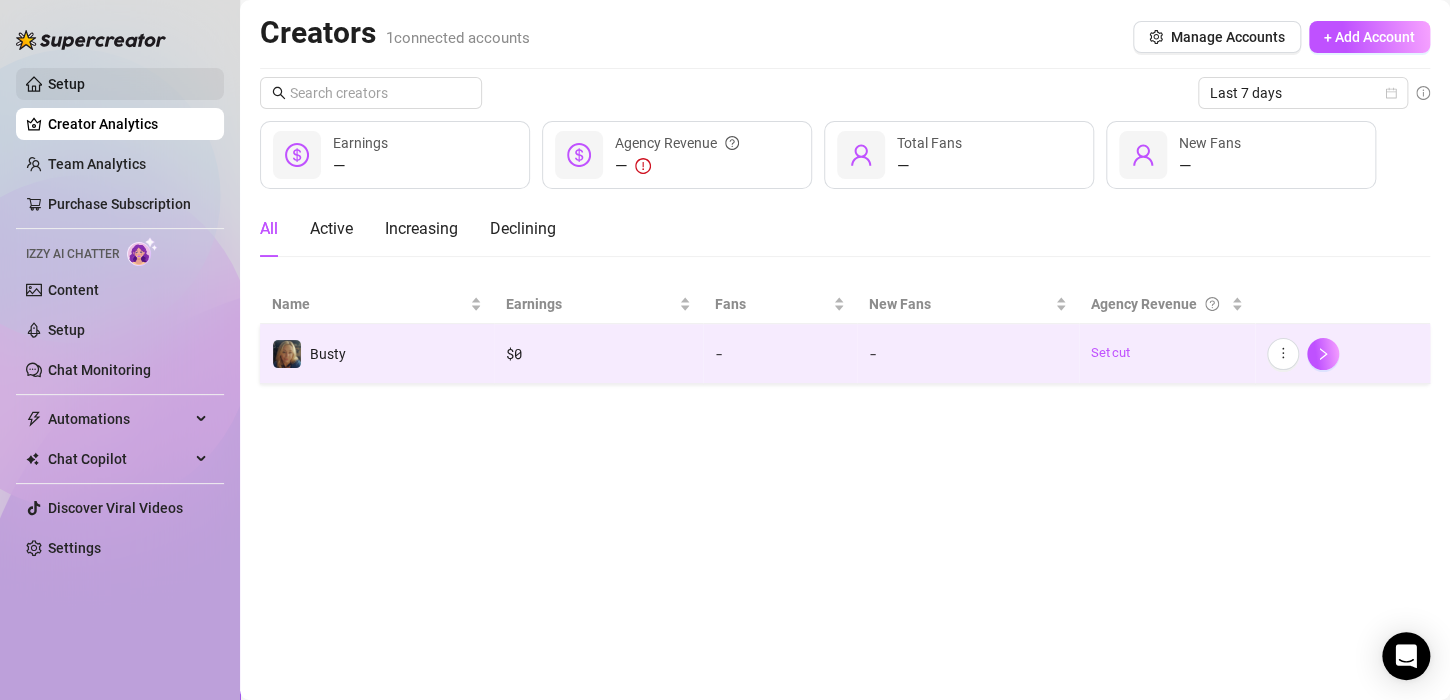 click on "Setup" at bounding box center [66, 84] 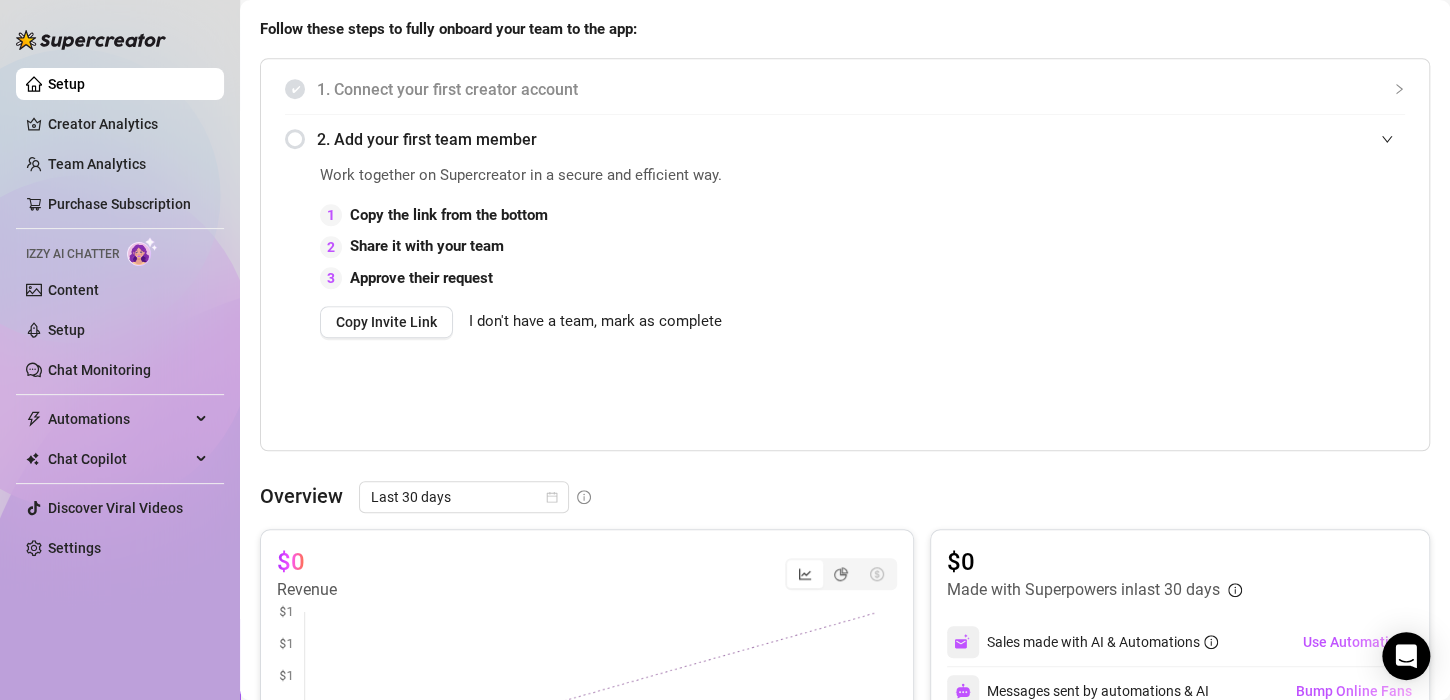 scroll, scrollTop: 400, scrollLeft: 0, axis: vertical 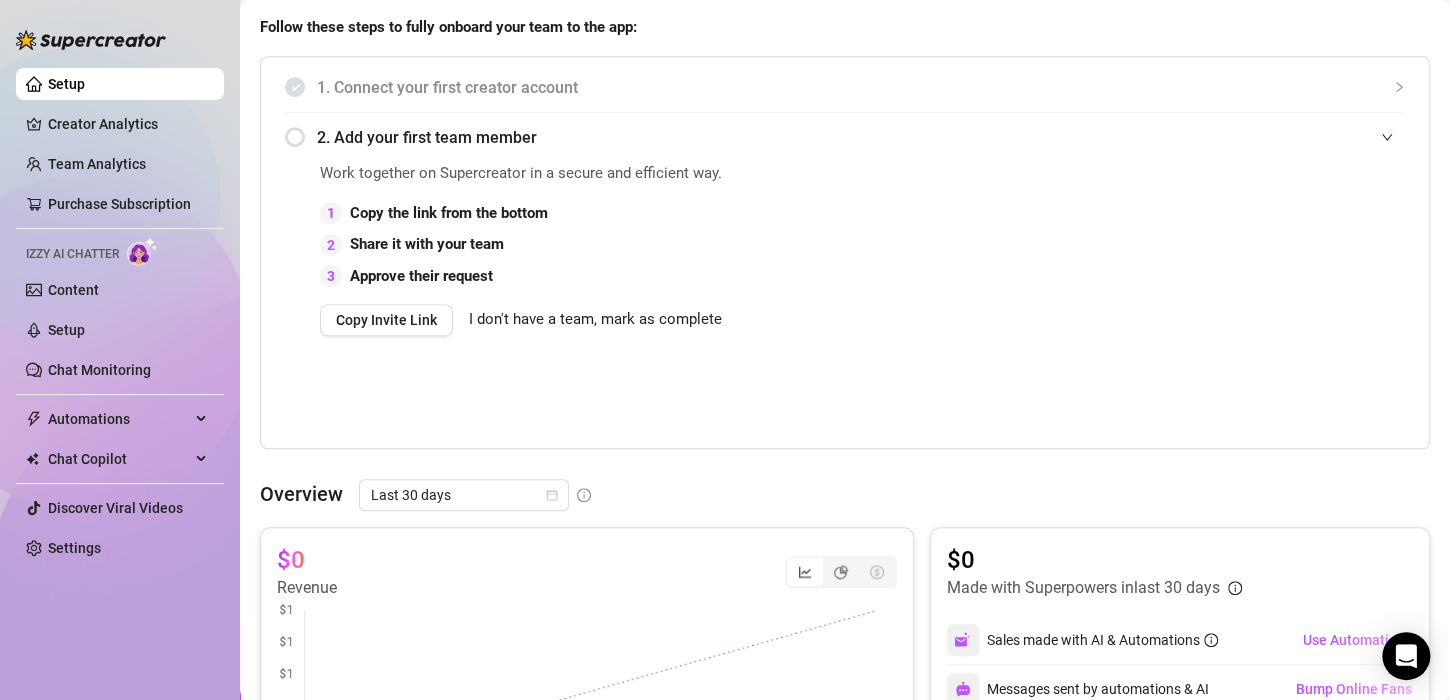 click on "2. Add your first team member" at bounding box center [845, 137] 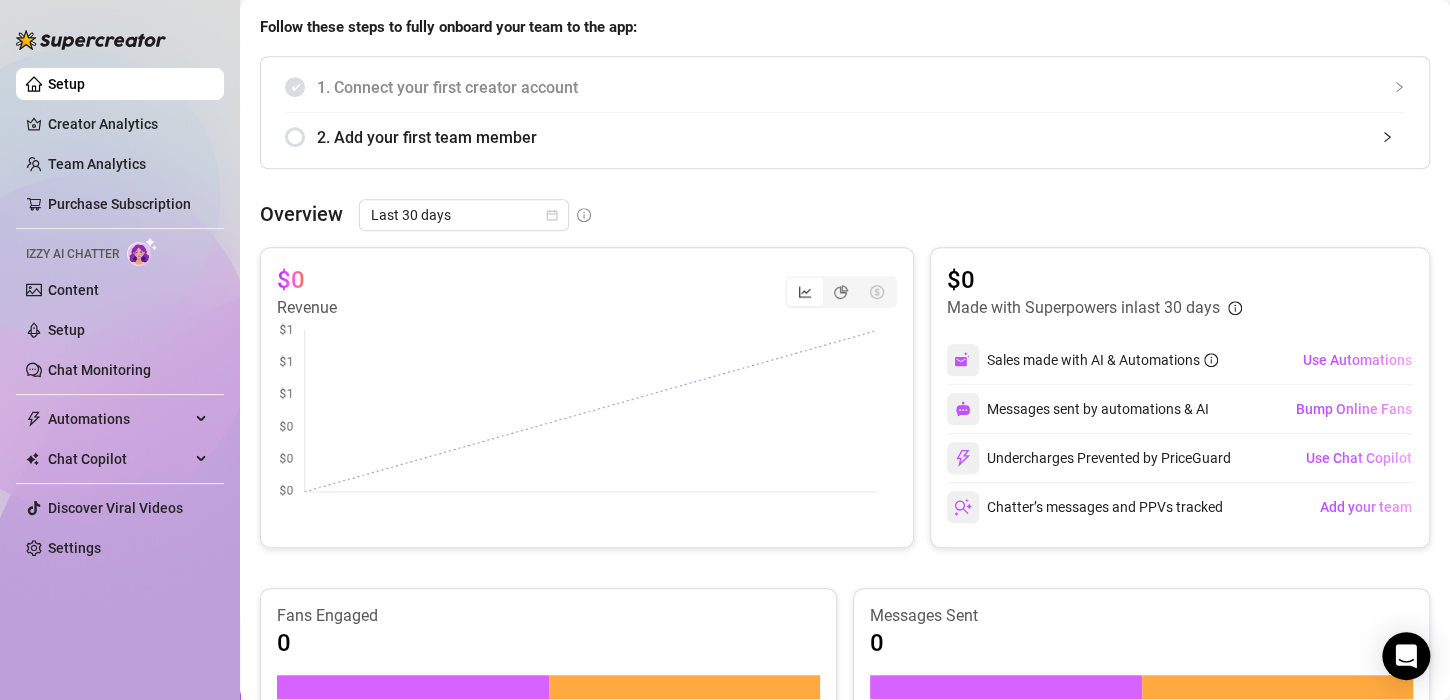 click on "2. Add your first team member" at bounding box center (845, 137) 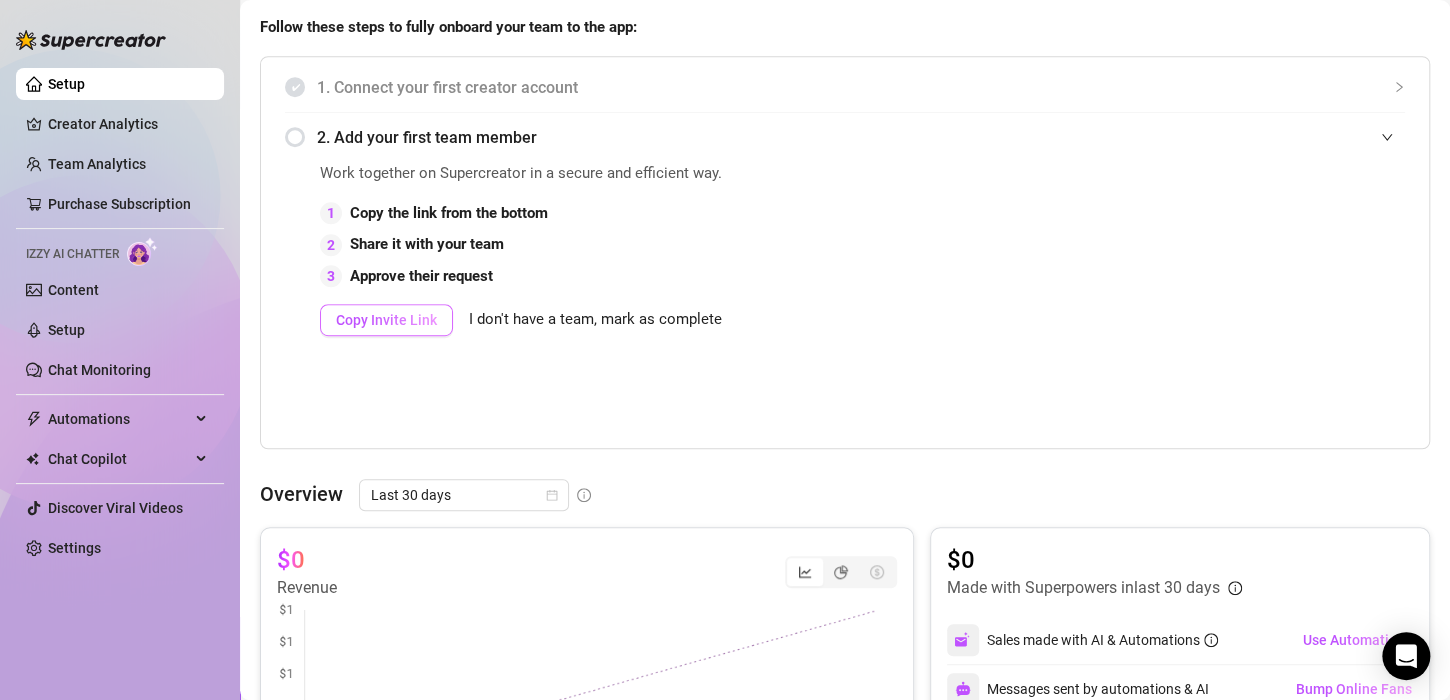 click on "Copy Invite Link" at bounding box center [386, 320] 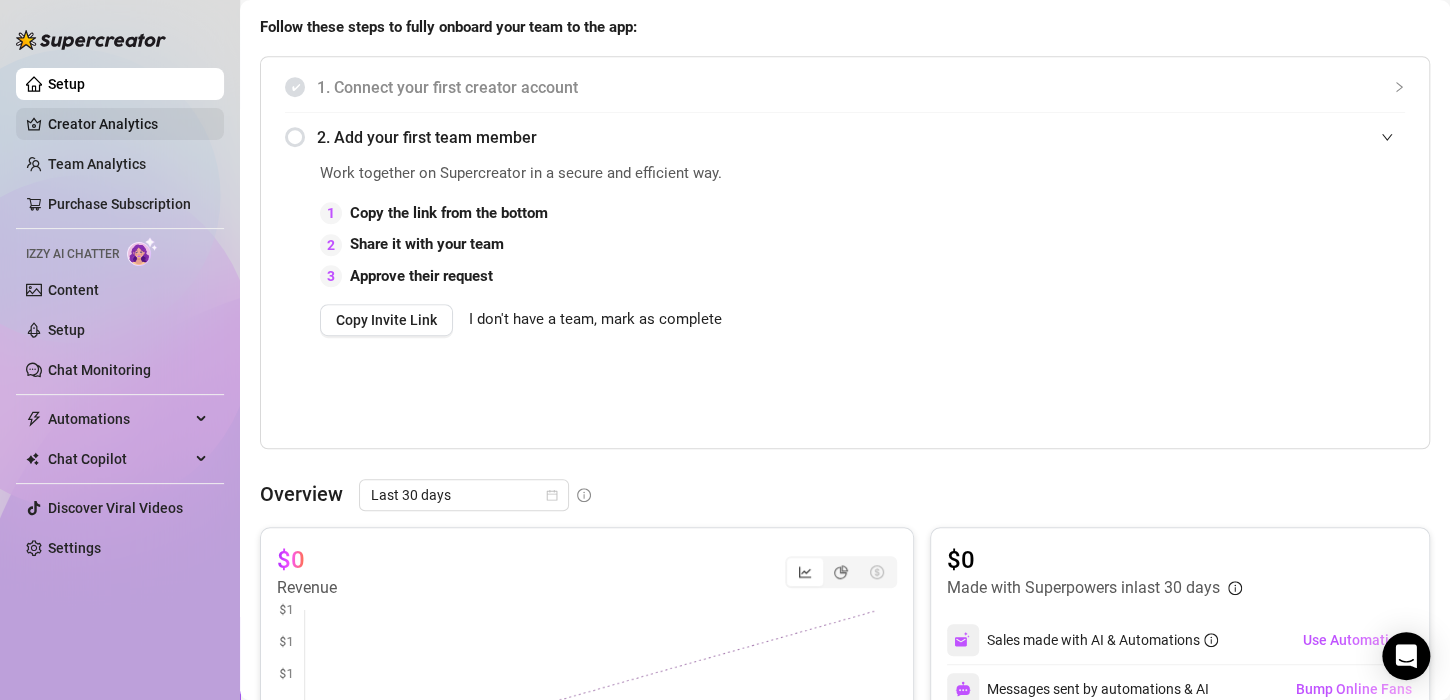 click on "Creator Analytics" at bounding box center [128, 124] 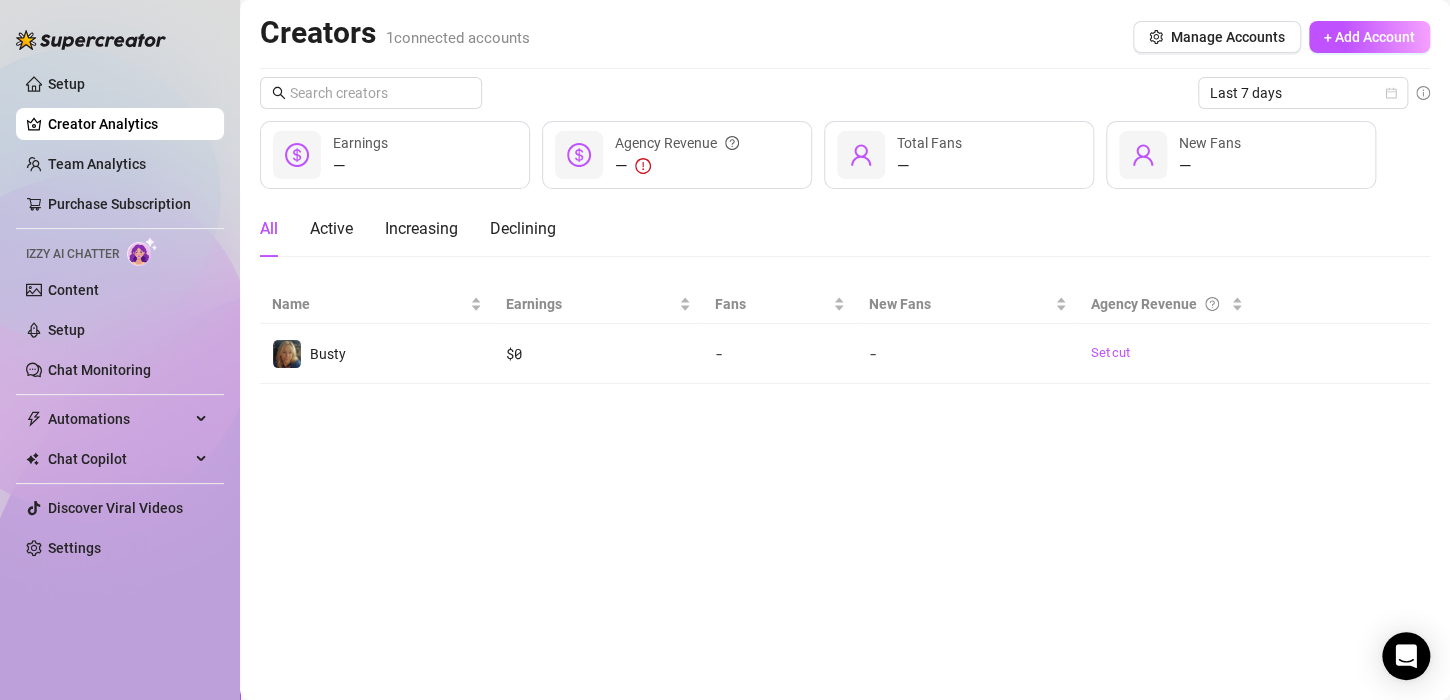scroll, scrollTop: 0, scrollLeft: 0, axis: both 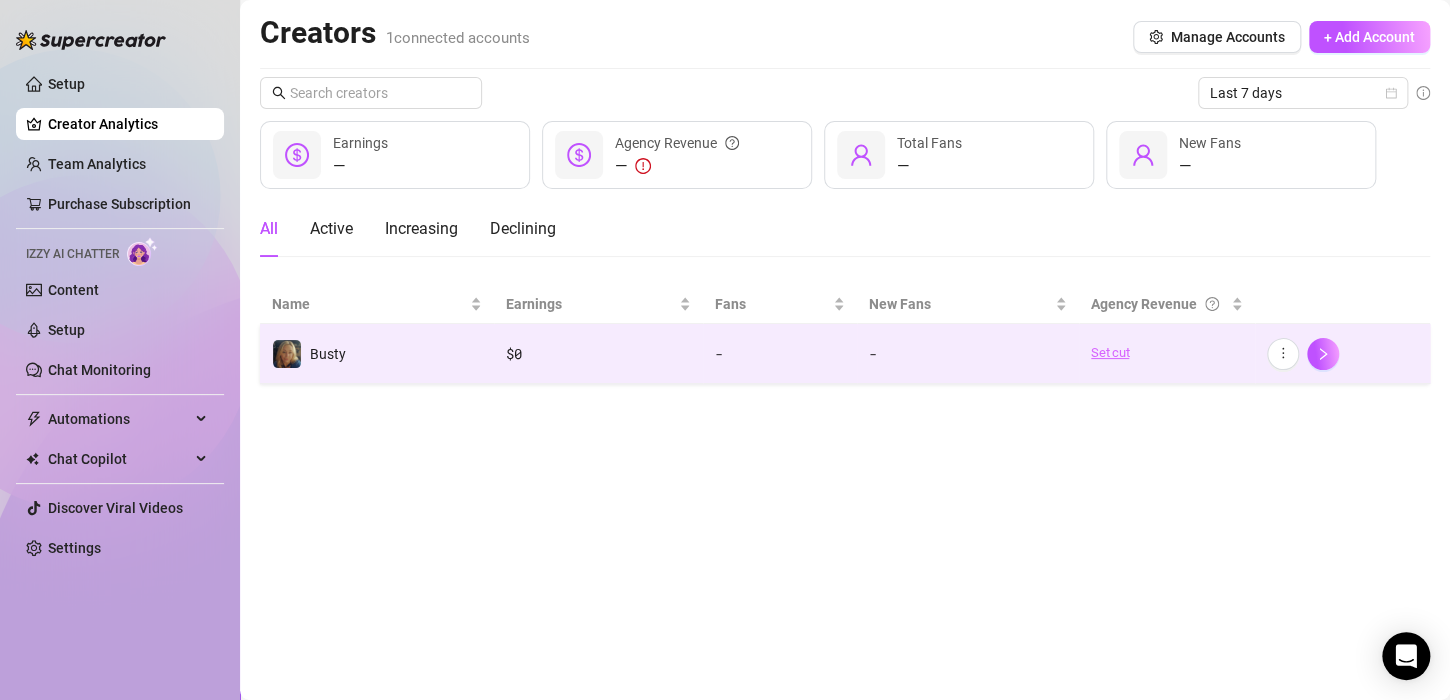 click on "Set cut" at bounding box center [1167, 353] 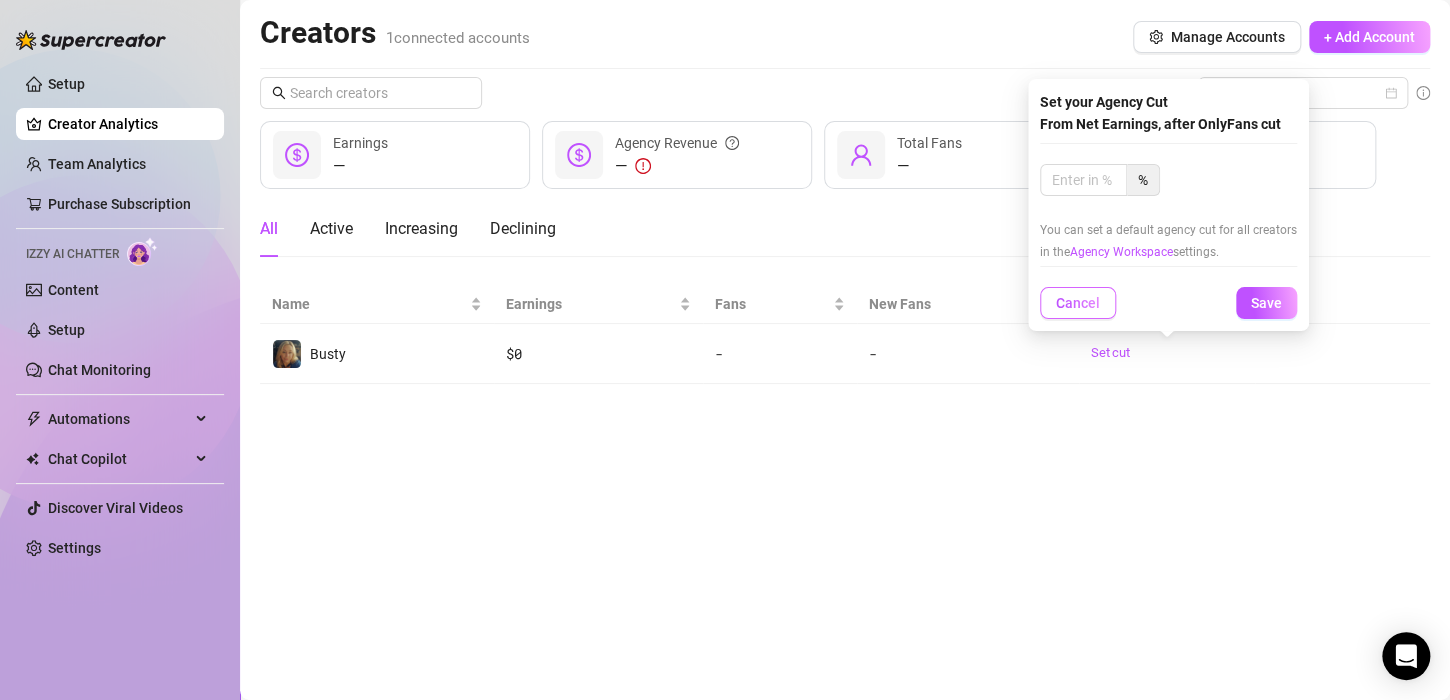 click on "Cancel" at bounding box center [1078, 303] 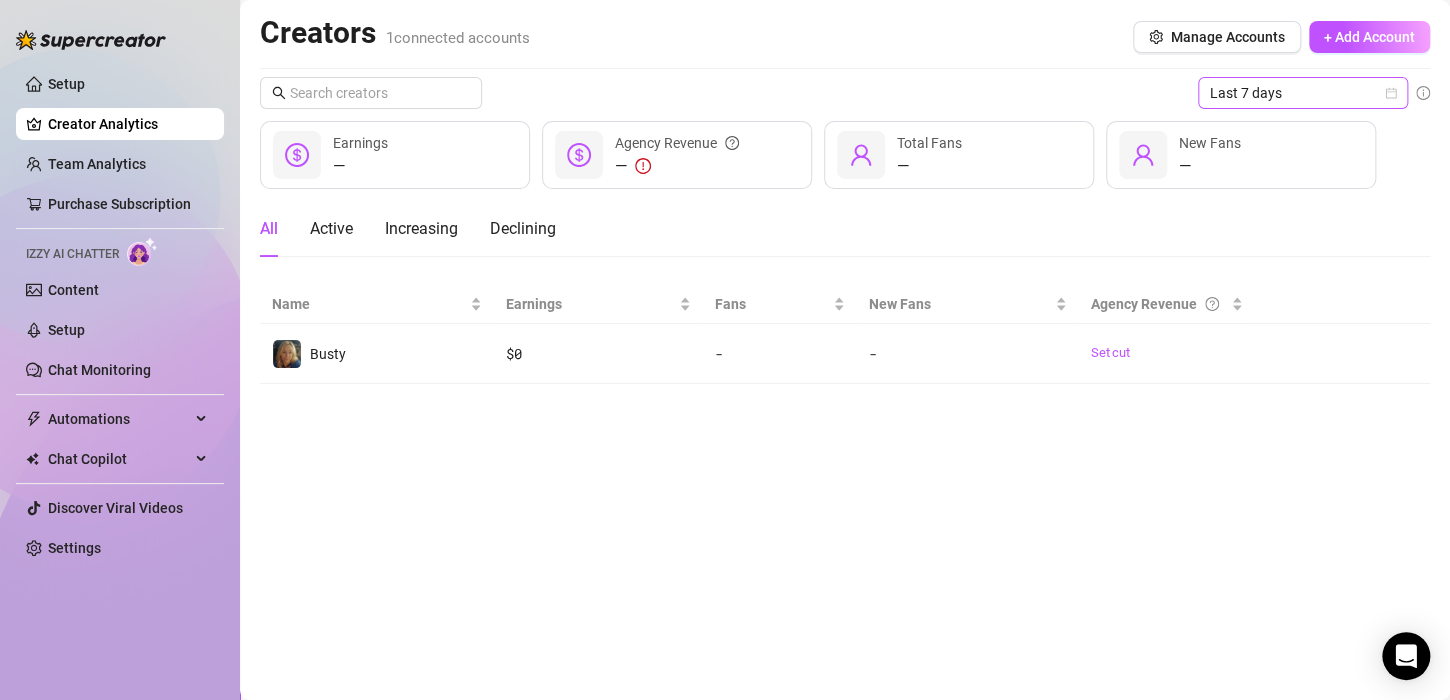 click 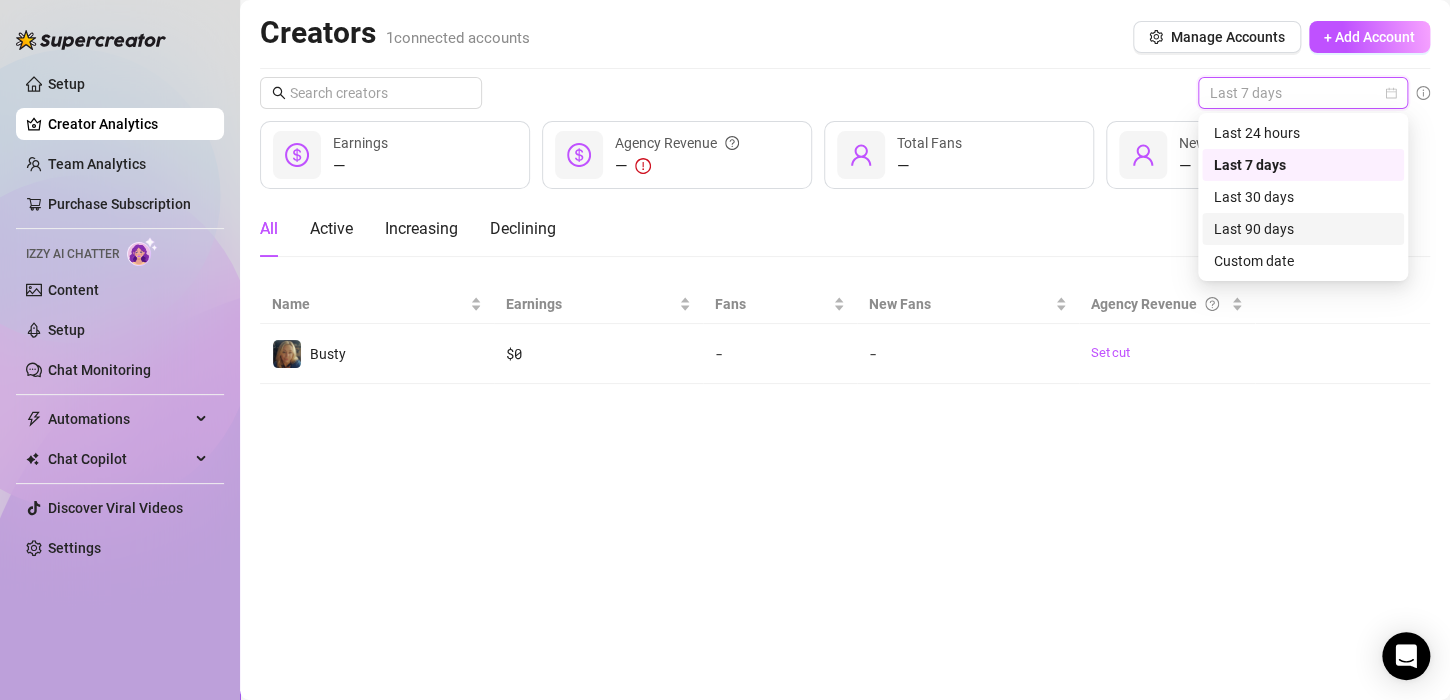 click on "Last 90 days" at bounding box center [1303, 229] 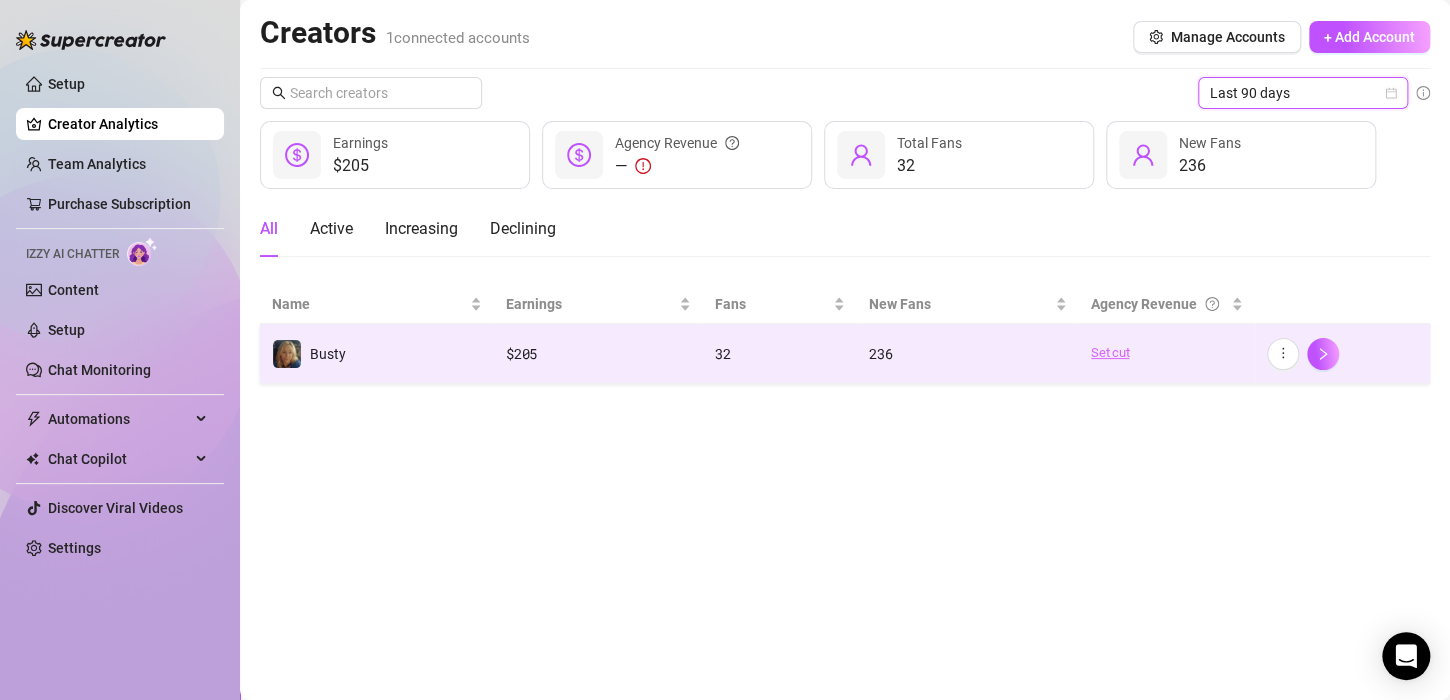 click on "Set cut" at bounding box center (1167, 353) 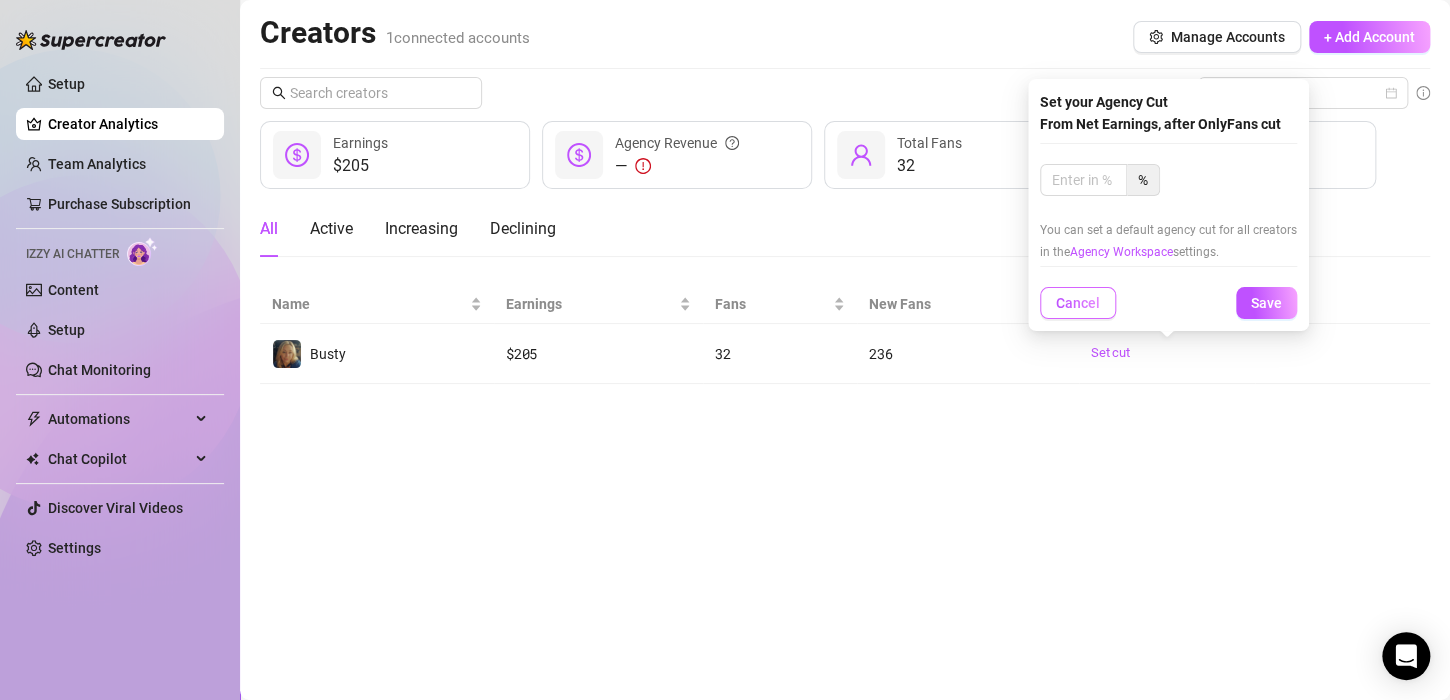 click on "Cancel" at bounding box center (1078, 303) 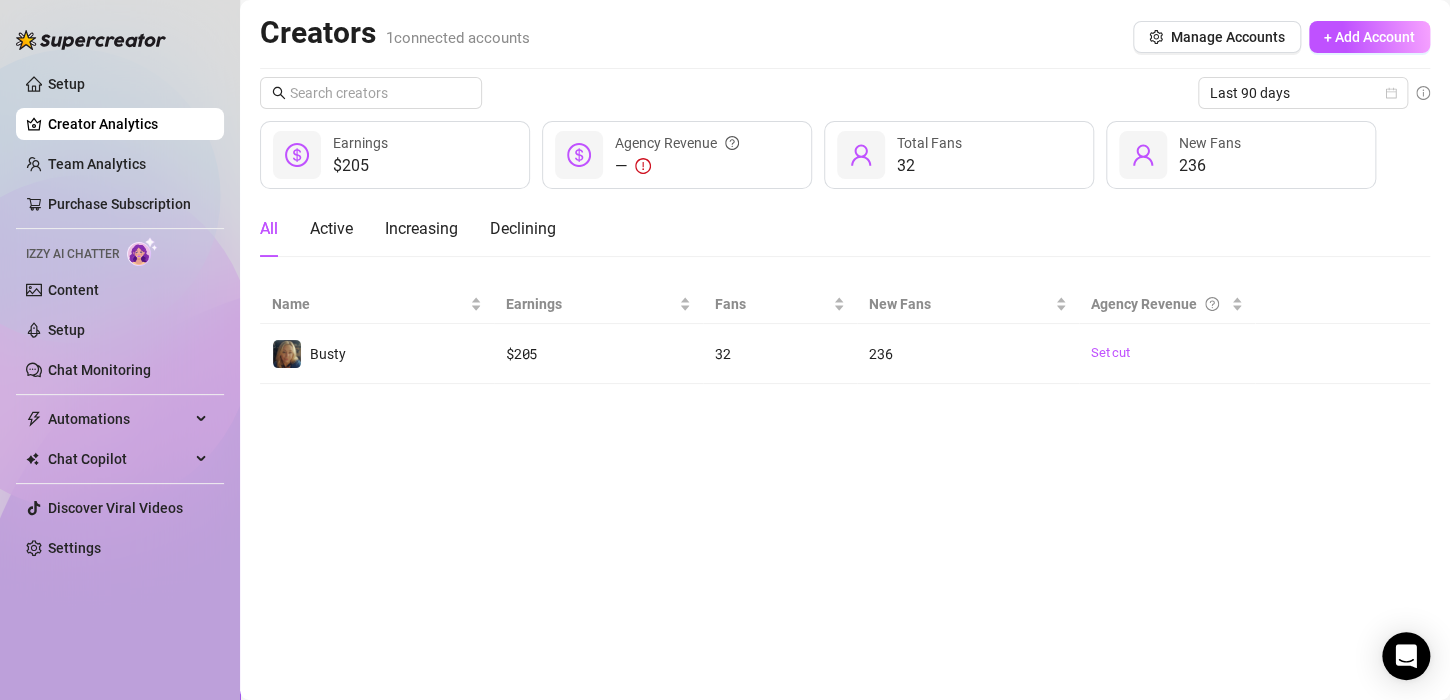 click on "All Active Increasing Declining" at bounding box center (845, 229) 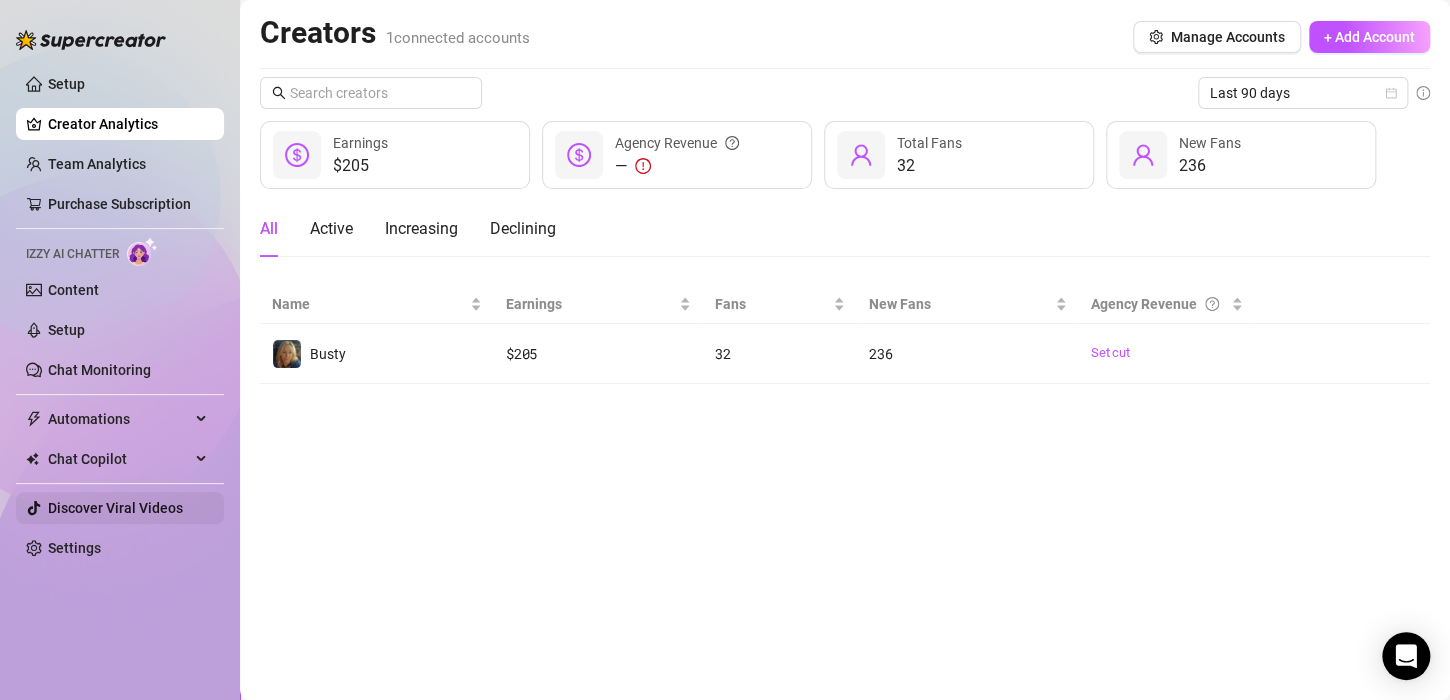click on "Discover Viral Videos" at bounding box center (115, 508) 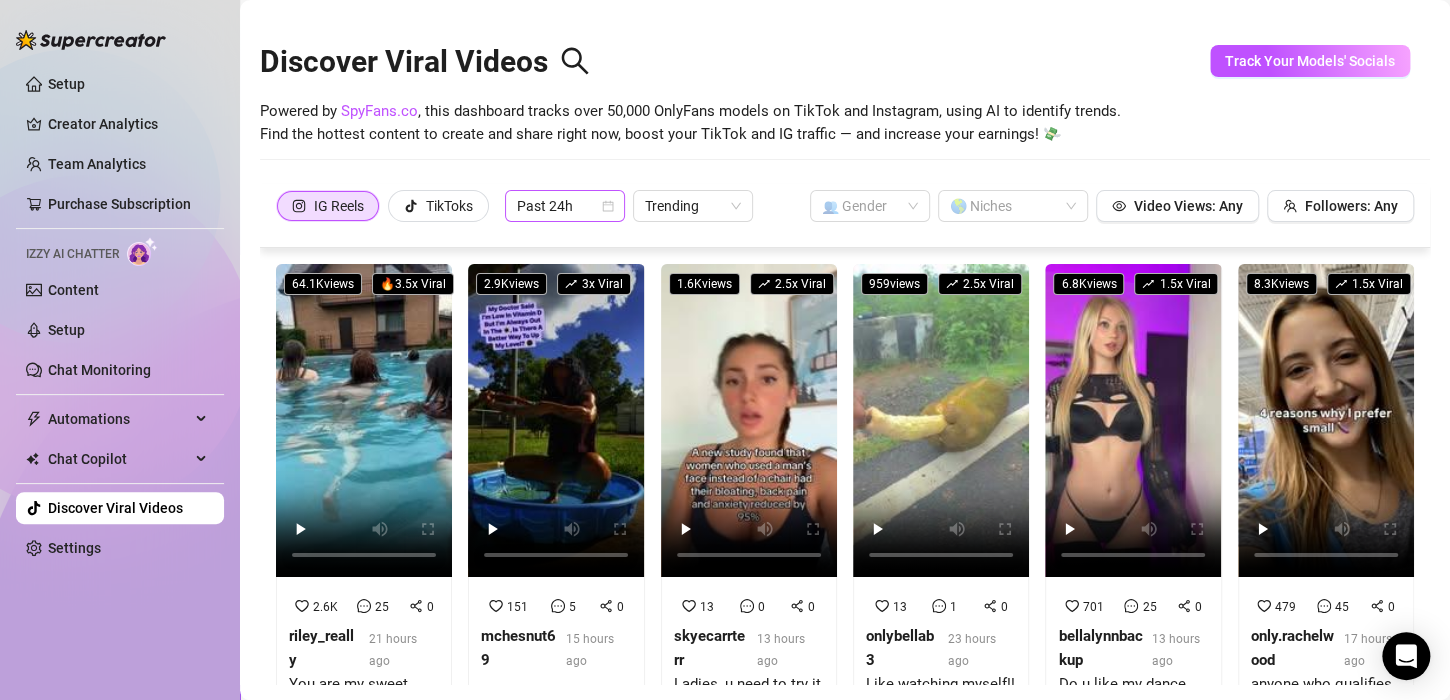 click 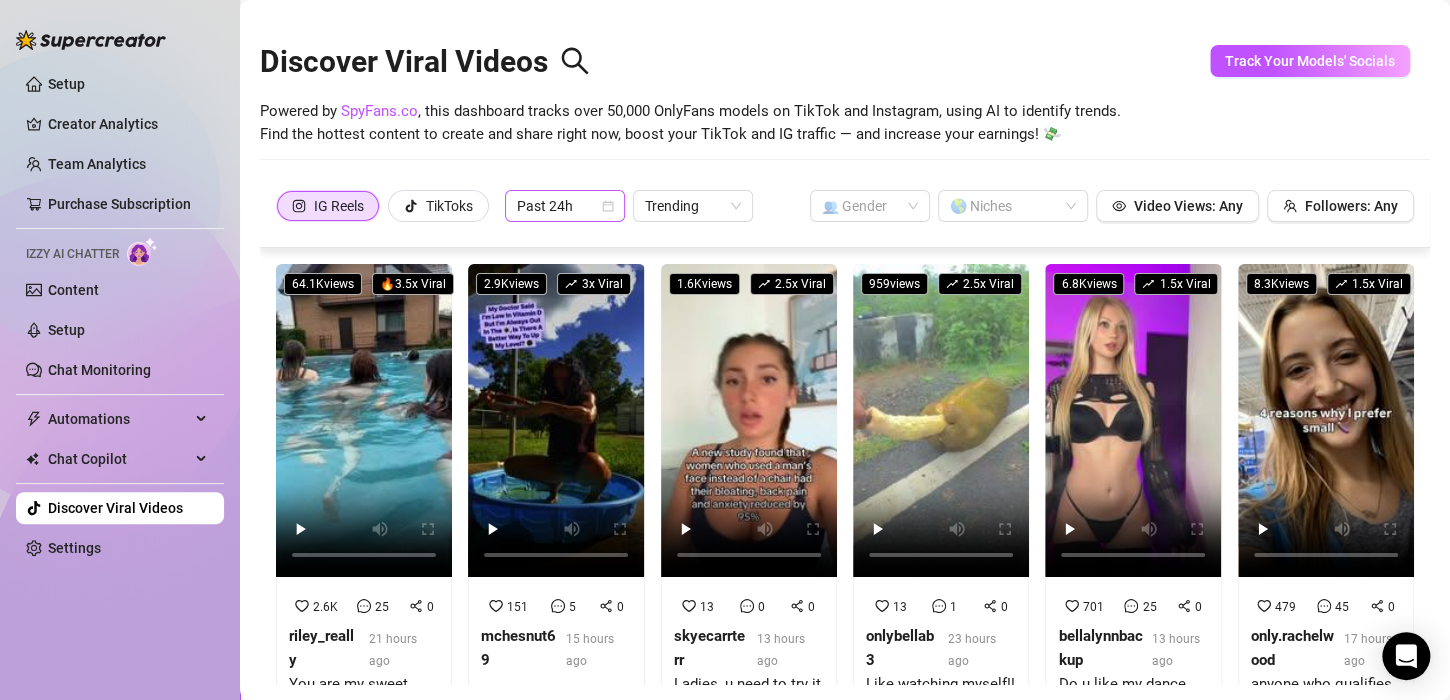 click 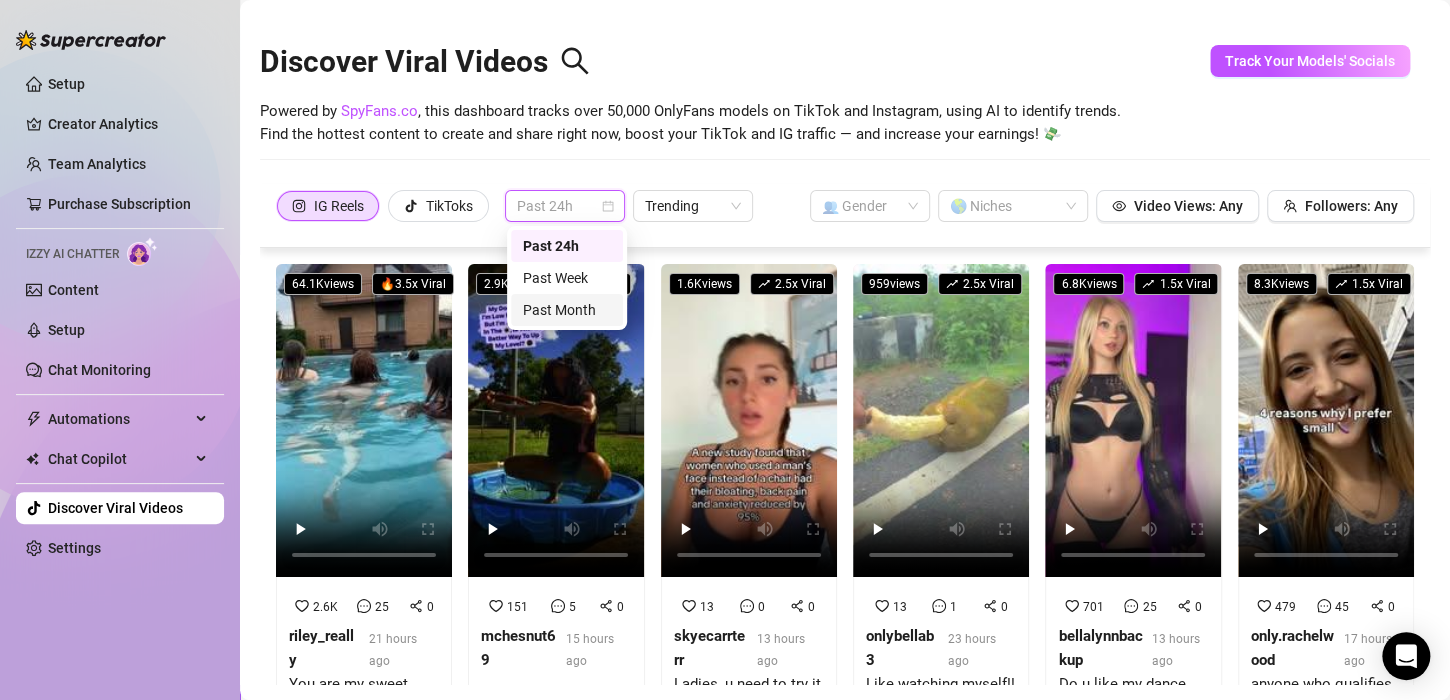 click on "Past Month" at bounding box center [567, 310] 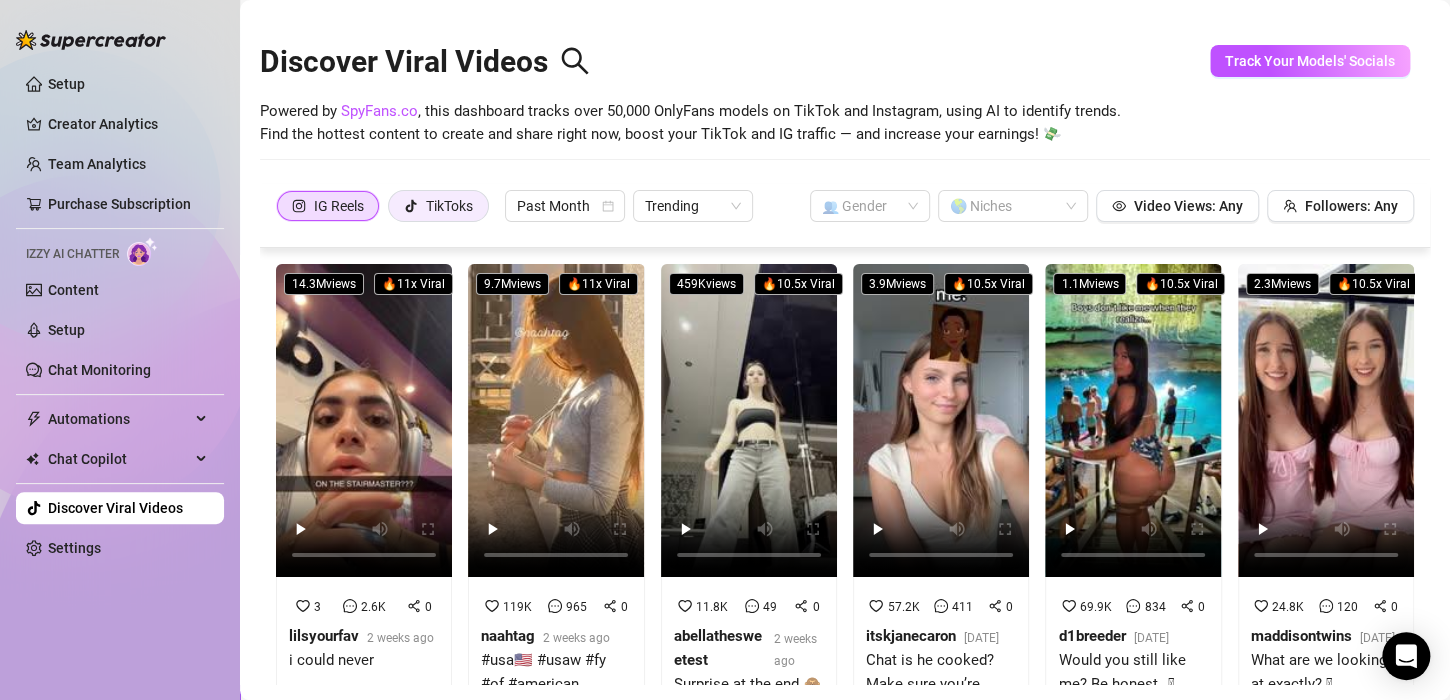 click on "TikToks" at bounding box center (449, 206) 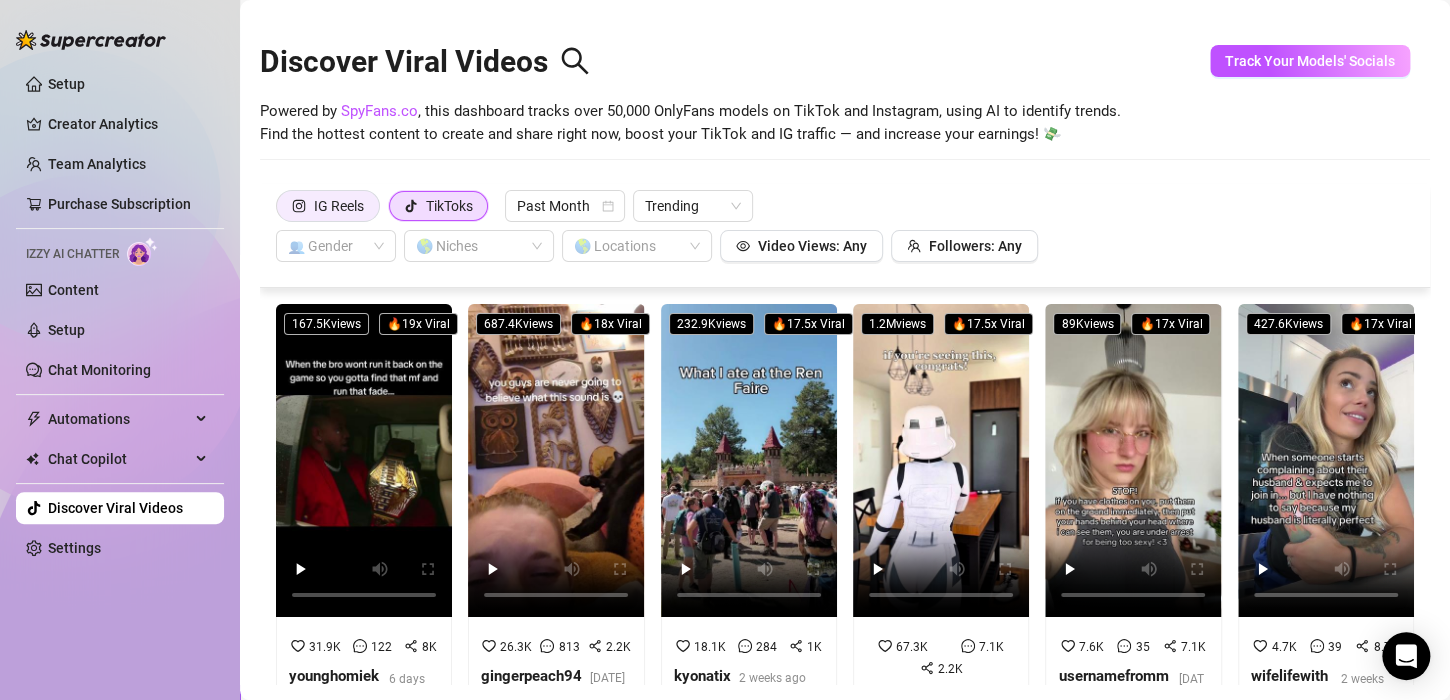 click on "IG Reels" at bounding box center (339, 206) 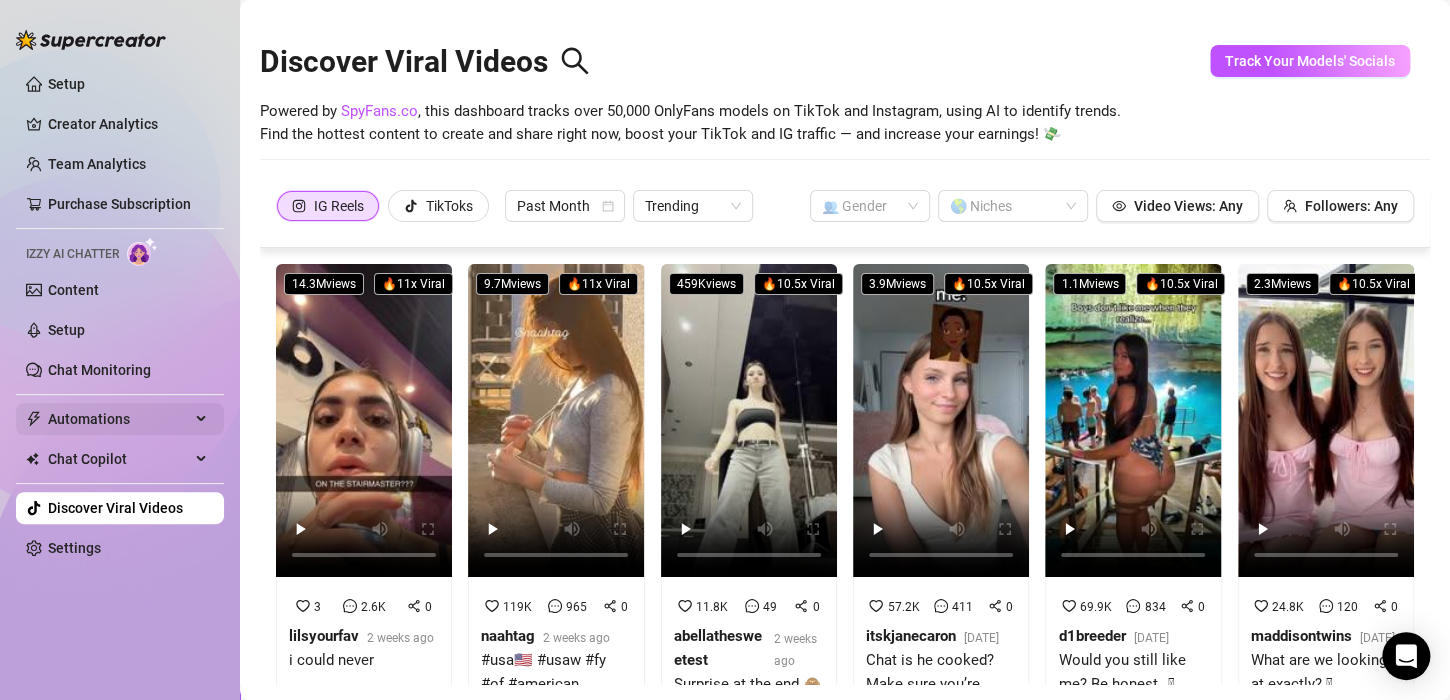 click on "Automations" at bounding box center (120, 419) 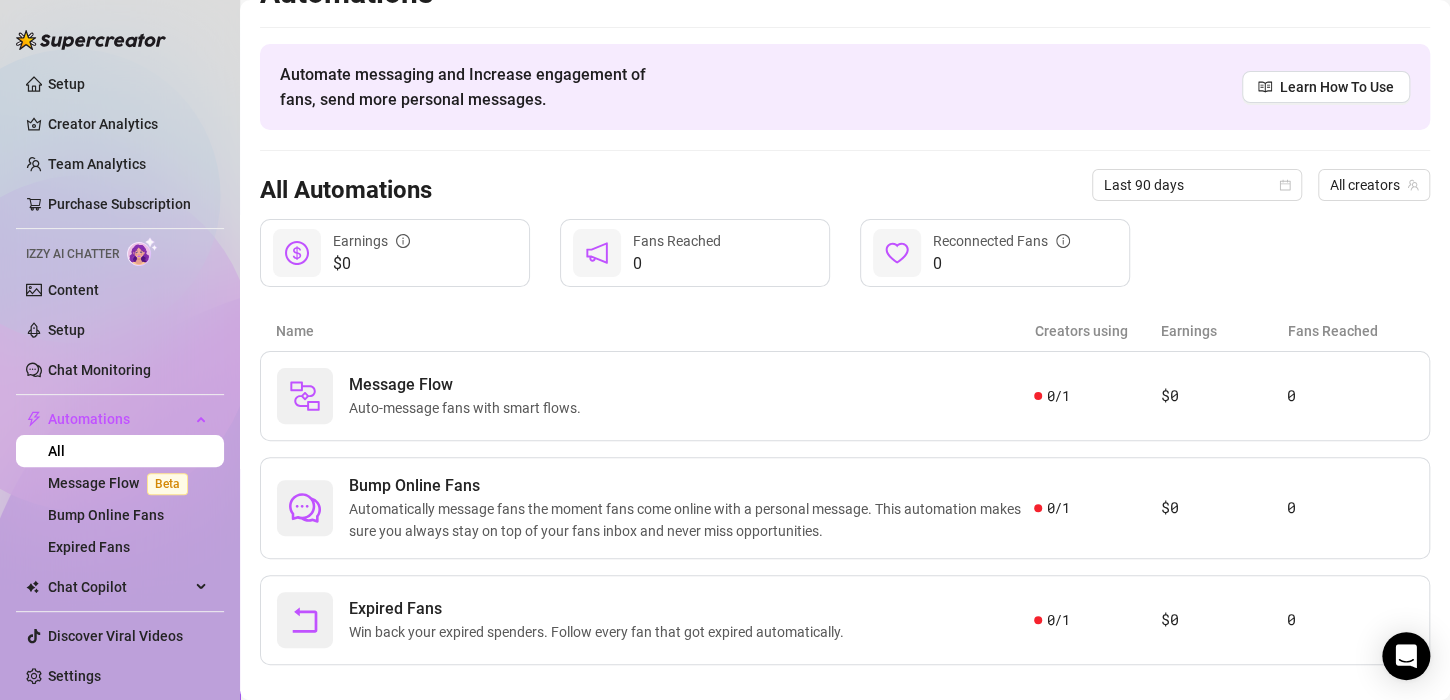 scroll, scrollTop: 63, scrollLeft: 0, axis: vertical 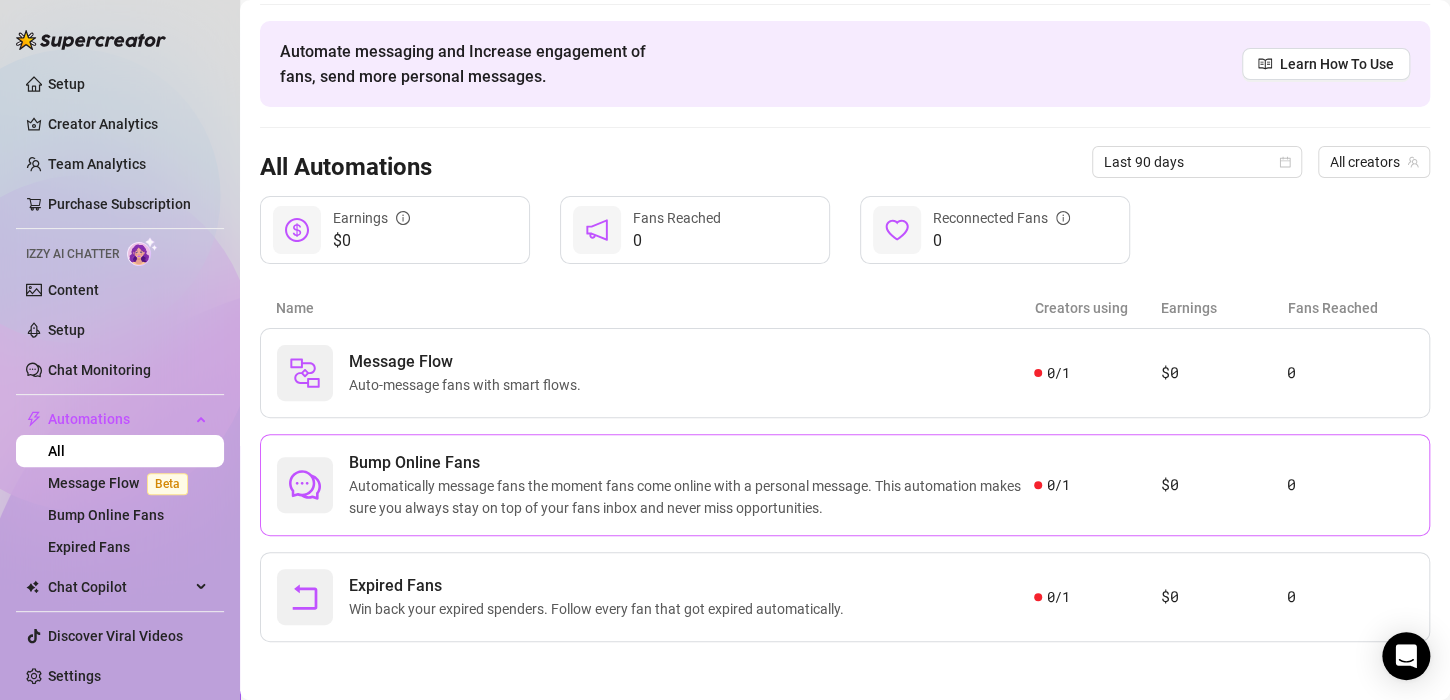 click on "Automatically message fans the moment fans come online with a personal message. This automation makes sure you always stay on top of your fans inbox and never miss opportunities." at bounding box center [691, 497] 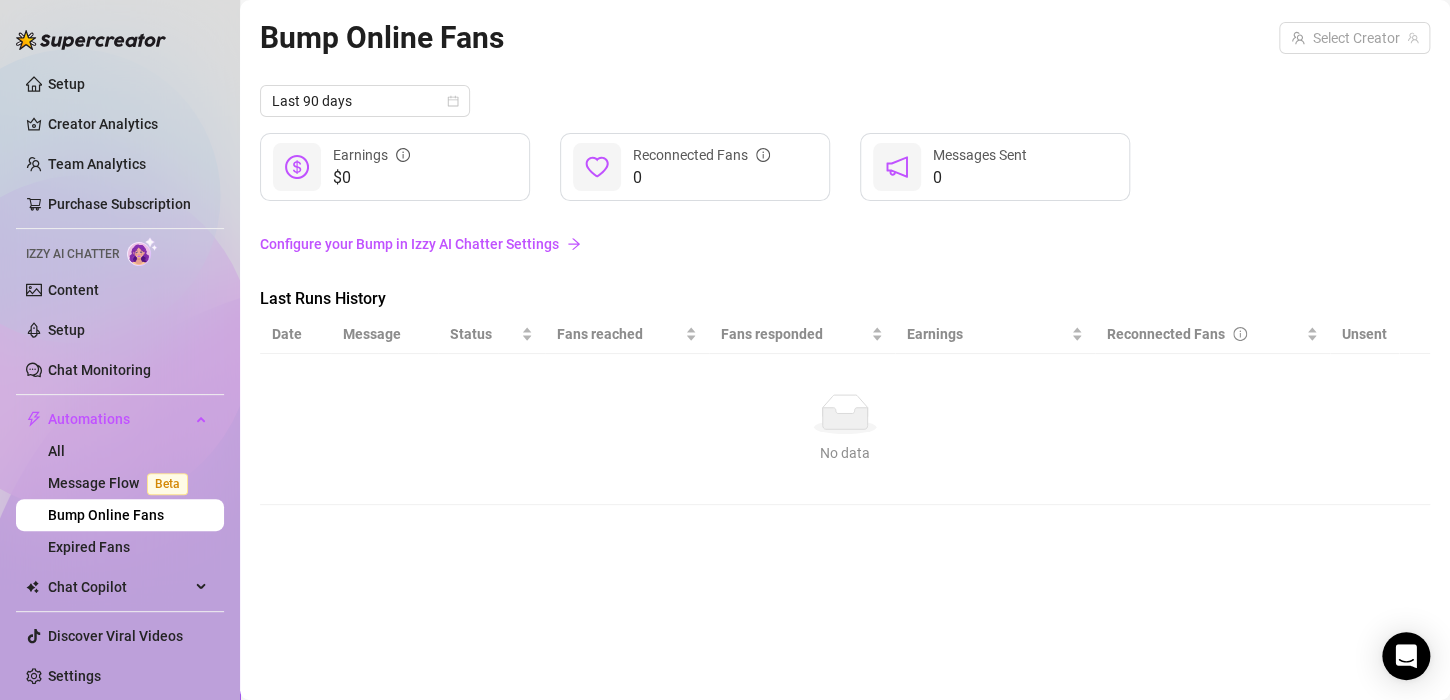 scroll, scrollTop: 0, scrollLeft: 0, axis: both 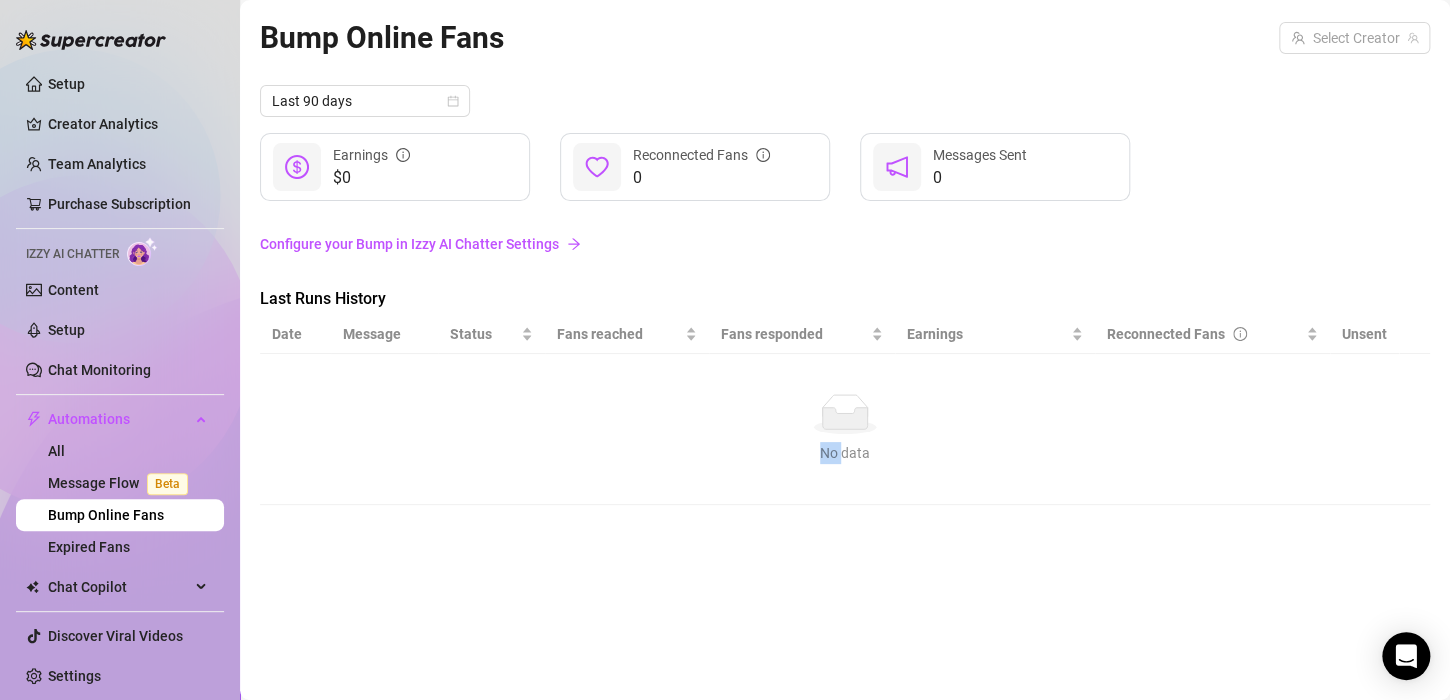 click on "No data No data" at bounding box center (845, 429) 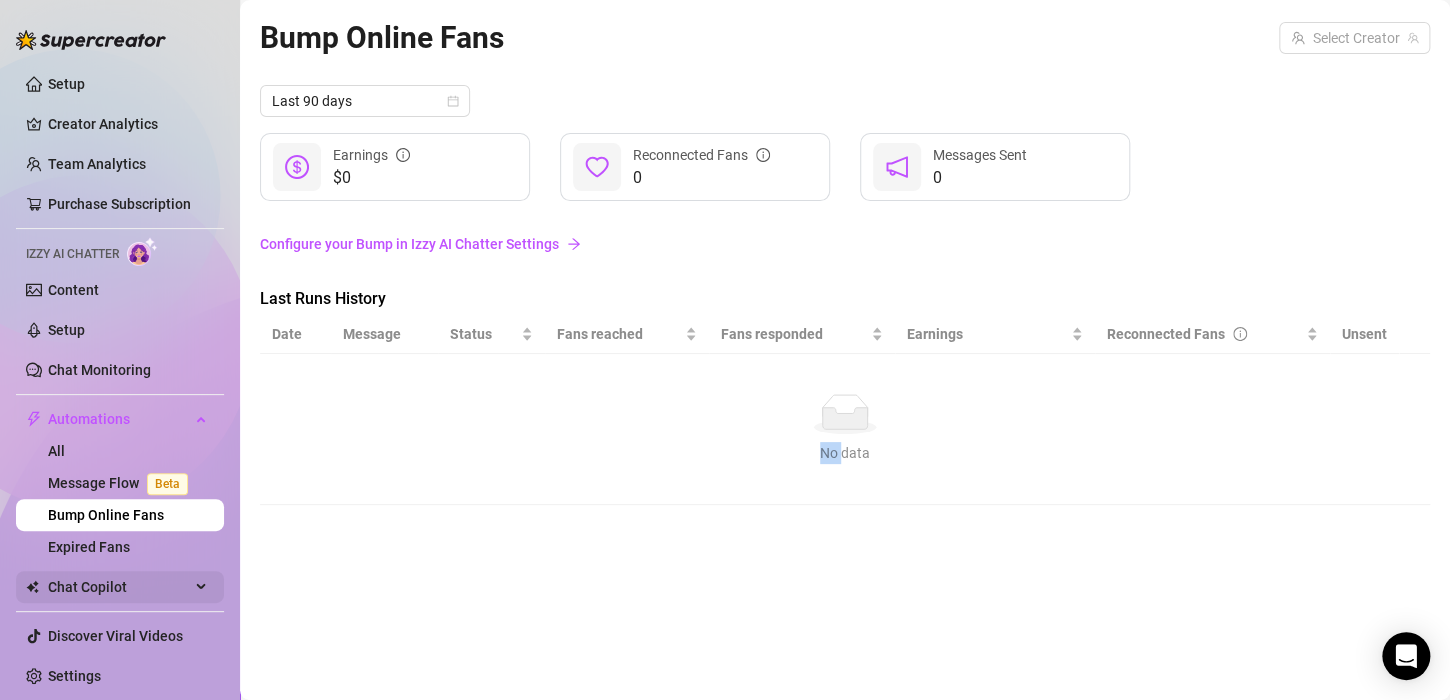 click on "Chat Copilot" at bounding box center (119, 587) 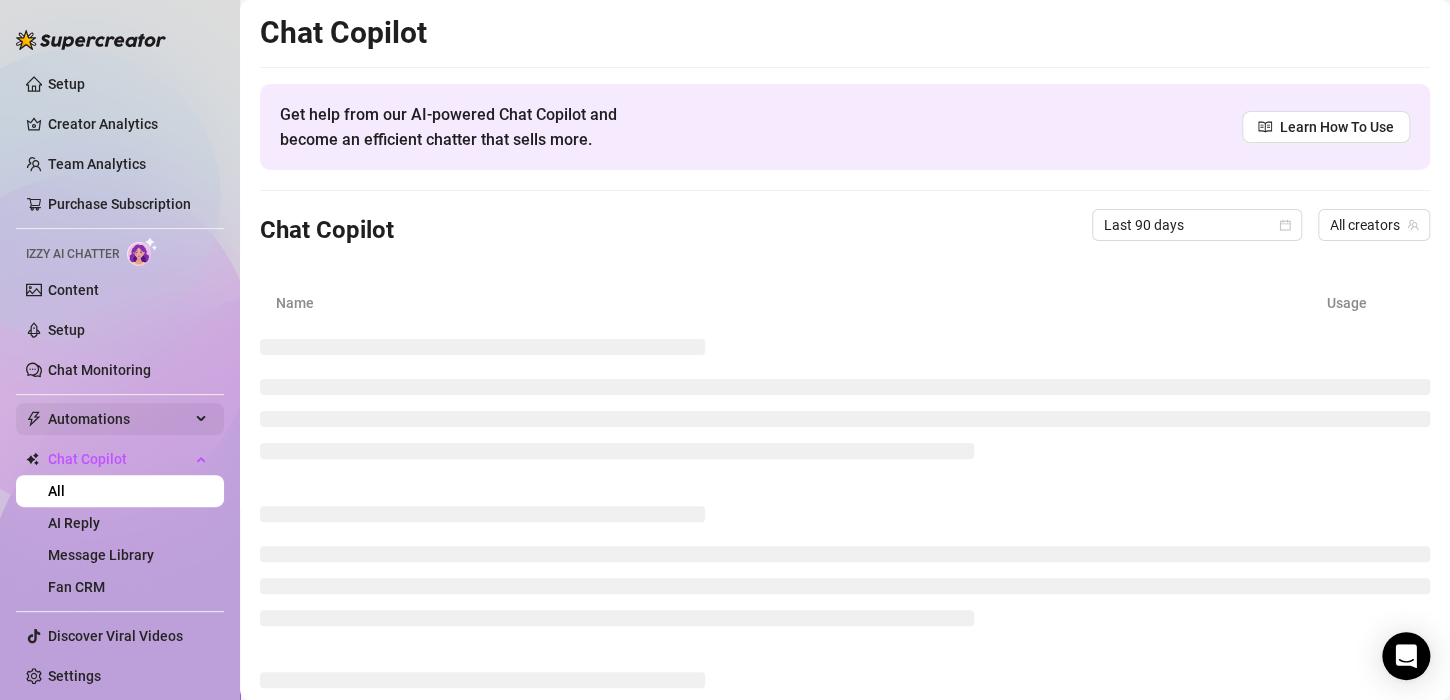 click on "Automations" at bounding box center [119, 419] 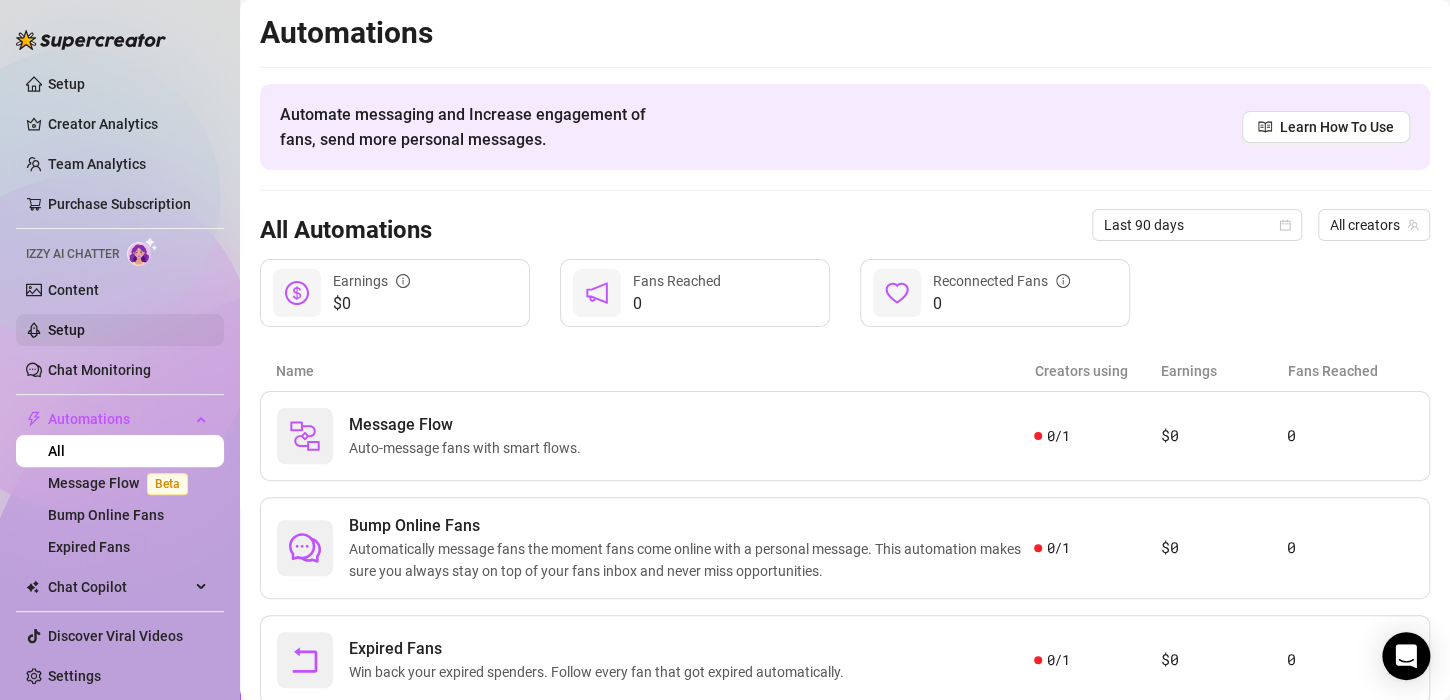 click on "Setup" at bounding box center [66, 330] 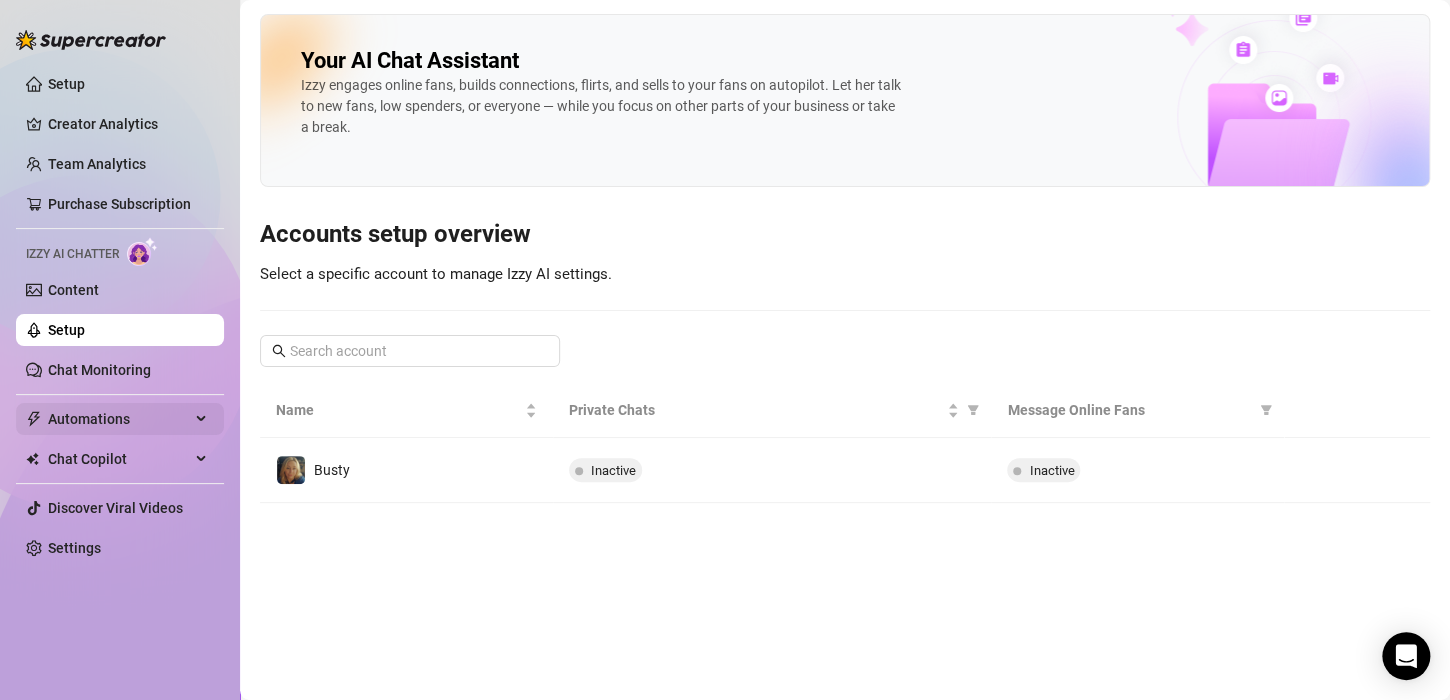 click on "Automations" at bounding box center (119, 419) 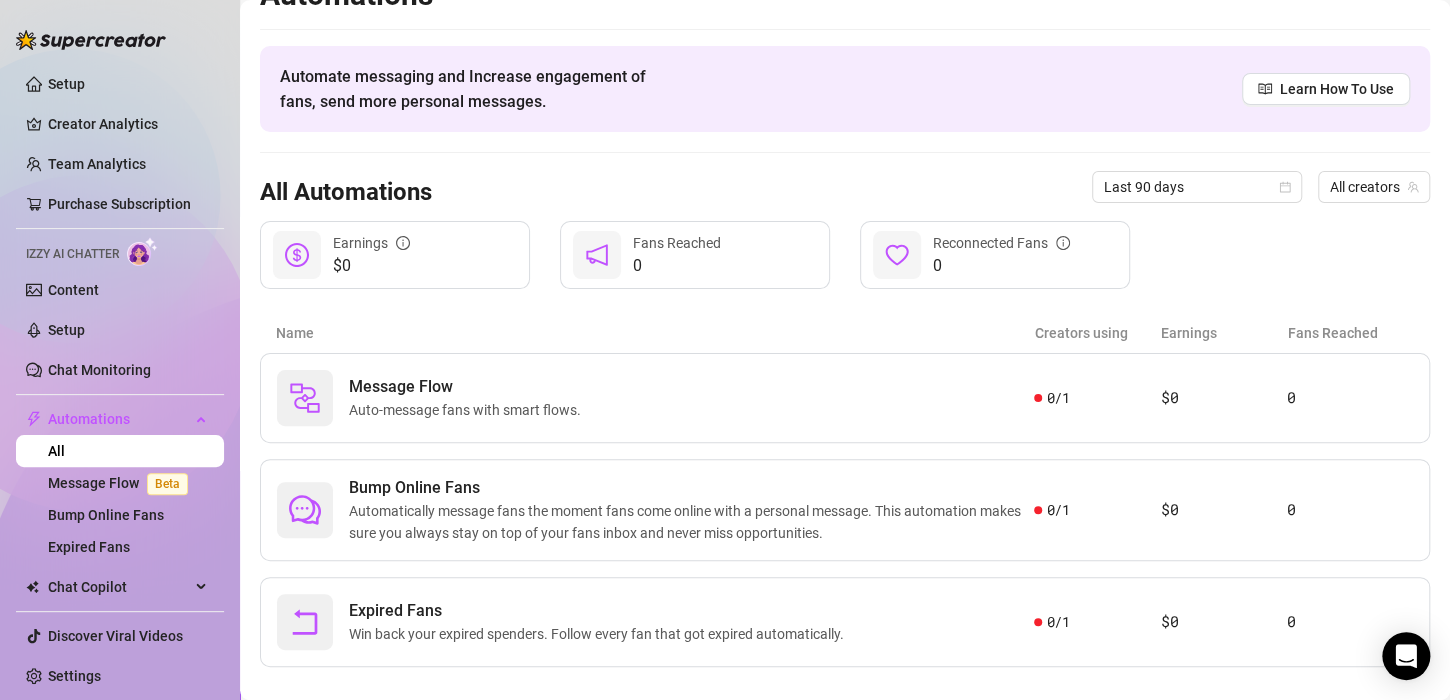 scroll, scrollTop: 63, scrollLeft: 0, axis: vertical 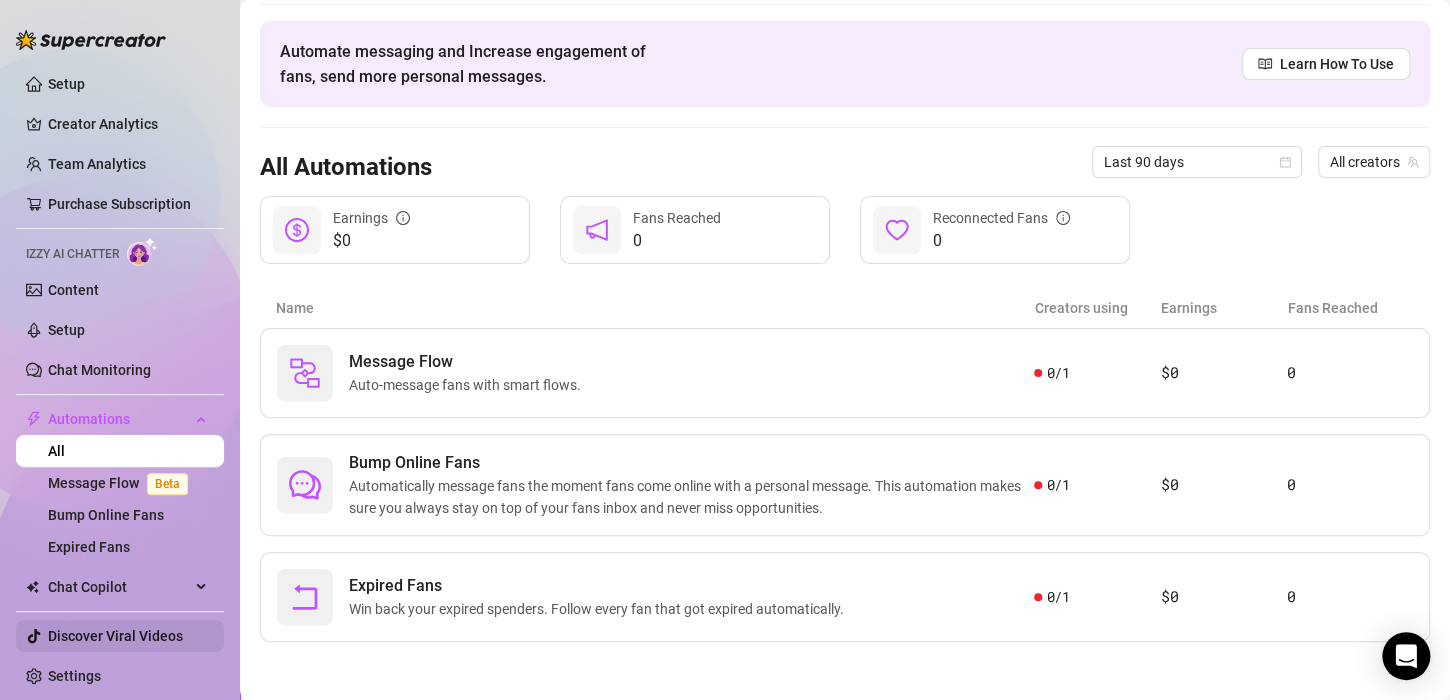 click on "Discover Viral Videos" at bounding box center [115, 636] 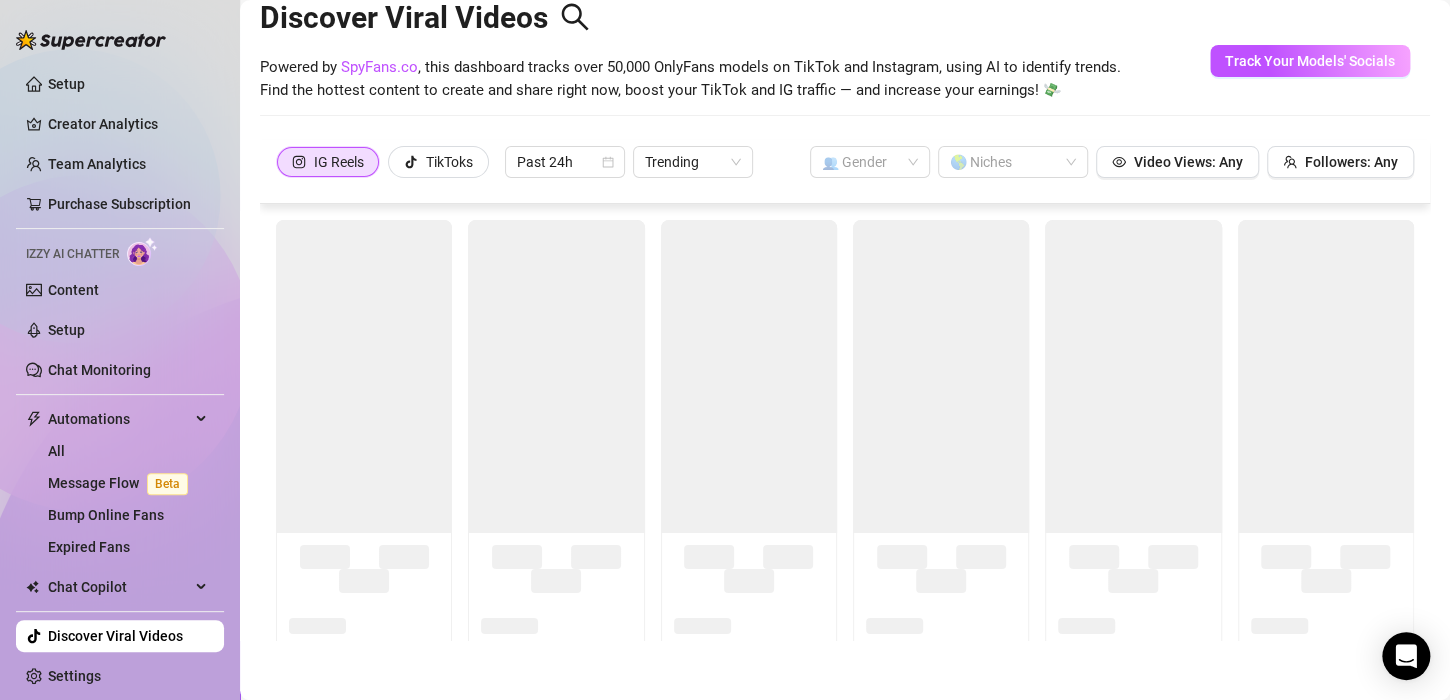 scroll, scrollTop: 44, scrollLeft: 0, axis: vertical 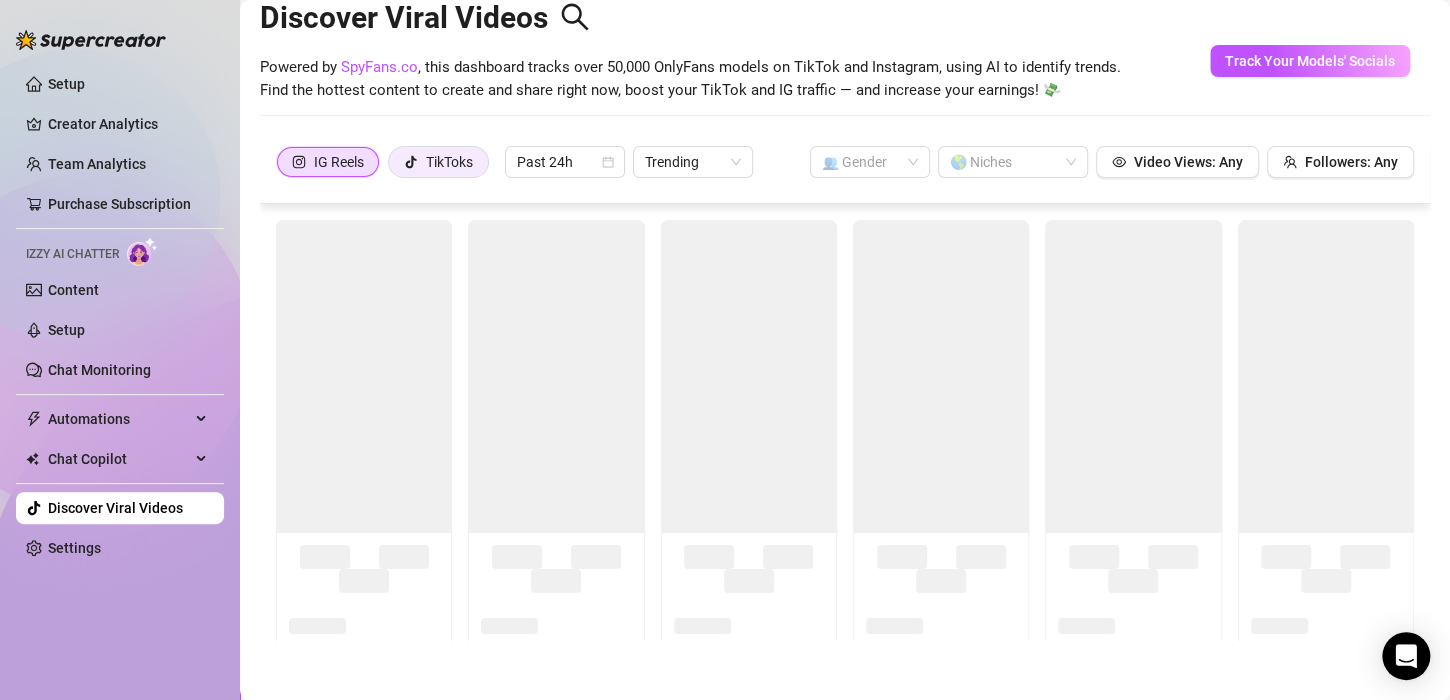 click on "TikToks" at bounding box center (438, 162) 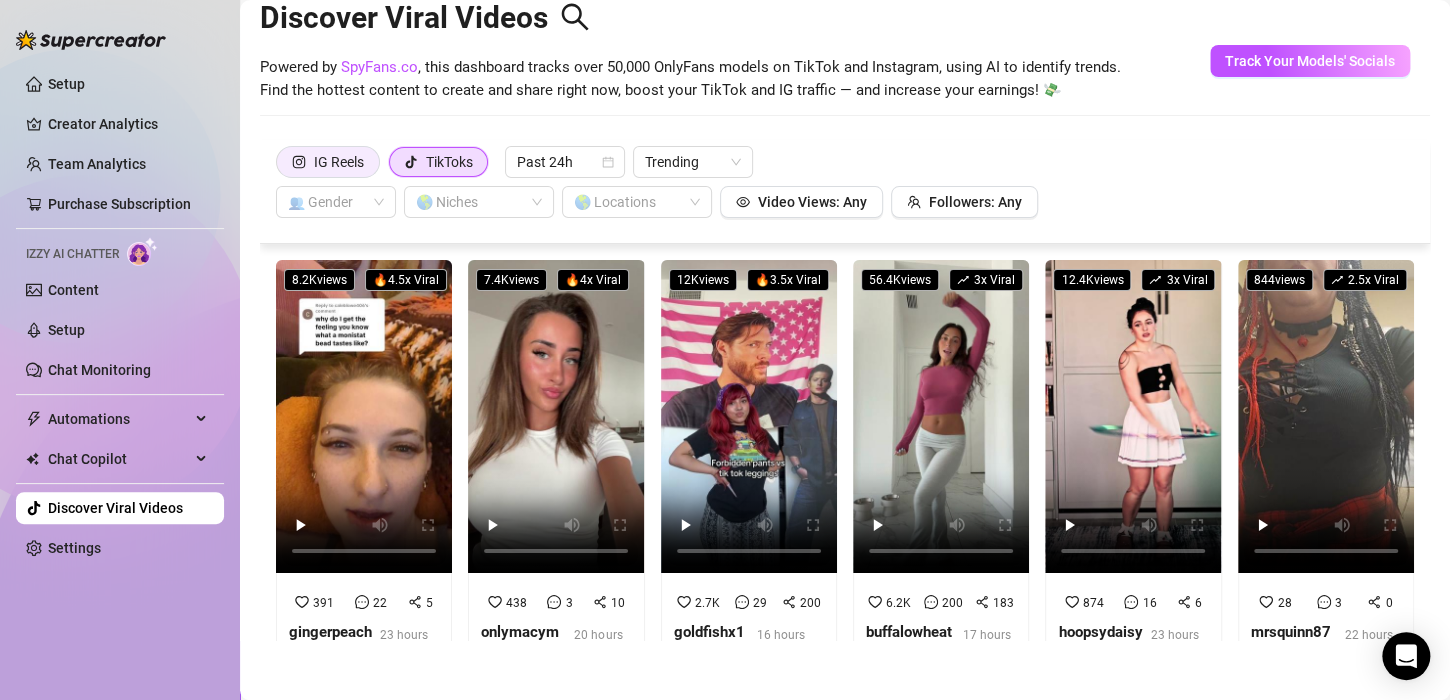 click on "IG Reels" at bounding box center (339, 162) 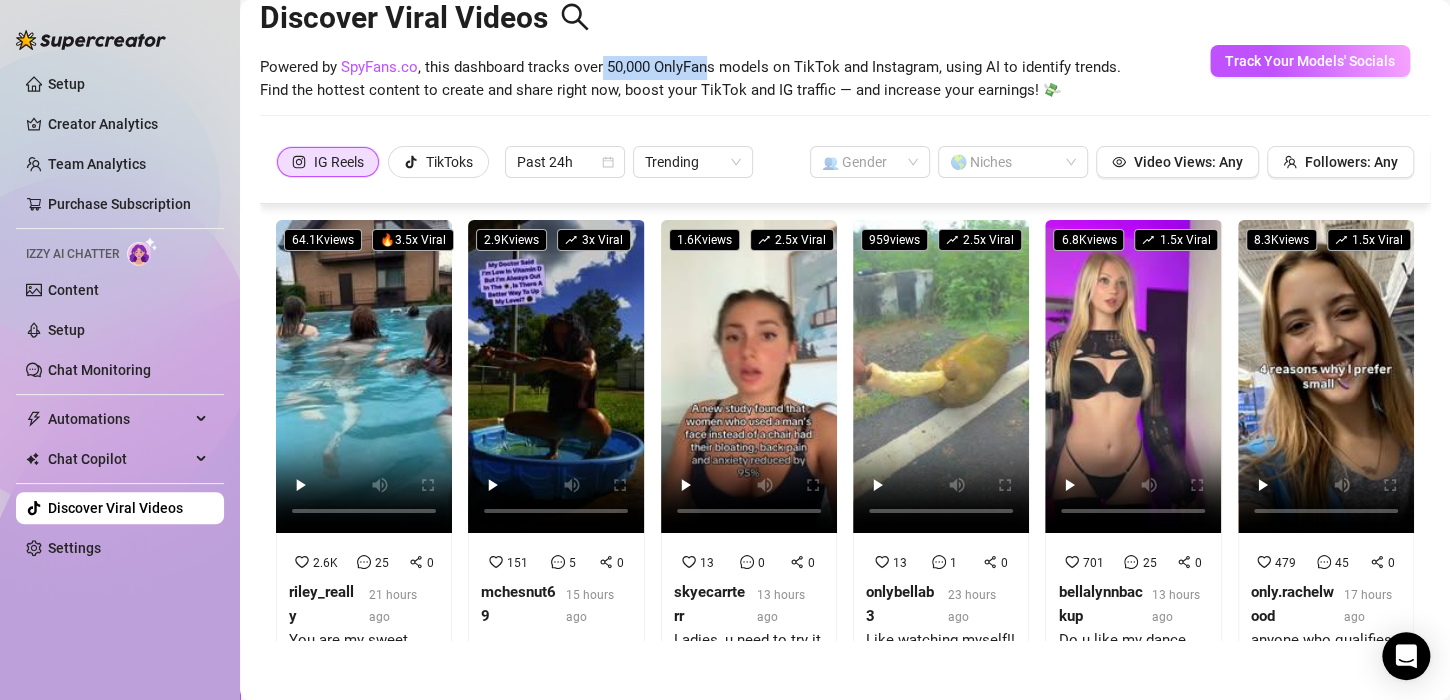 drag, startPoint x: 600, startPoint y: 74, endPoint x: 711, endPoint y: 78, distance: 111.07205 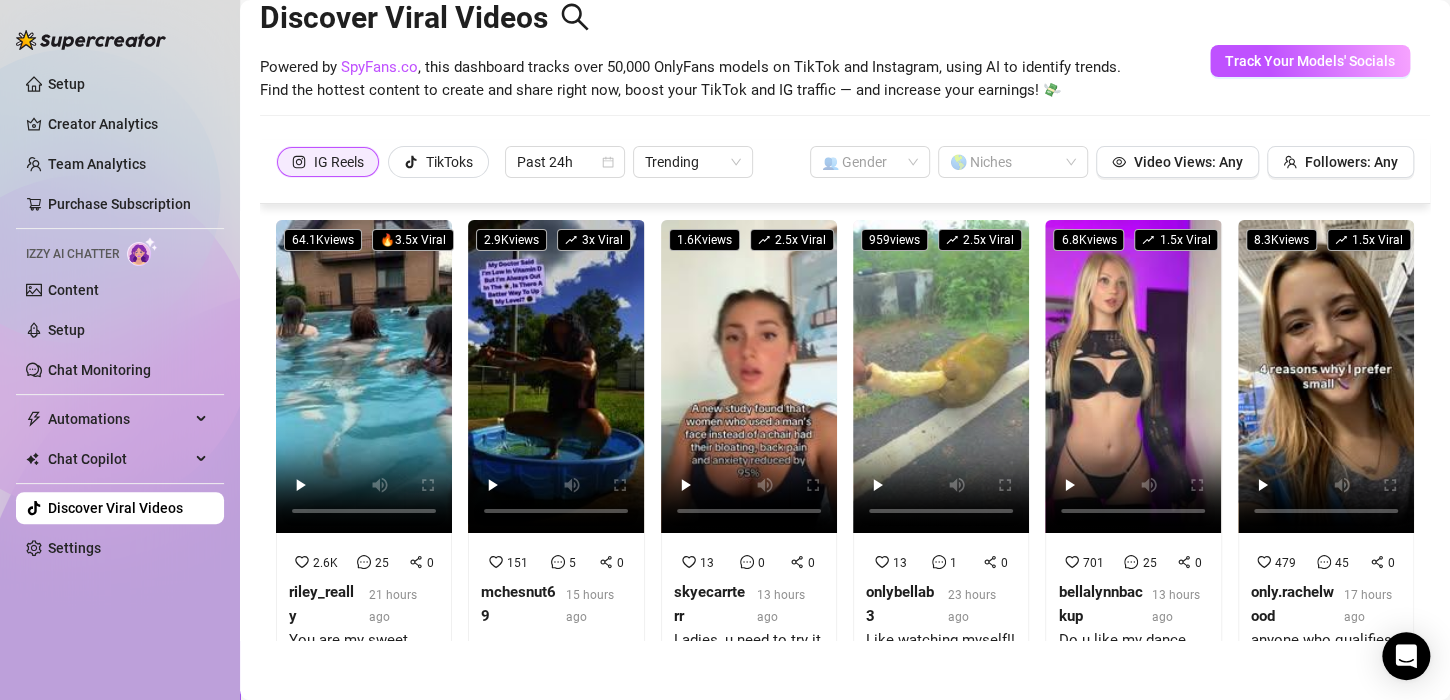 click on "IG Reels" at bounding box center (339, 162) 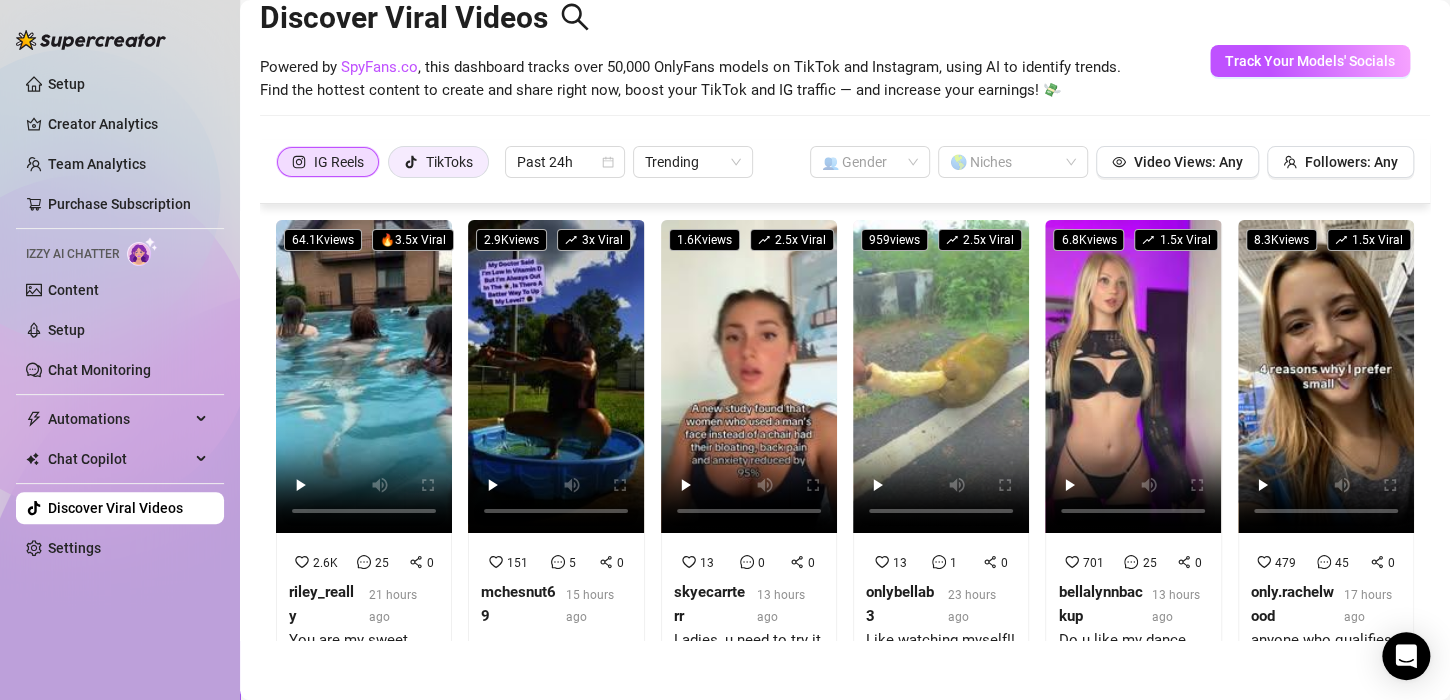 click on "TikToks" at bounding box center (438, 162) 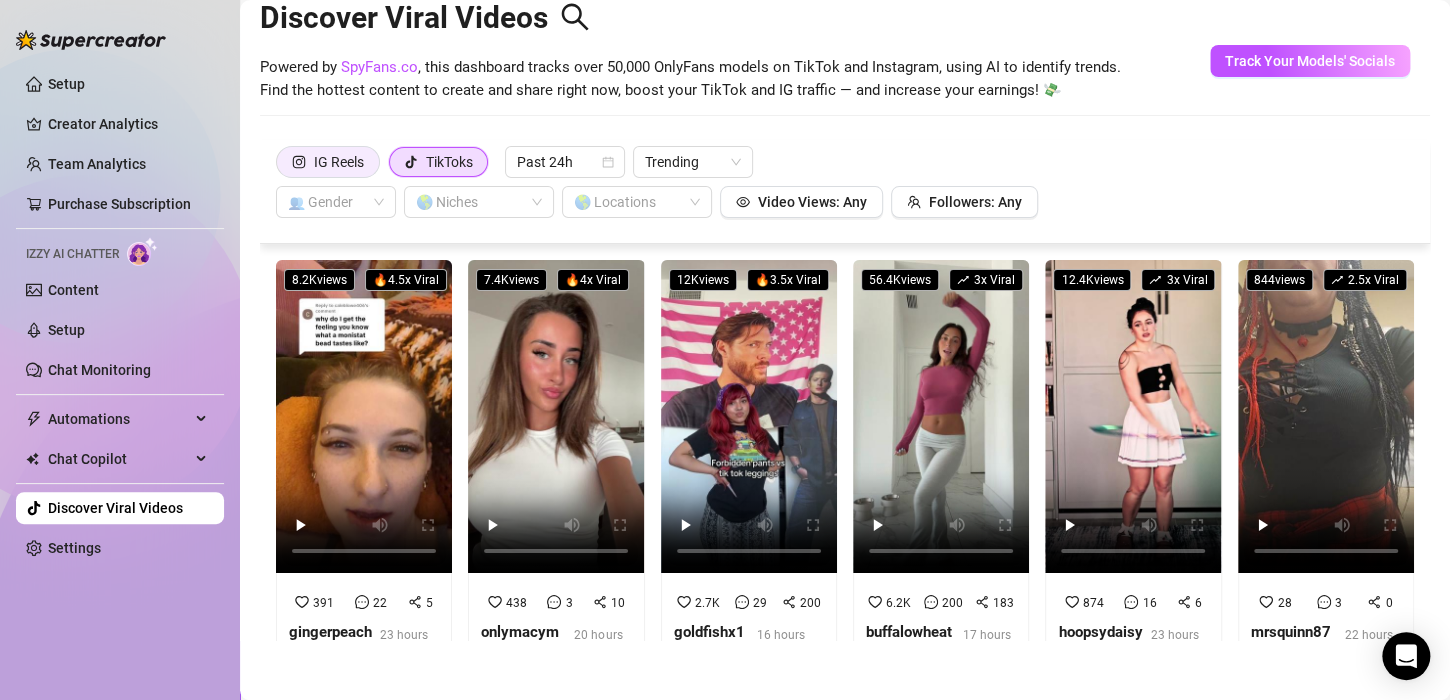click on "IG Reels" at bounding box center (339, 162) 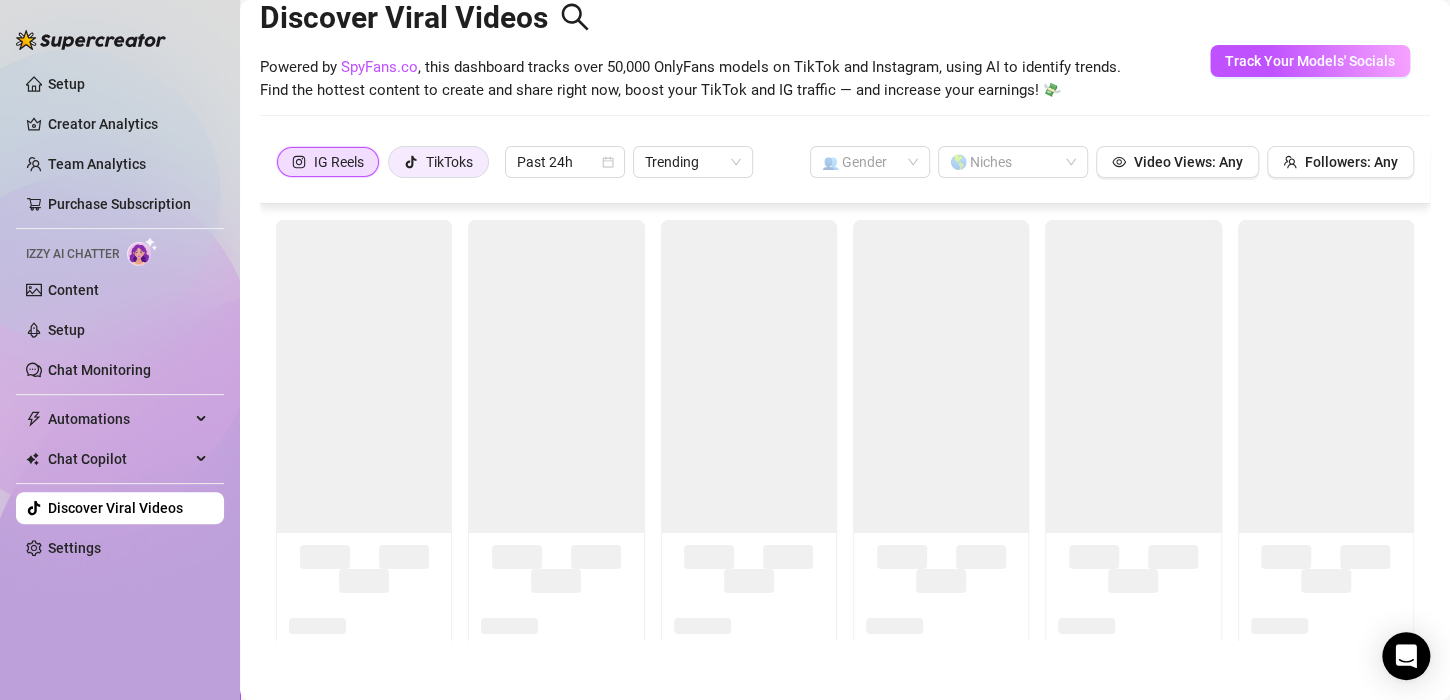 click on "TikToks" at bounding box center (449, 162) 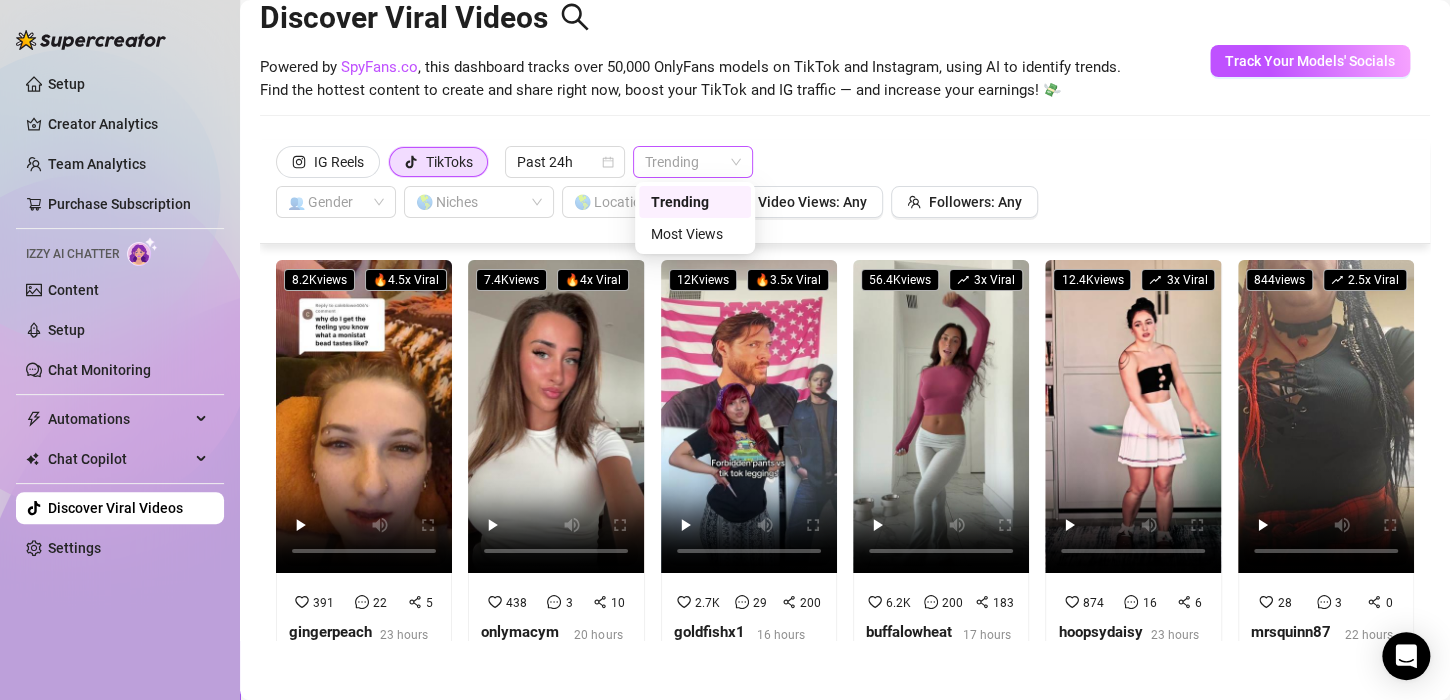 click on "Trending" at bounding box center (693, 162) 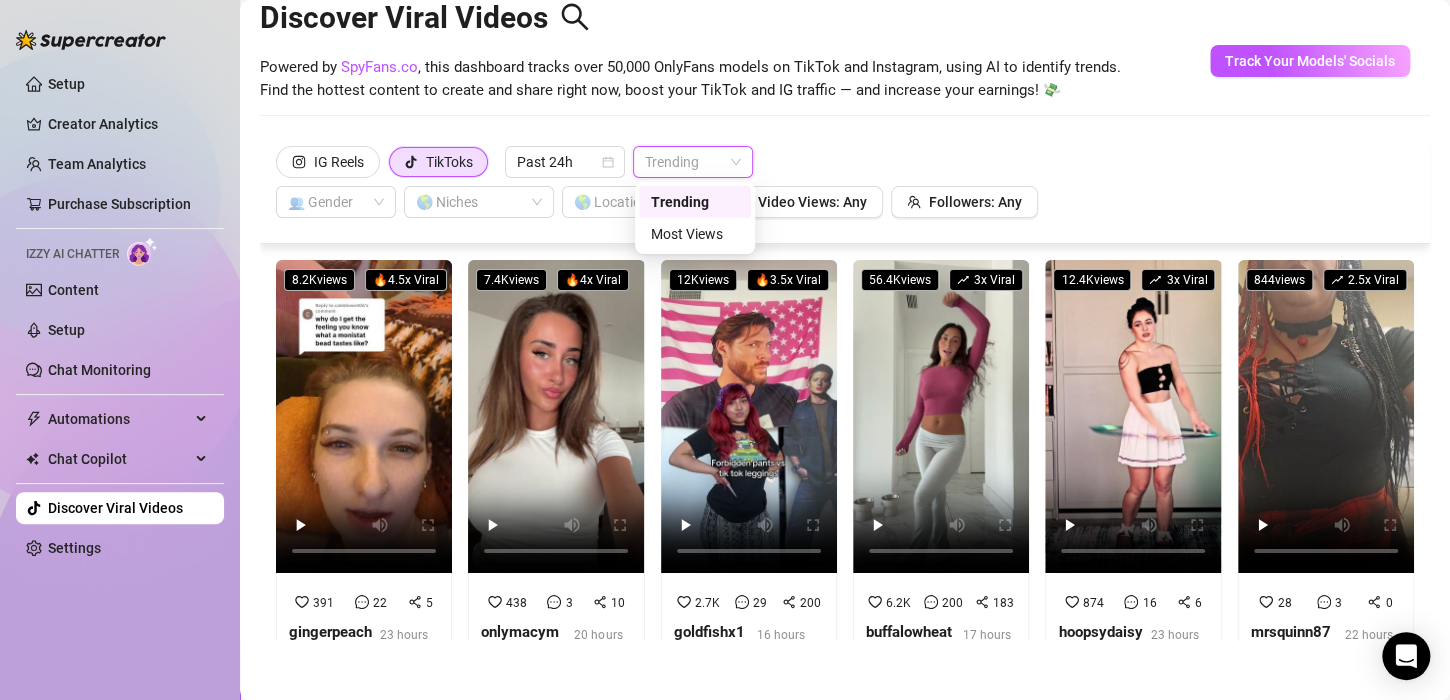 click on "IG Reels TikToks Past 24h Trending 👥 Gender   🌎 Niches   🌎 Locations Video Views: Any Followers: Any" at bounding box center (845, 192) 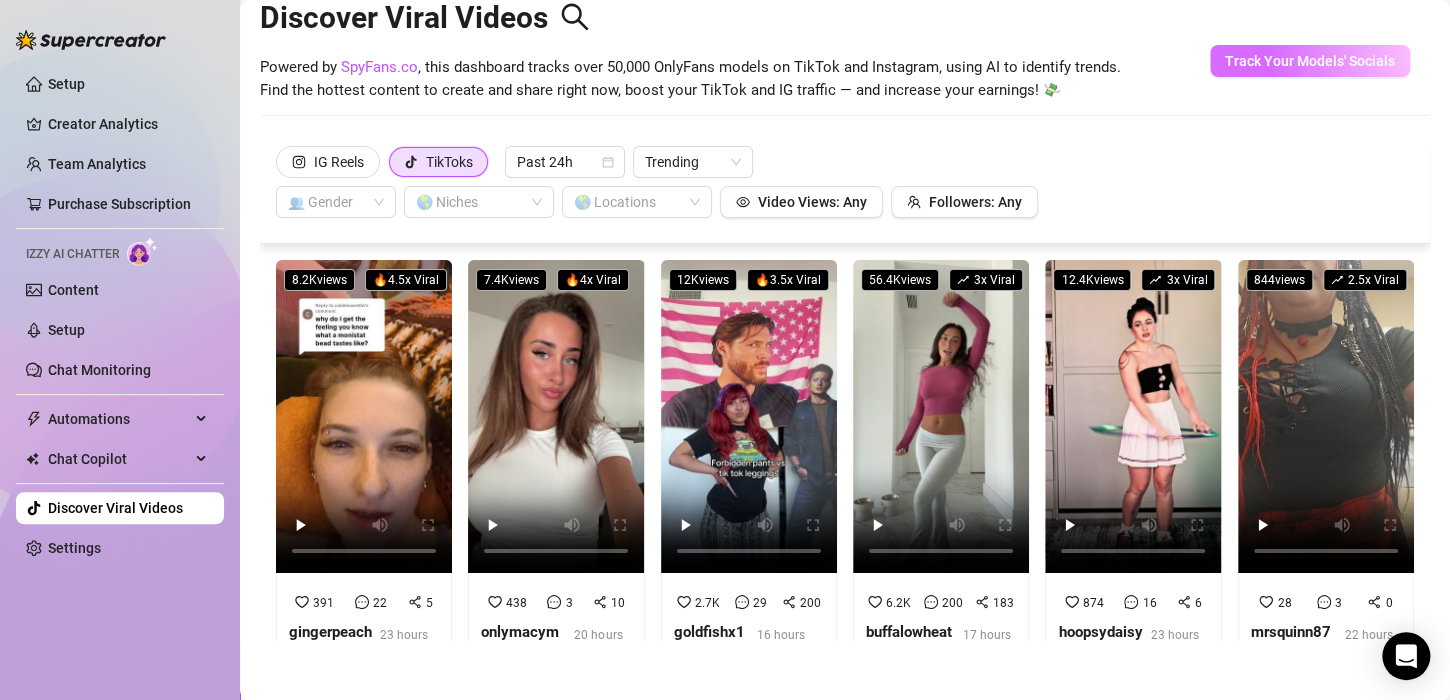 click on "Track Your Models' Socials" at bounding box center (1310, 61) 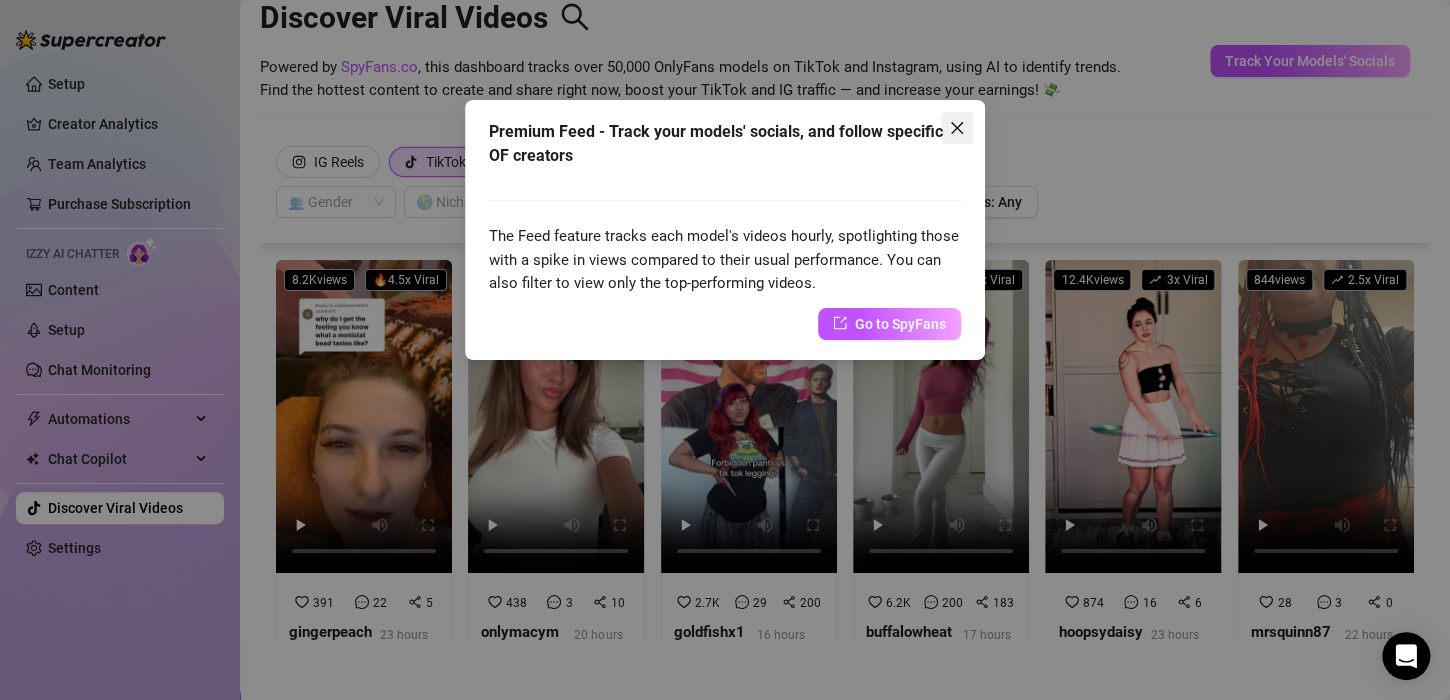 click 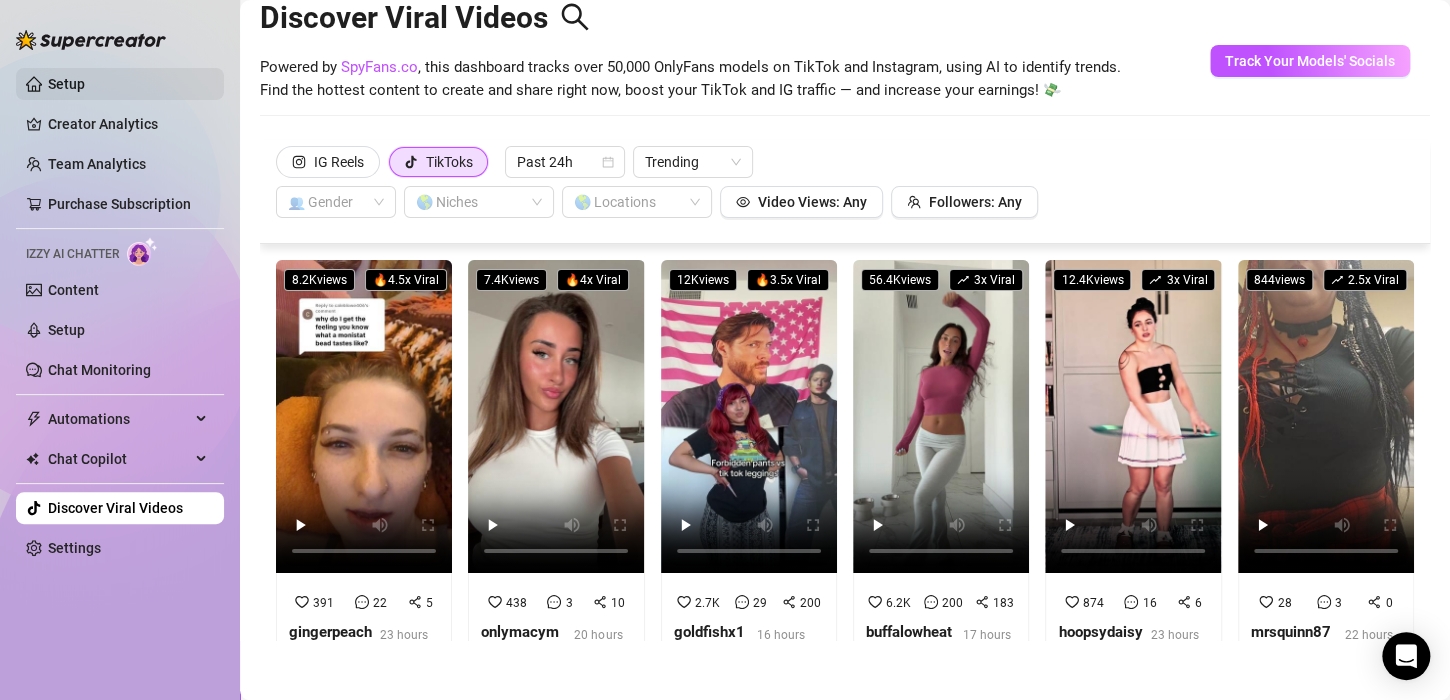 click on "Setup" at bounding box center [66, 84] 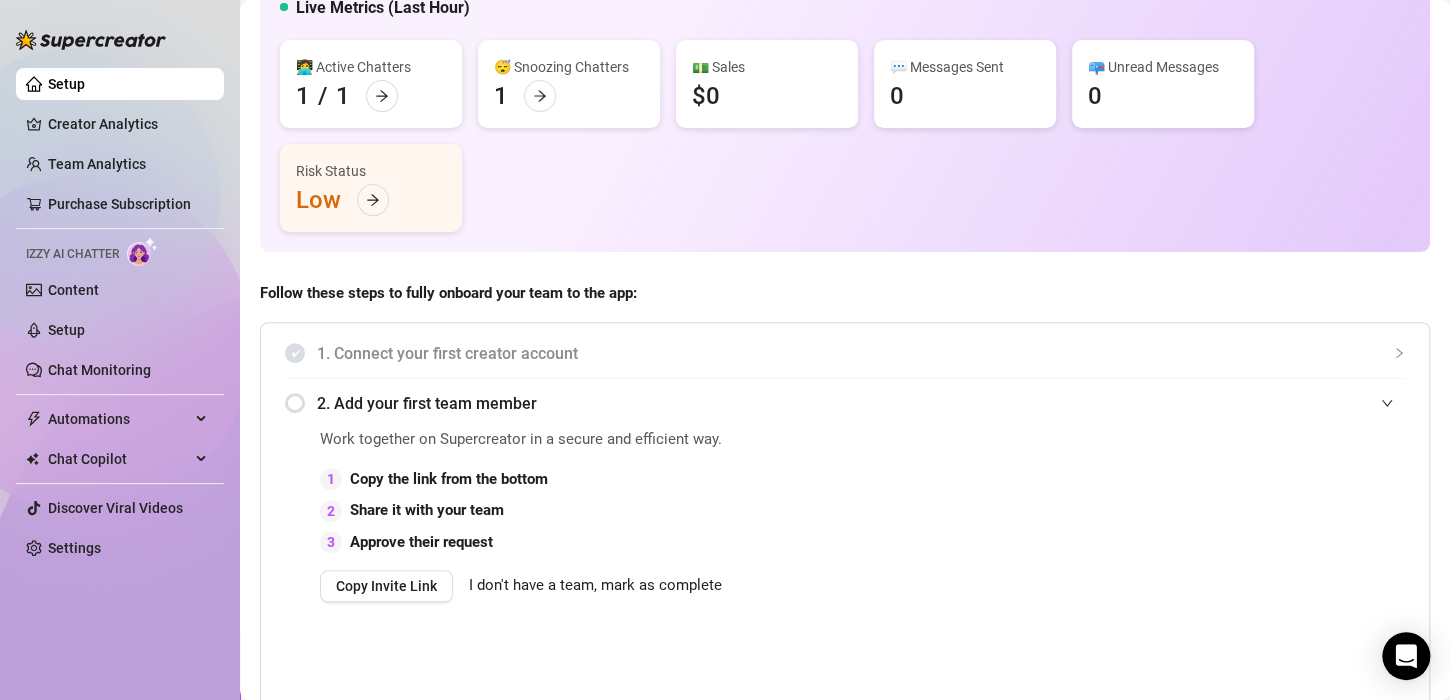 scroll, scrollTop: 0, scrollLeft: 0, axis: both 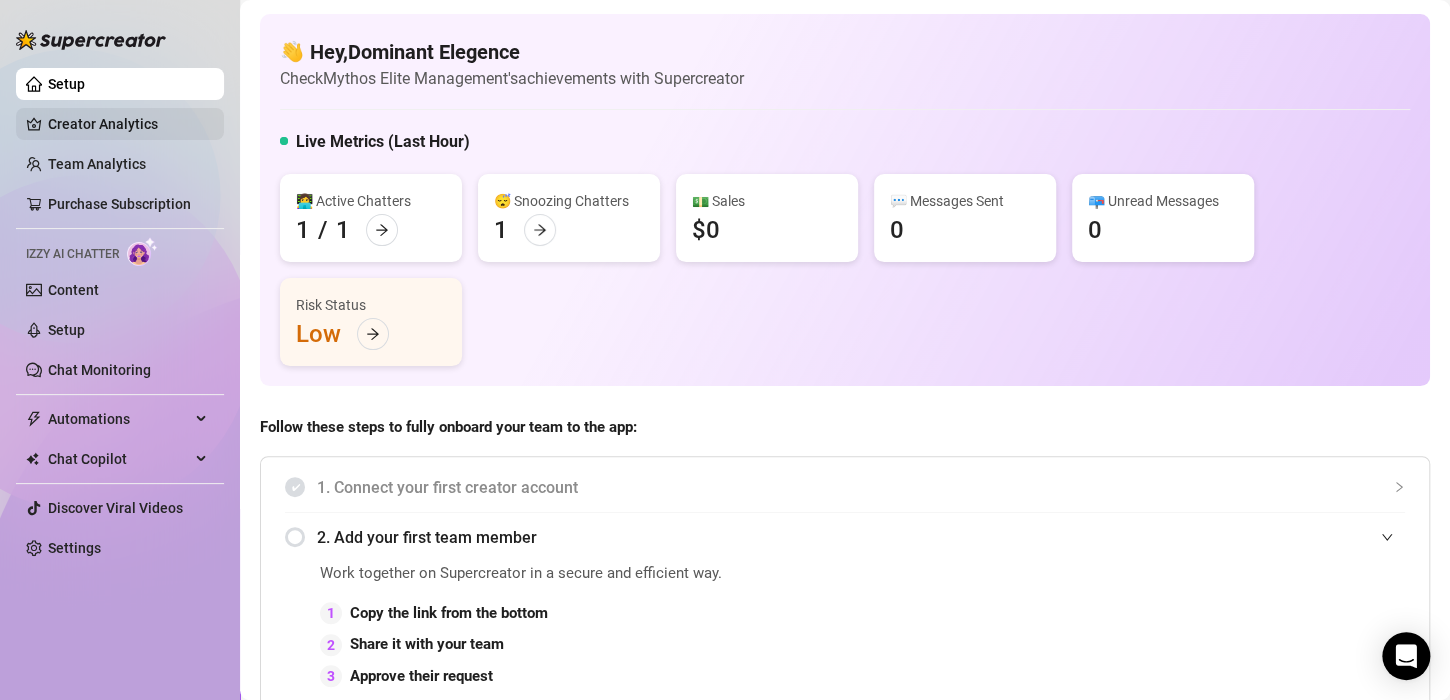click on "Creator Analytics" at bounding box center (128, 124) 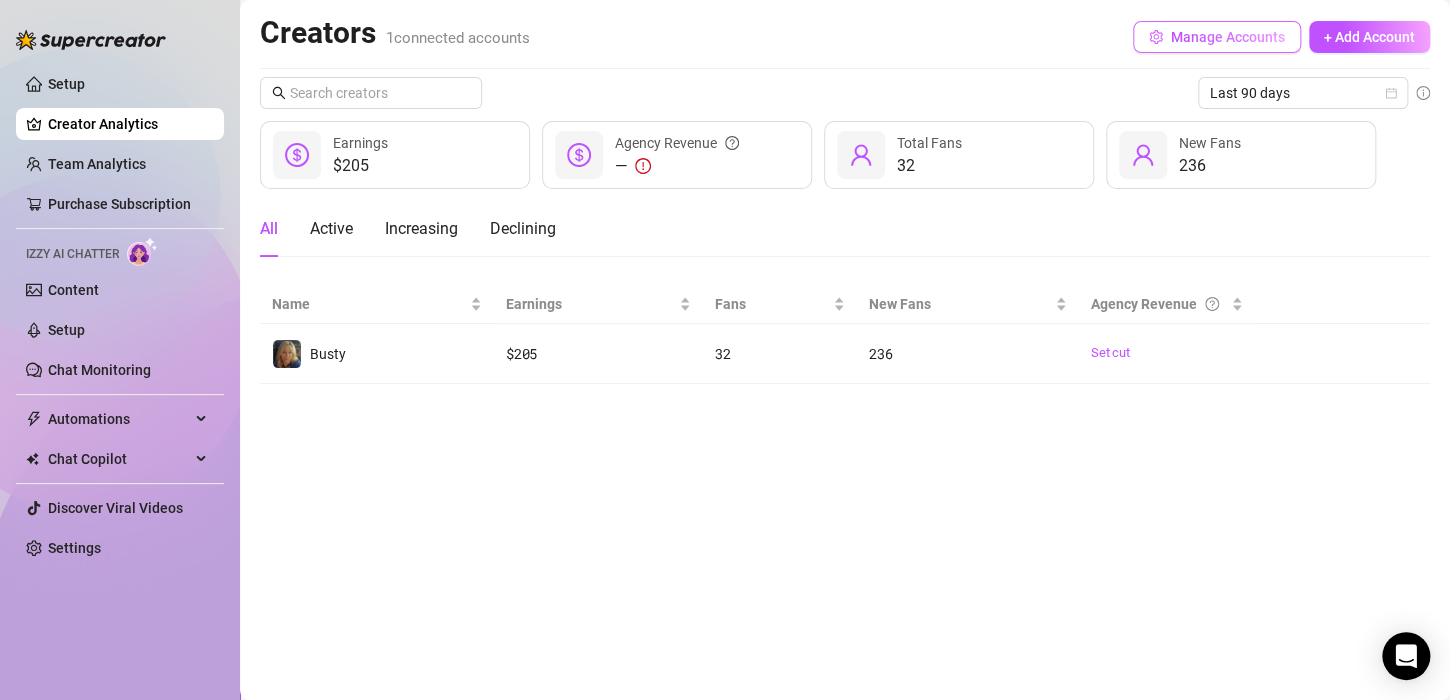 click on "Manage Accounts" at bounding box center [1228, 37] 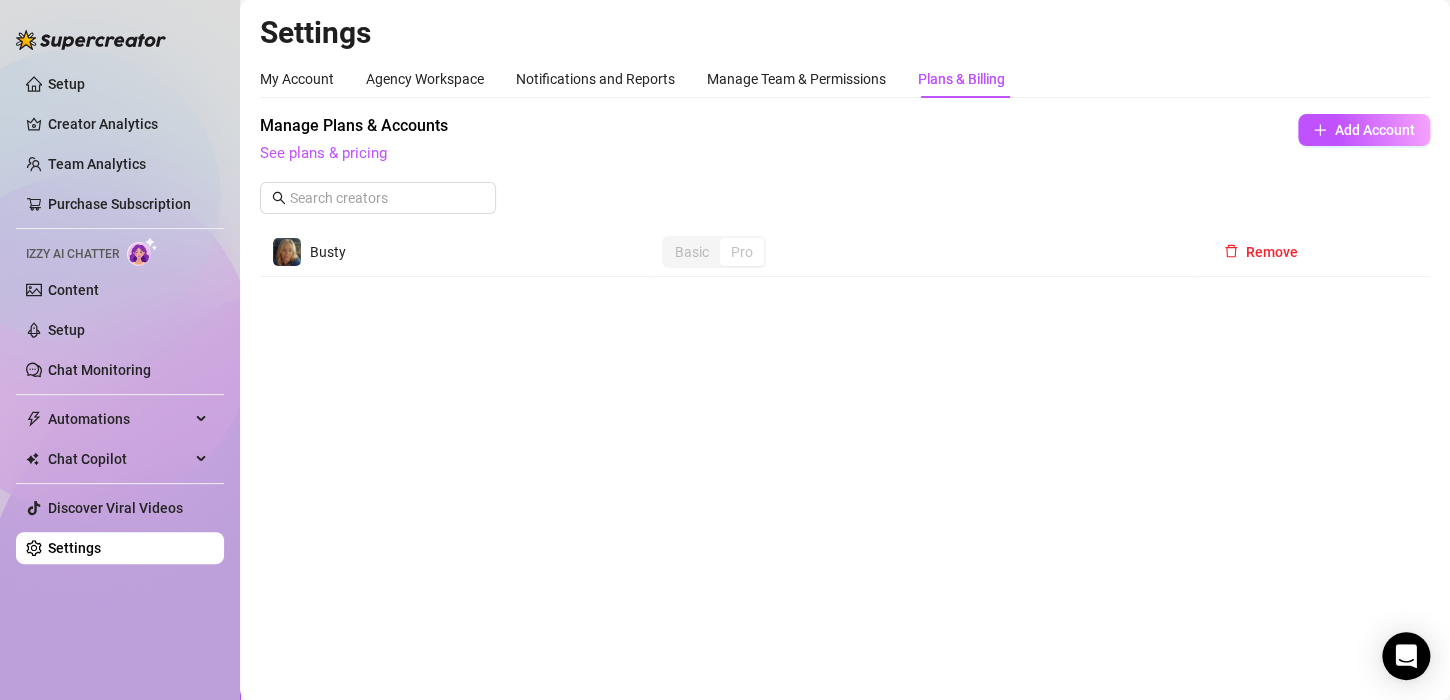 click on "Busty" at bounding box center [328, 252] 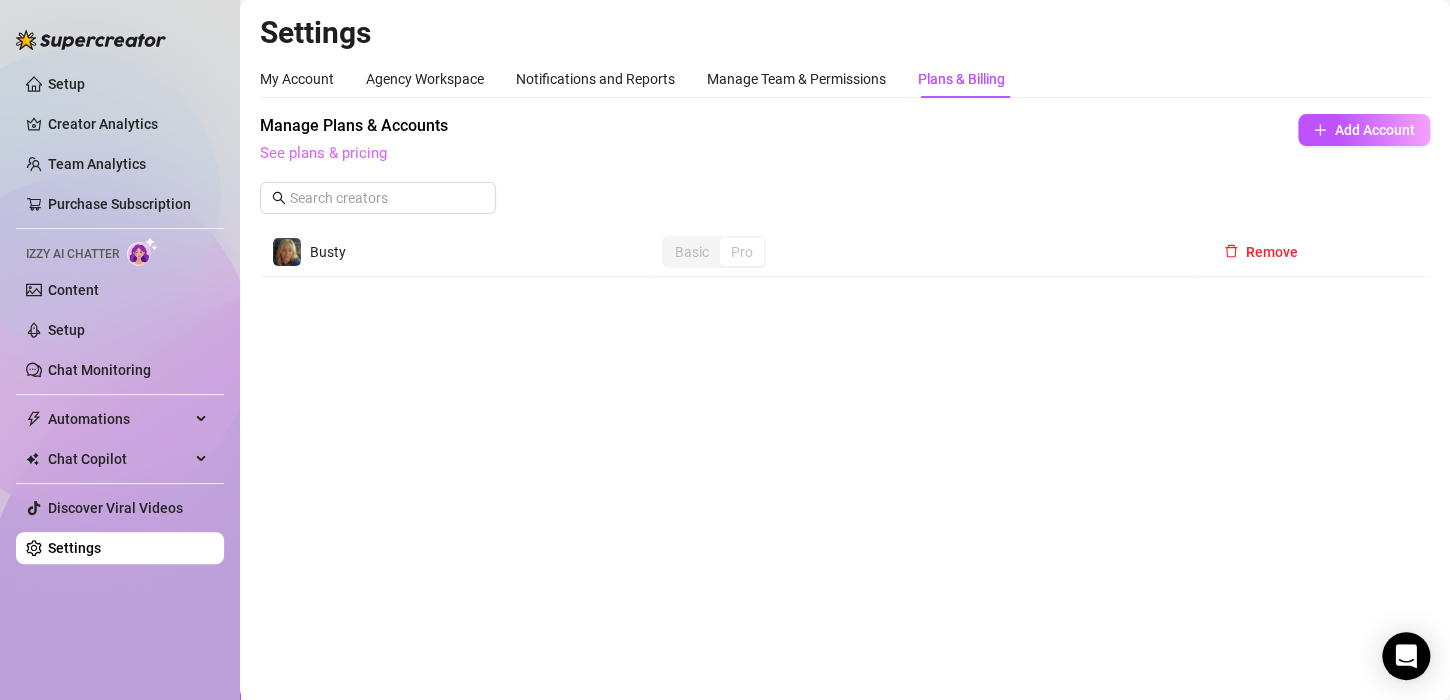 click on "See plans & pricing" at bounding box center (323, 153) 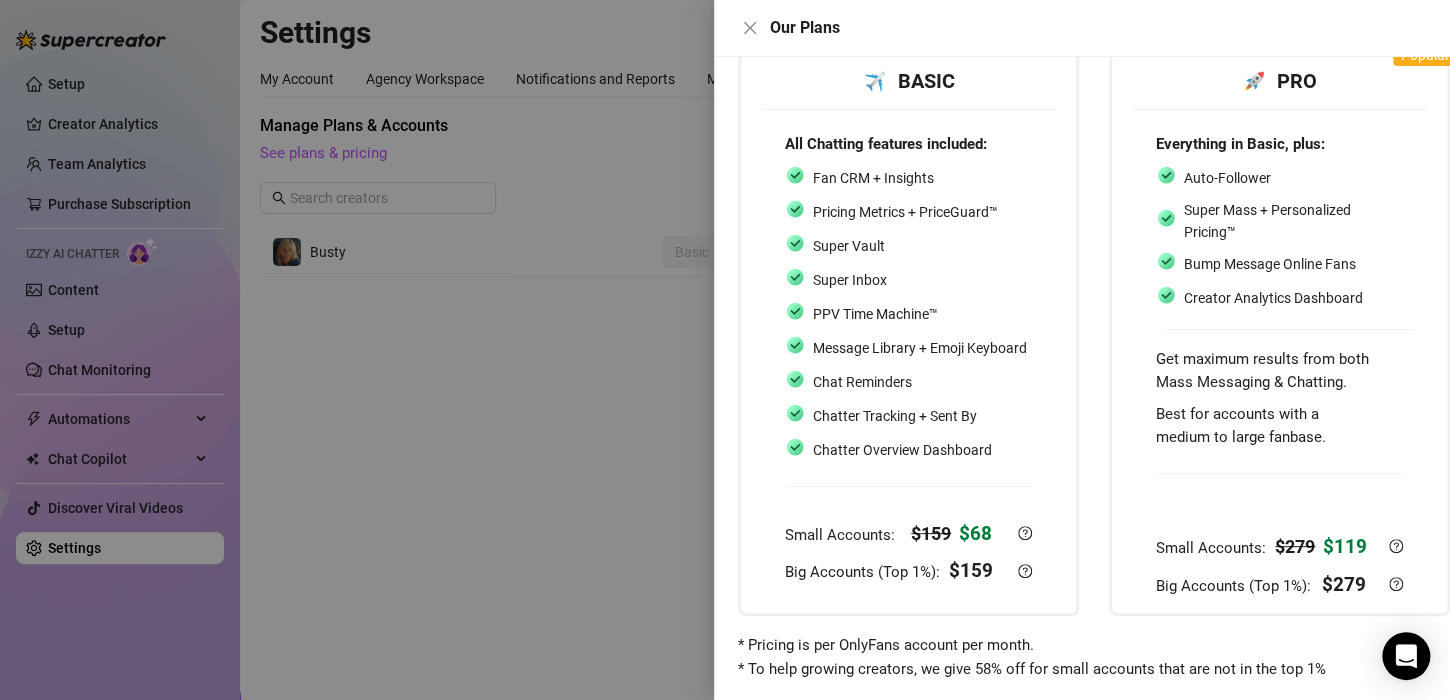 scroll, scrollTop: 184, scrollLeft: 0, axis: vertical 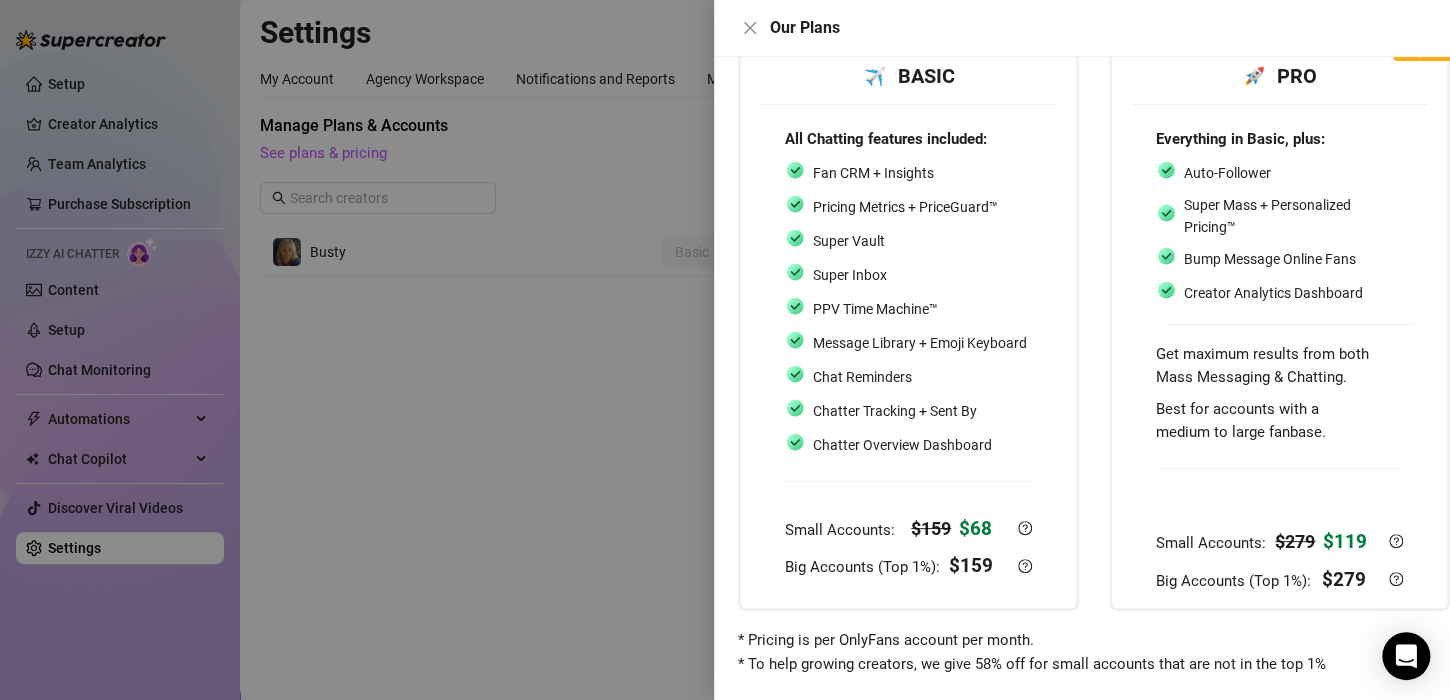 click on "Get maximum results from both Mass Messaging & Chatting." at bounding box center (1262, 366) 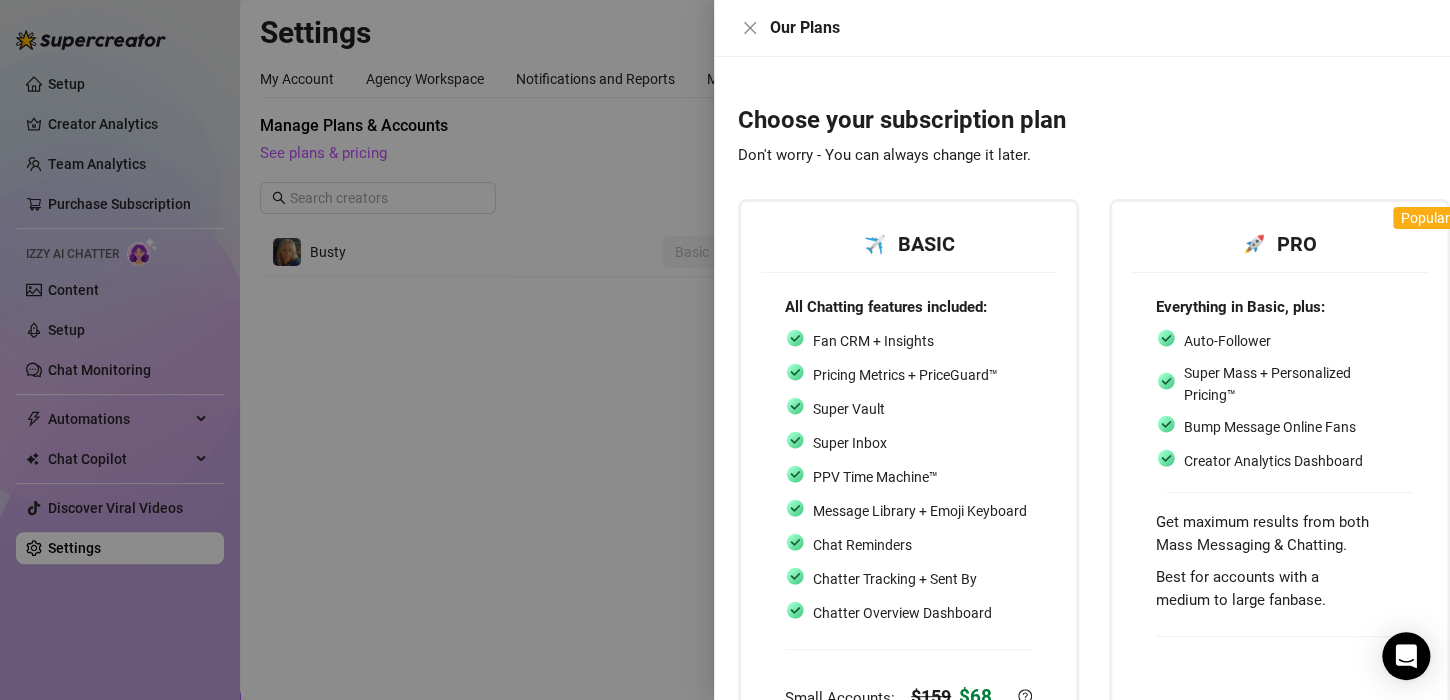 click on "🚀  PRO" at bounding box center [1279, 245] 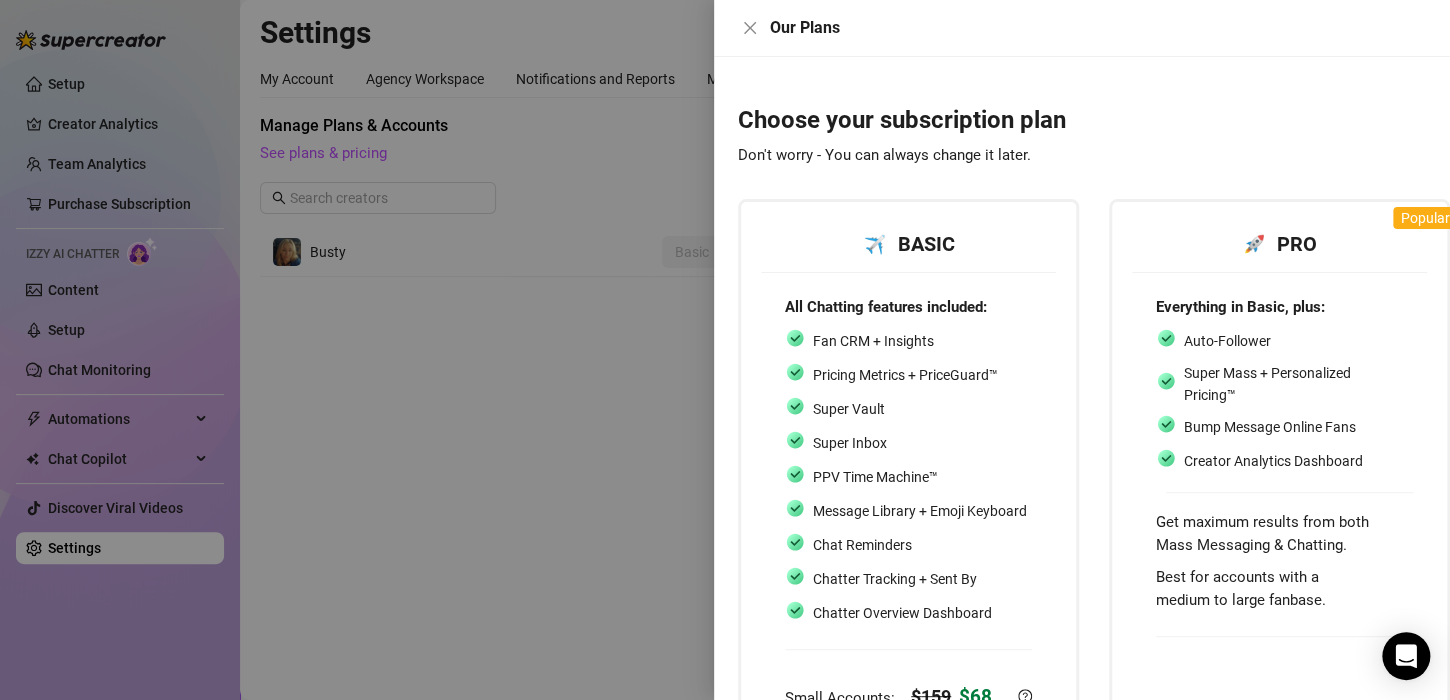 scroll, scrollTop: 0, scrollLeft: 38, axis: horizontal 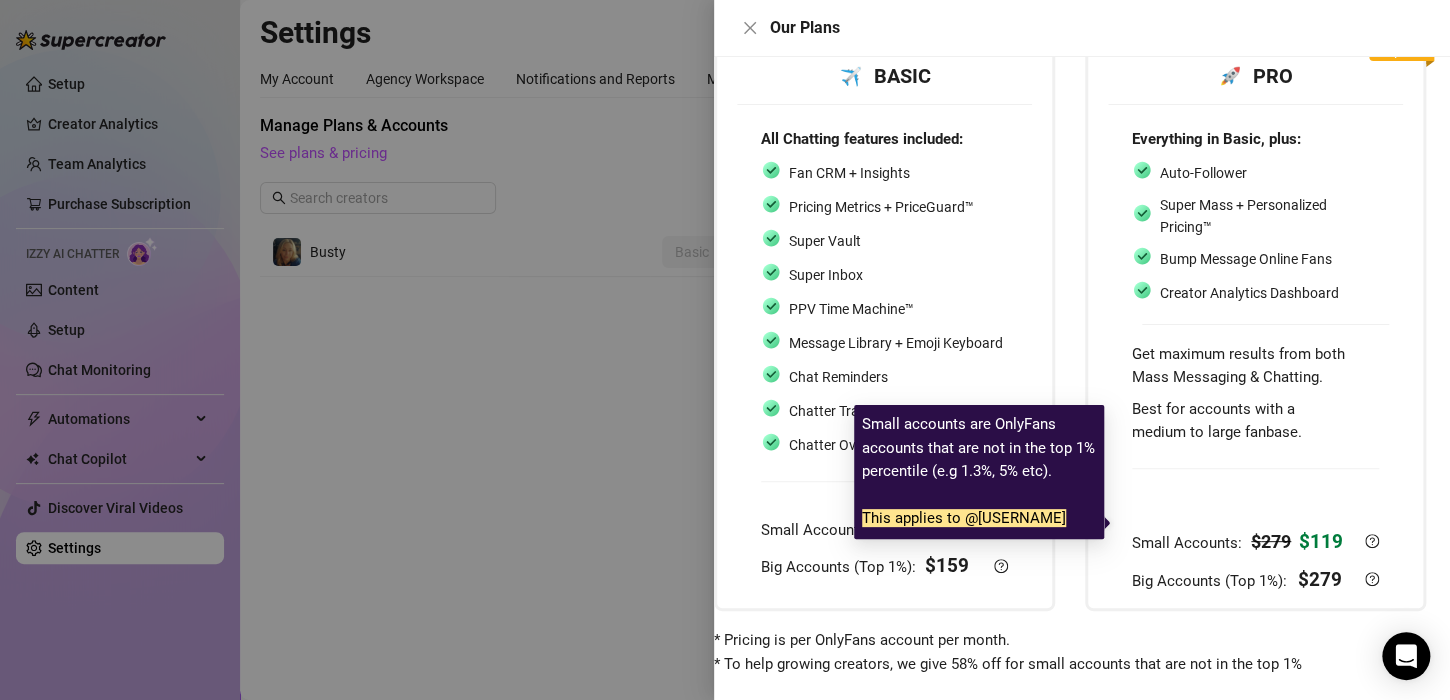 click on "$ 119" at bounding box center (1321, 541) 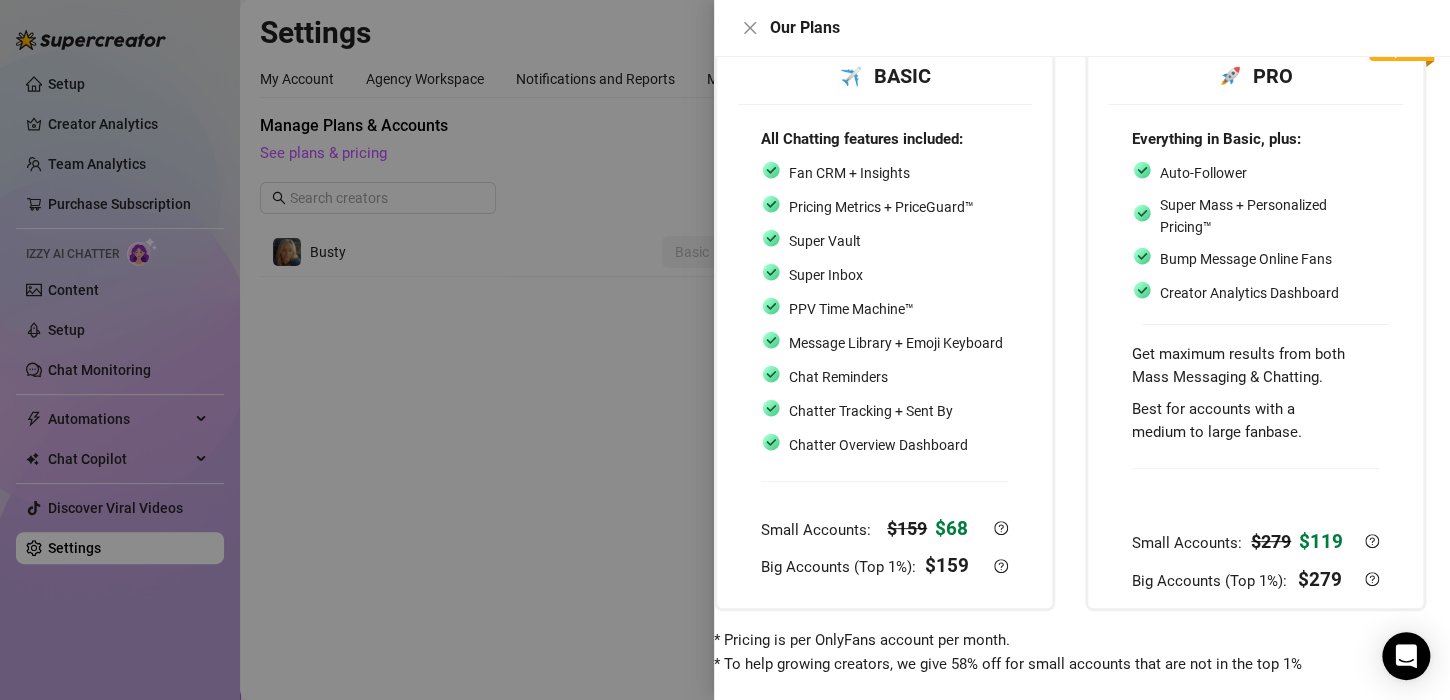 click on "Get maximum results from both Mass Messaging & Chatting." at bounding box center (1238, 366) 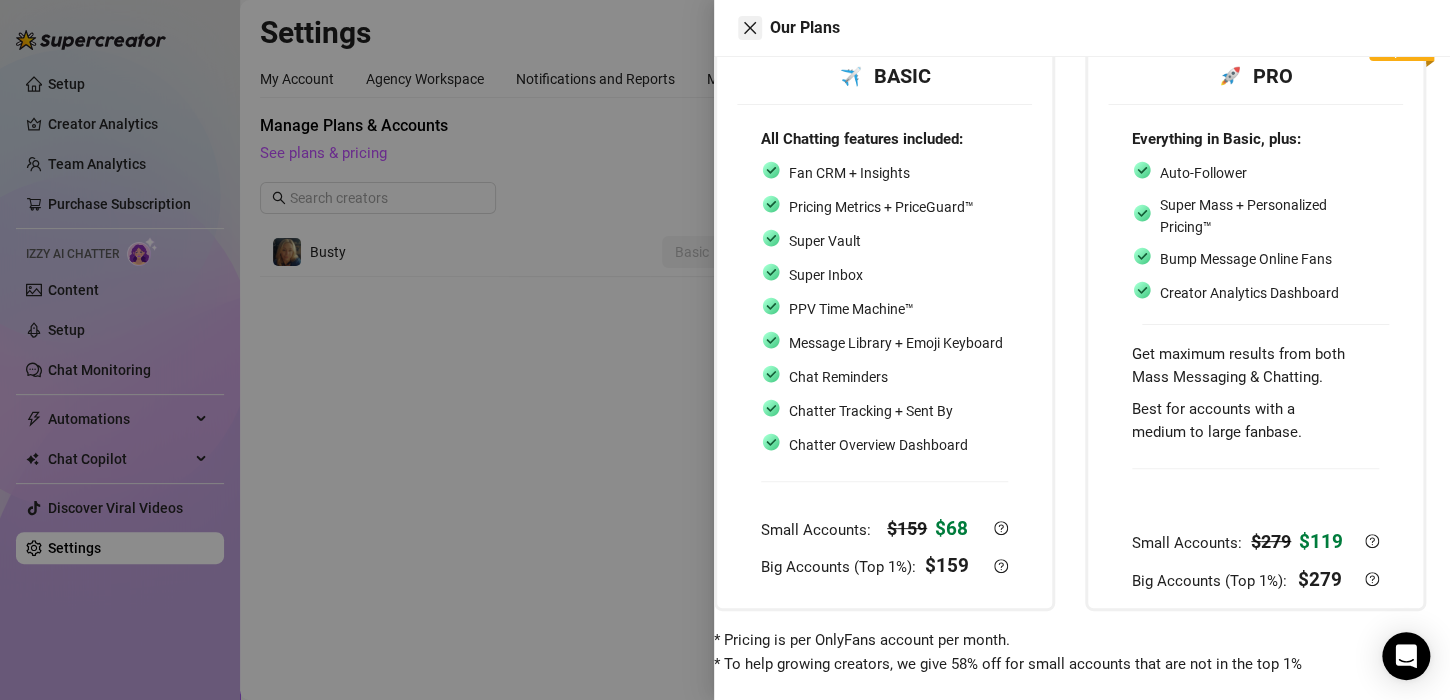 click at bounding box center [750, 28] 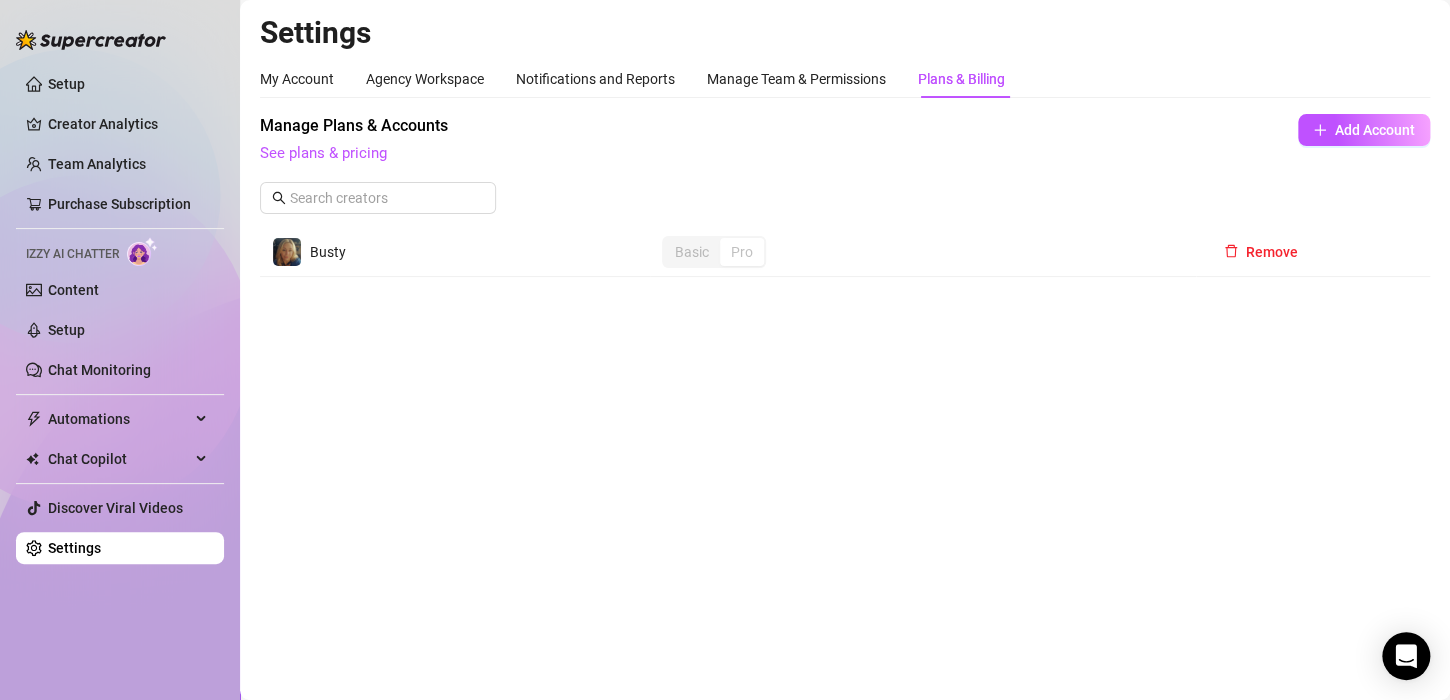 click on "Pro" at bounding box center [742, 252] 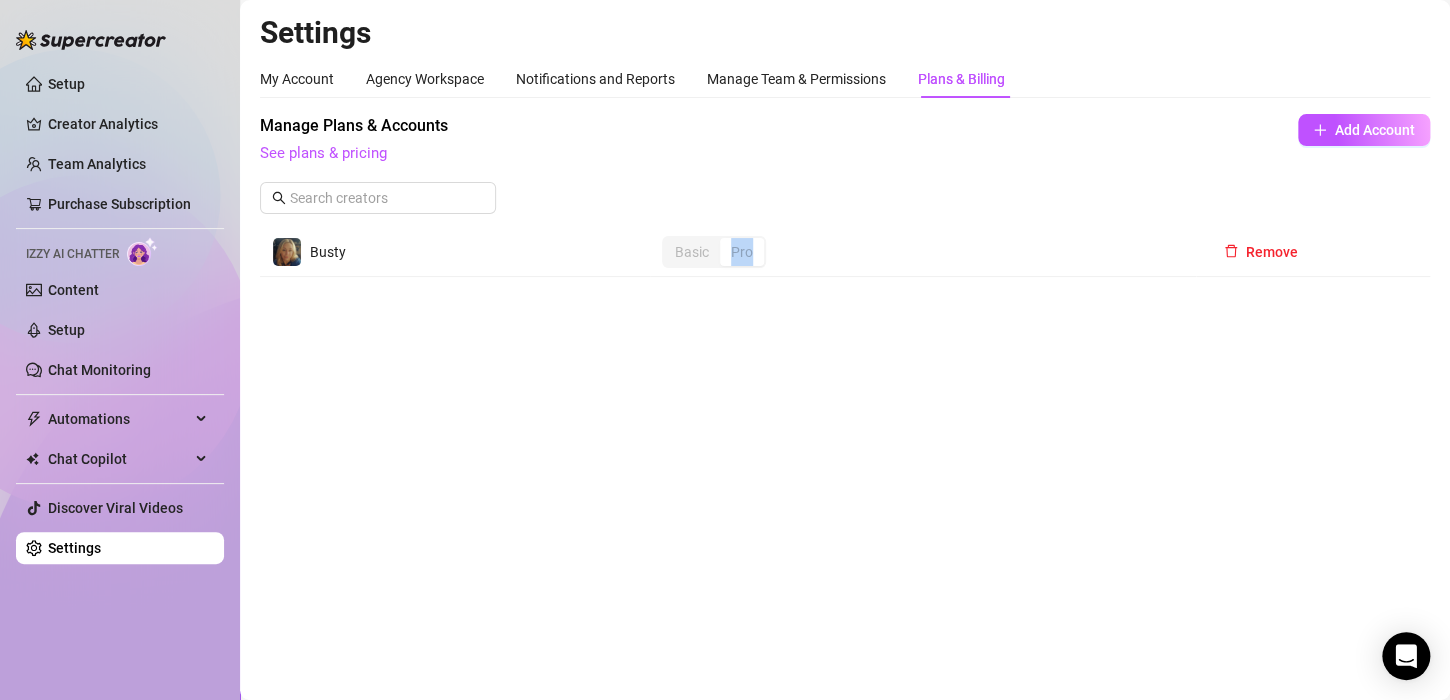 click on "Pro" at bounding box center (742, 252) 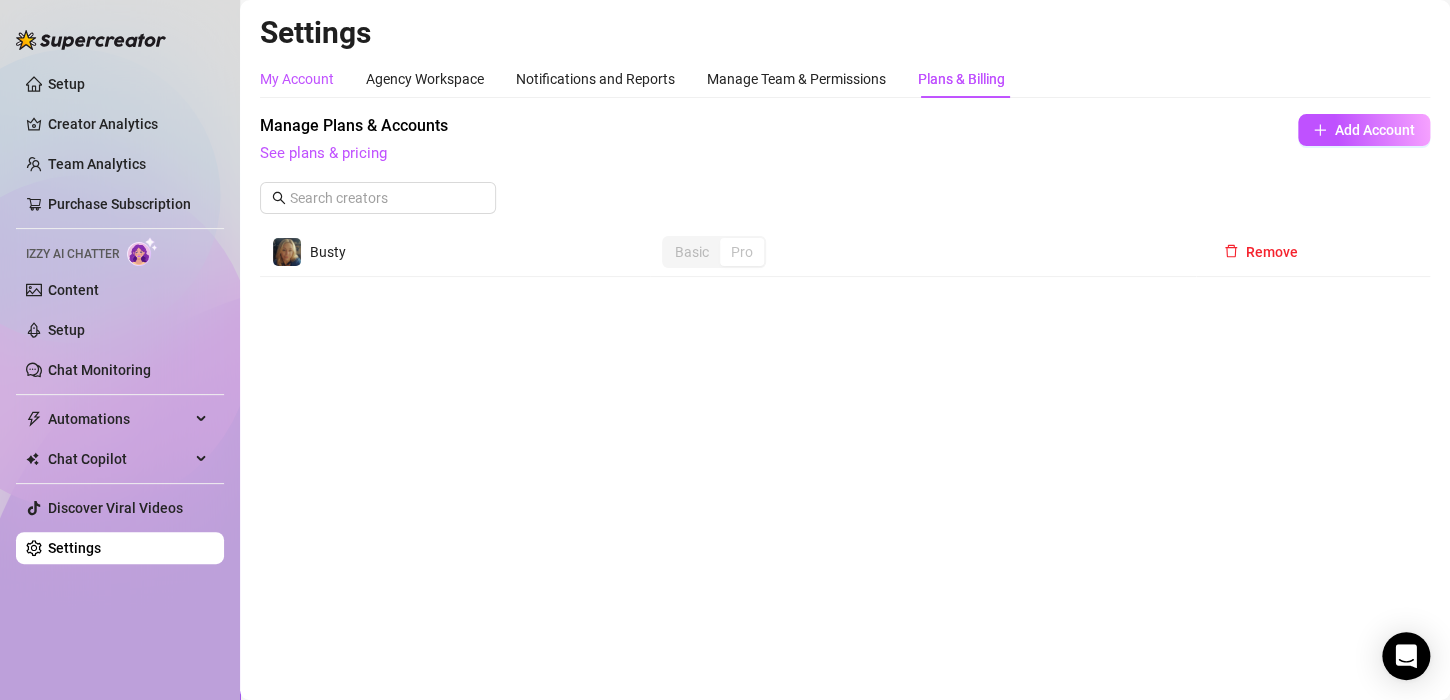 click on "My Account" at bounding box center [297, 79] 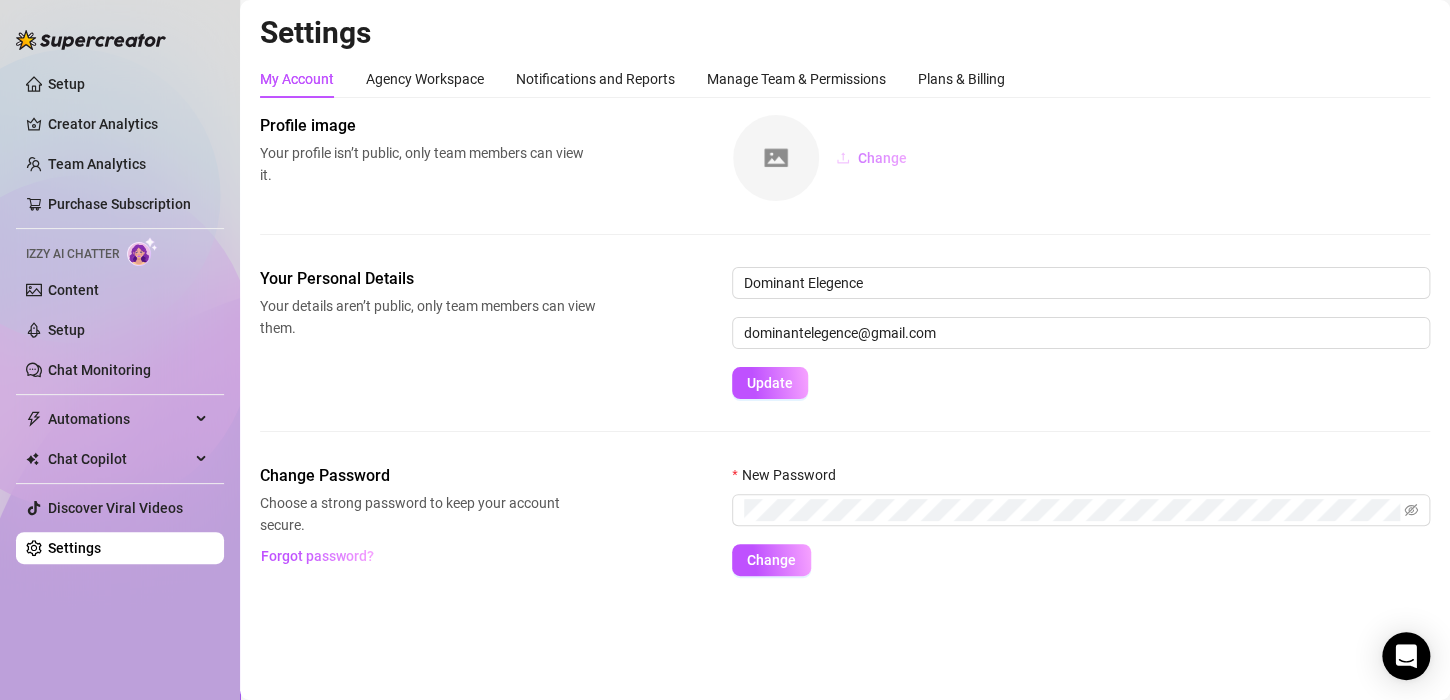 click on "Change" at bounding box center (882, 158) 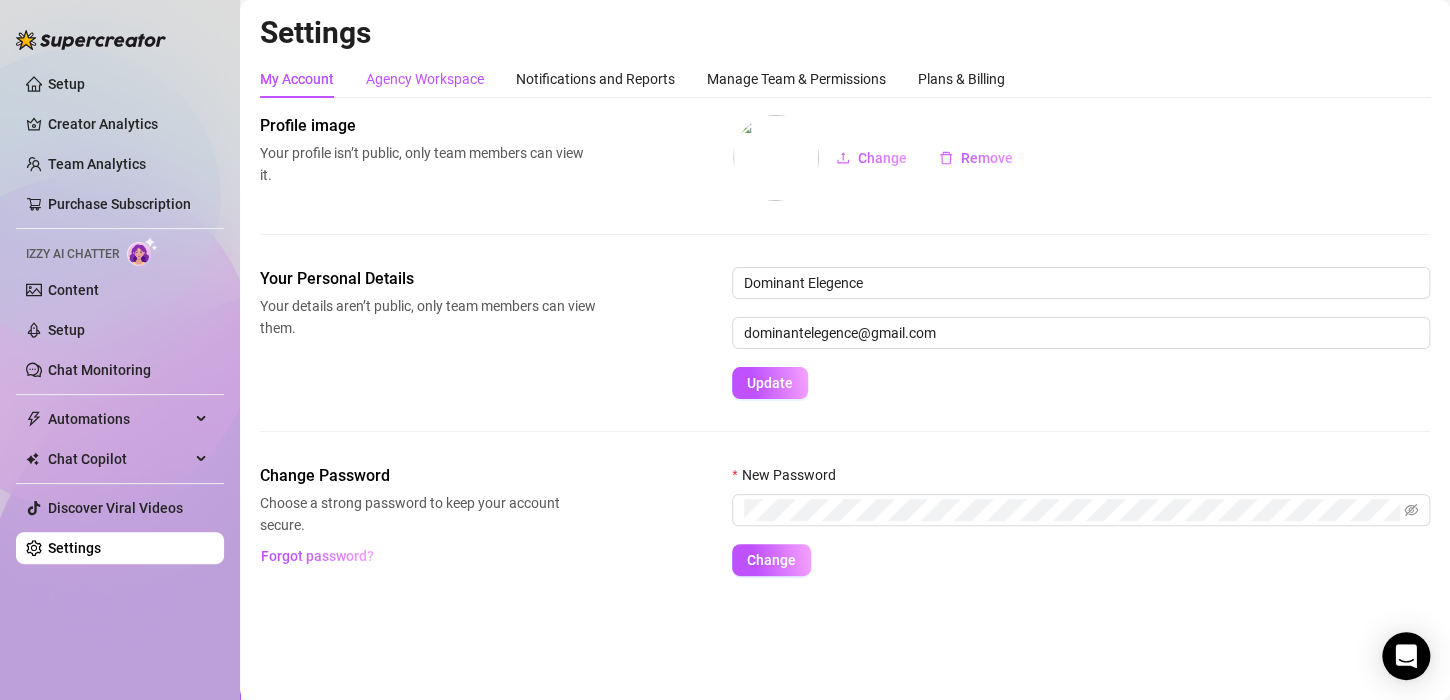 click on "Agency Workspace" at bounding box center [425, 79] 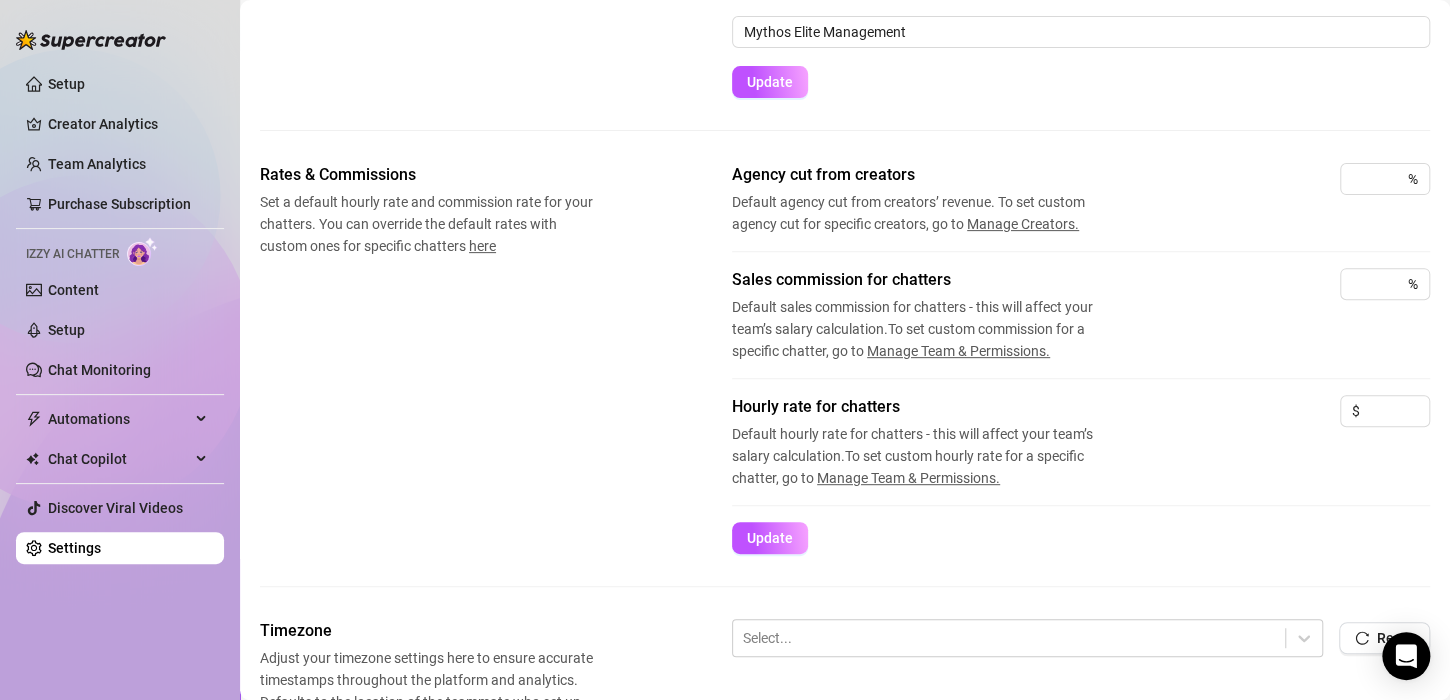 scroll, scrollTop: 227, scrollLeft: 0, axis: vertical 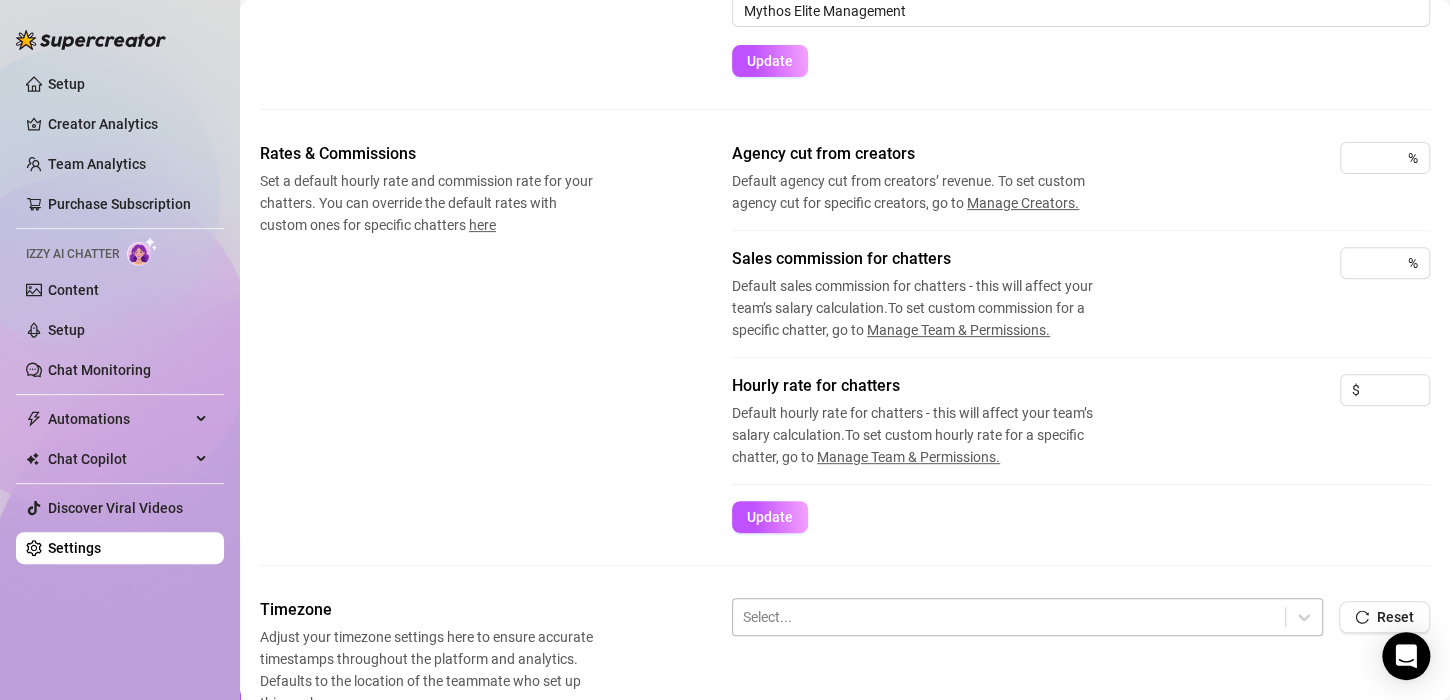 click at bounding box center (1009, 617) 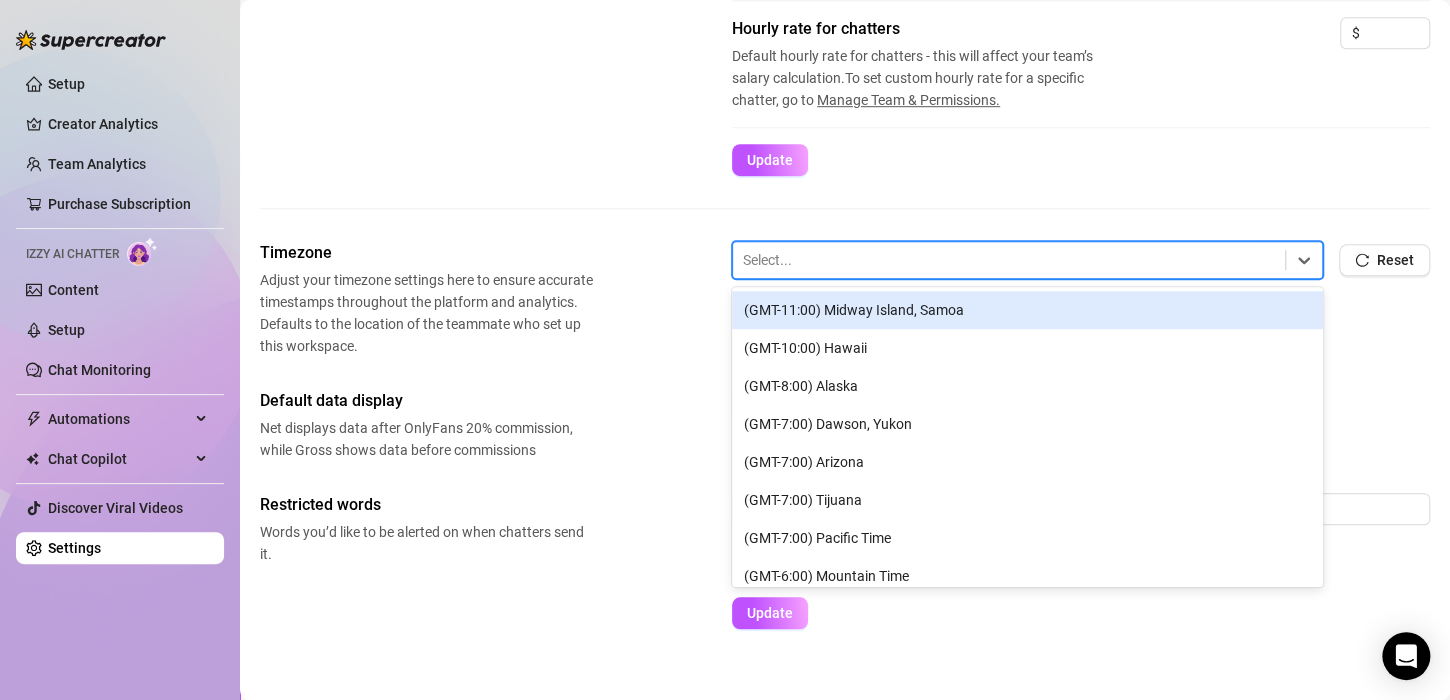 scroll, scrollTop: 612, scrollLeft: 0, axis: vertical 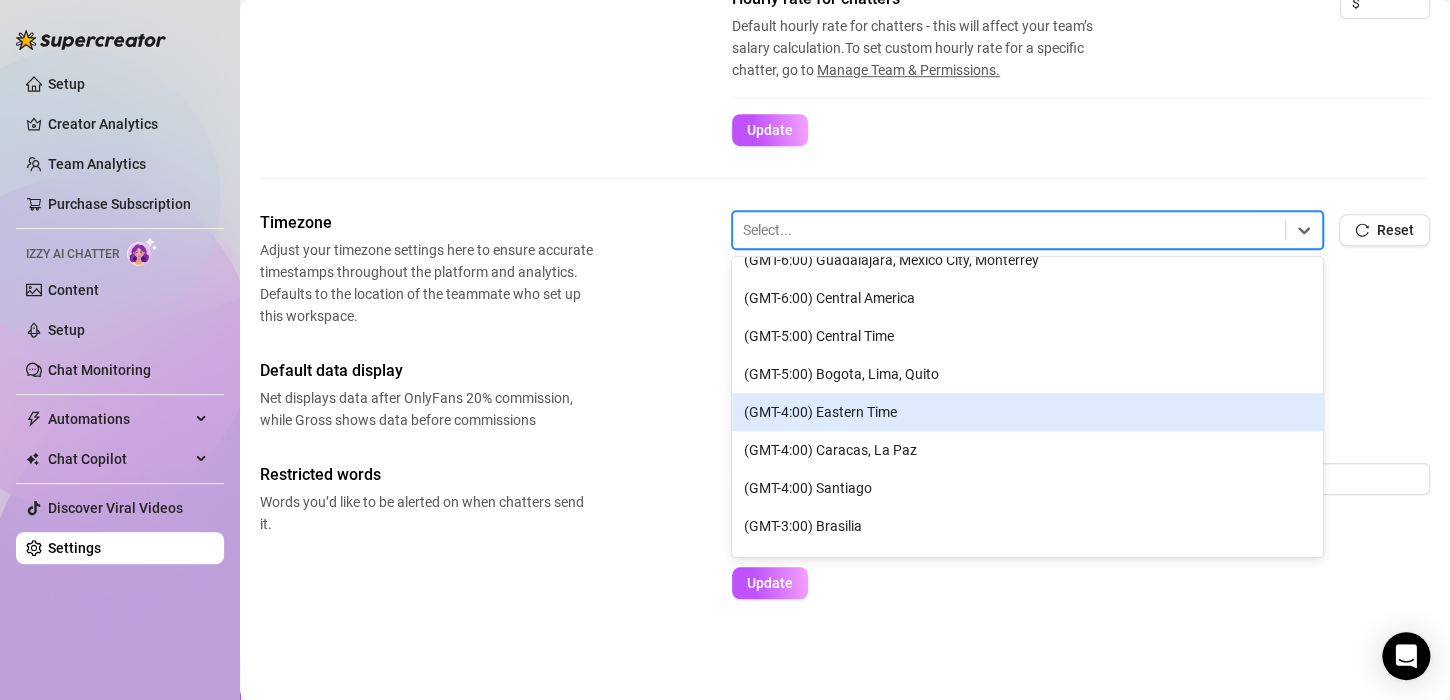 click on "(GMT-4:00) Eastern Time" at bounding box center [1027, 412] 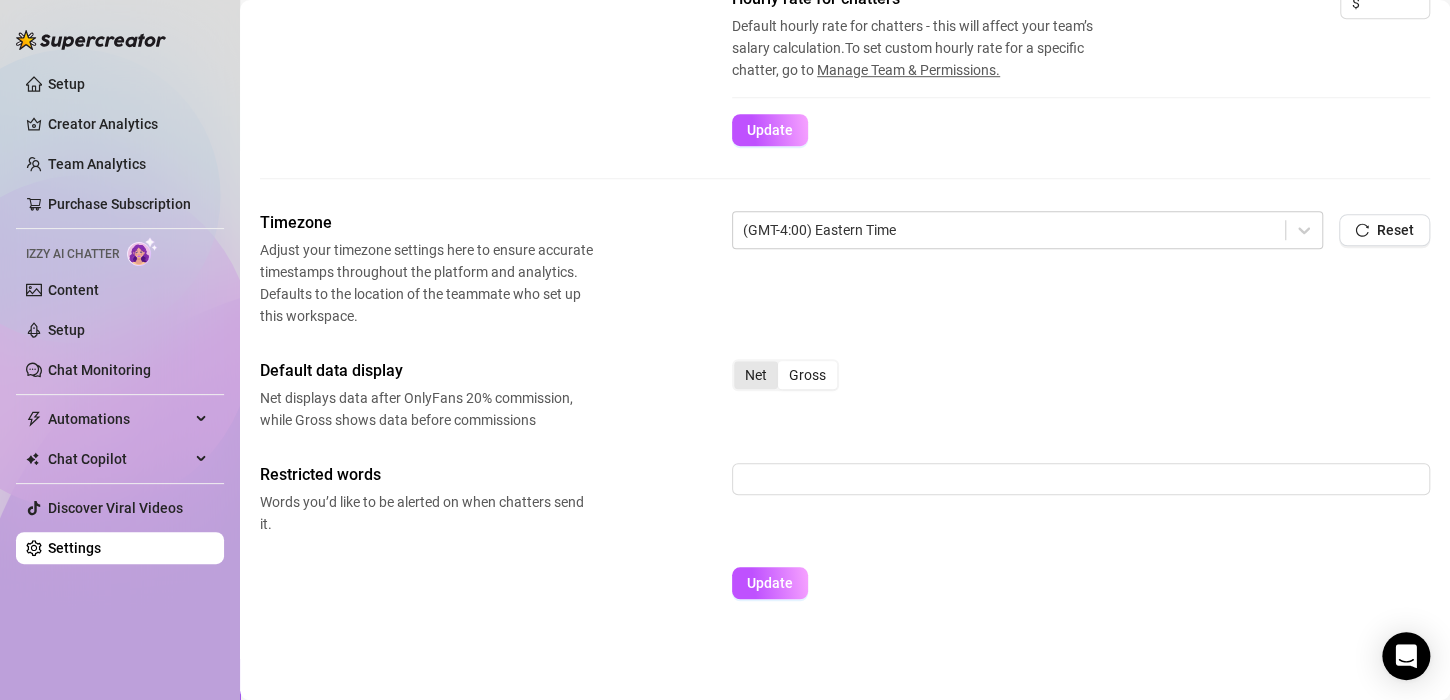 click on "Net" at bounding box center (756, 375) 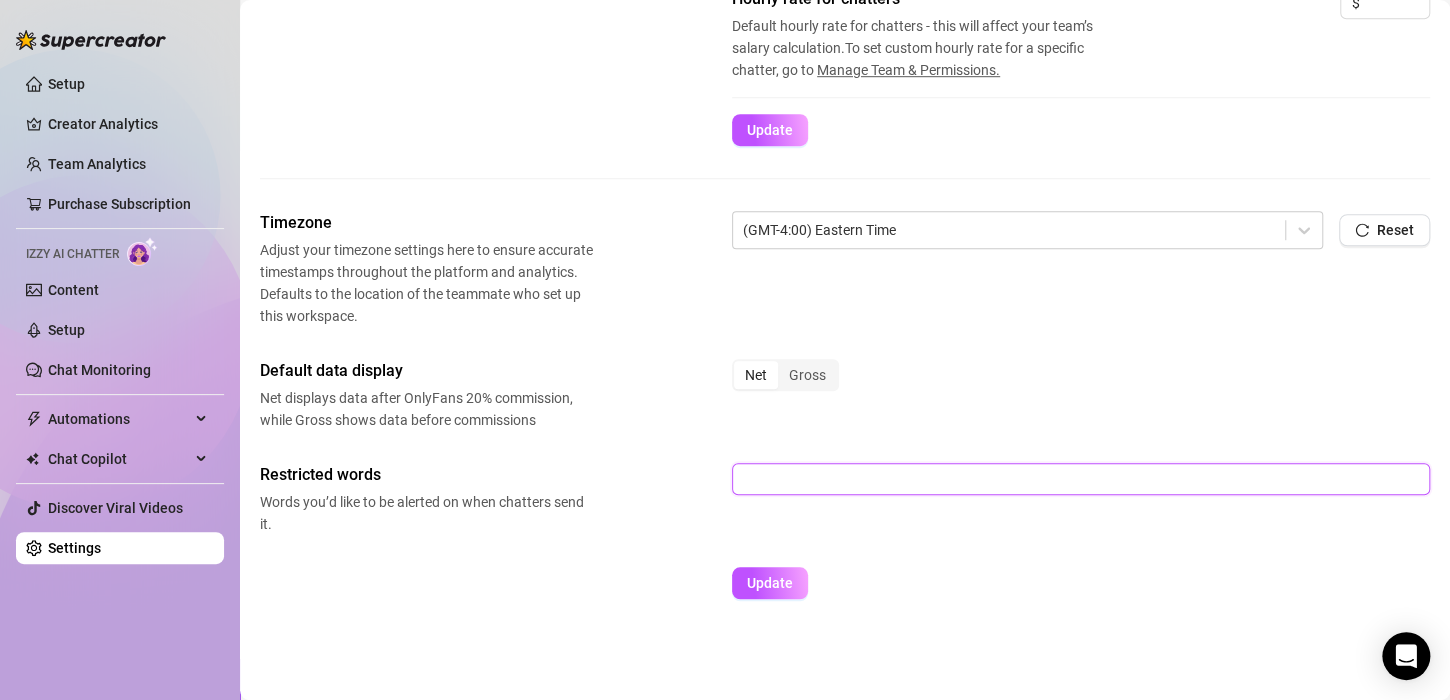 click at bounding box center [1081, 479] 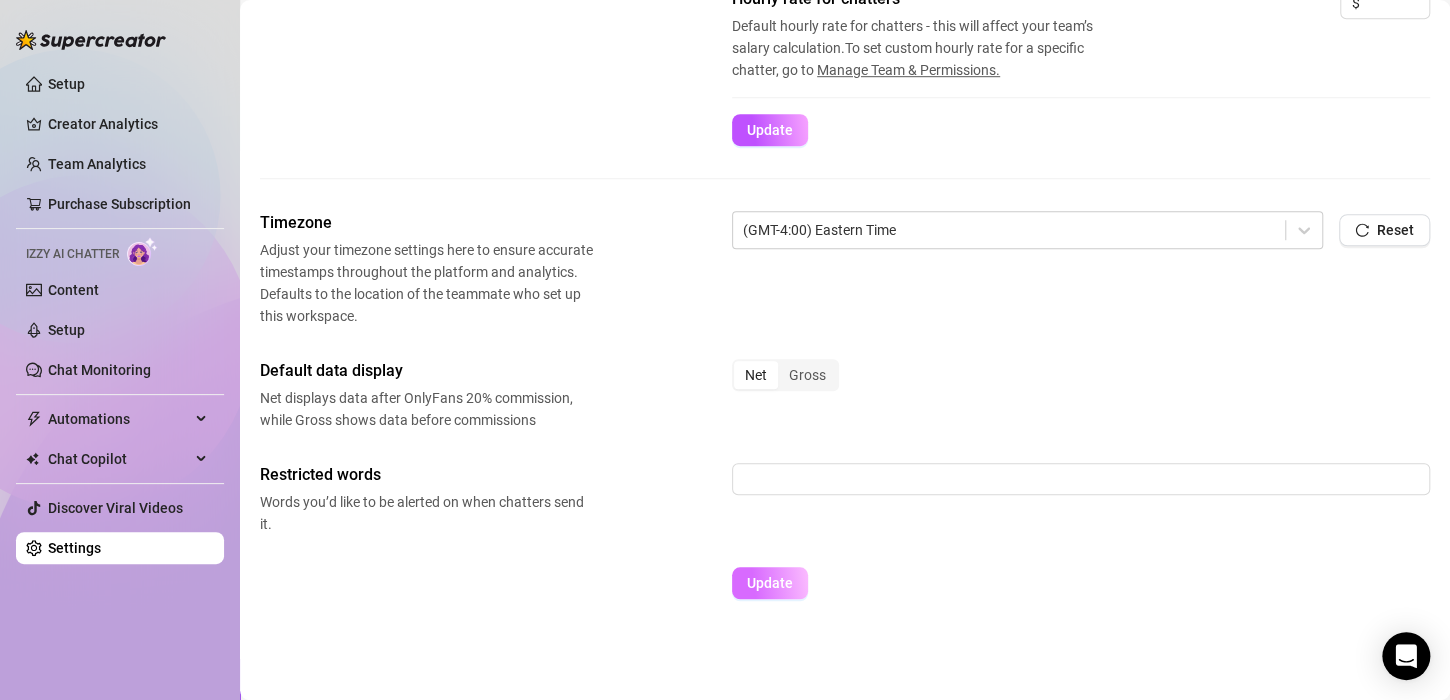 click on "Update" at bounding box center (770, 583) 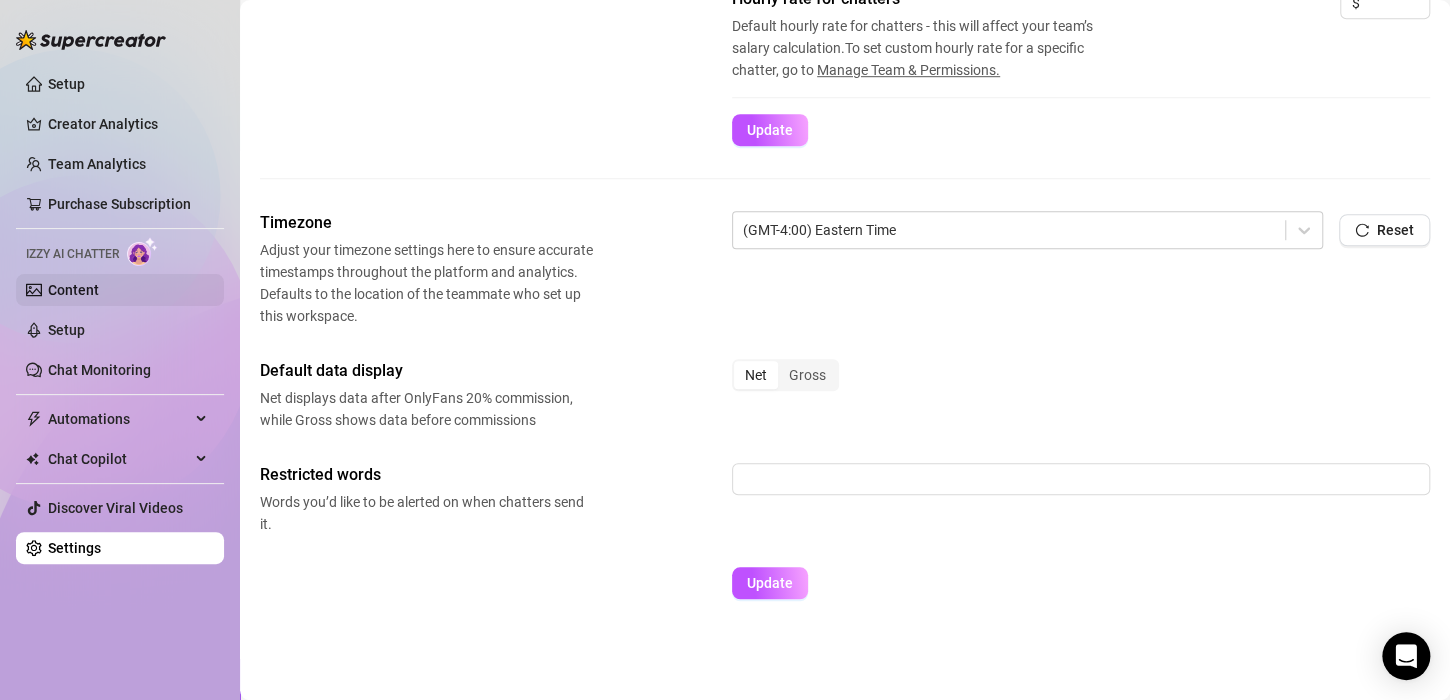 click on "Content" at bounding box center [73, 290] 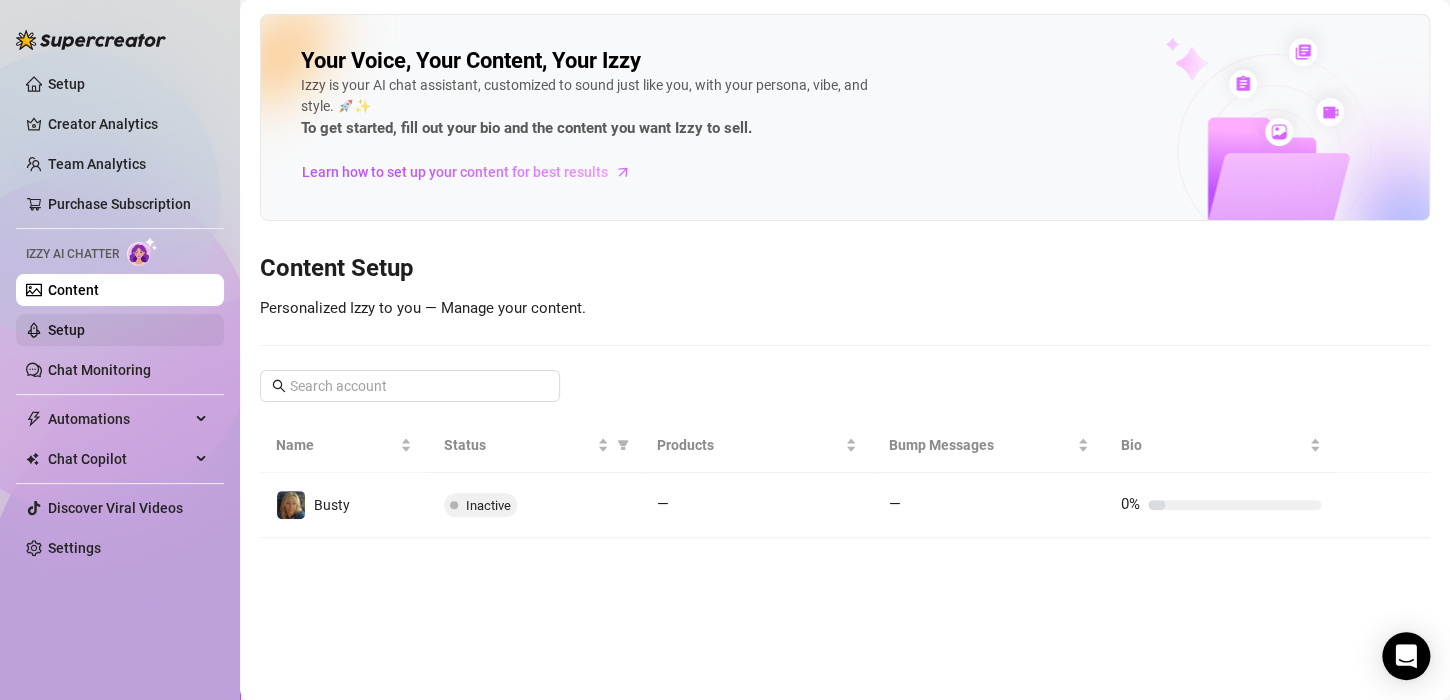 click on "Setup" at bounding box center [66, 330] 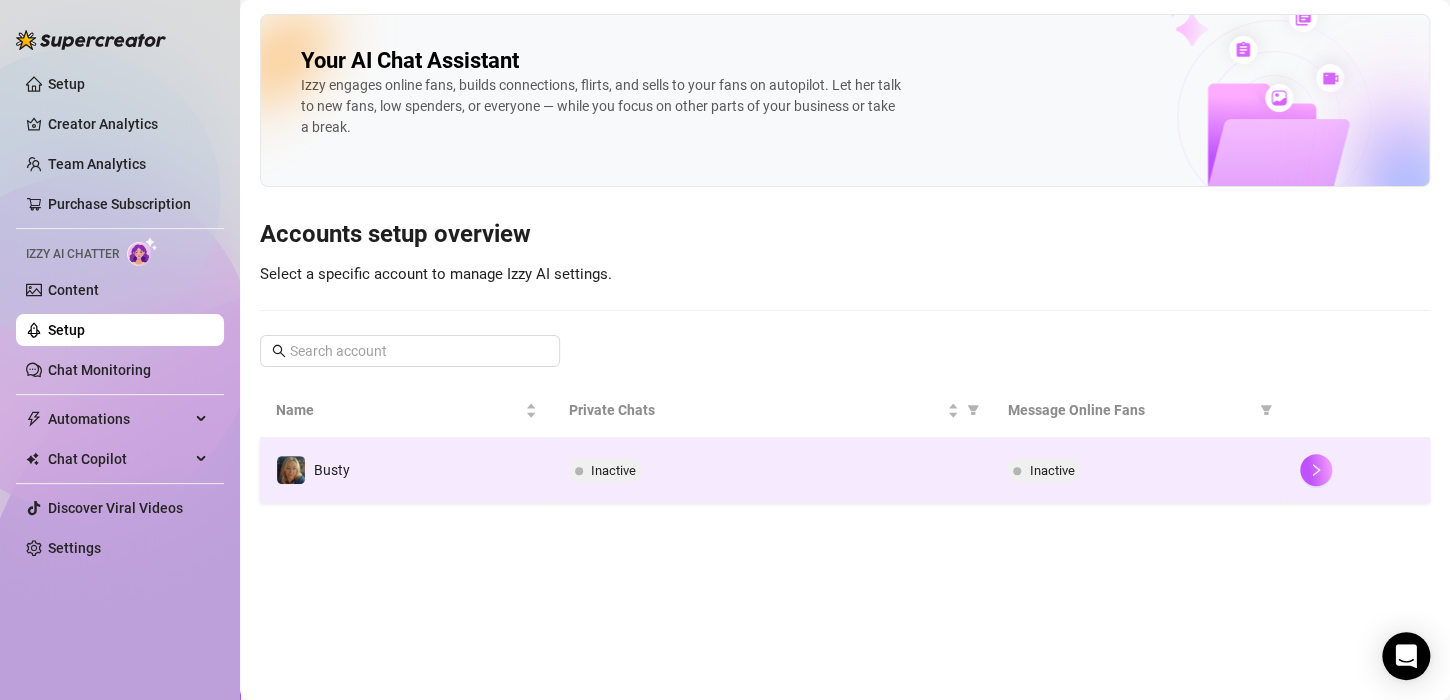 click on "Busty" at bounding box center (406, 470) 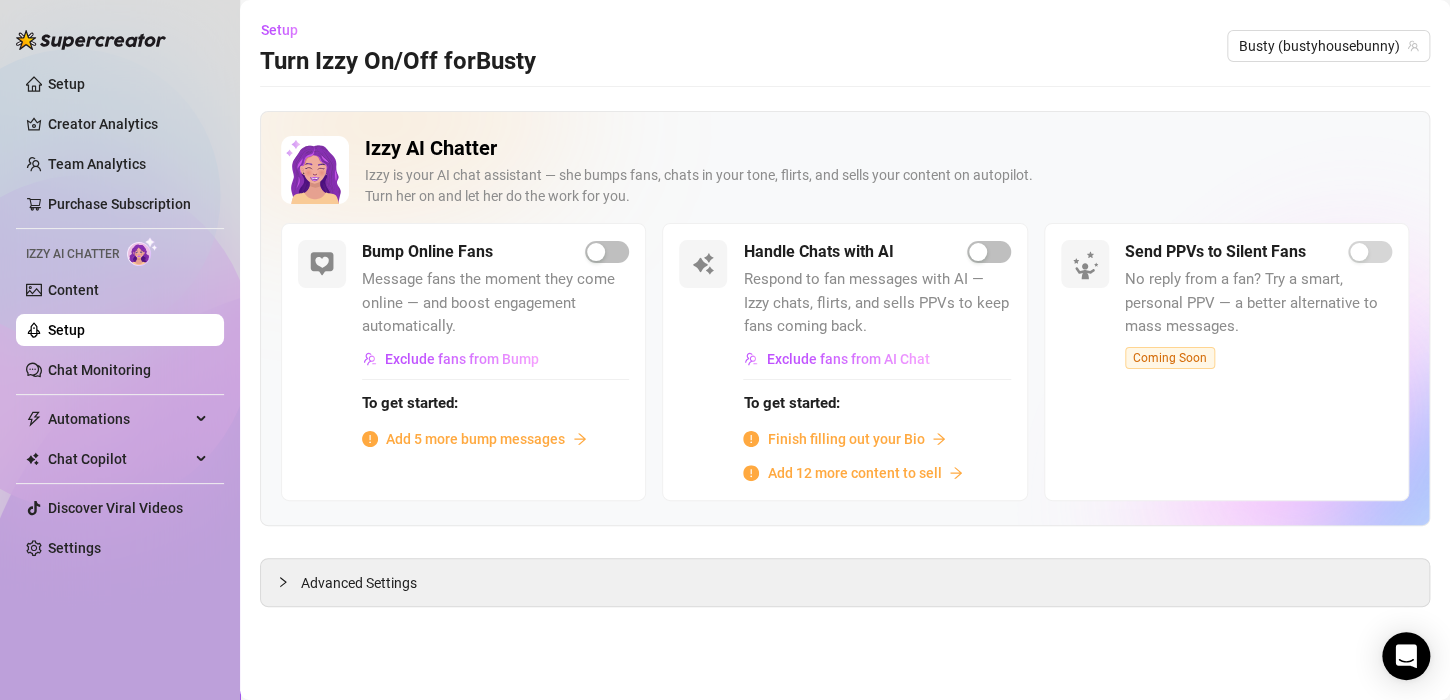 click on "Handle Chats with AI Respond to fan messages with AI — Izzy chats, flirts, and sells PPVs to keep fans coming back. Exclude fans from AI Chat To get started: Finish filling out your Bio Add 12 more content to sell" at bounding box center [844, 361] 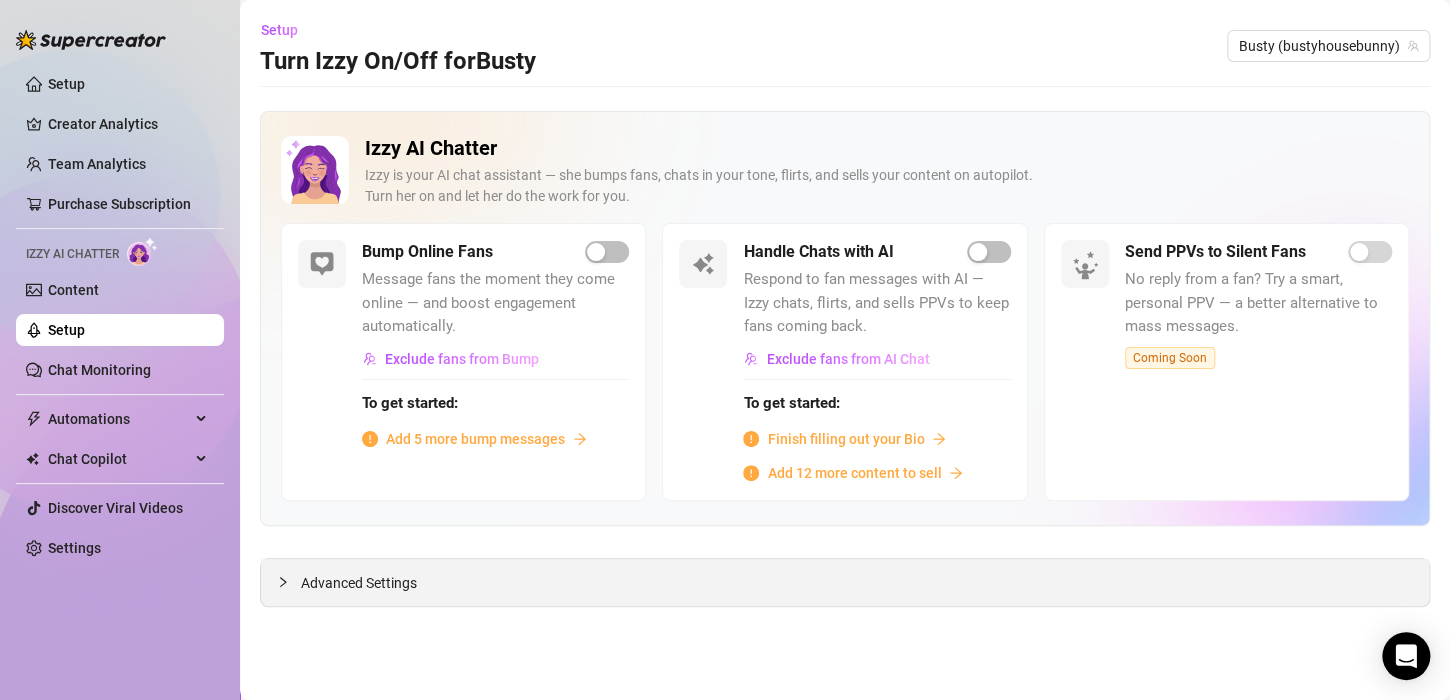 click on "Advanced Settings" at bounding box center [845, 582] 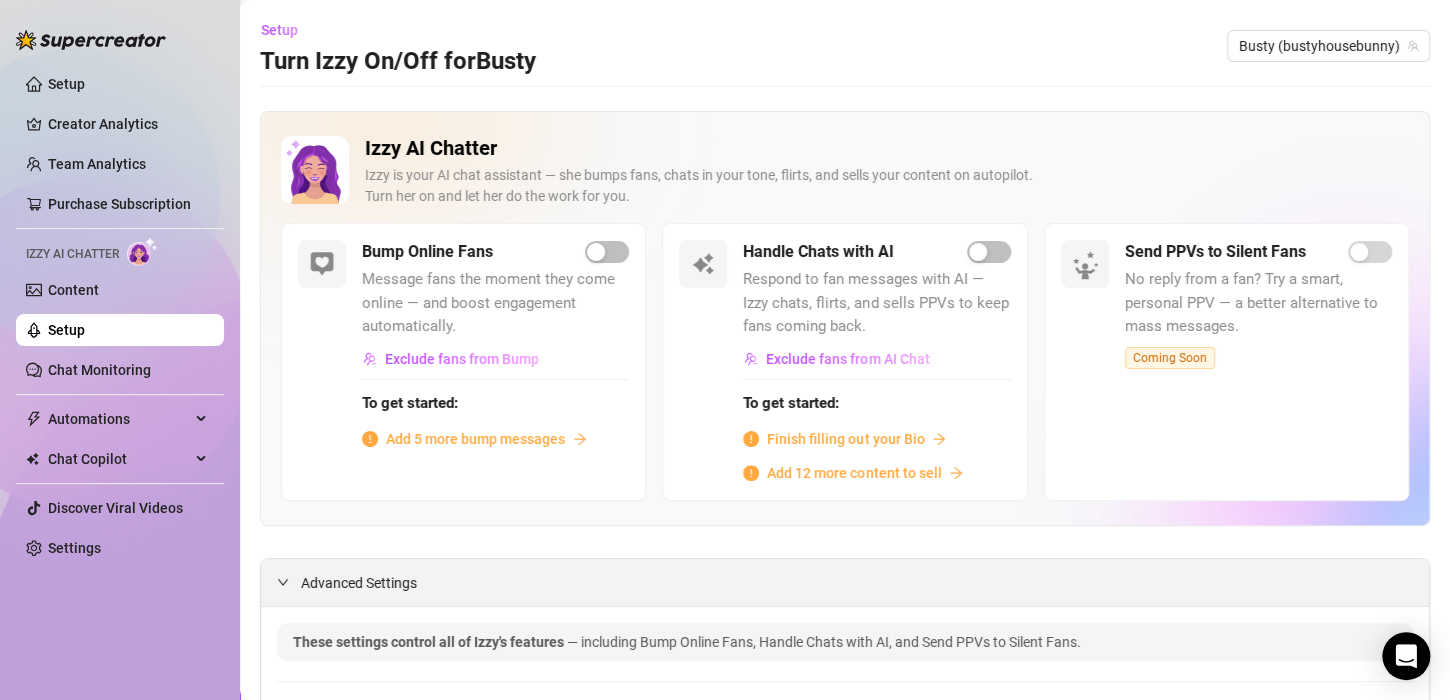 click 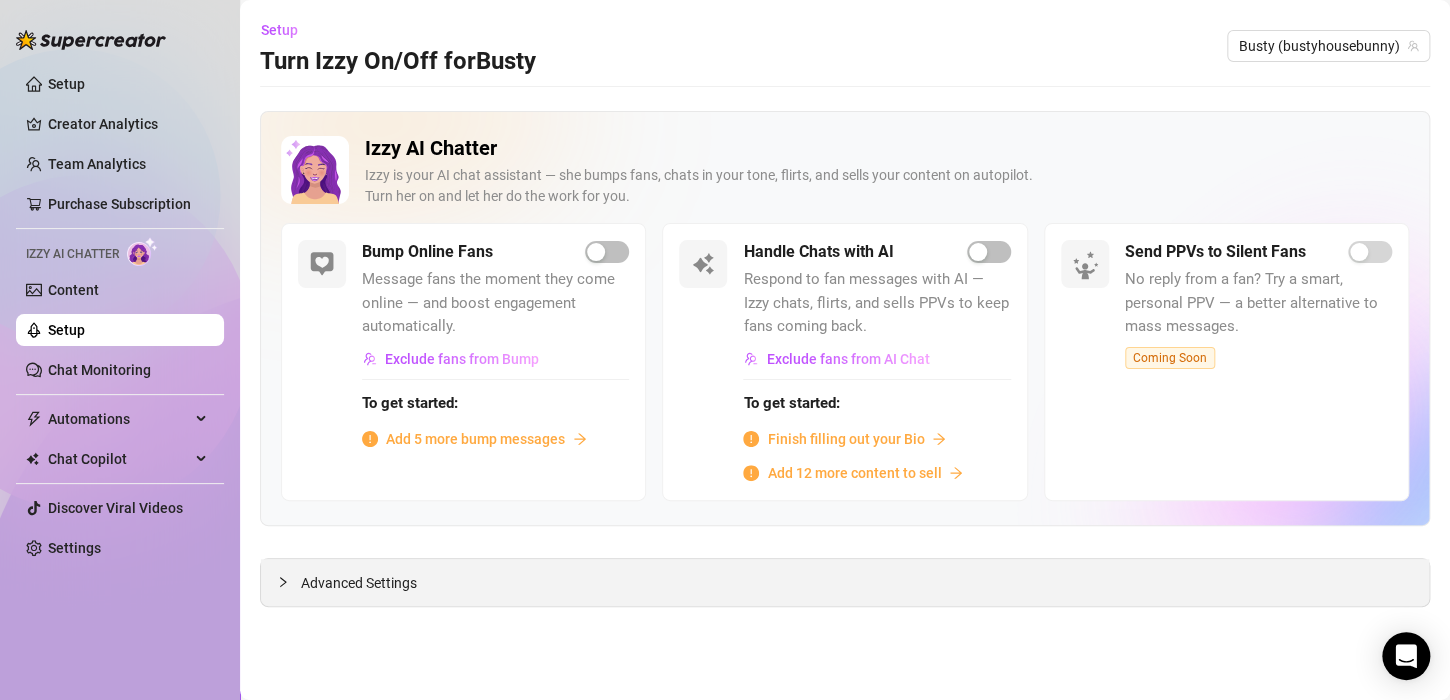 click 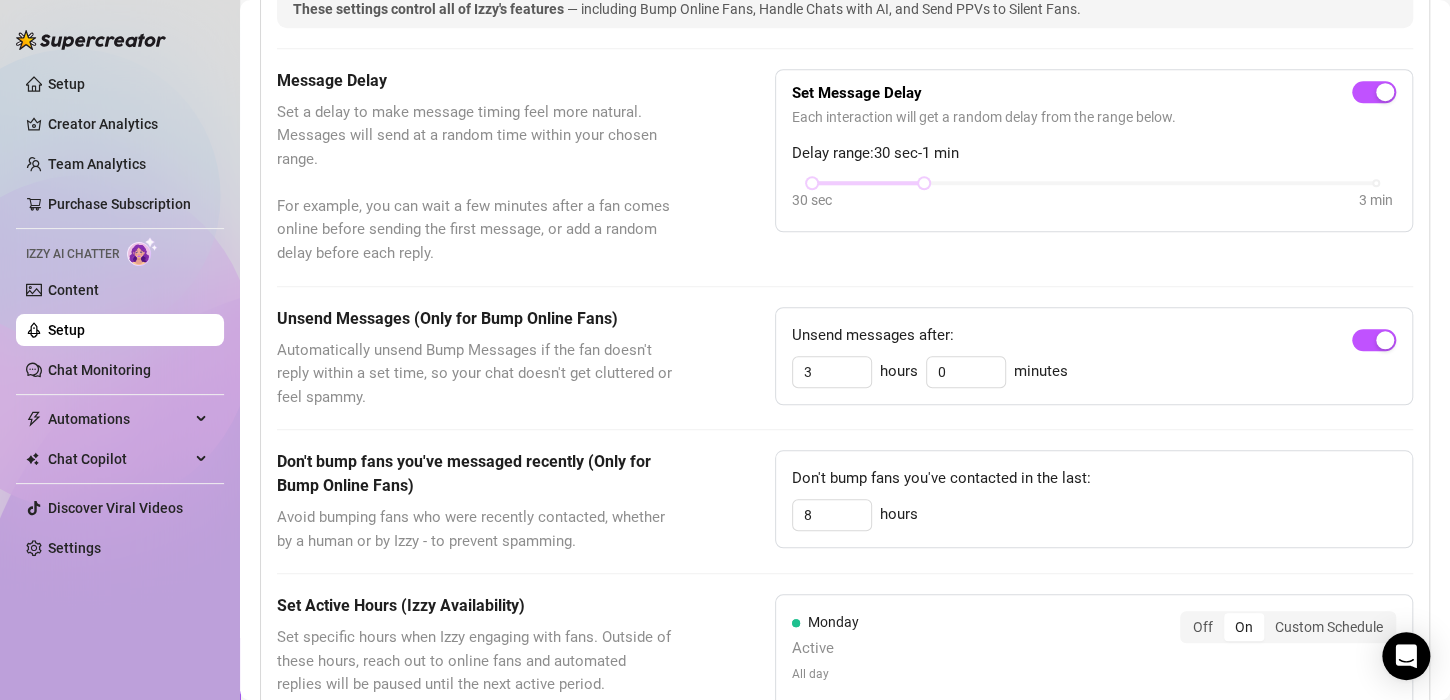 scroll, scrollTop: 636, scrollLeft: 0, axis: vertical 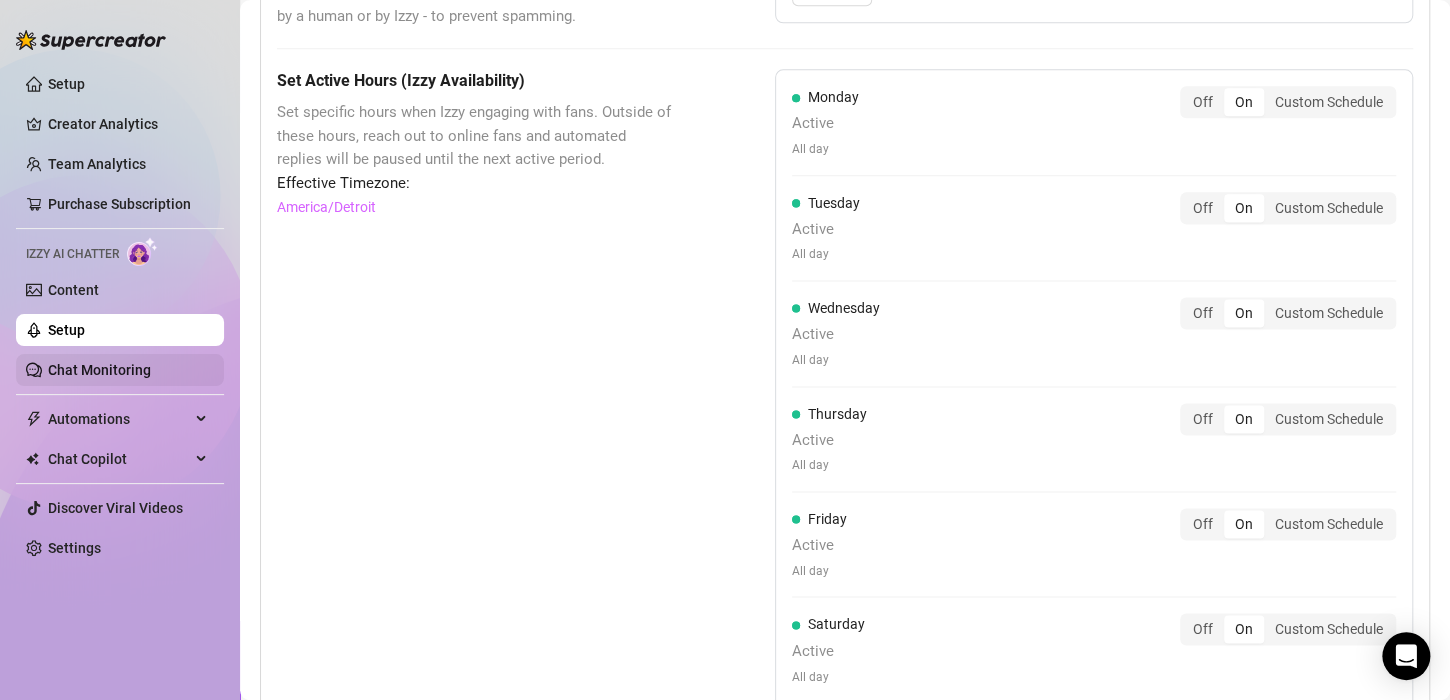 click on "Chat Monitoring" at bounding box center (99, 370) 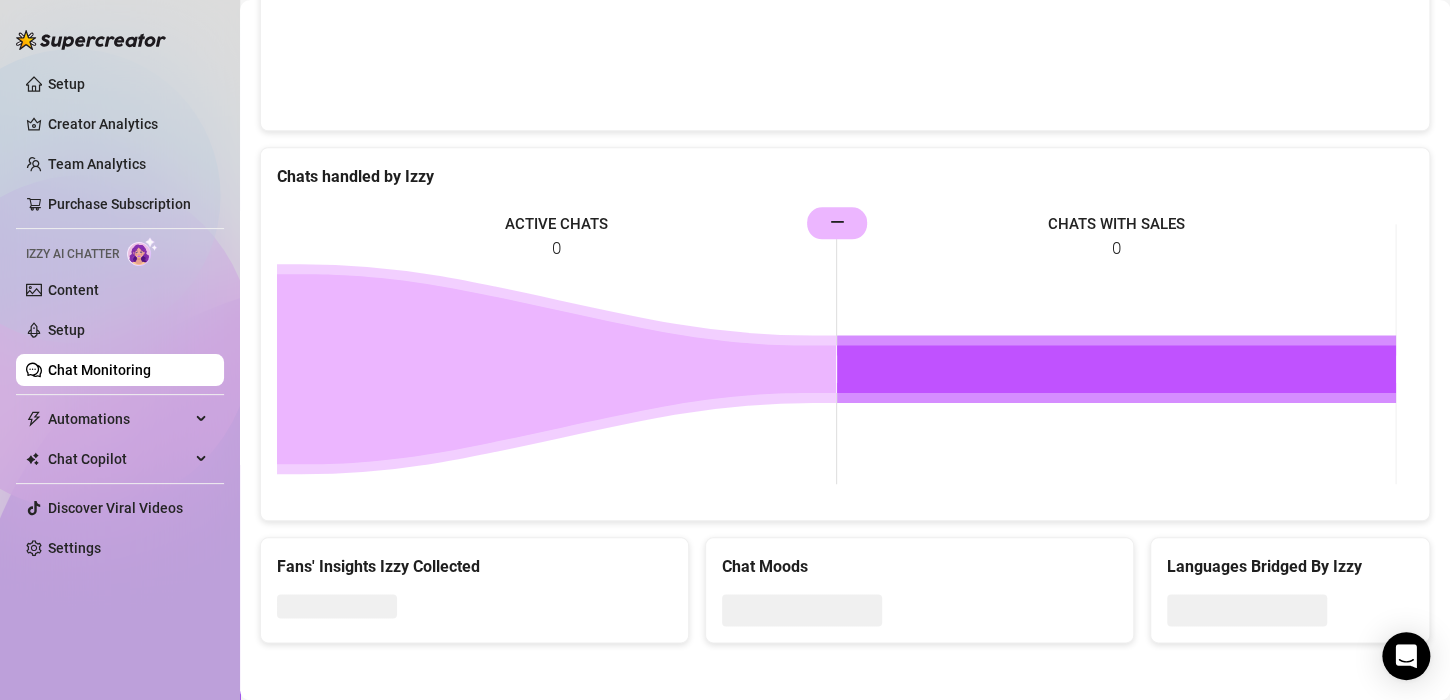 scroll, scrollTop: 1094, scrollLeft: 0, axis: vertical 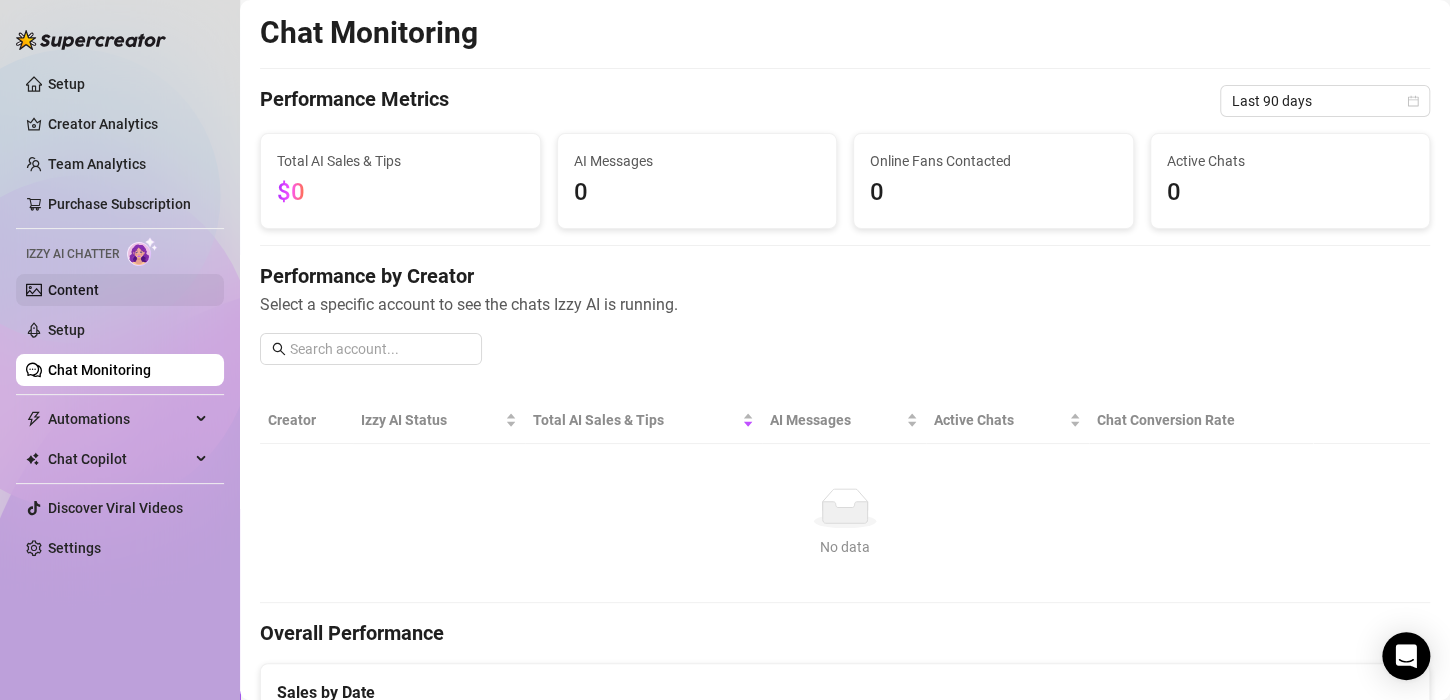 click on "Content" at bounding box center [73, 290] 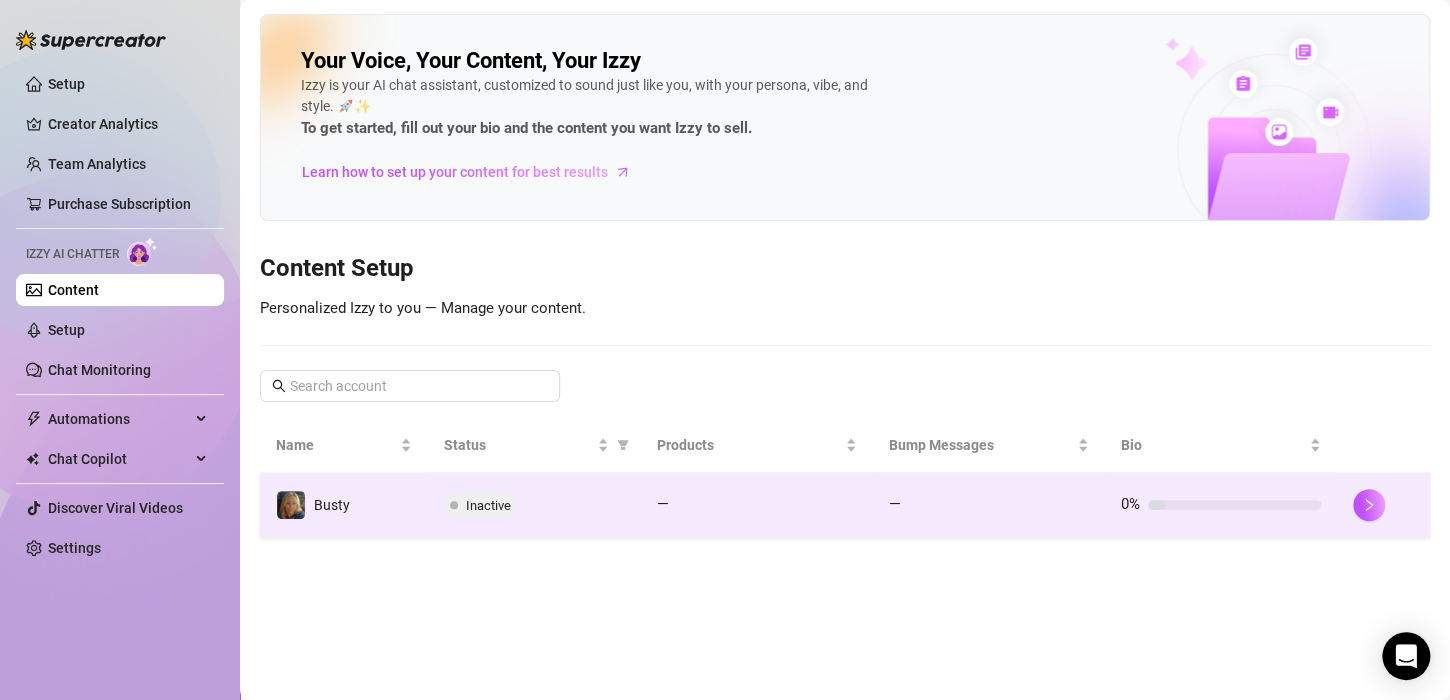 click on "Inactive" at bounding box center [480, 505] 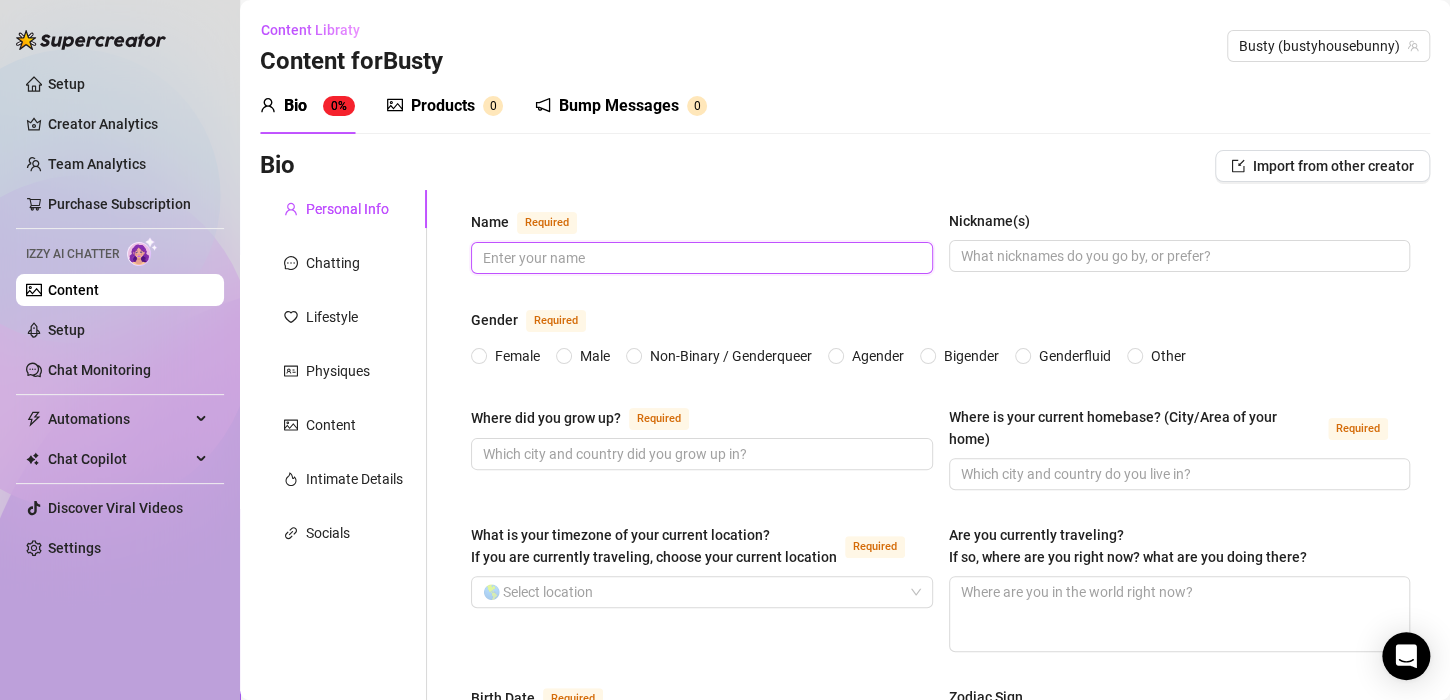click on "Name Required" at bounding box center (700, 258) 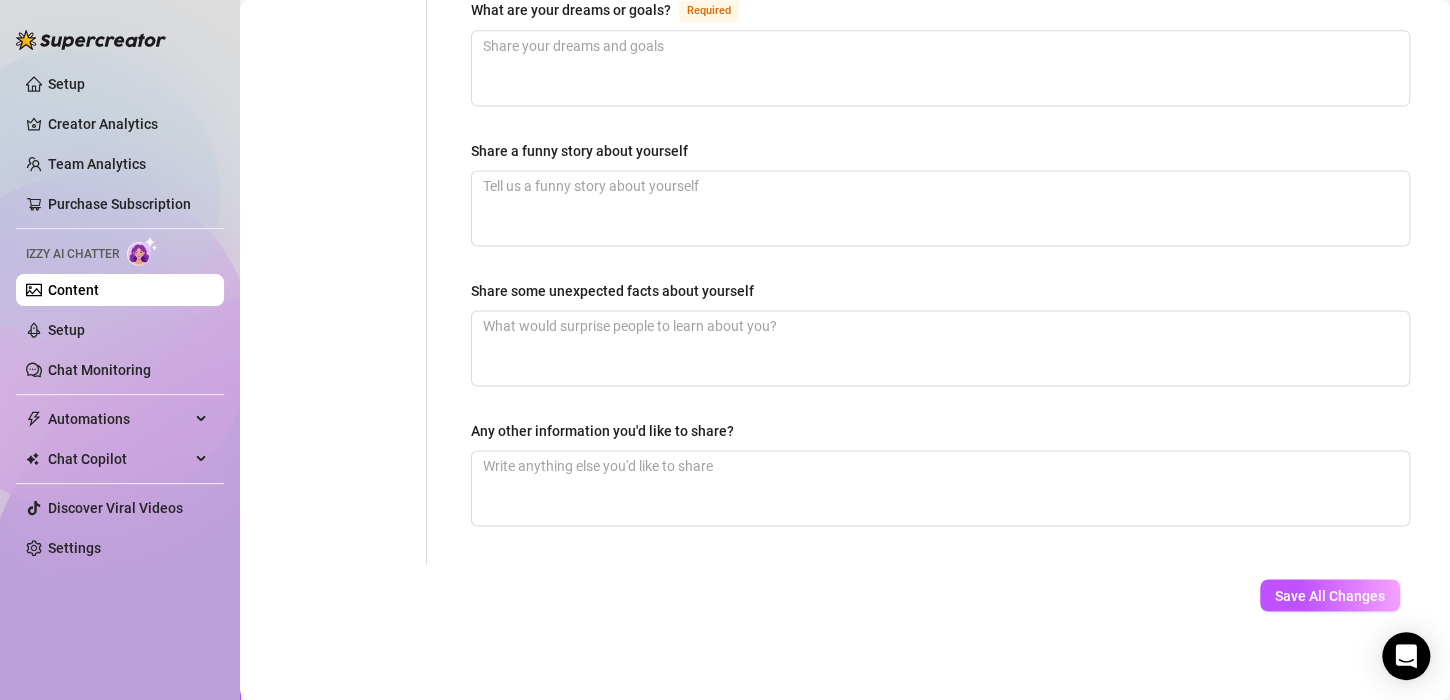 scroll, scrollTop: 0, scrollLeft: 0, axis: both 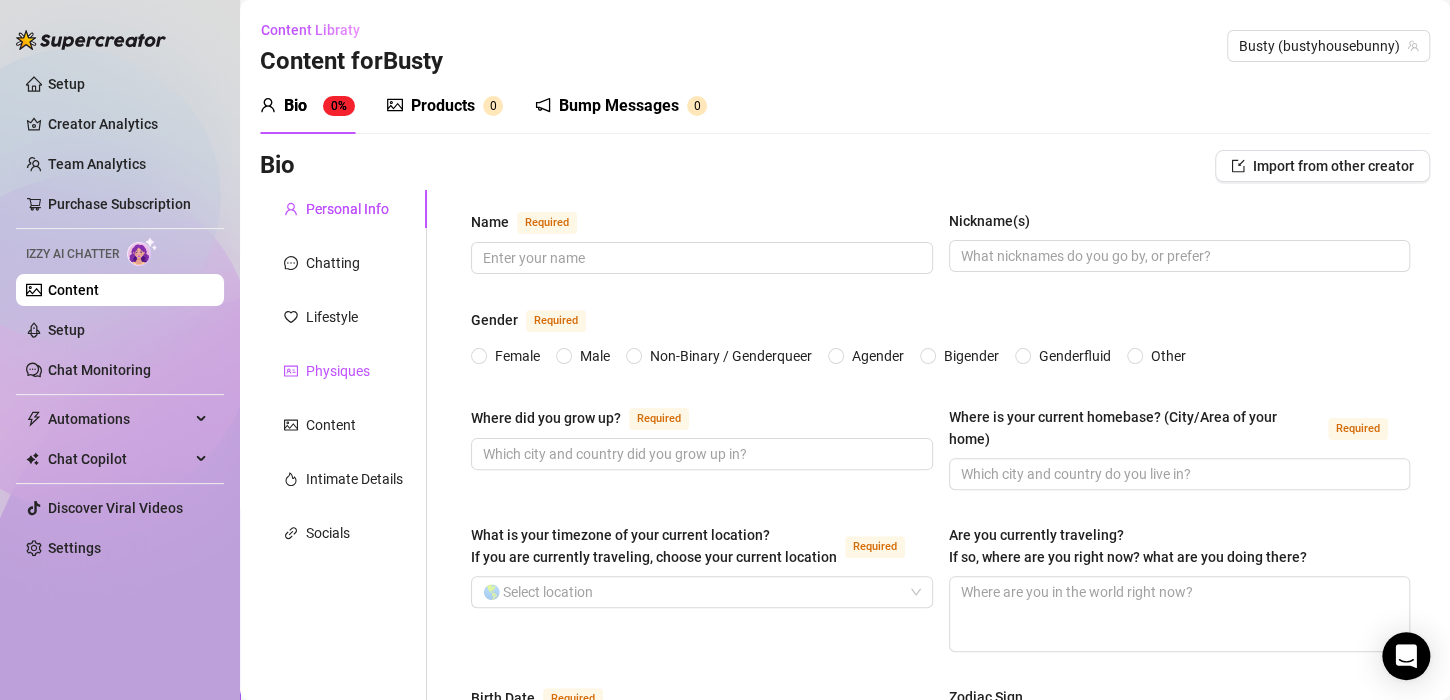 click on "Physiques" at bounding box center (338, 371) 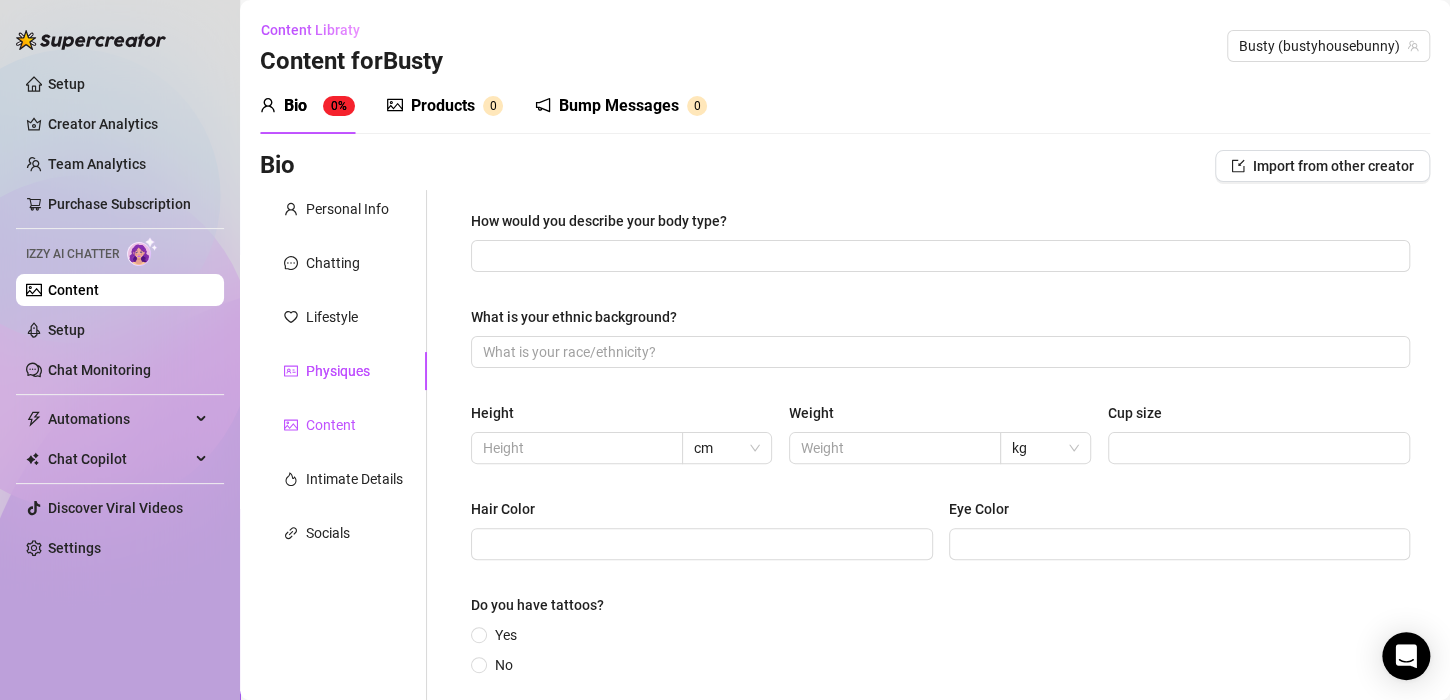 click on "Content" at bounding box center (331, 425) 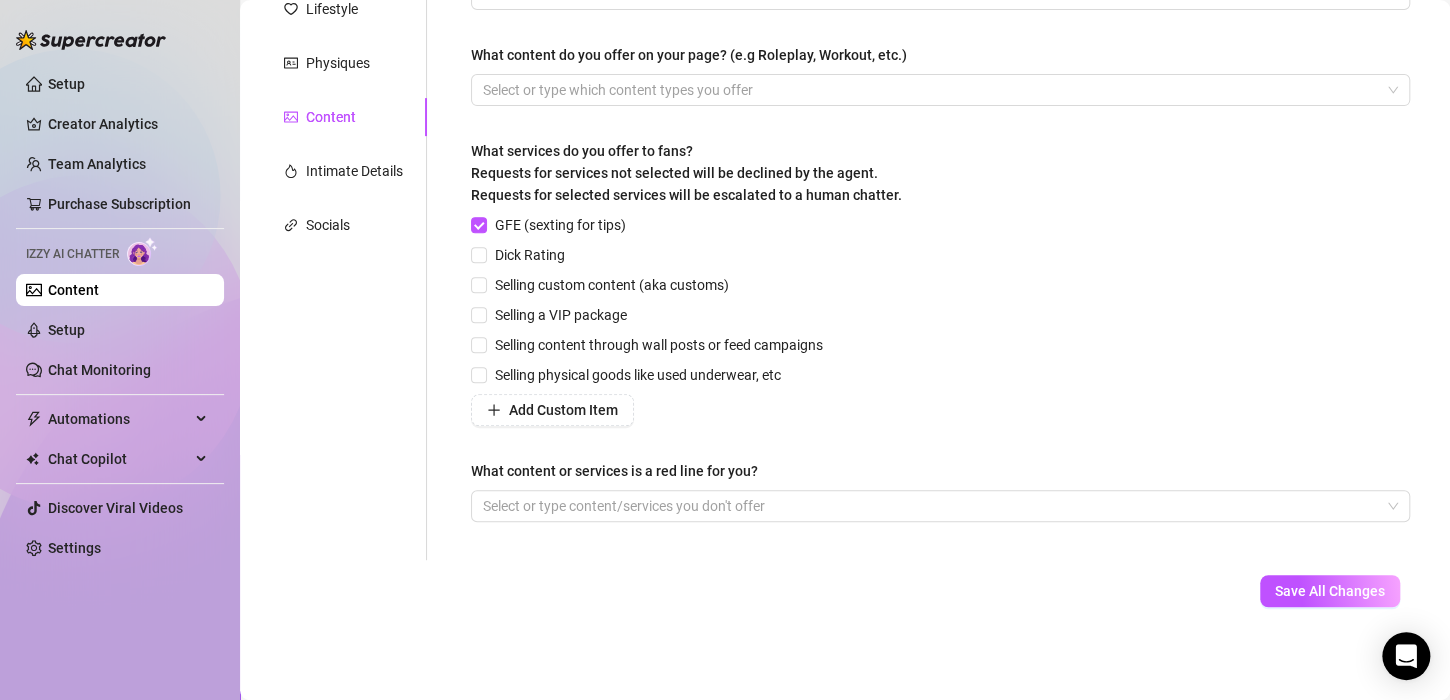 scroll, scrollTop: 0, scrollLeft: 0, axis: both 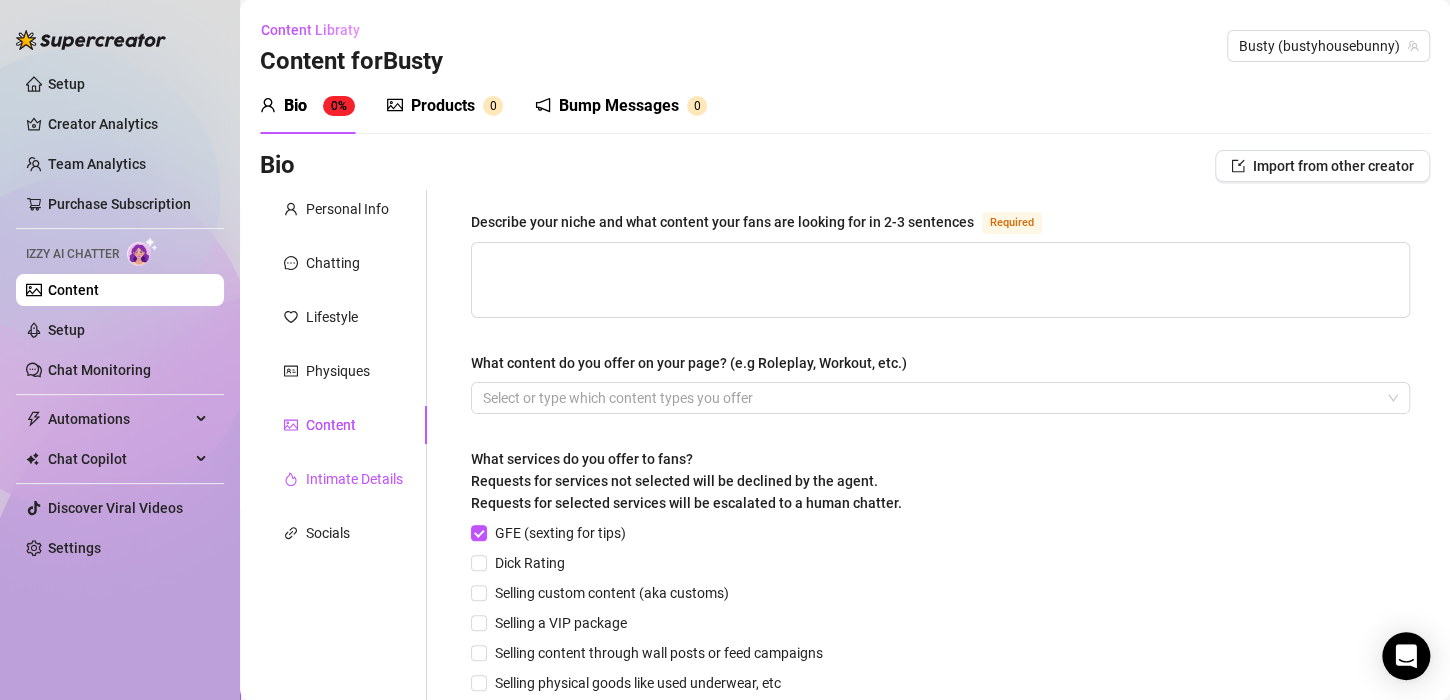 click on "Intimate Details" at bounding box center [354, 479] 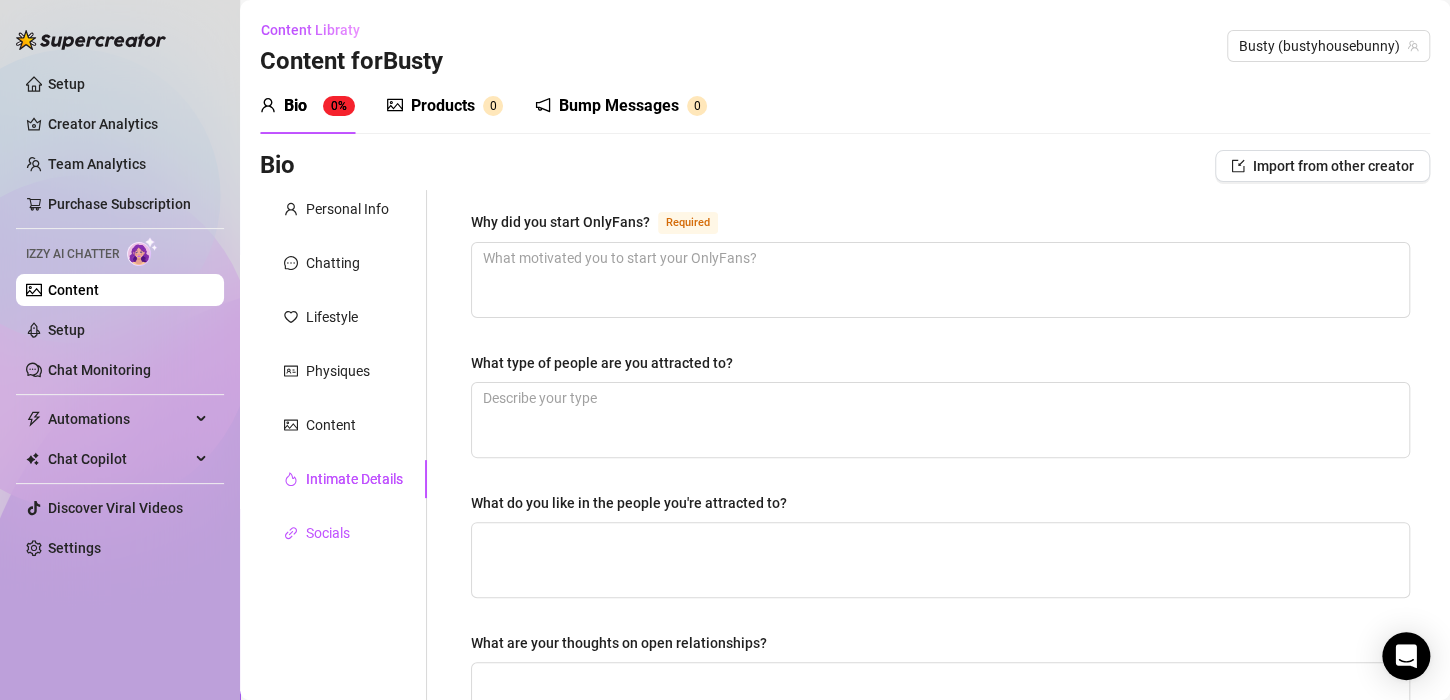 click on "Socials" at bounding box center [328, 533] 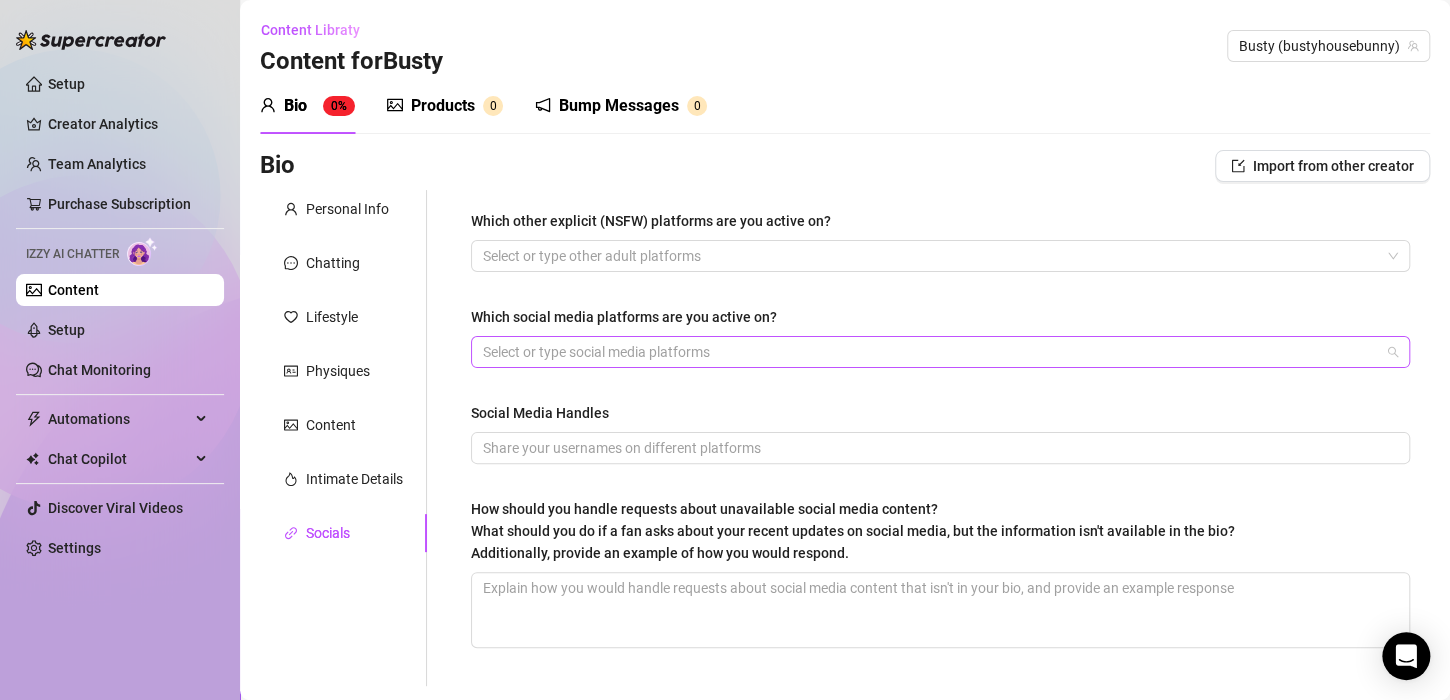 click at bounding box center (930, 352) 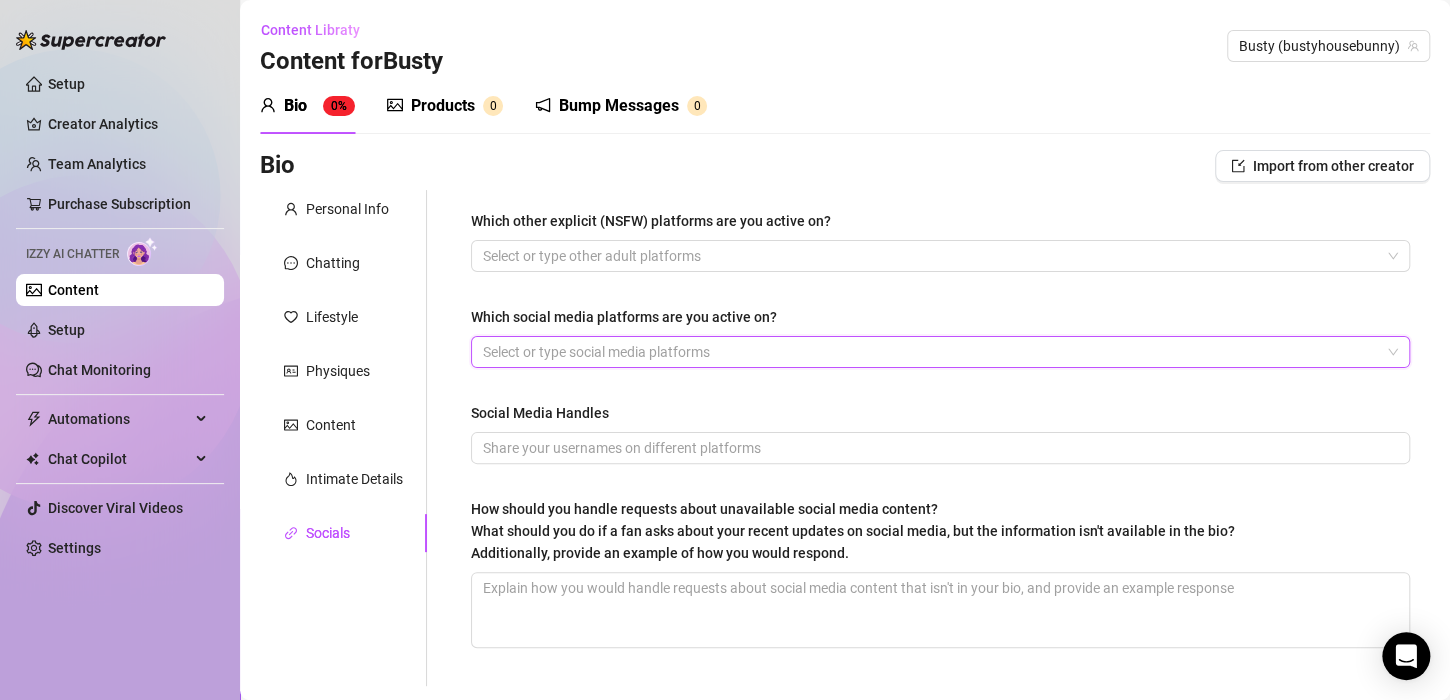 click at bounding box center (930, 352) 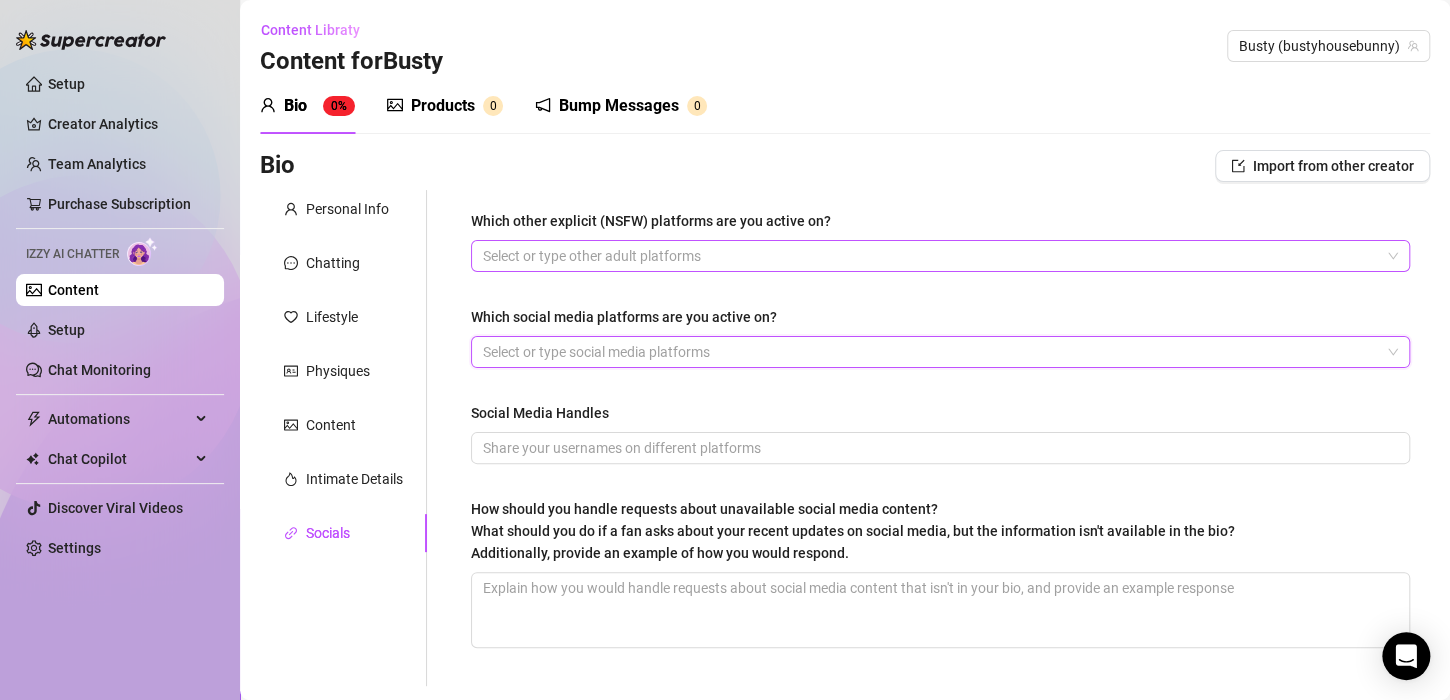 click at bounding box center (930, 256) 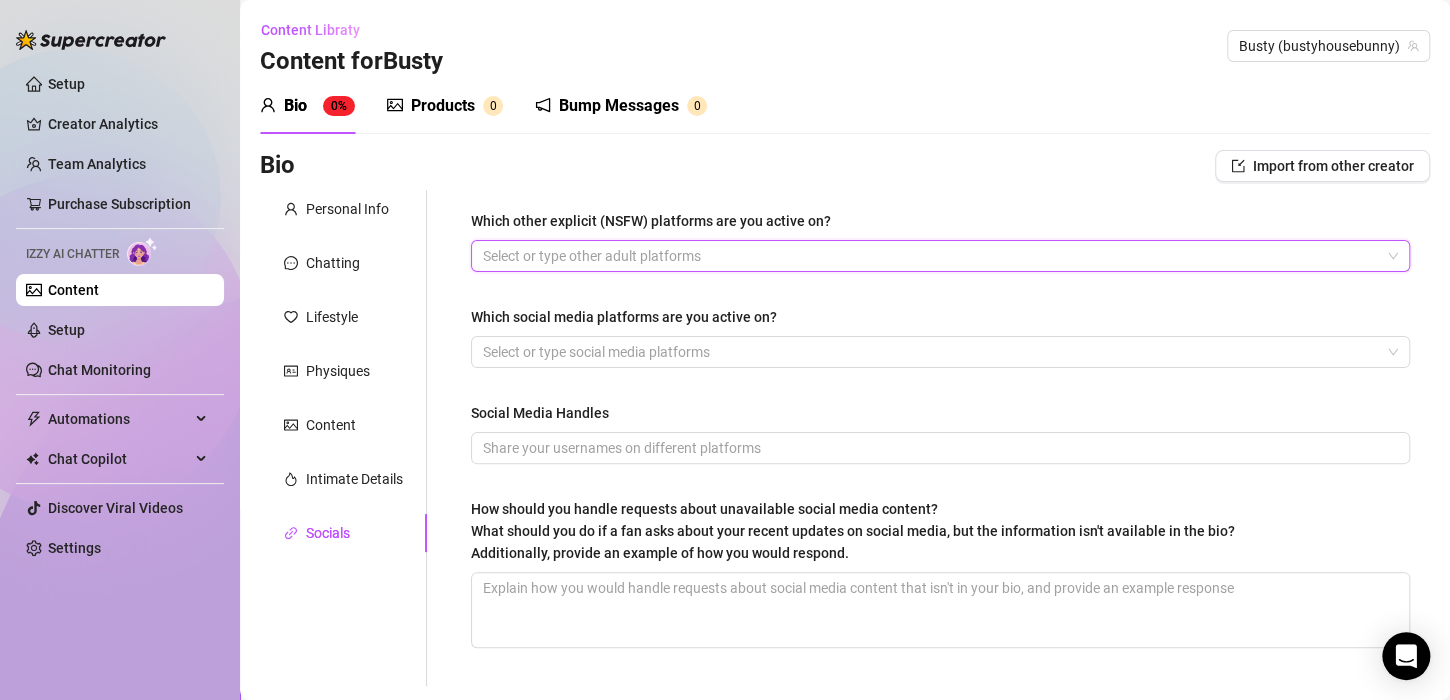 click at bounding box center [930, 256] 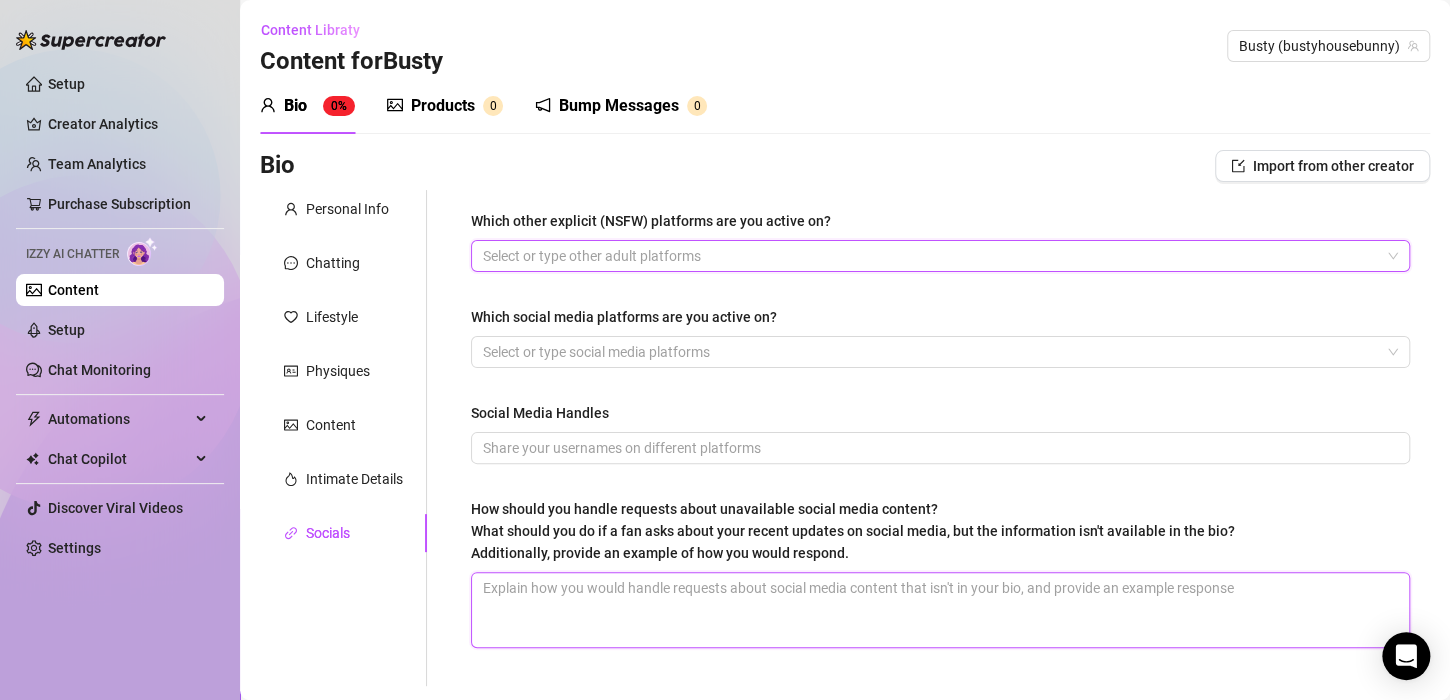 click on "How should you handle requests about unavailable social media content? What should you do if a fan asks about your recent updates on social media, but the information isn't available in the bio? Additionally, provide an example of how you would respond." at bounding box center [940, 610] 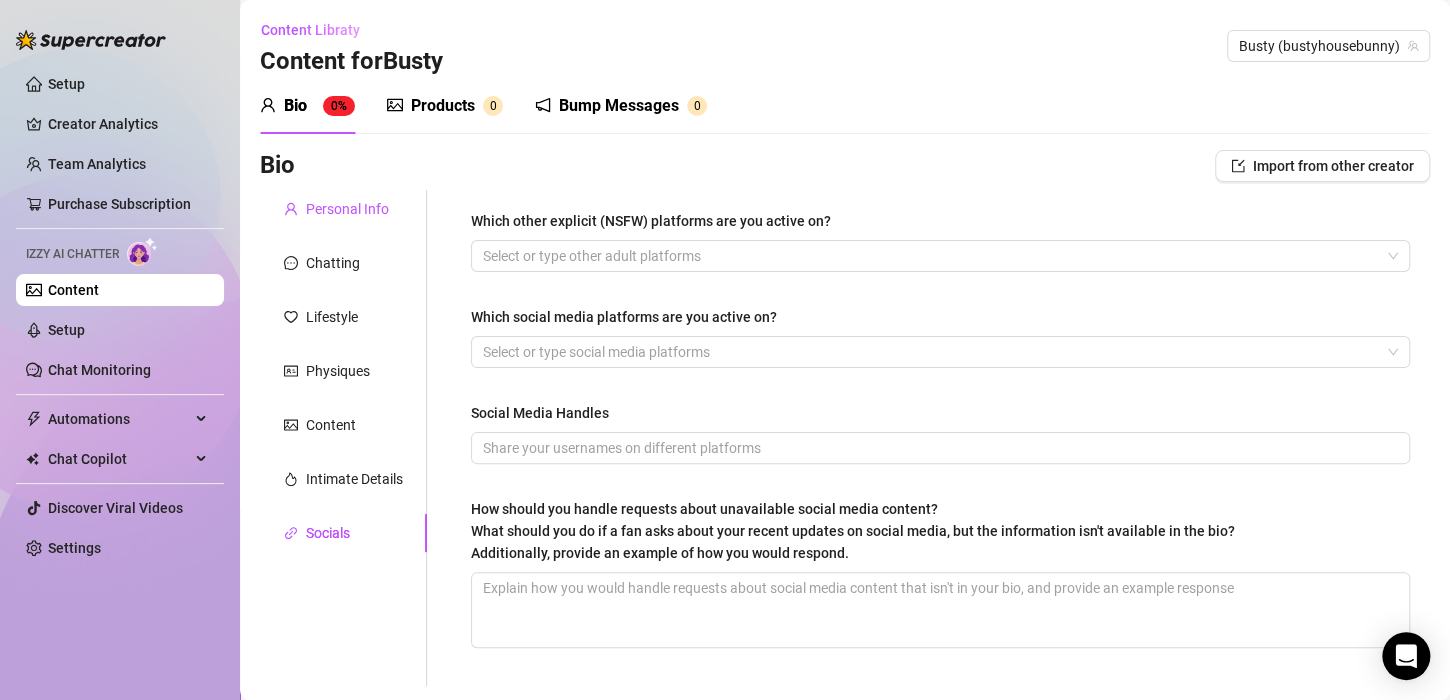 click on "Personal Info" at bounding box center (347, 209) 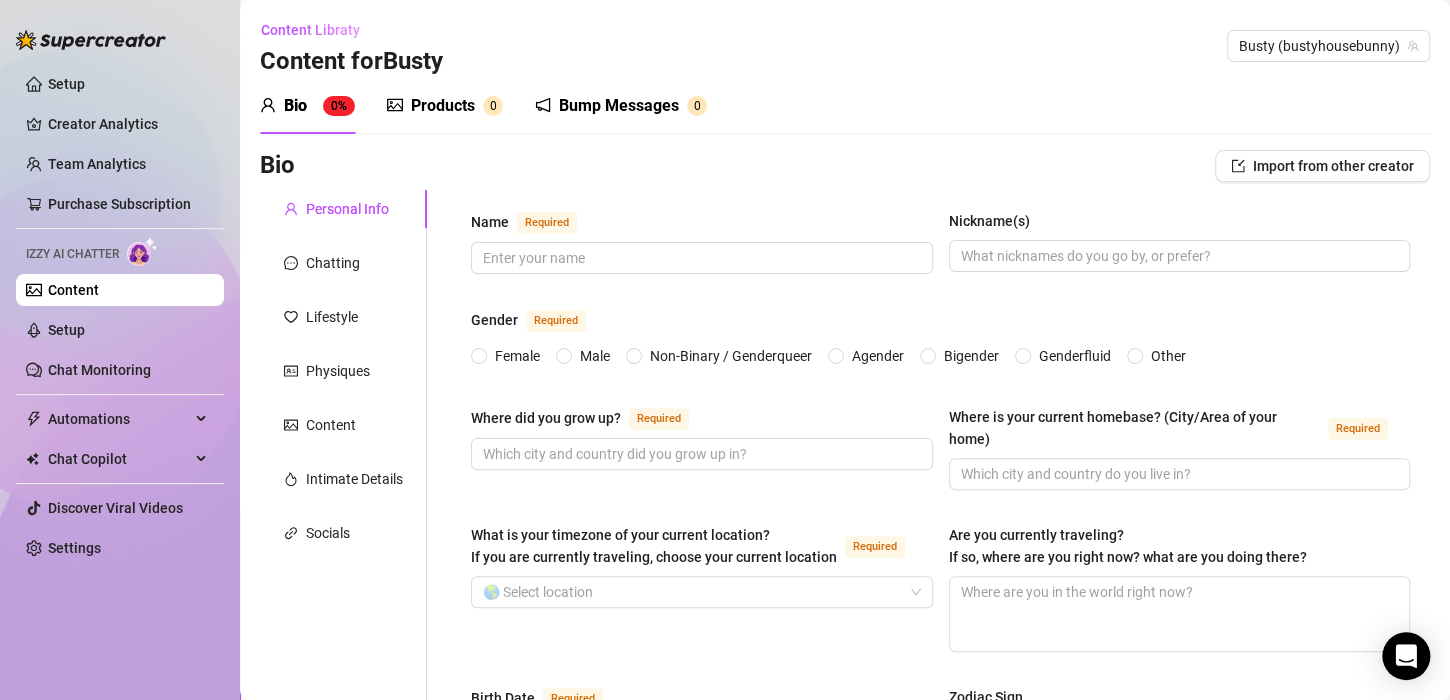 click on "Products" at bounding box center (443, 106) 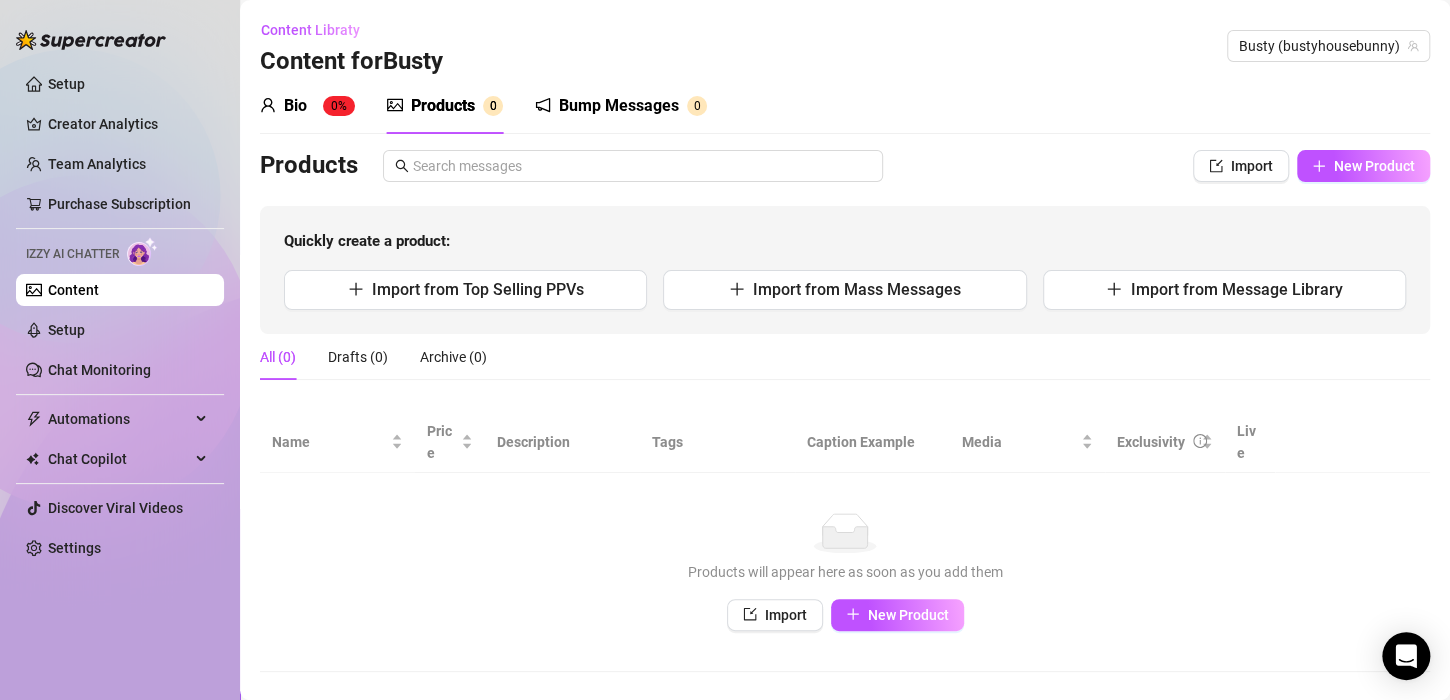 click on "No data Products will appear here as soon as you add them Import New Product" at bounding box center (845, 572) 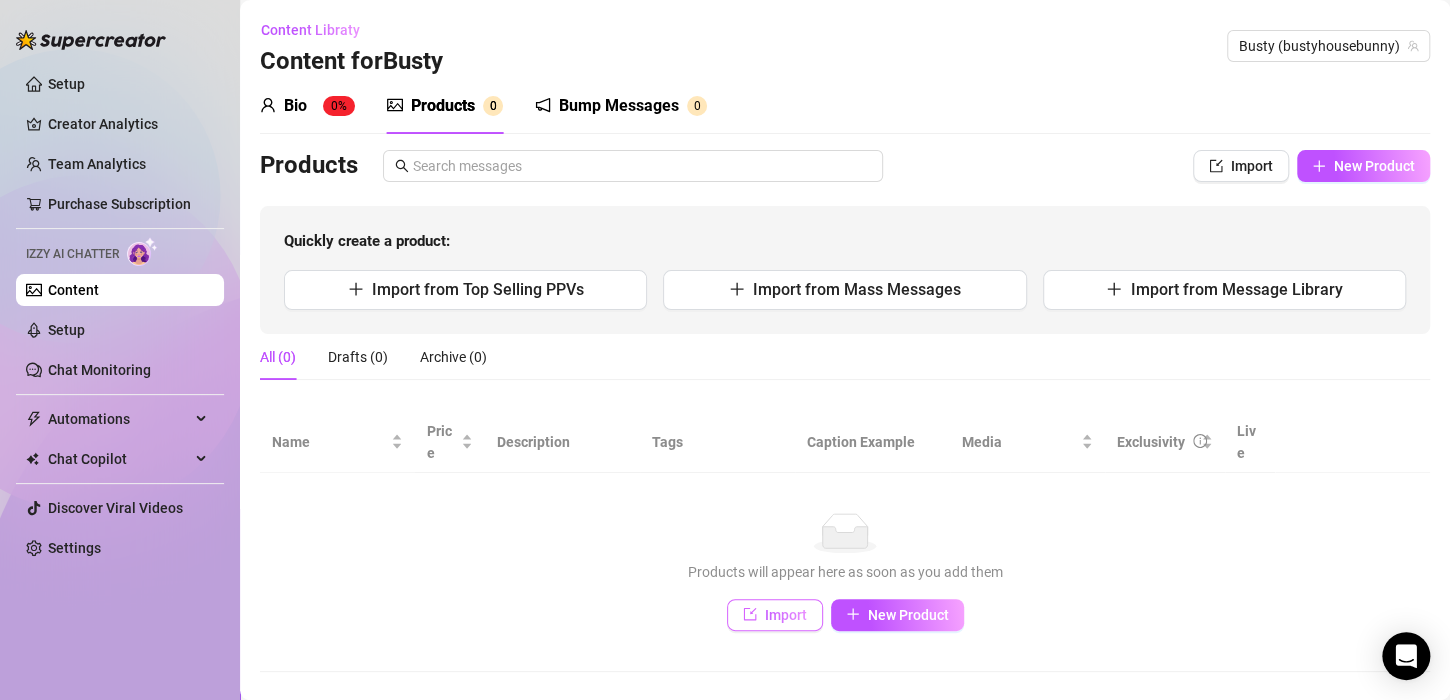 click on "Import" at bounding box center [786, 615] 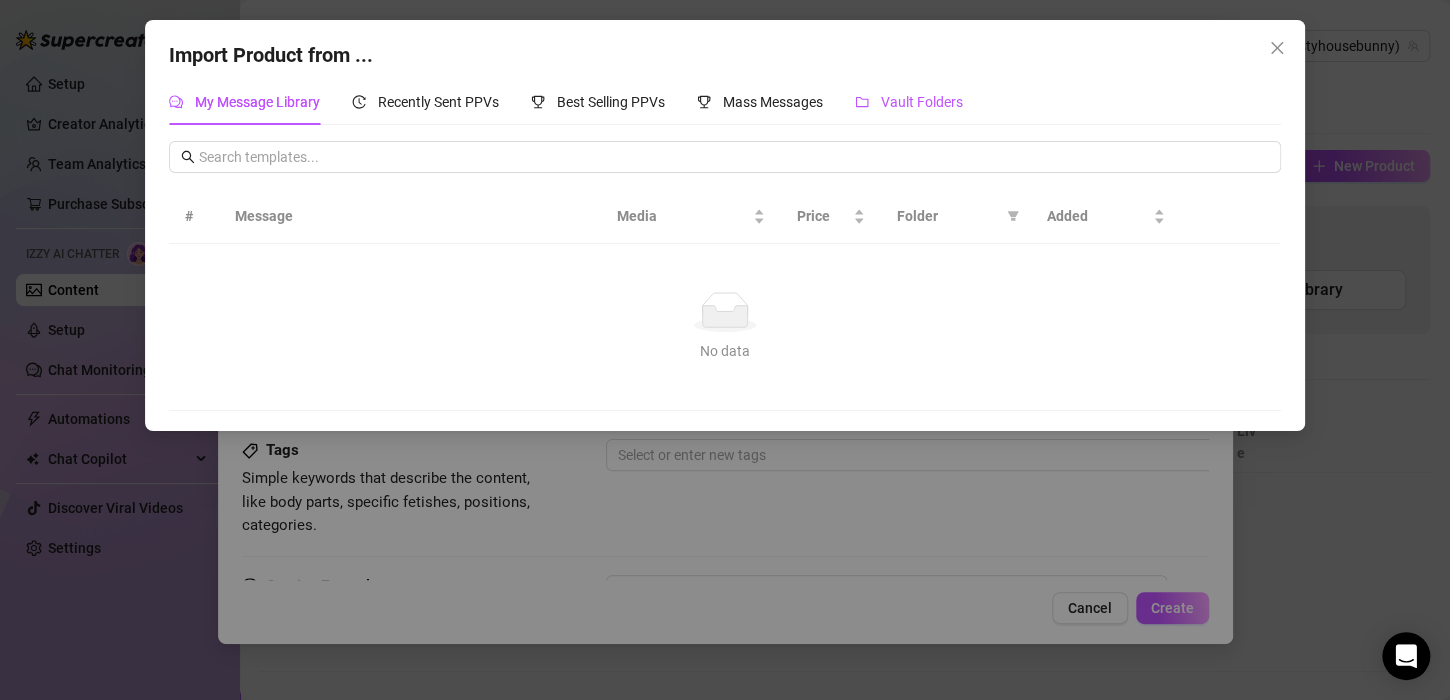 click on "Vault Folders" at bounding box center [922, 102] 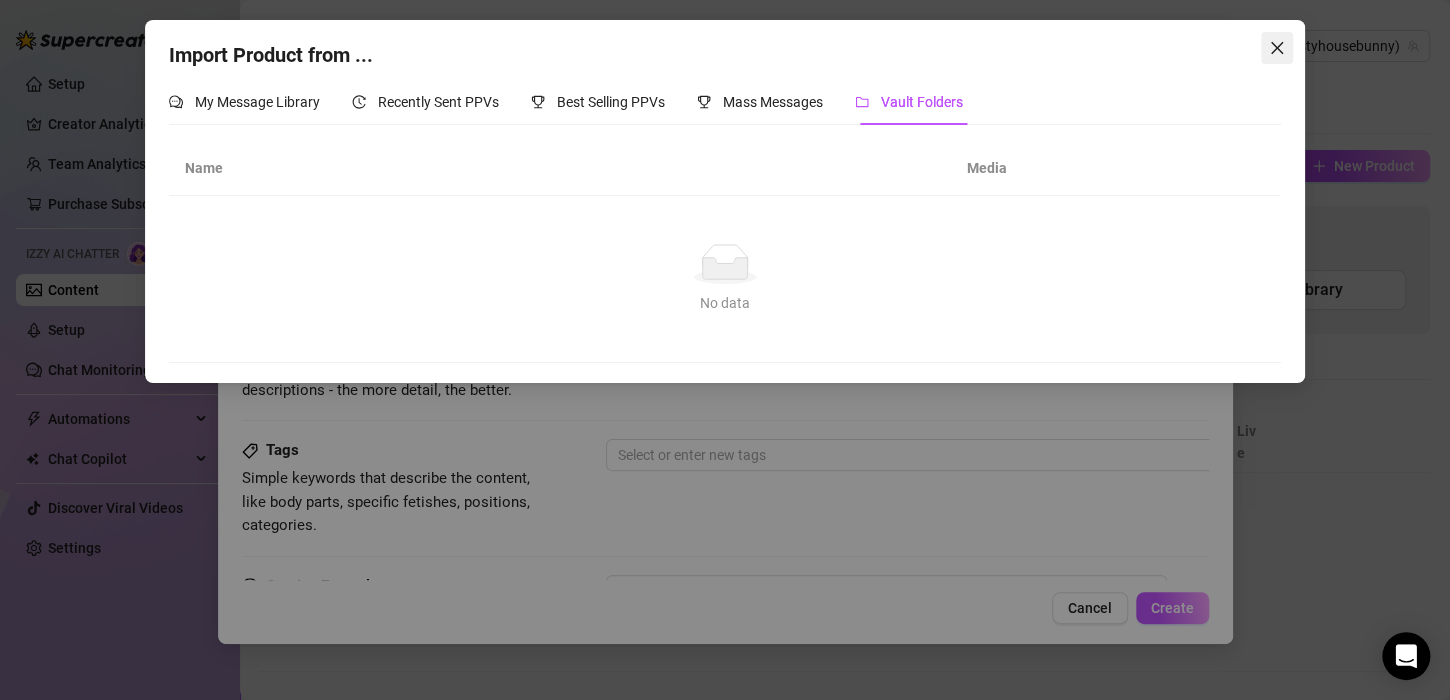click 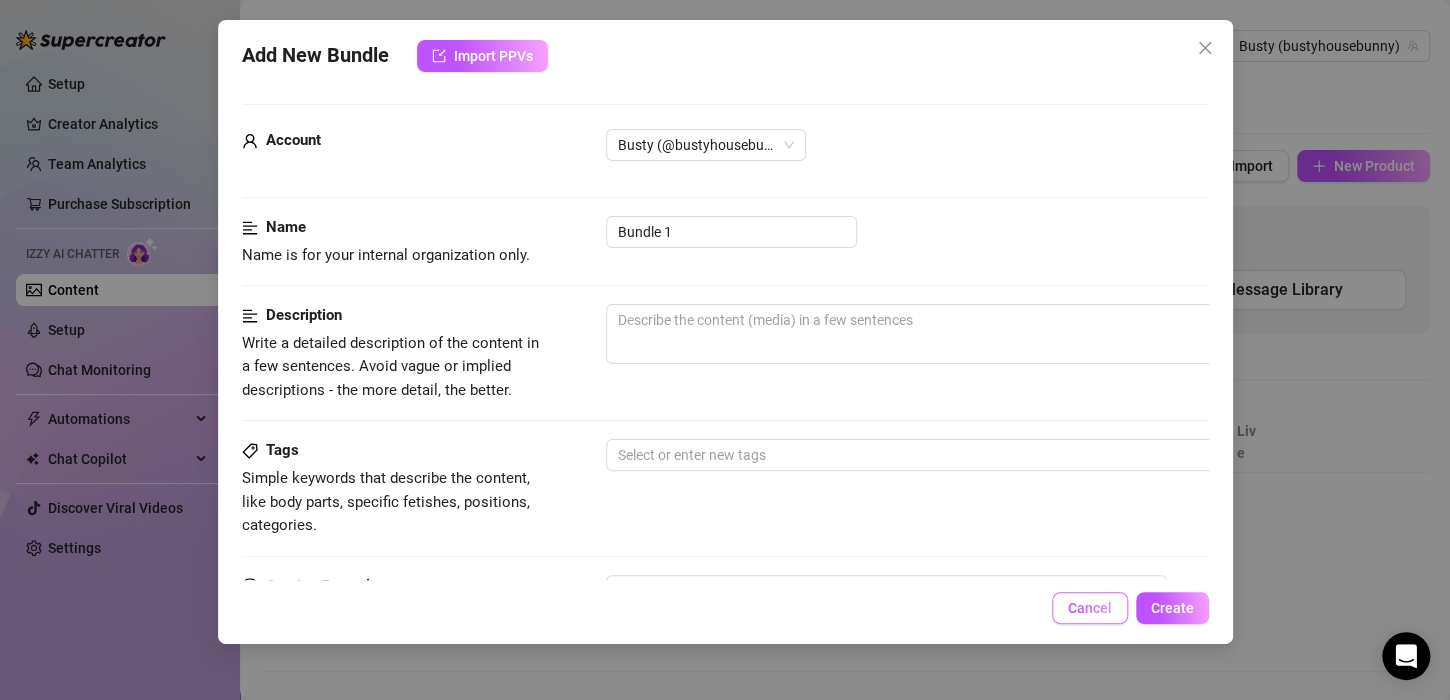 click on "Cancel" at bounding box center [1090, 608] 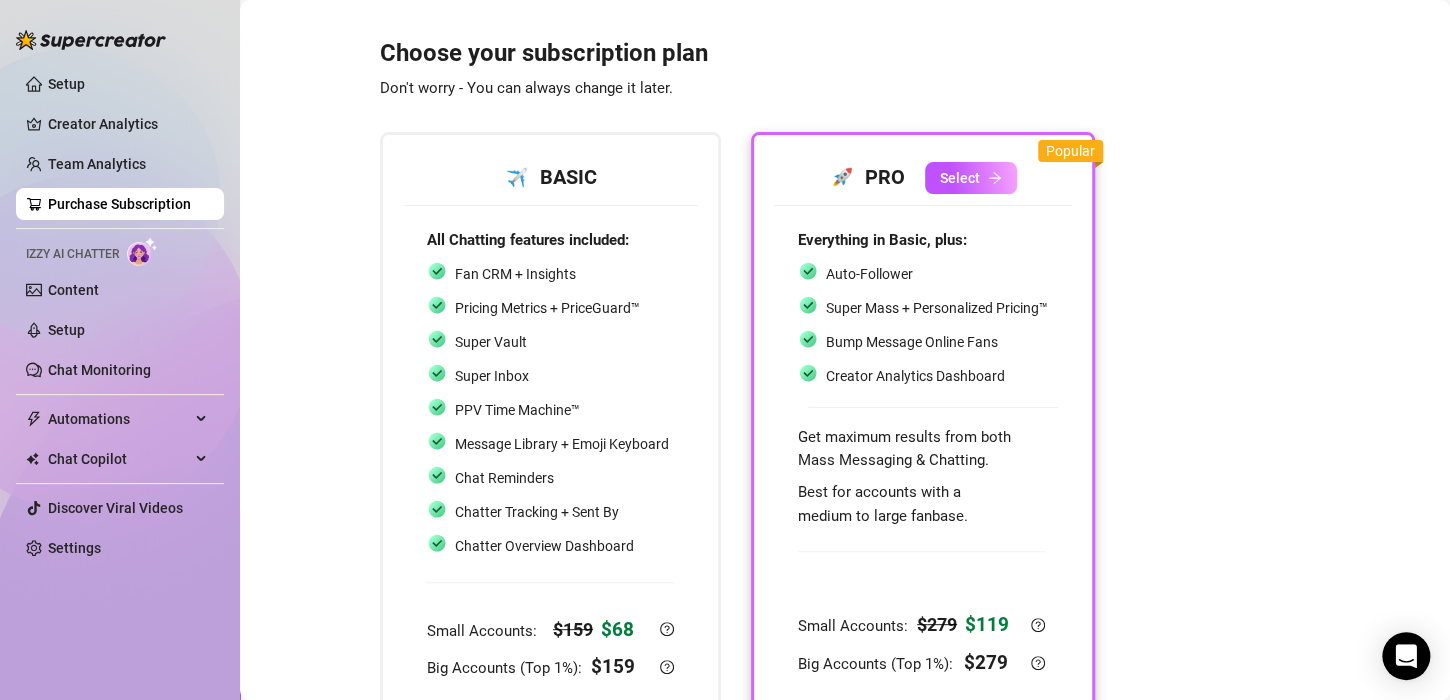 scroll, scrollTop: 137, scrollLeft: 0, axis: vertical 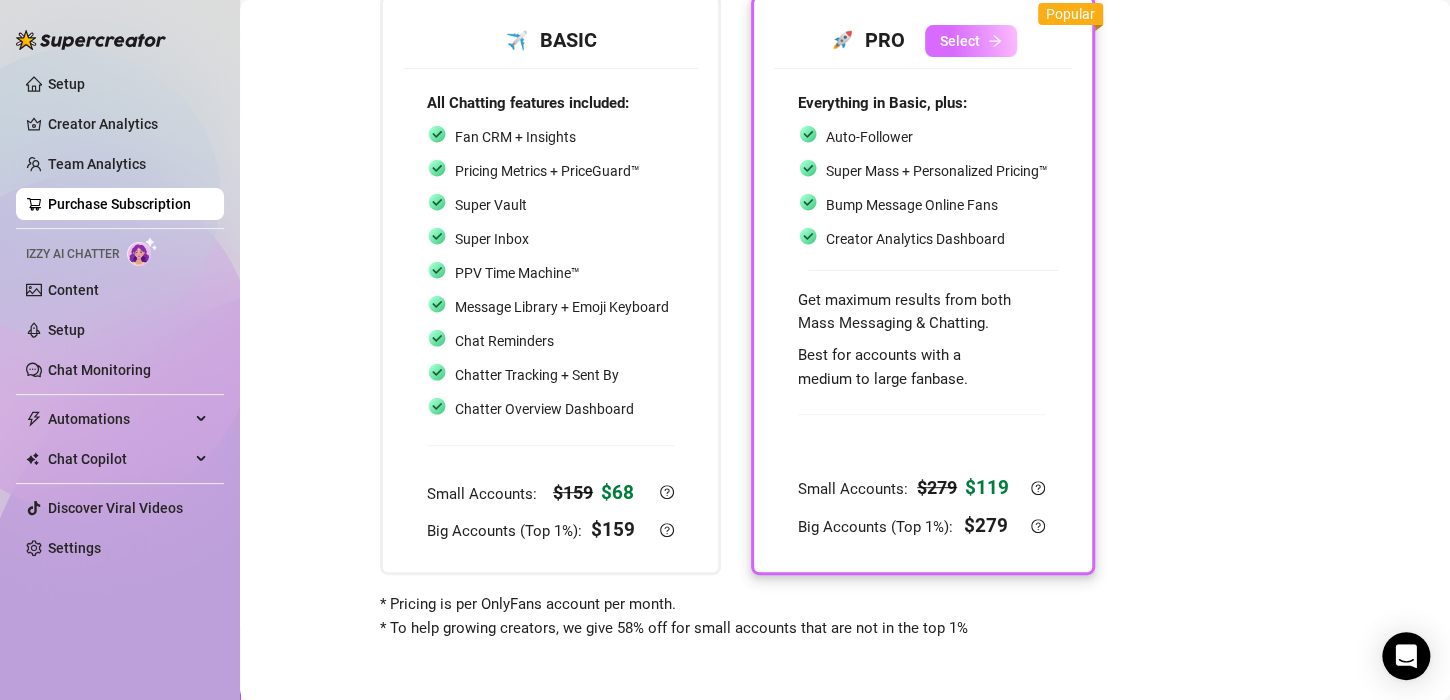 click on "Select" at bounding box center [960, 41] 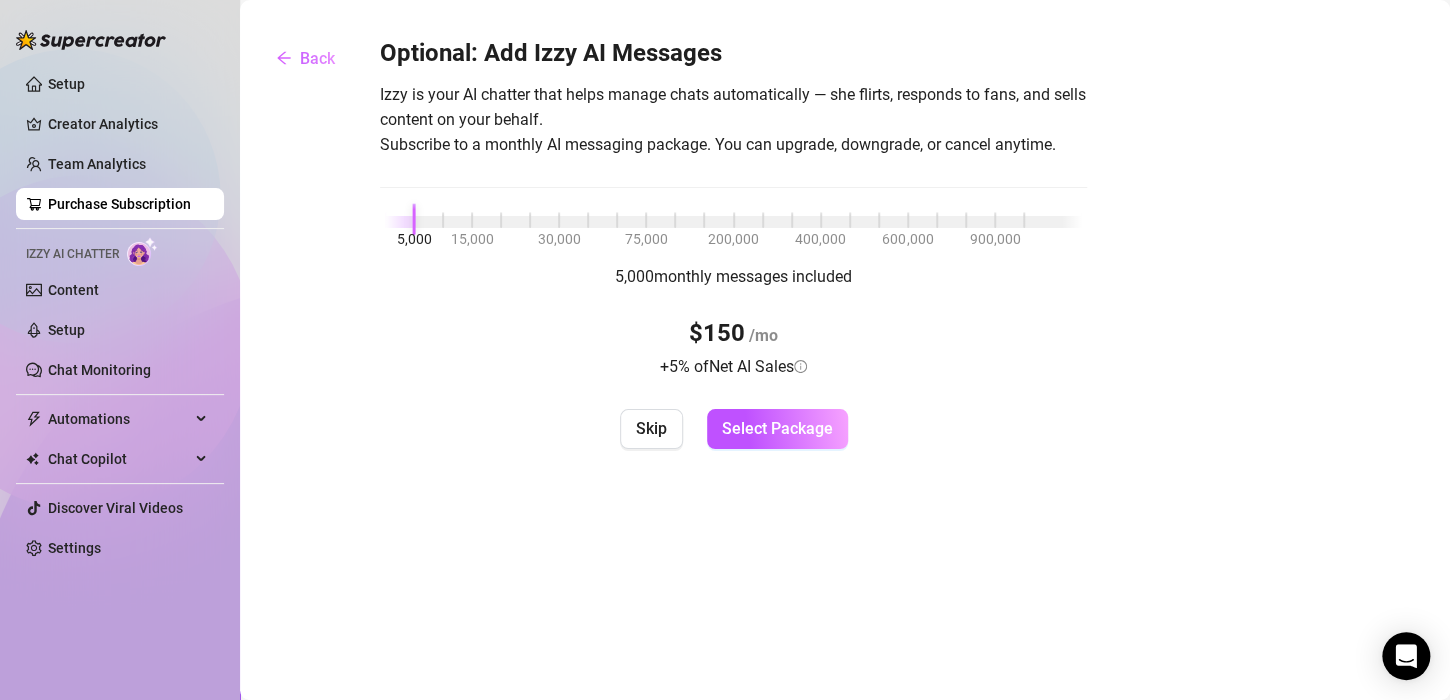 scroll, scrollTop: 0, scrollLeft: 0, axis: both 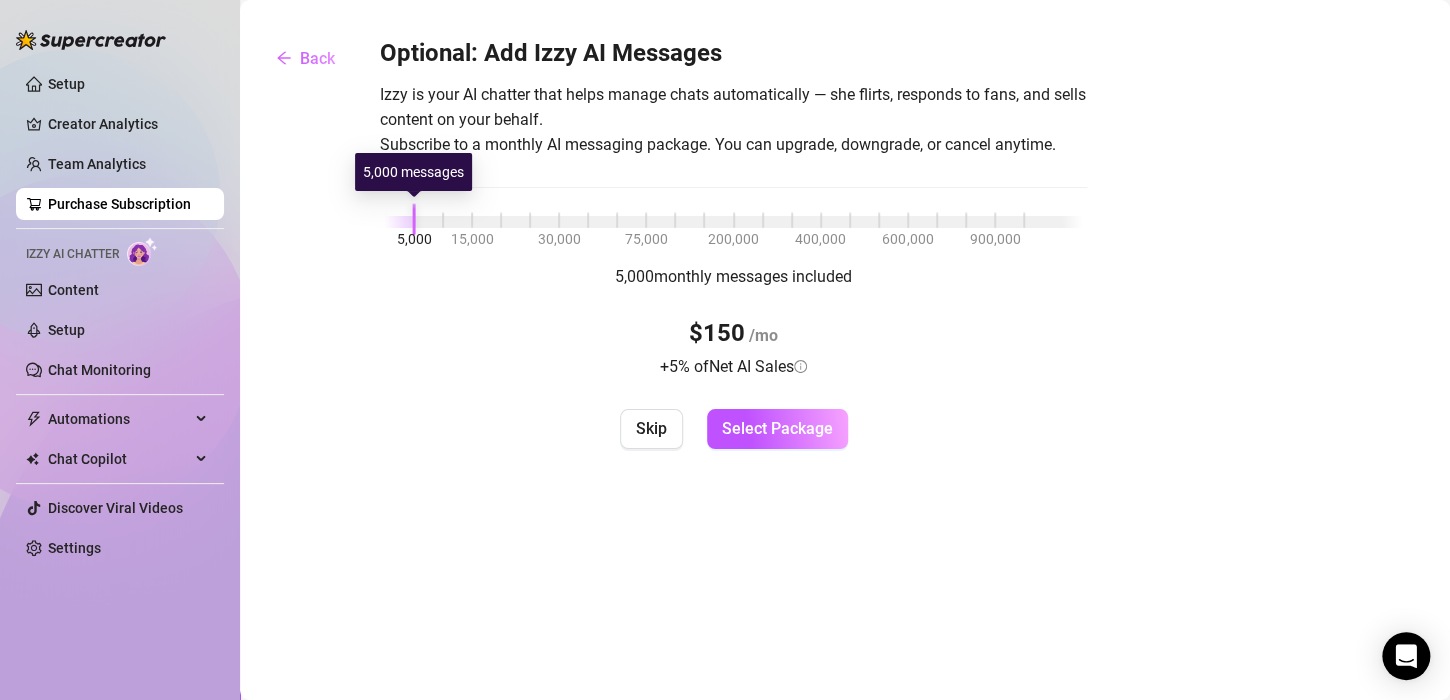 drag, startPoint x: 411, startPoint y: 217, endPoint x: 419, endPoint y: 228, distance: 13.601471 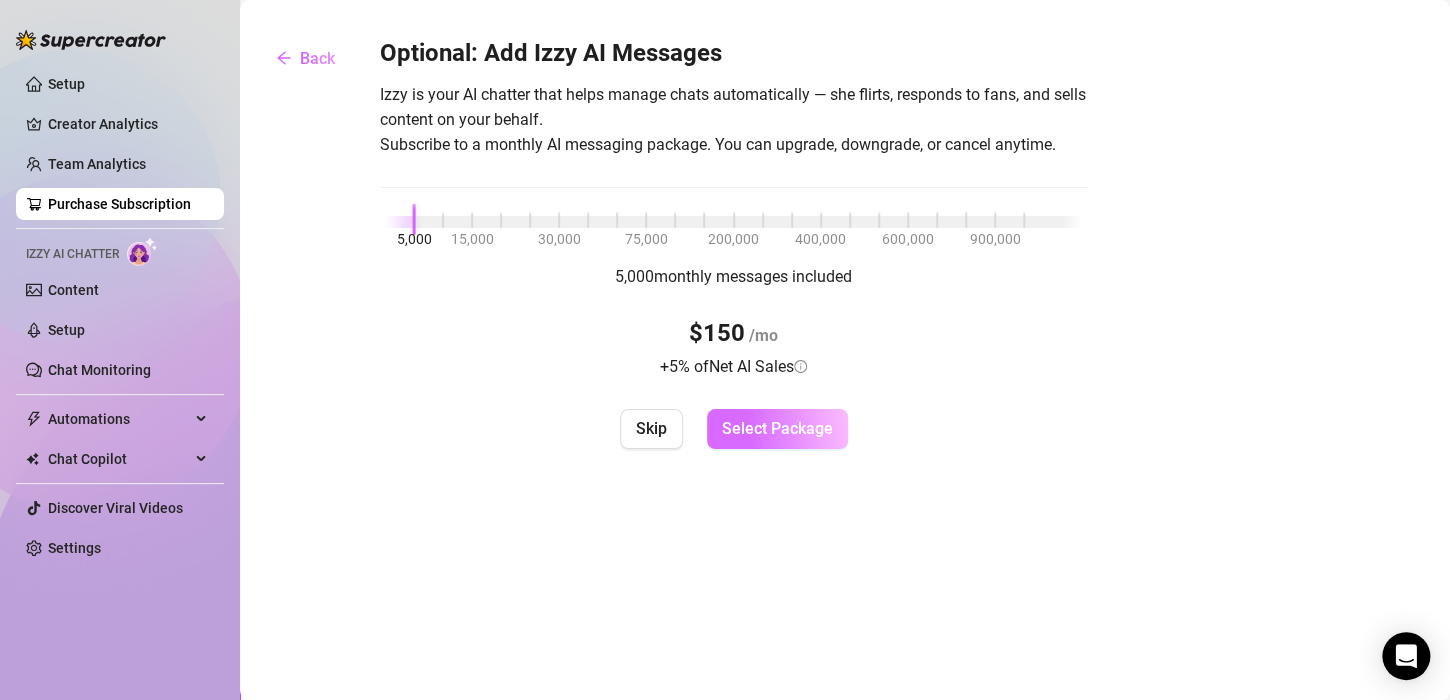 click on "Select Package" at bounding box center [777, 429] 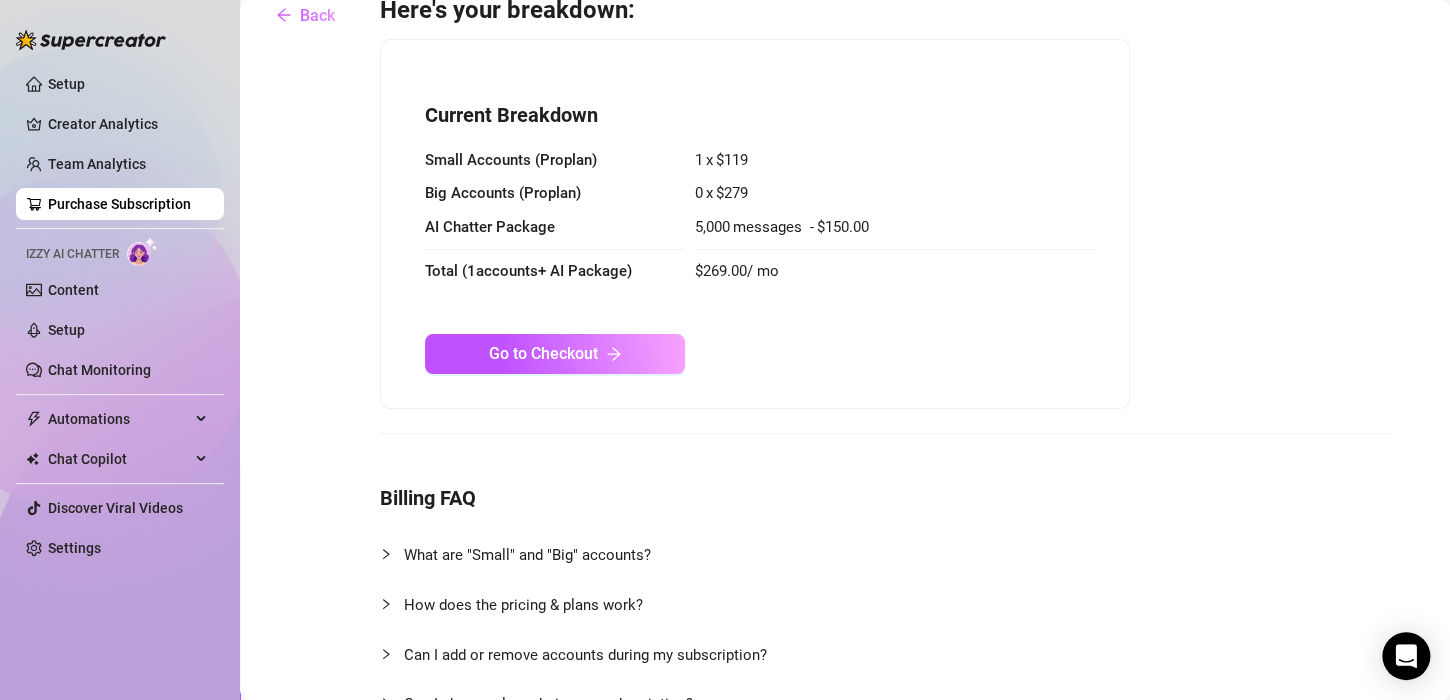 scroll, scrollTop: 38, scrollLeft: 0, axis: vertical 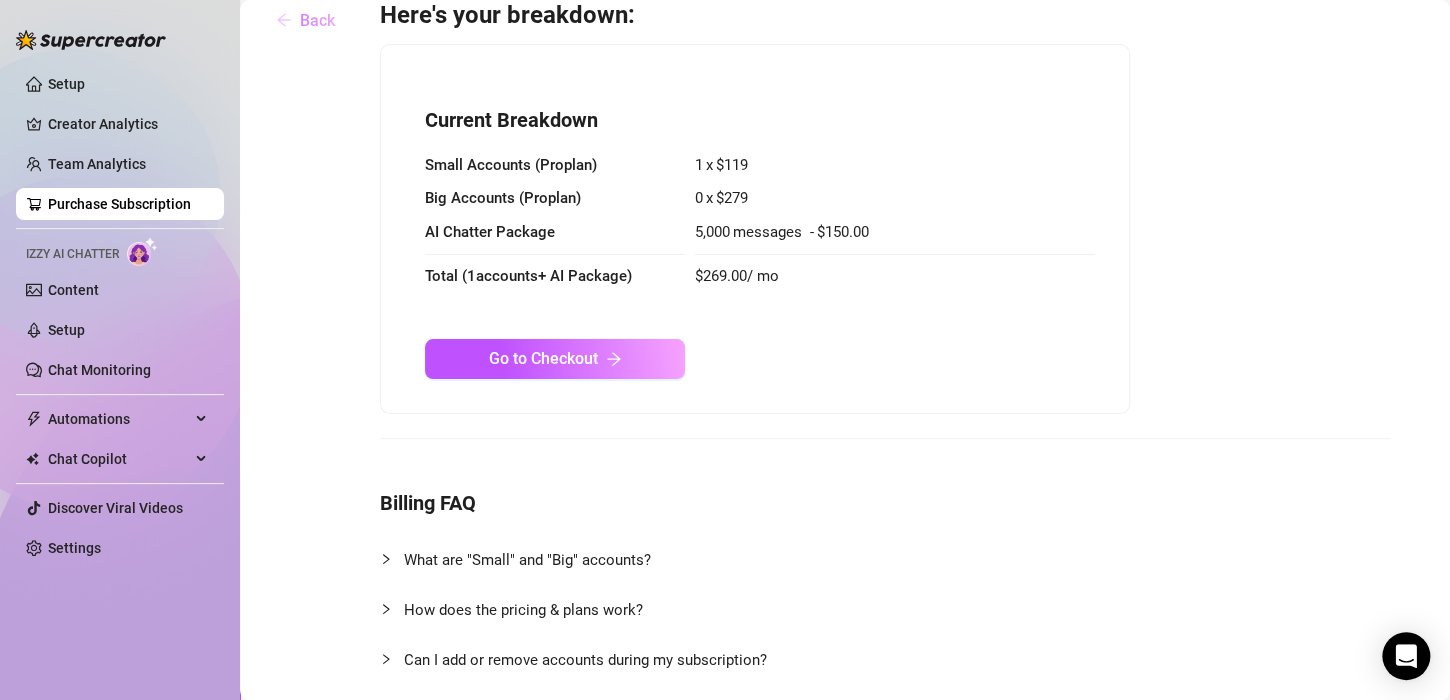 click on "Back" at bounding box center (317, 20) 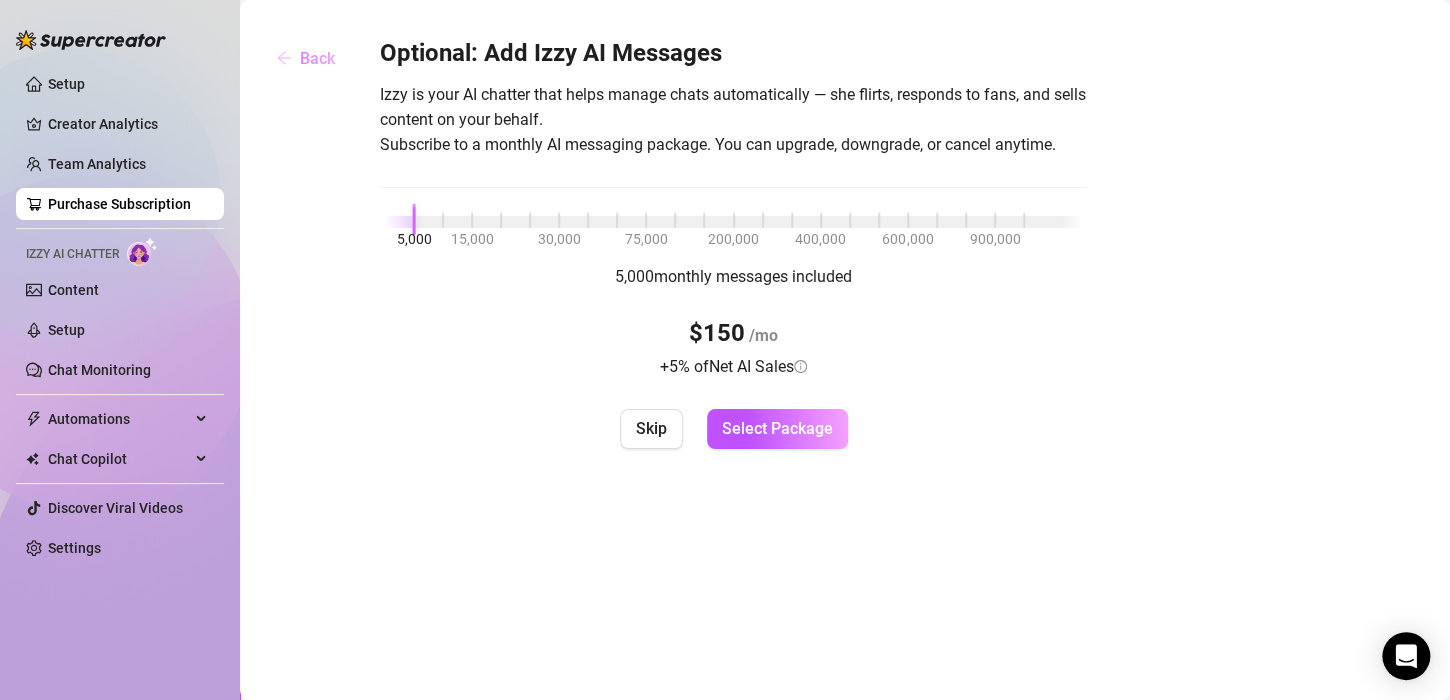 scroll, scrollTop: 0, scrollLeft: 0, axis: both 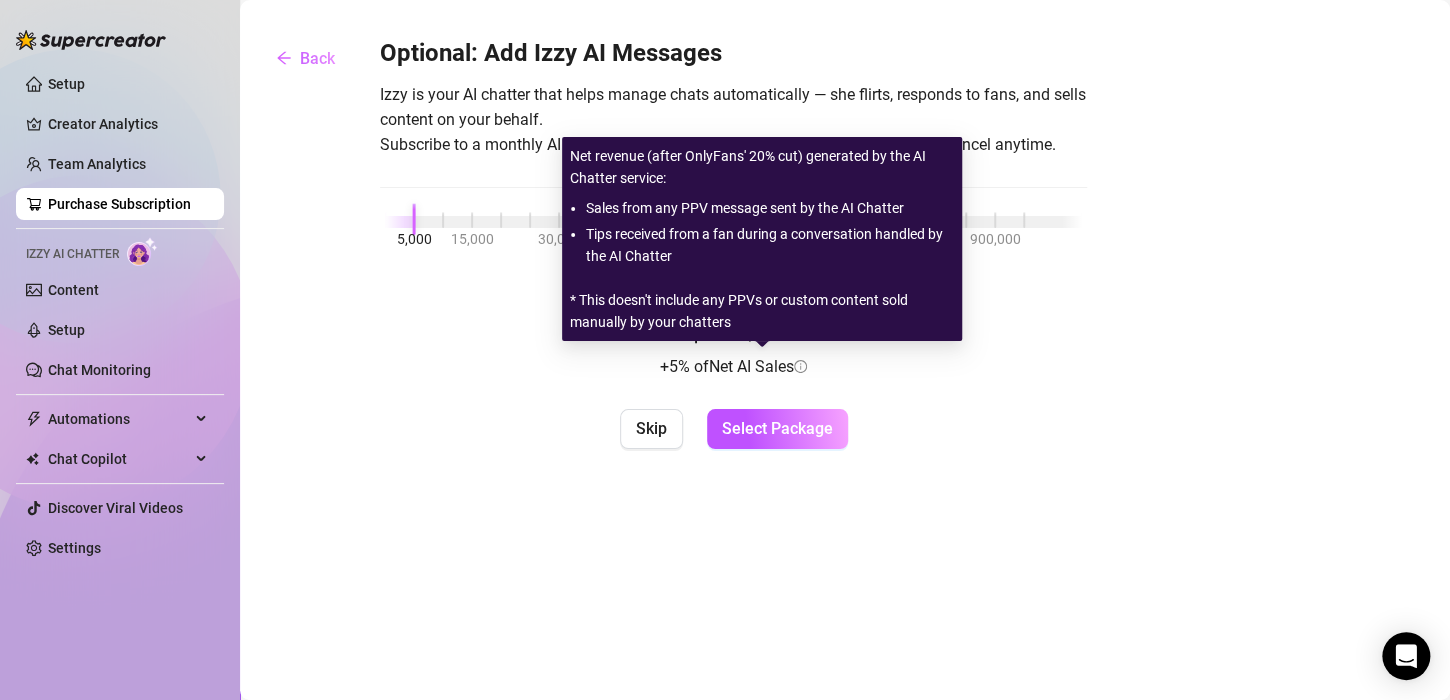 click 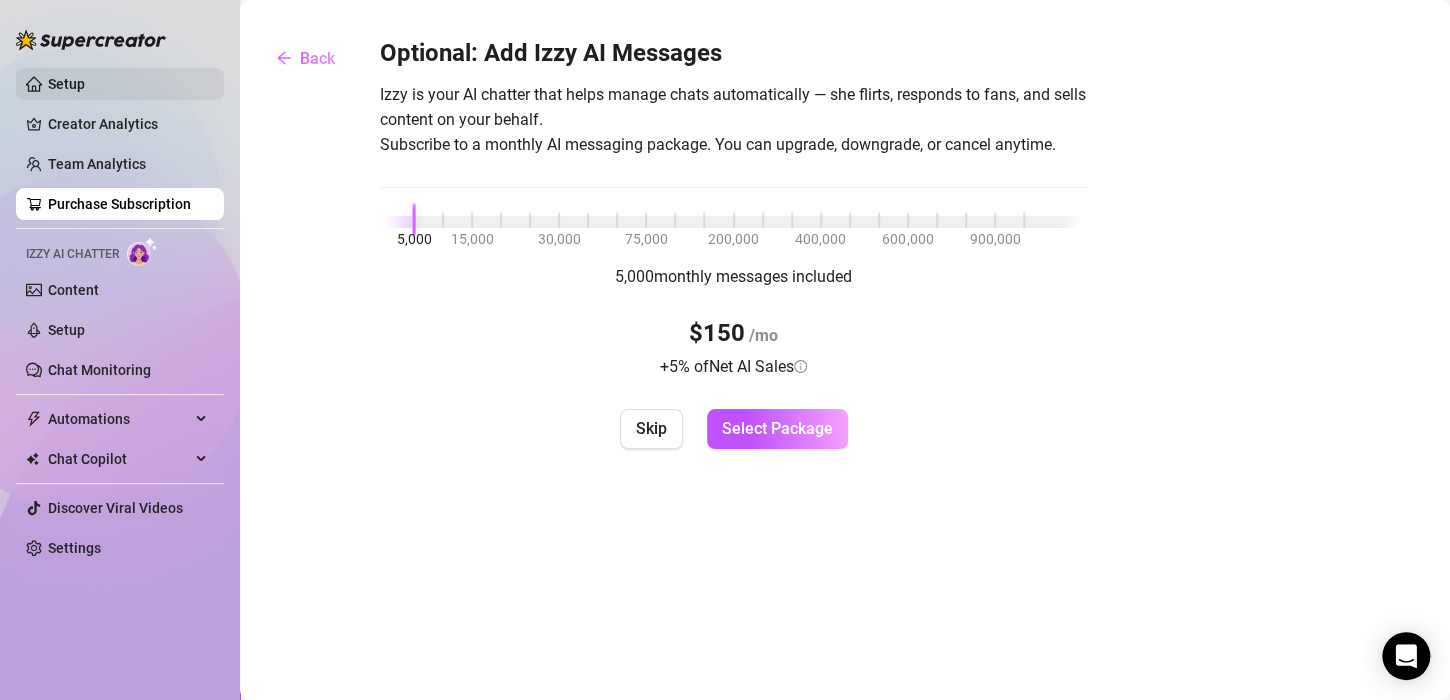 click on "Setup" at bounding box center (66, 84) 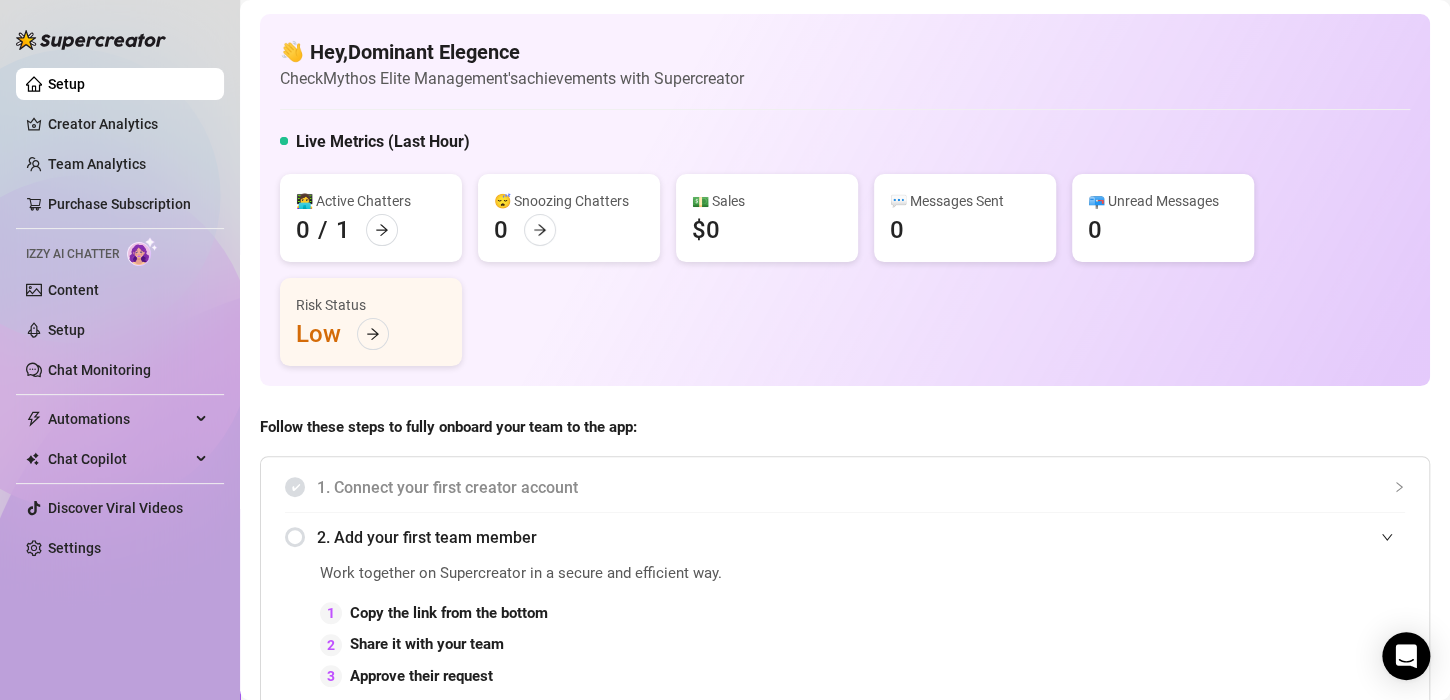 click on "👩‍💻 Active Chatters 0 / 1" at bounding box center (371, 218) 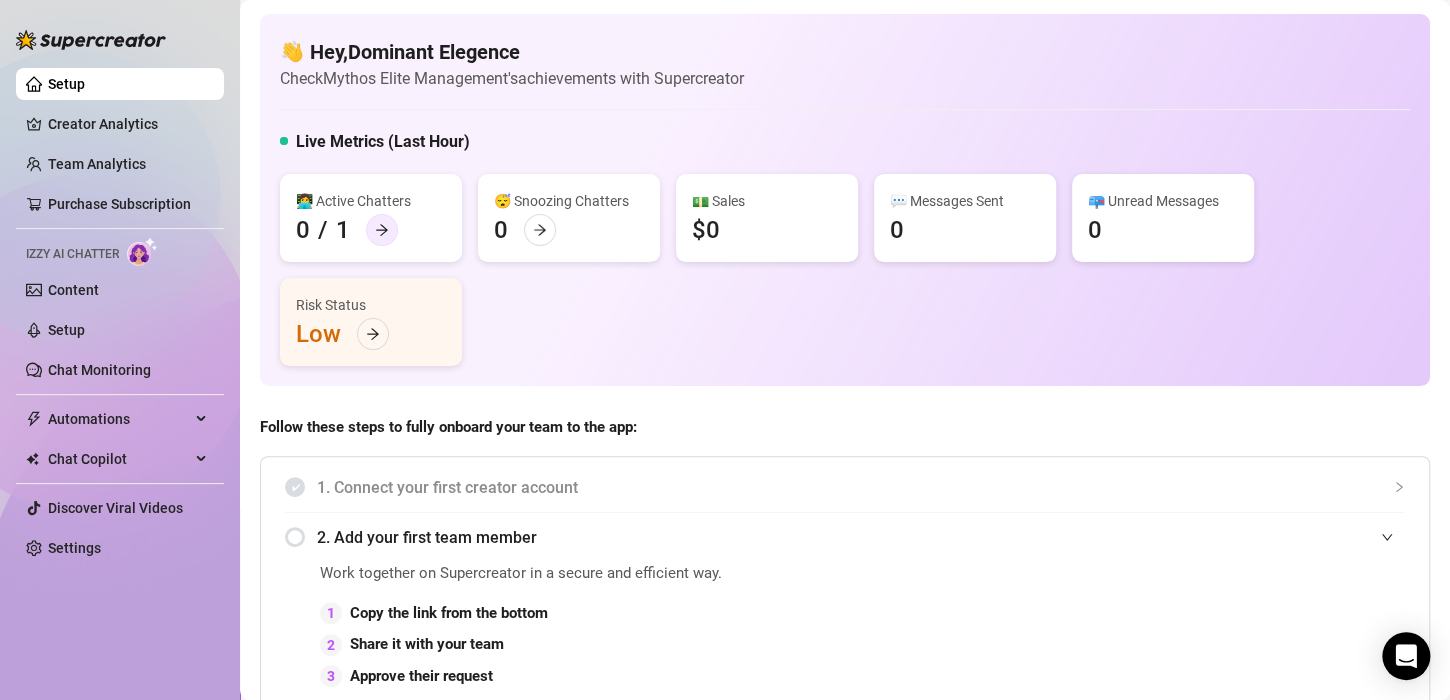 click at bounding box center [382, 230] 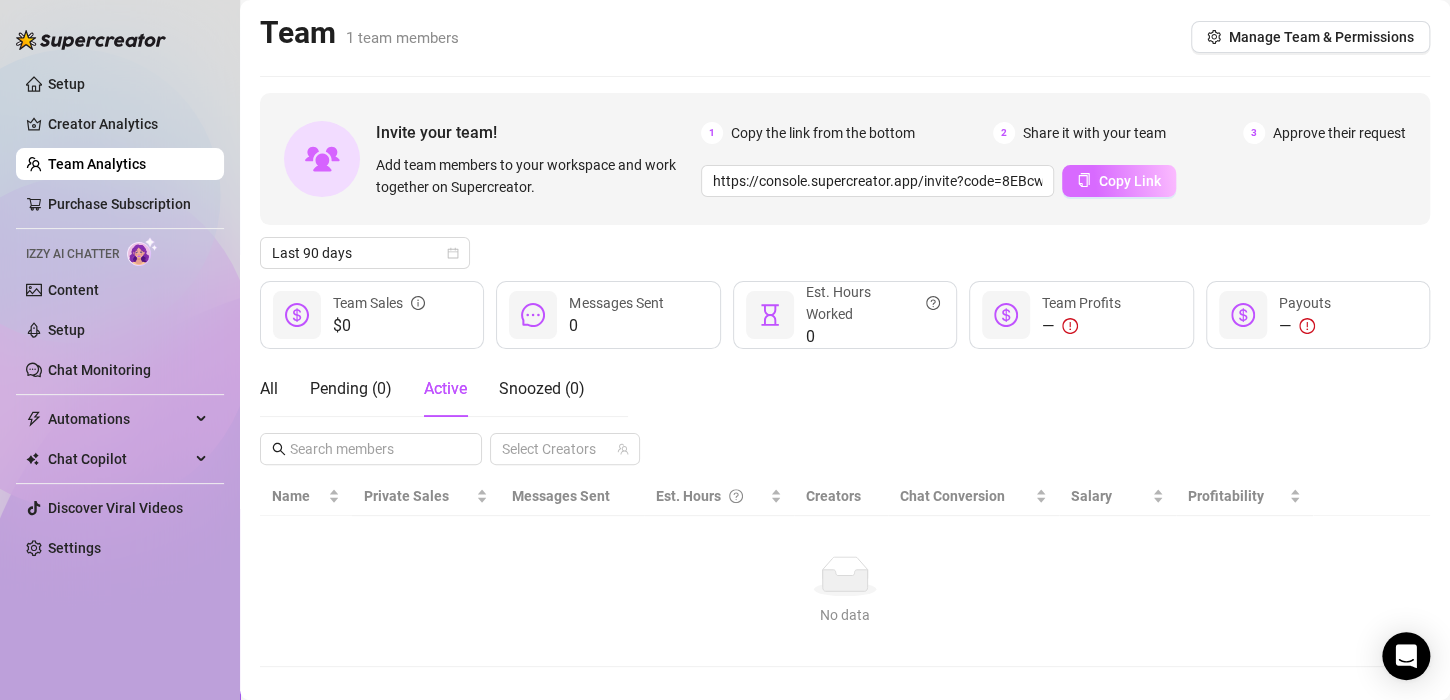 click on "Copy Link" at bounding box center [1130, 181] 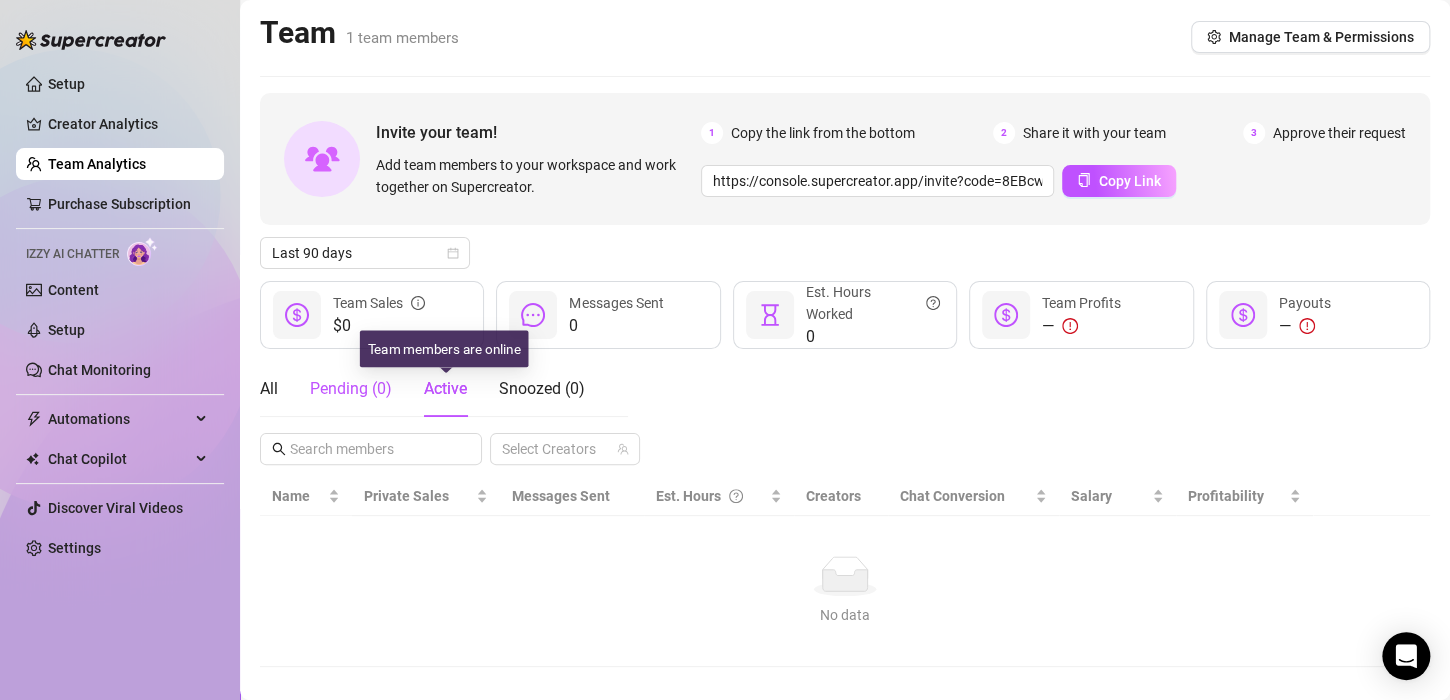 click on "Pending ( 0 )" at bounding box center (351, 389) 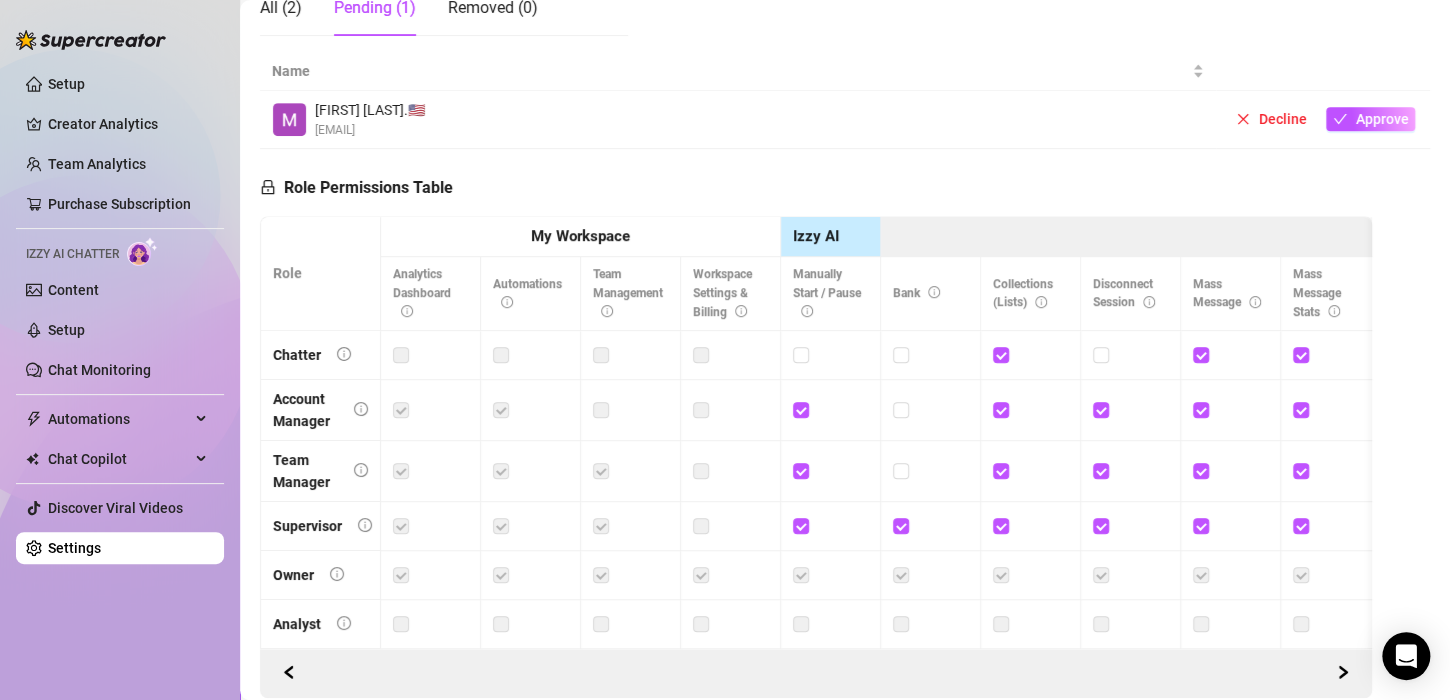 scroll, scrollTop: 396, scrollLeft: 0, axis: vertical 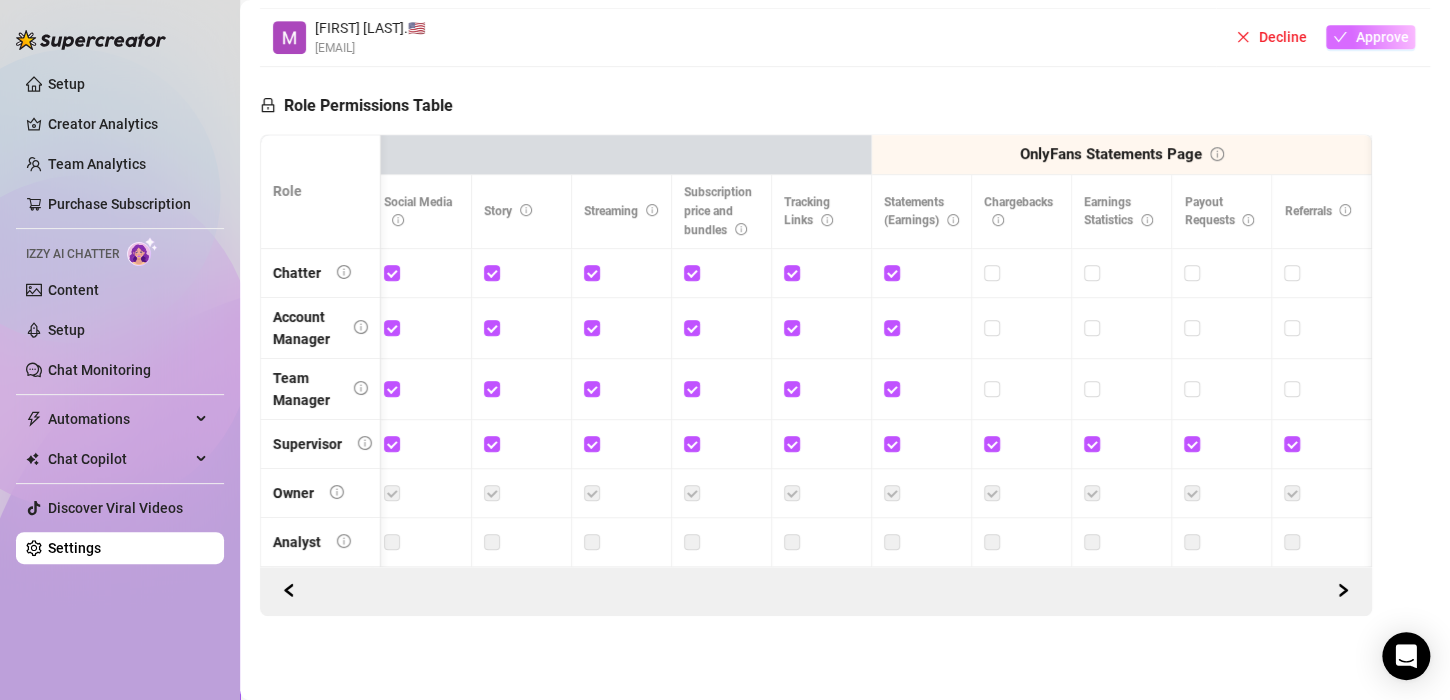 click on "Approve" at bounding box center (1381, 37) 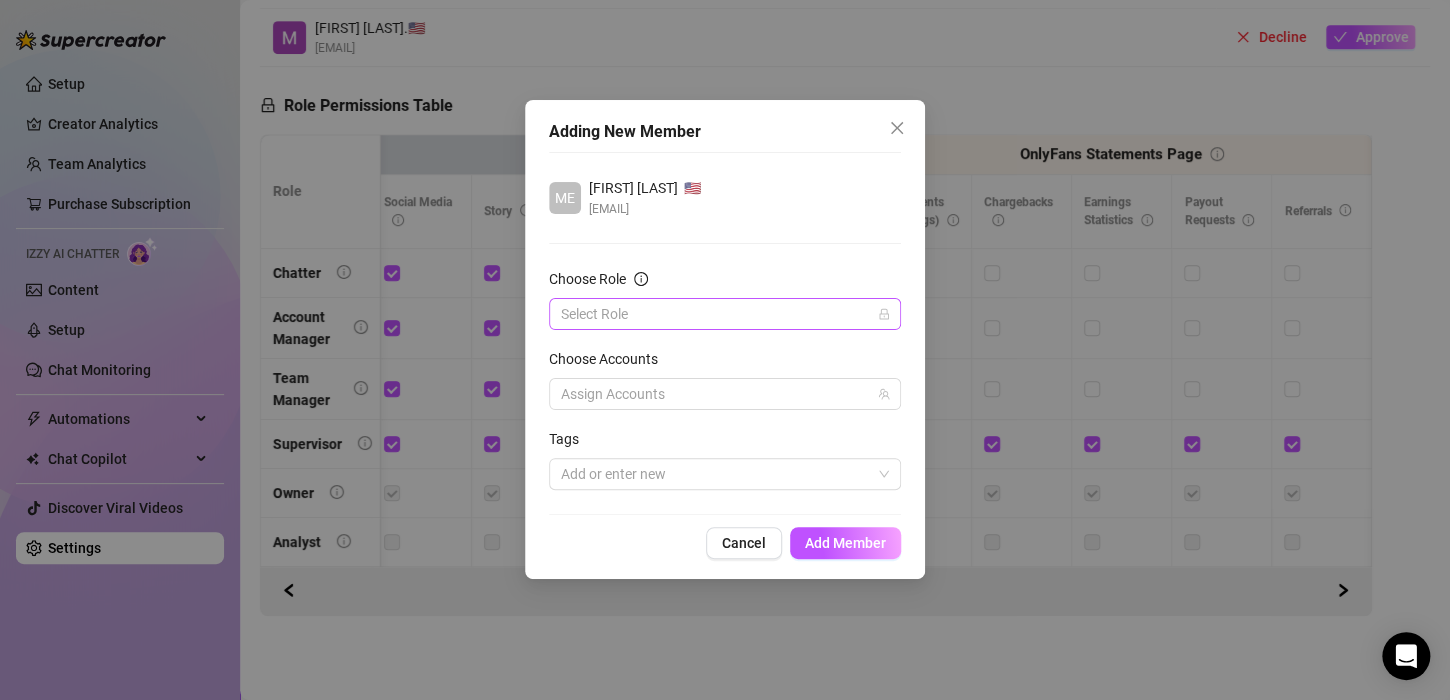 click on "Choose Role" at bounding box center (716, 314) 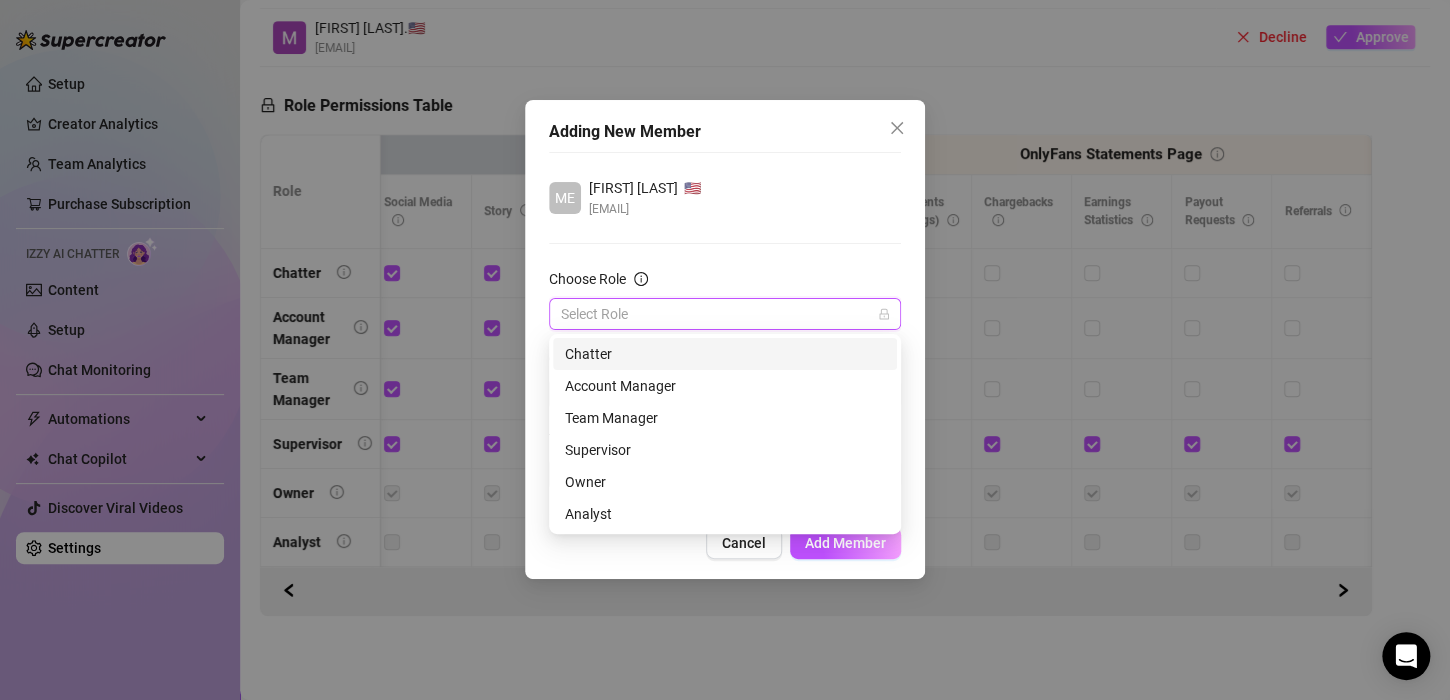 click on "Choose Role" at bounding box center [716, 314] 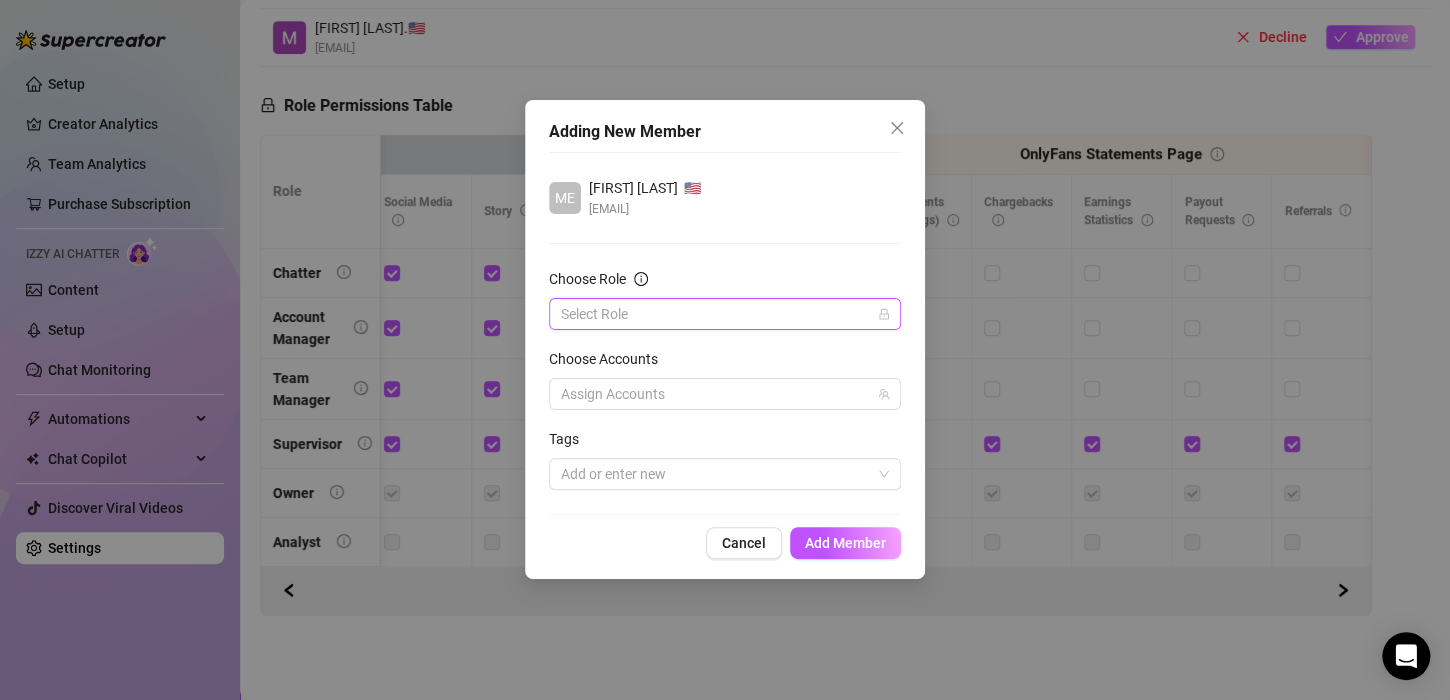 click on "Choose Role" at bounding box center [716, 314] 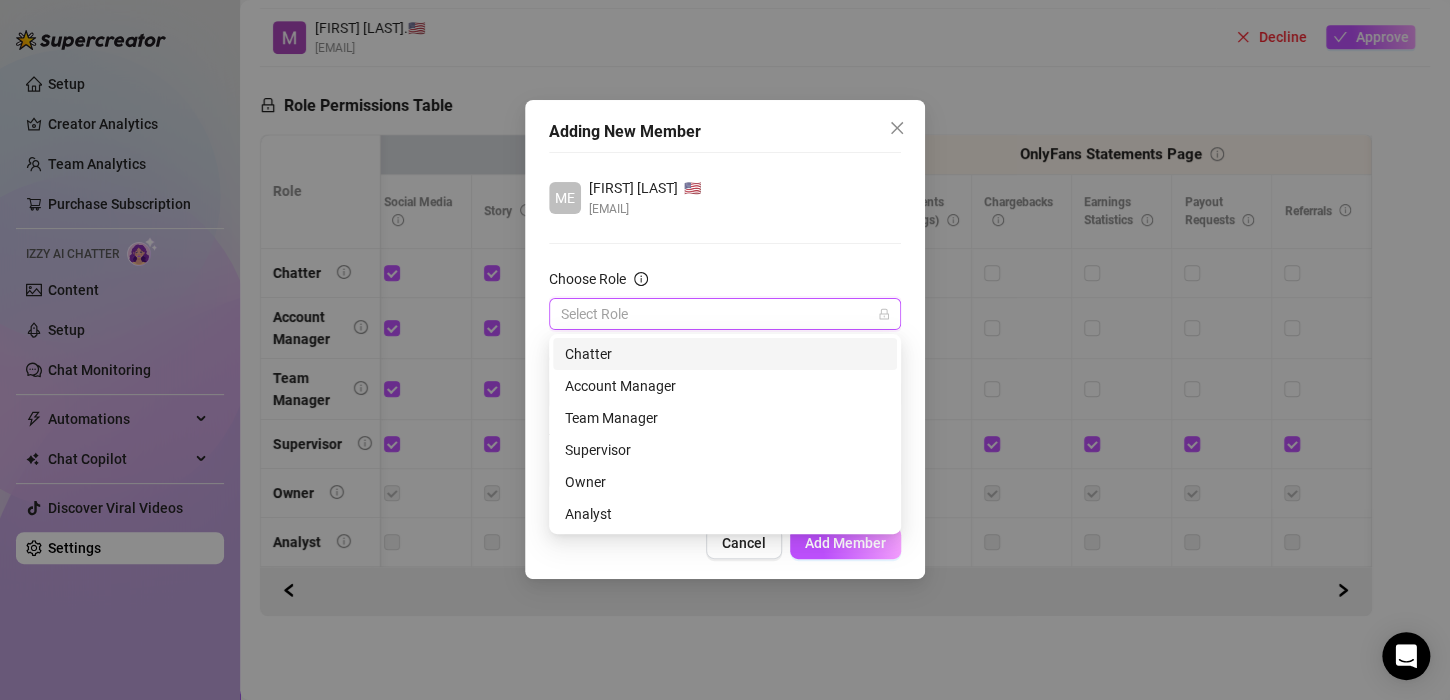 click on "Choose Role" at bounding box center (716, 314) 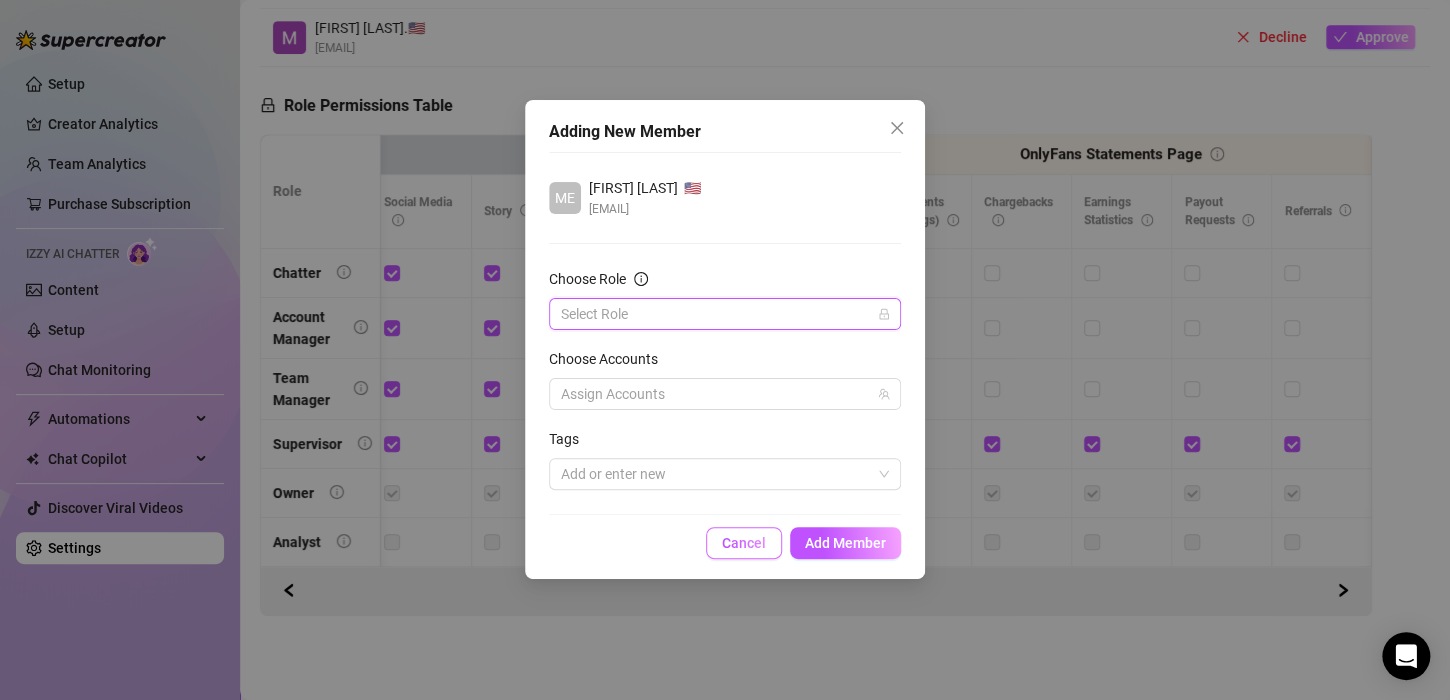 click on "Cancel" at bounding box center (744, 543) 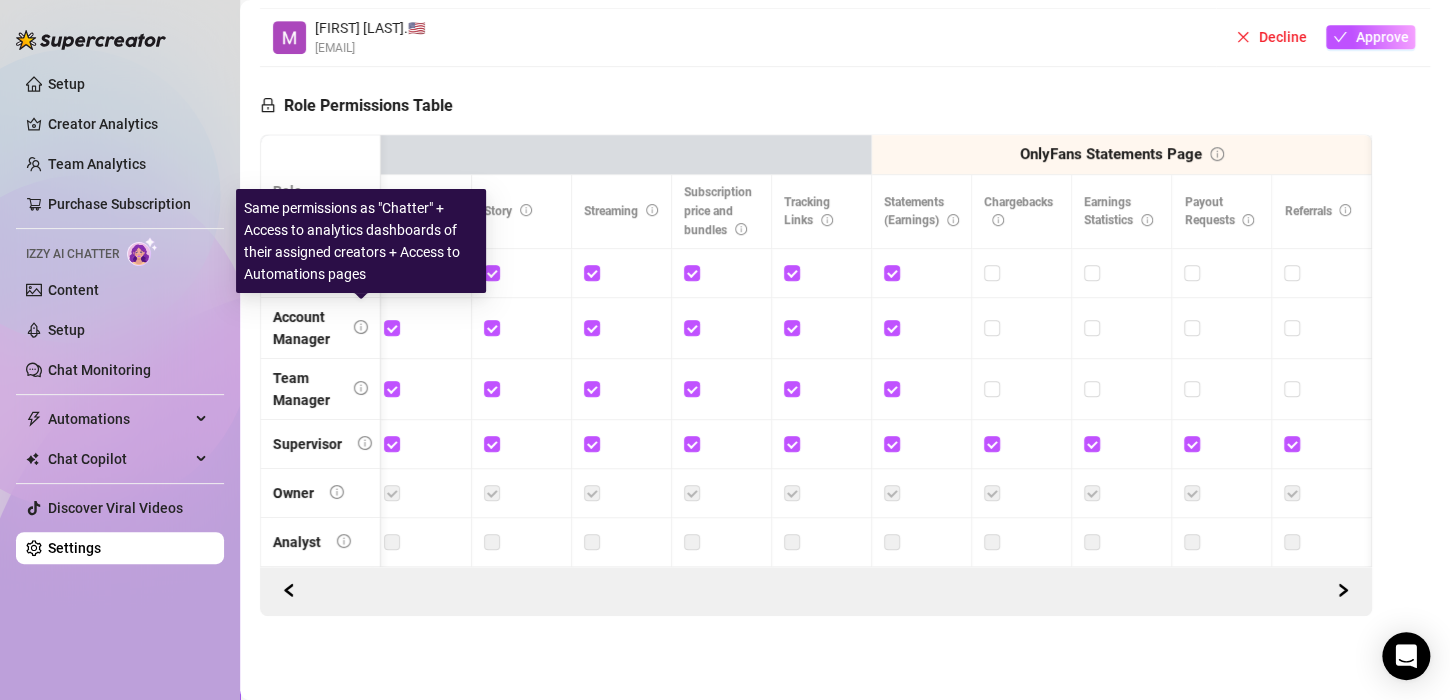 click 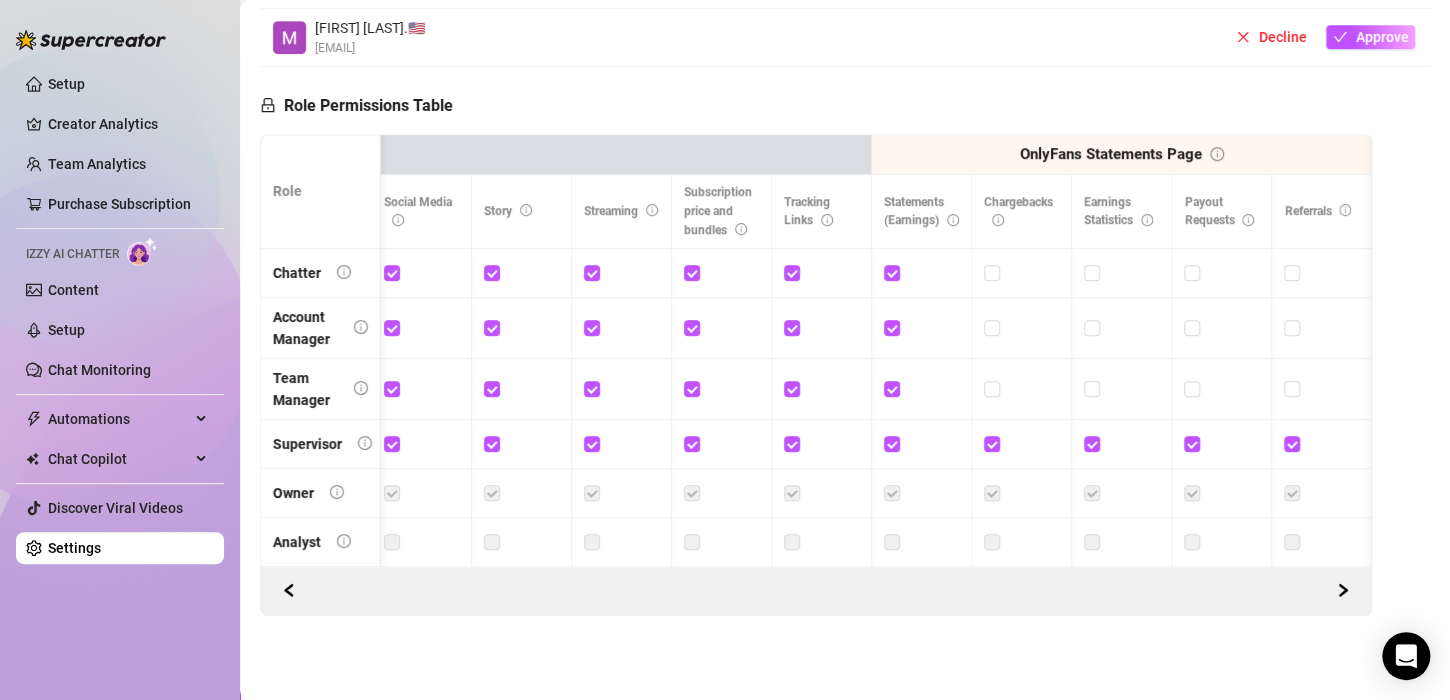 click at bounding box center [357, 389] 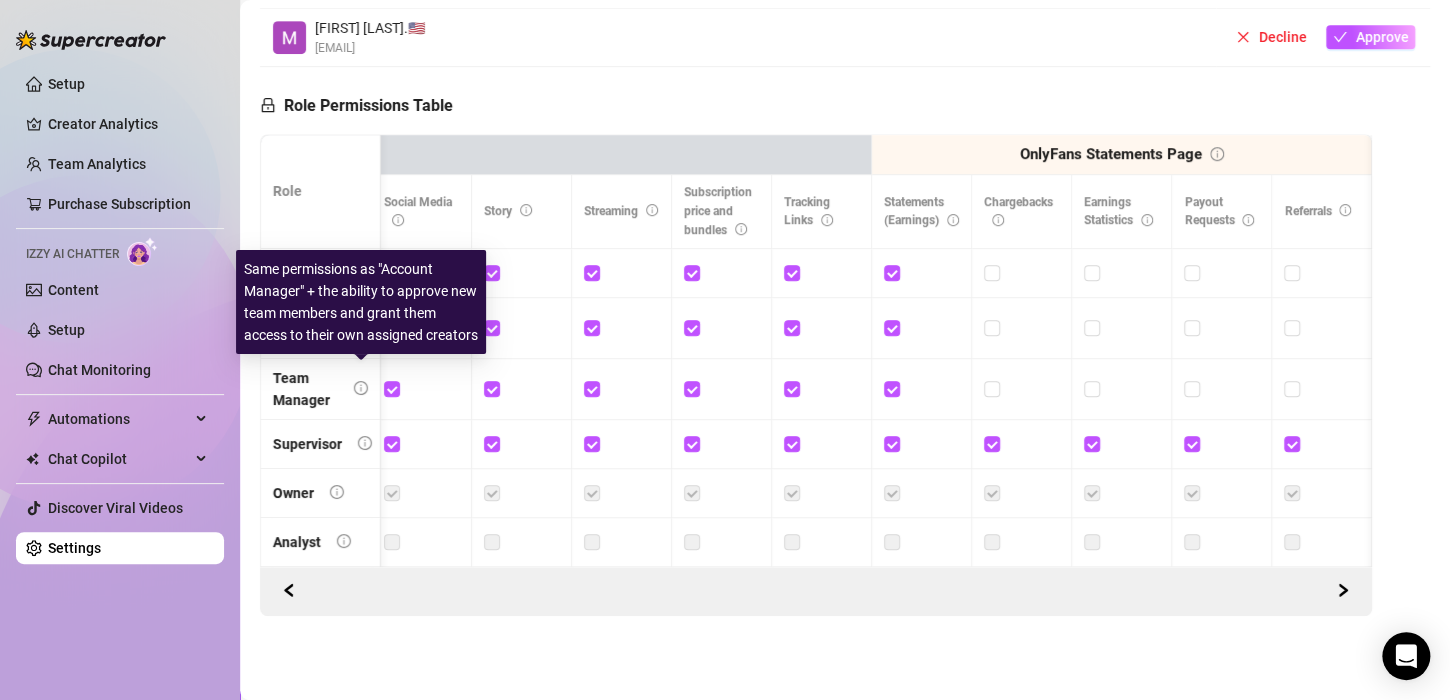click 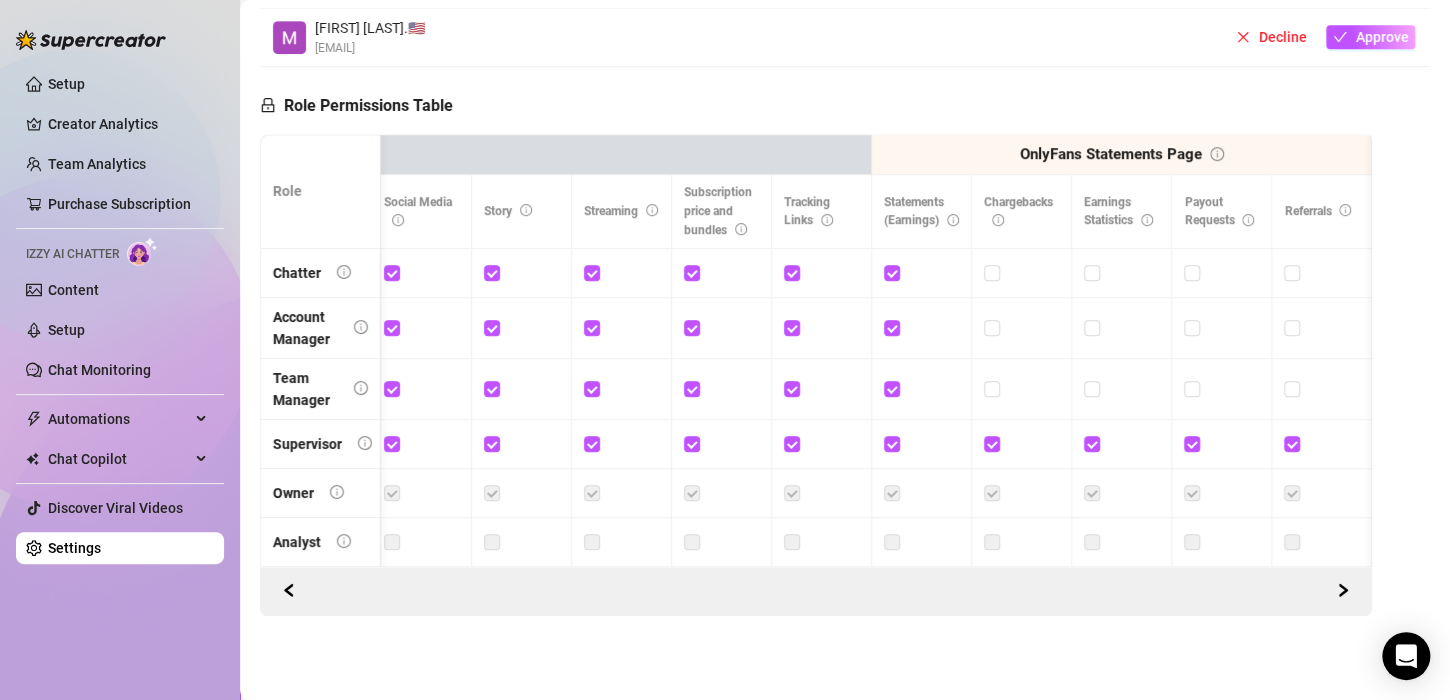click at bounding box center [361, 444] 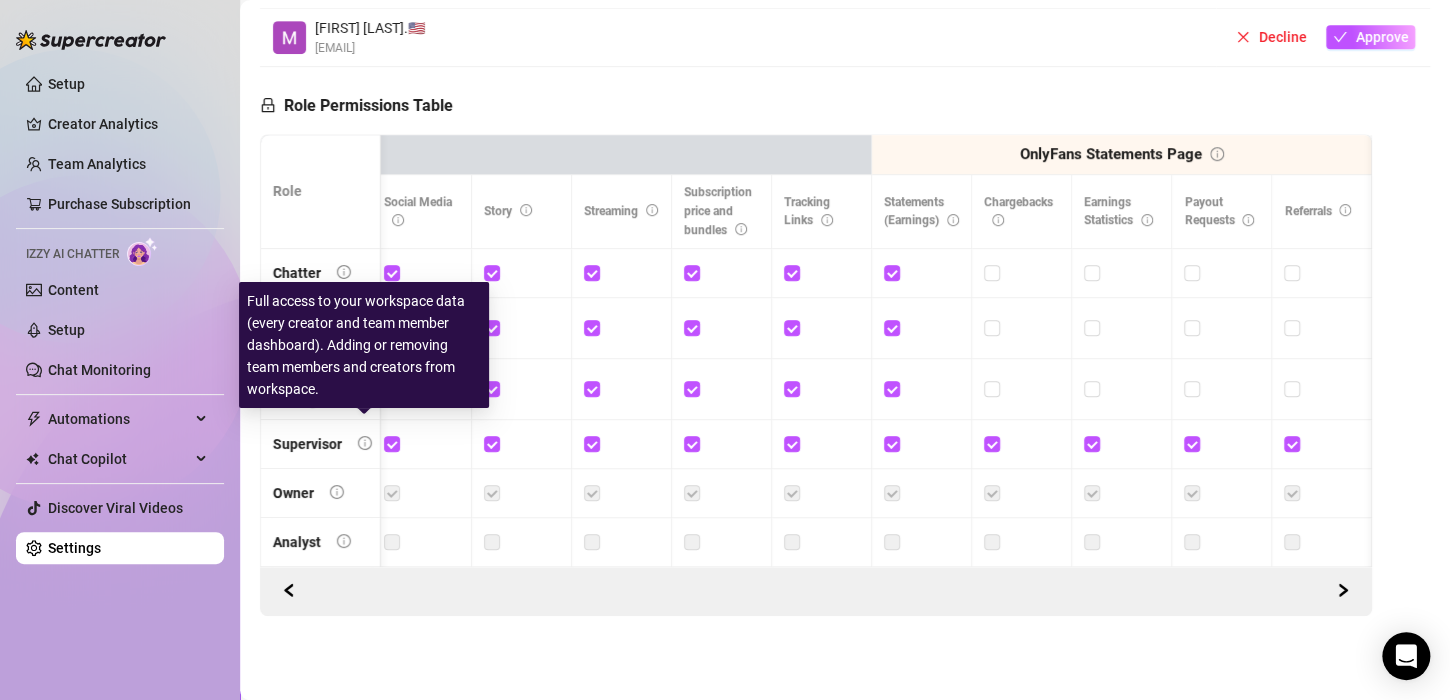 click 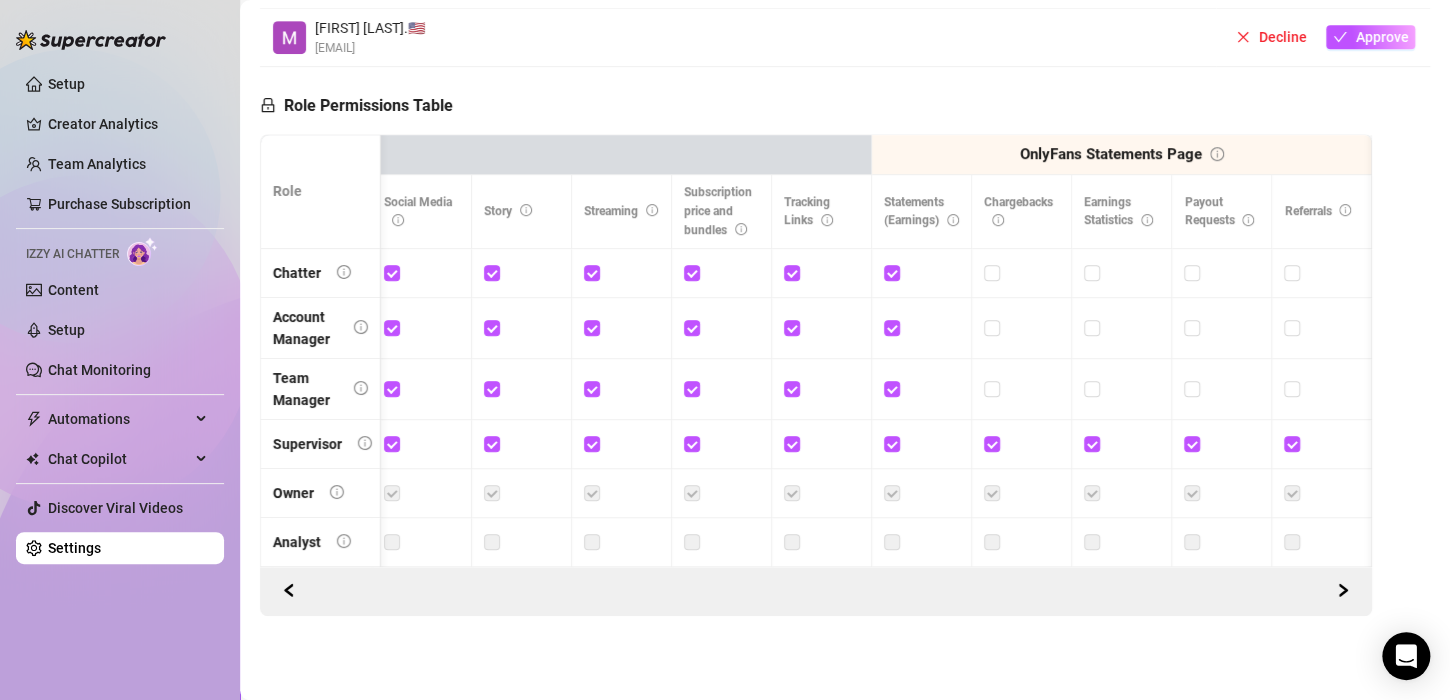 scroll, scrollTop: 0, scrollLeft: 2820, axis: horizontal 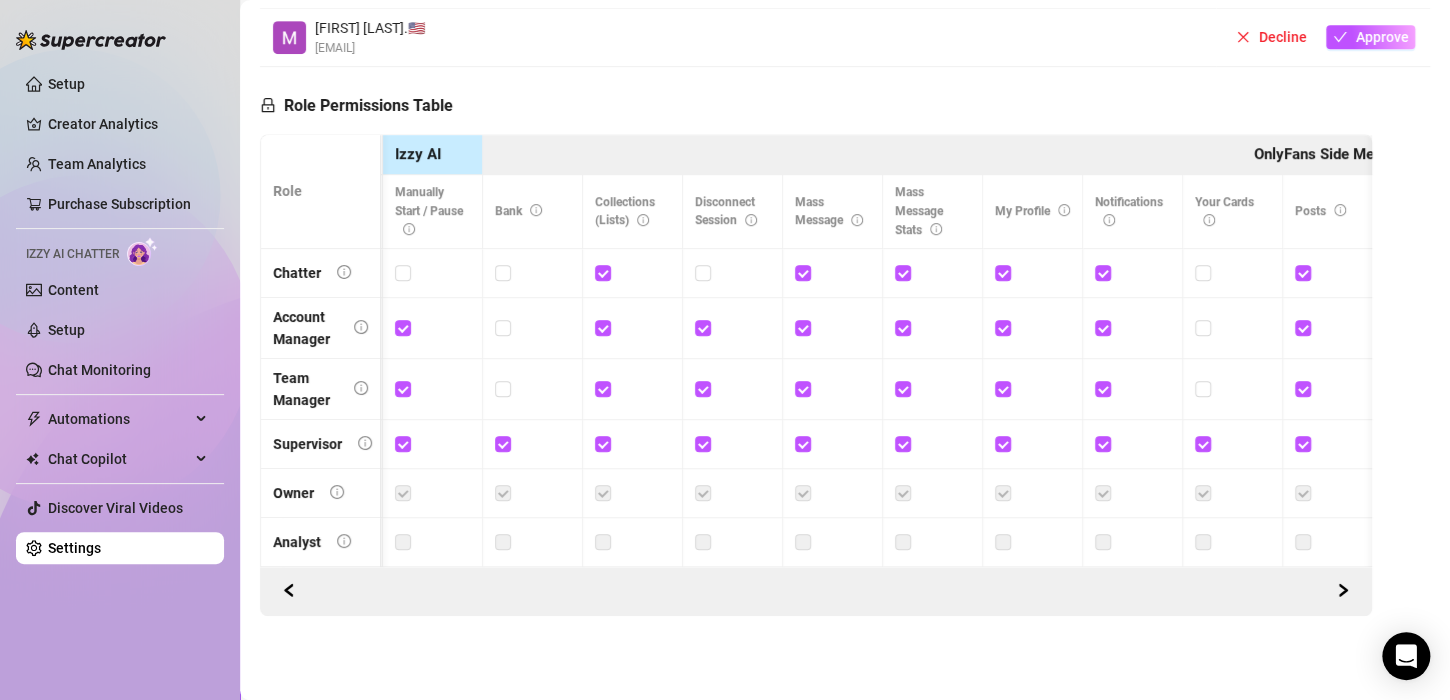 click at bounding box center [816, 591] 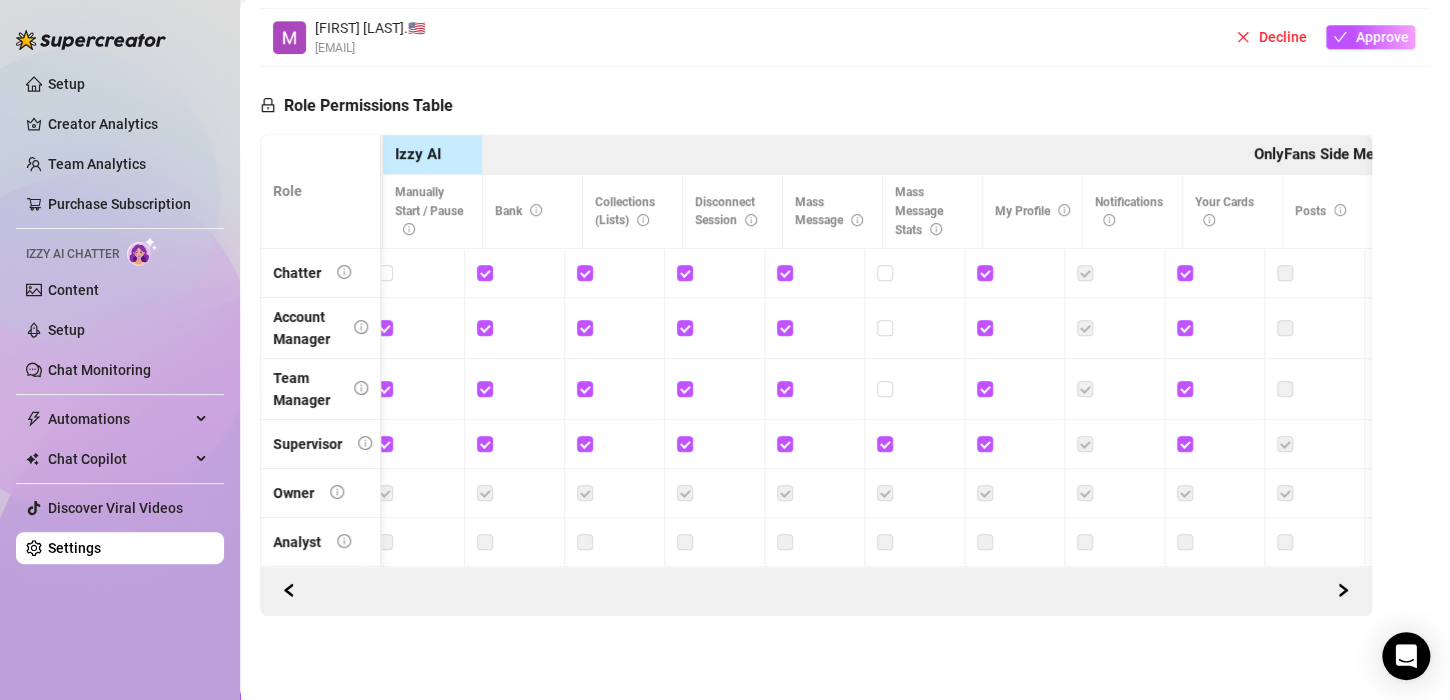 scroll, scrollTop: 0, scrollLeft: 836, axis: horizontal 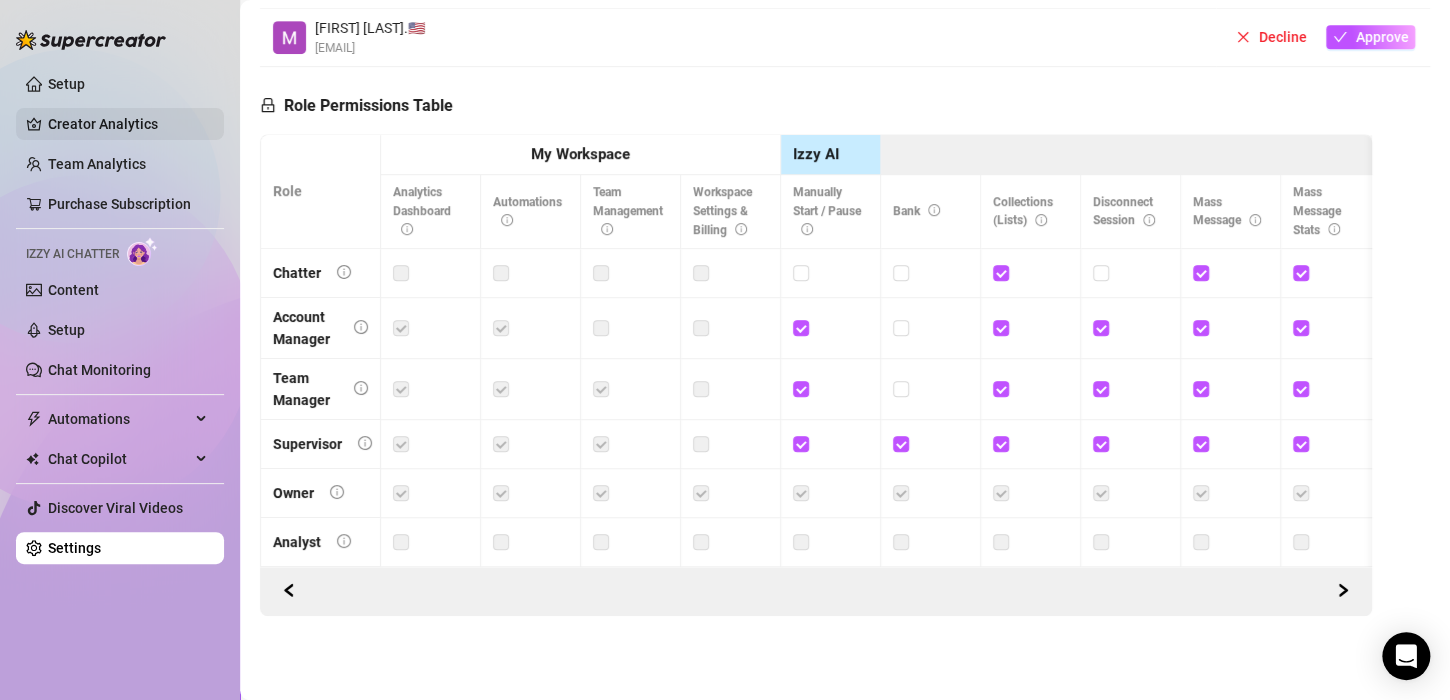 click on "Creator Analytics" at bounding box center (128, 124) 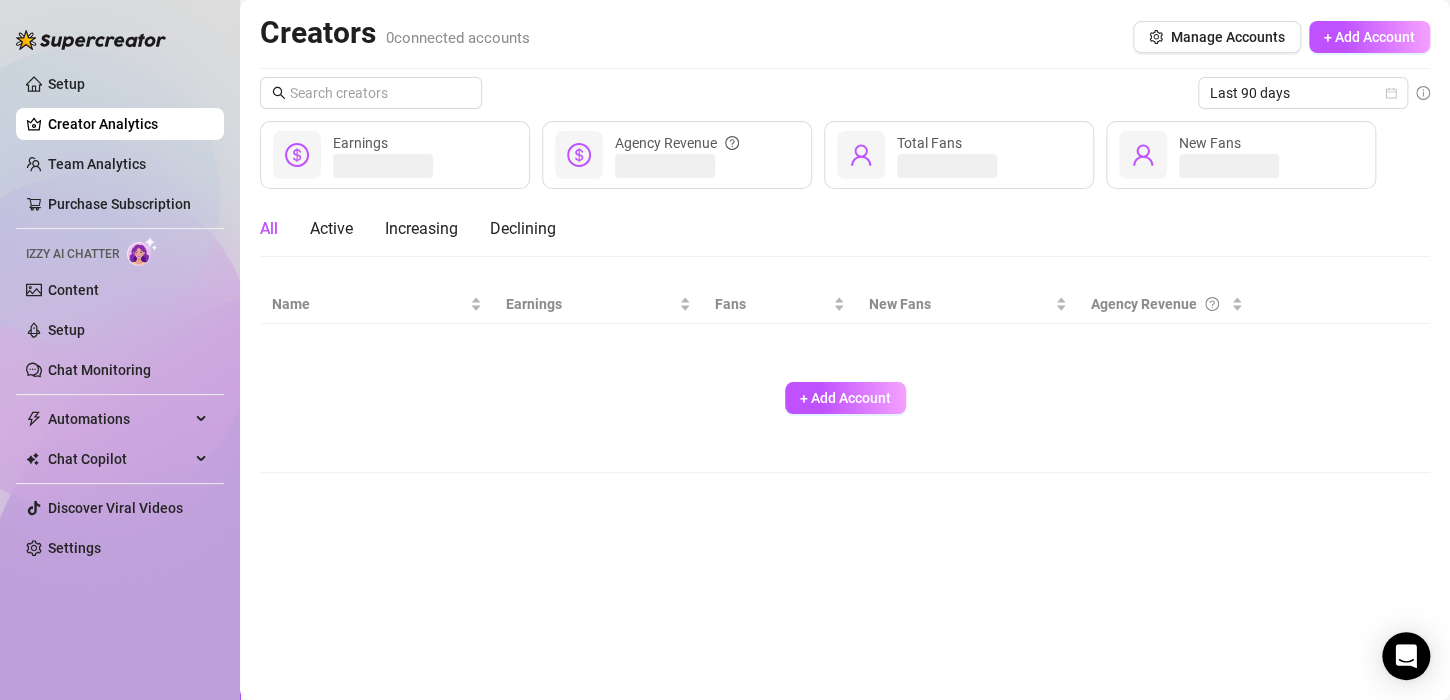 scroll, scrollTop: 0, scrollLeft: 0, axis: both 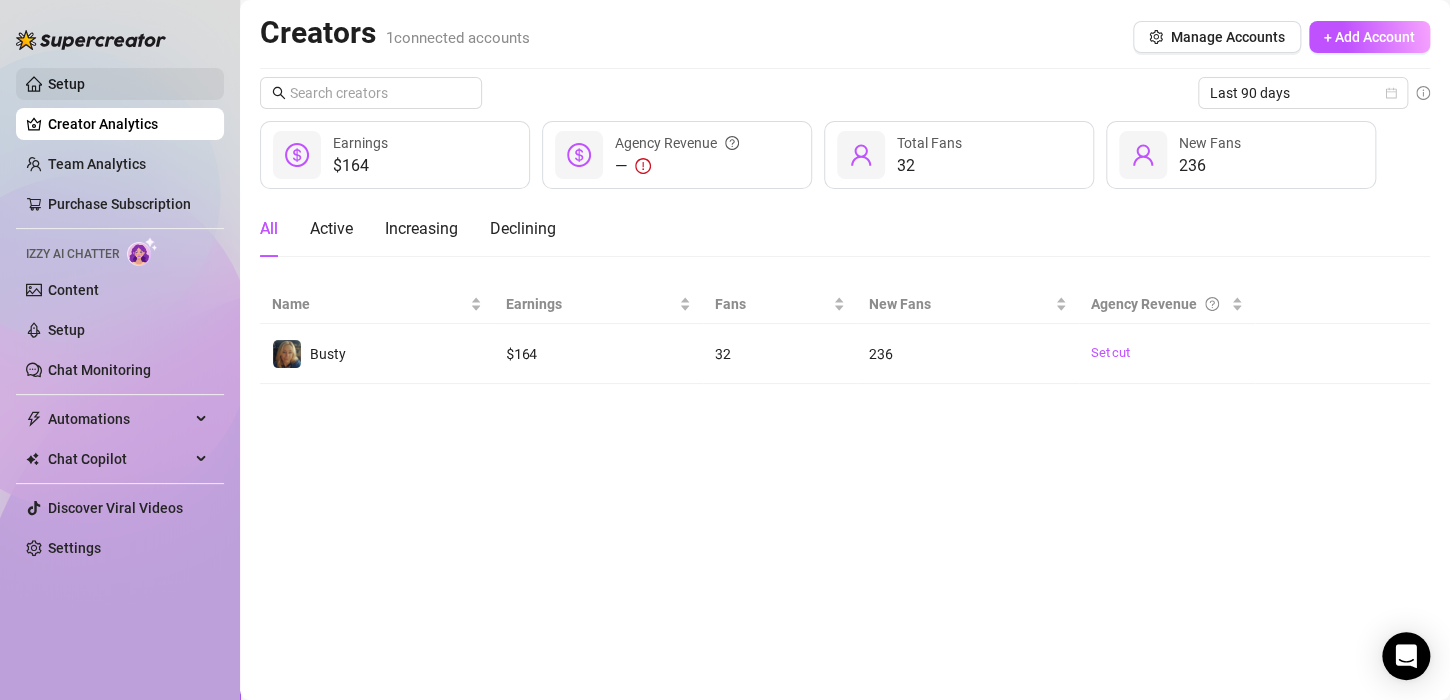 click on "Setup" at bounding box center [66, 84] 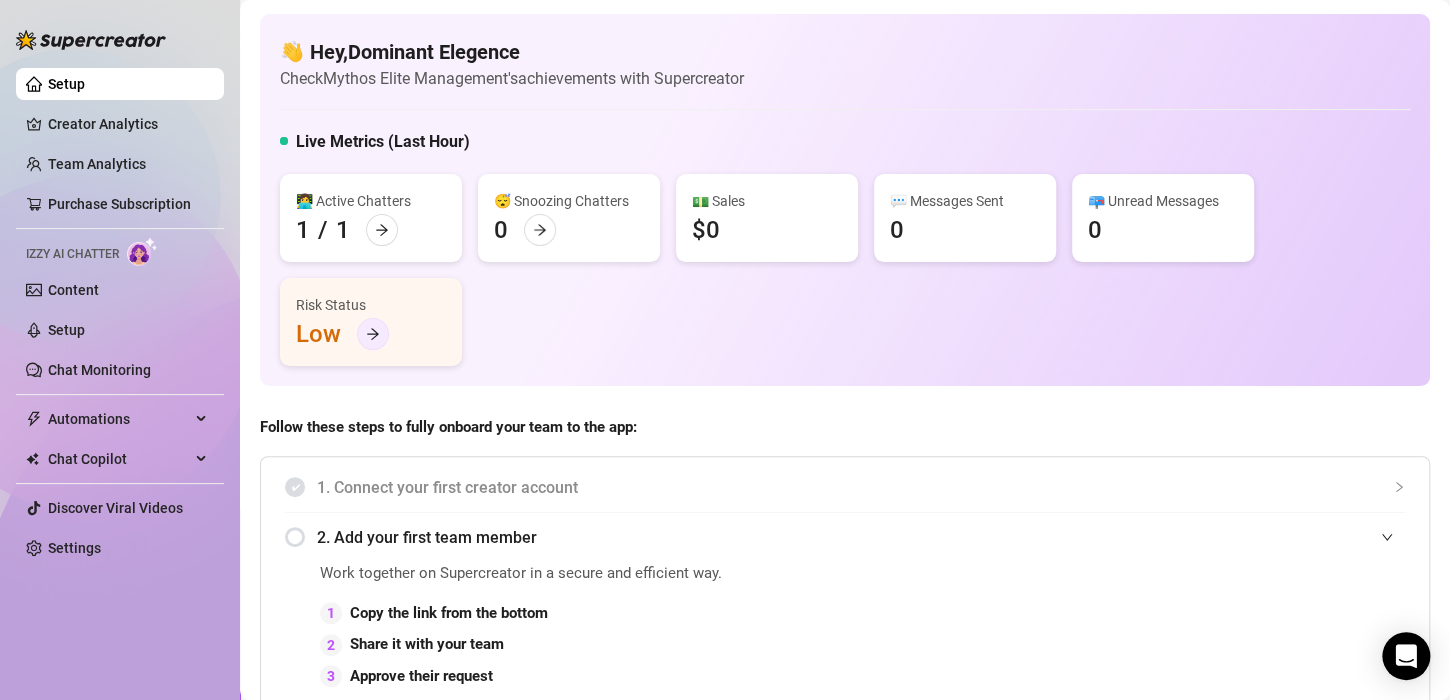 click 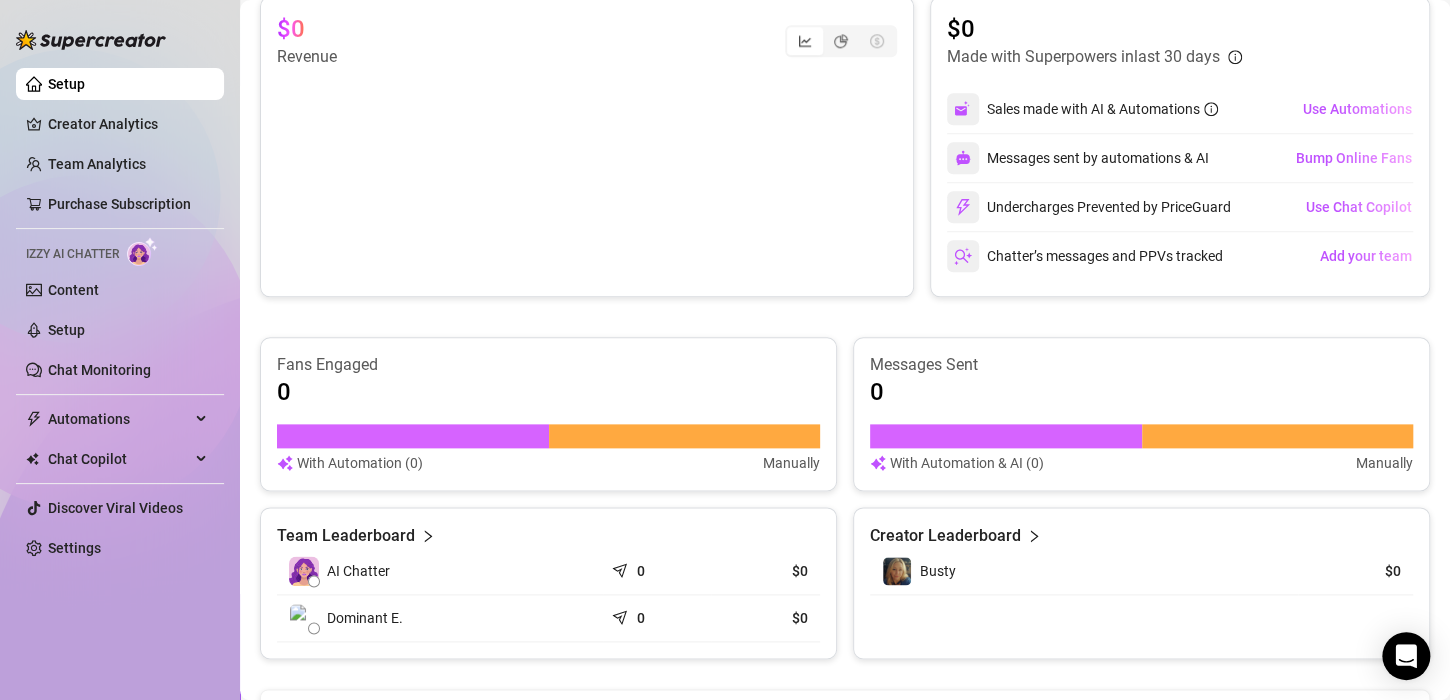 scroll, scrollTop: 1208, scrollLeft: 0, axis: vertical 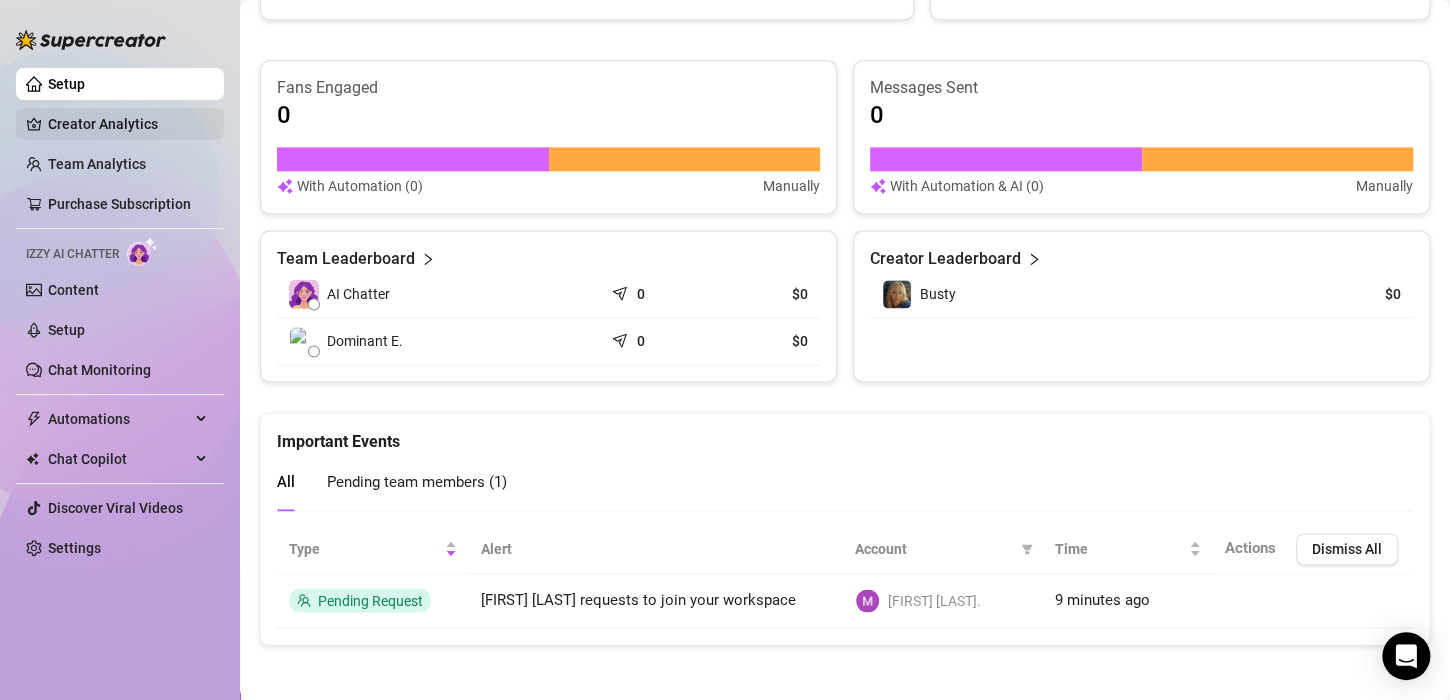 click on "Creator Analytics" at bounding box center [128, 124] 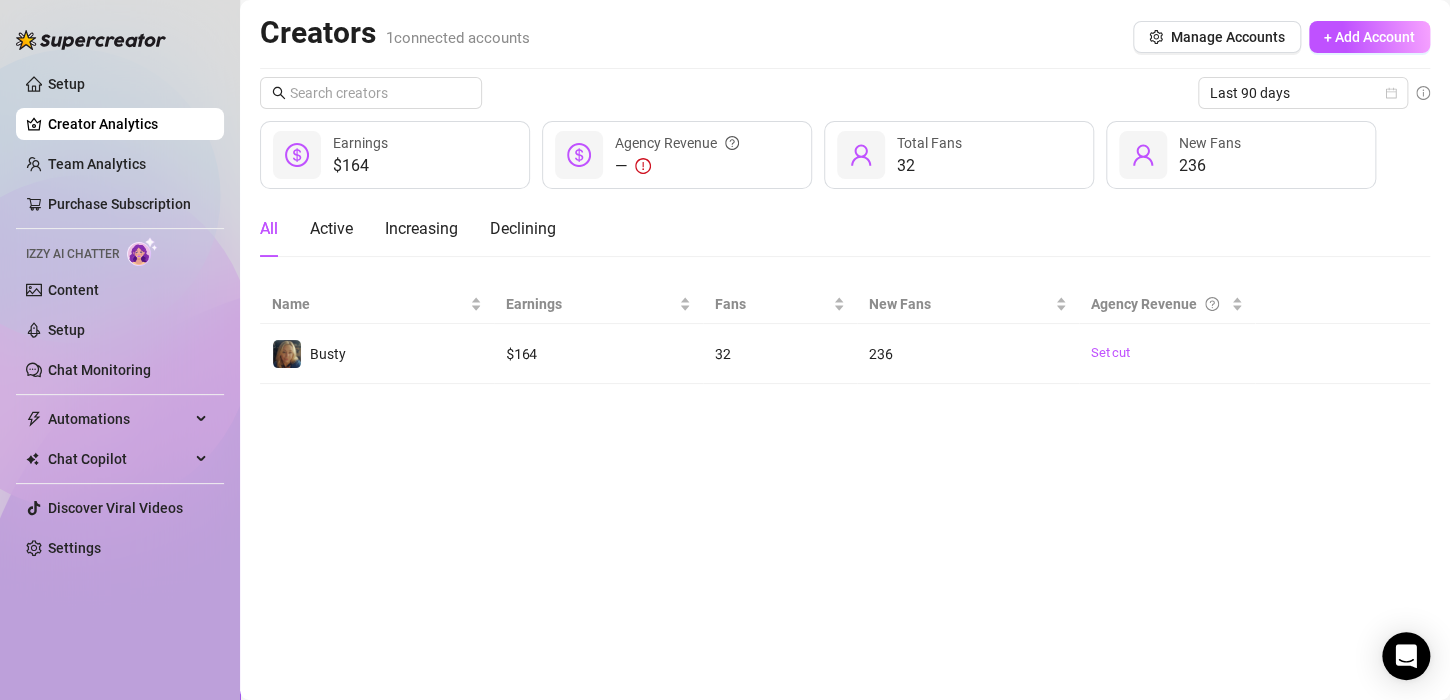 scroll, scrollTop: 0, scrollLeft: 0, axis: both 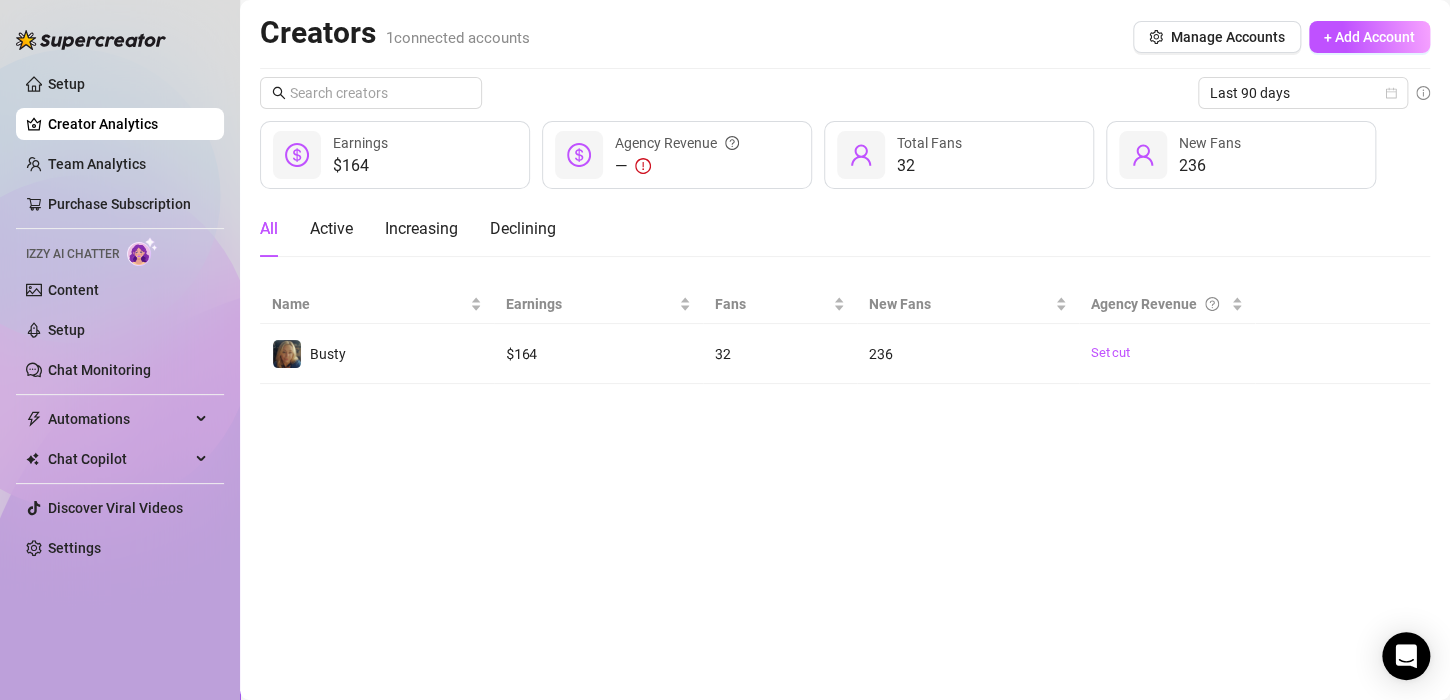 drag, startPoint x: 67, startPoint y: 162, endPoint x: 98, endPoint y: 180, distance: 35.846897 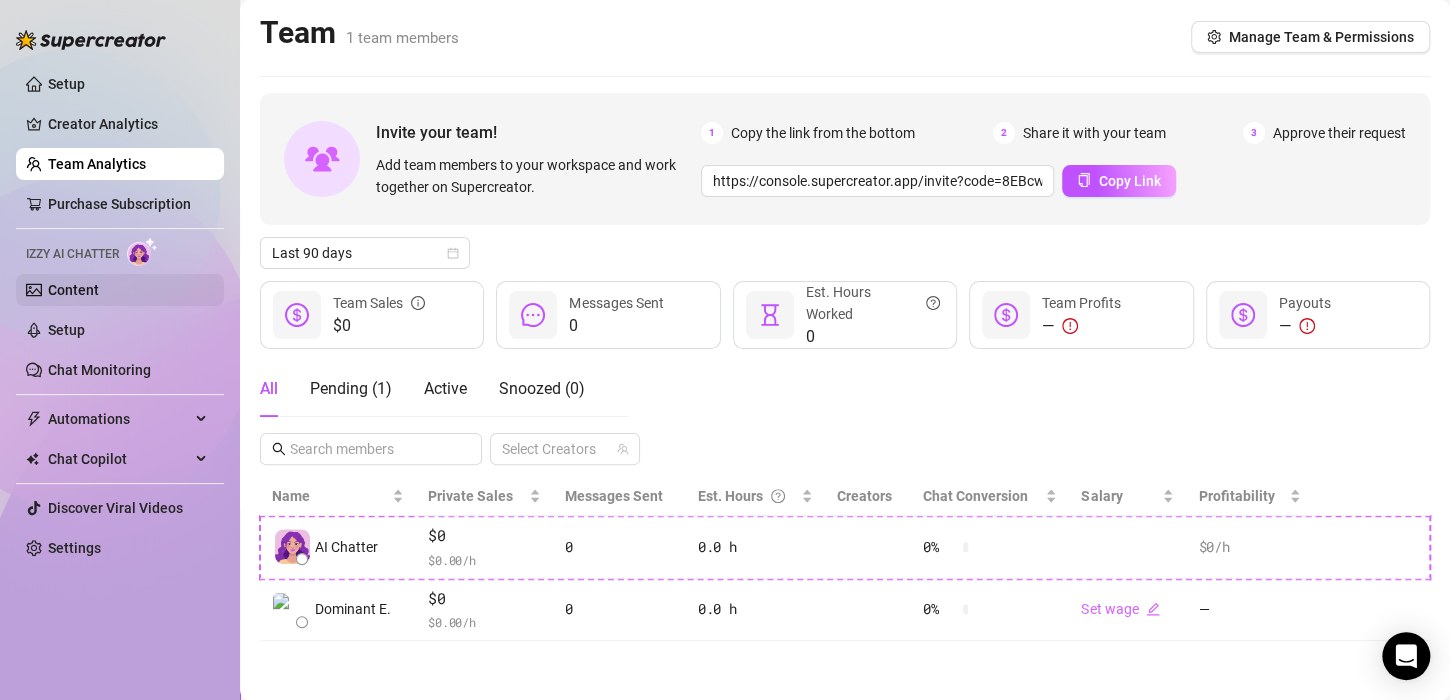 click on "Content" at bounding box center (73, 290) 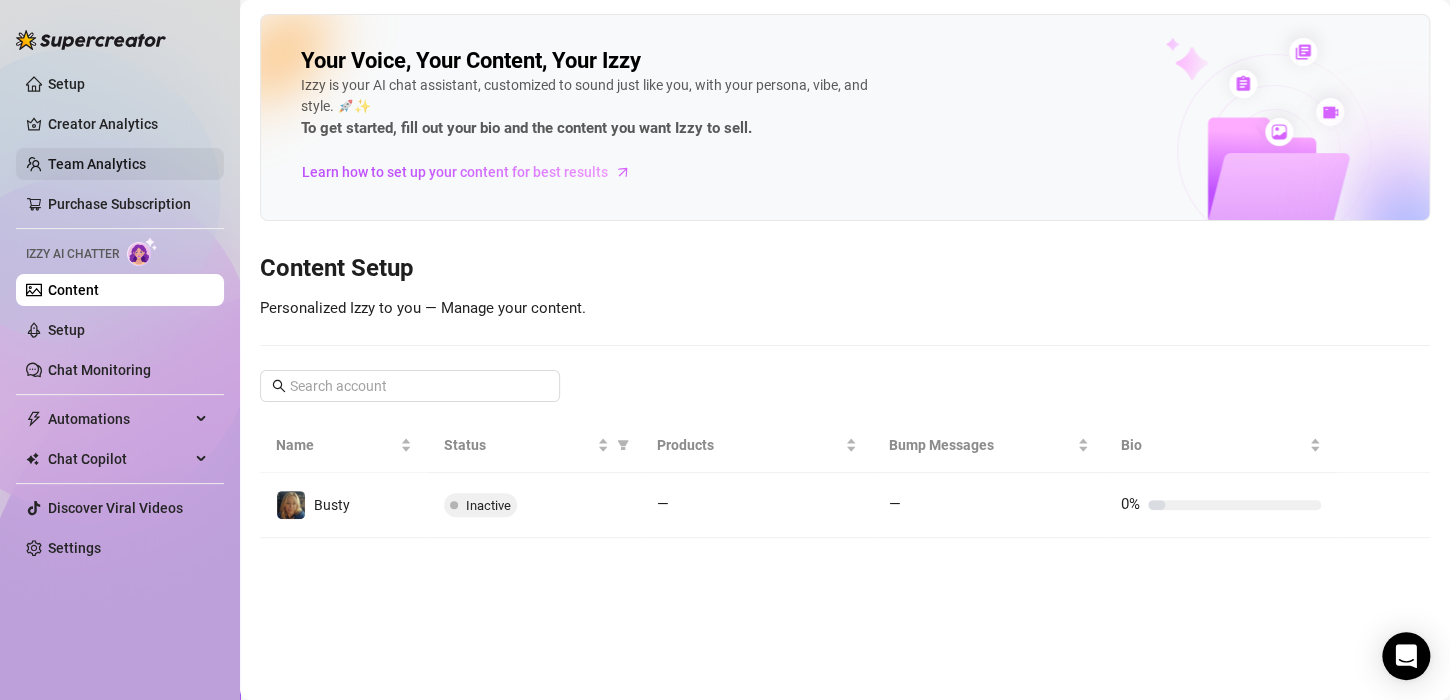 click on "Team Analytics" at bounding box center (97, 164) 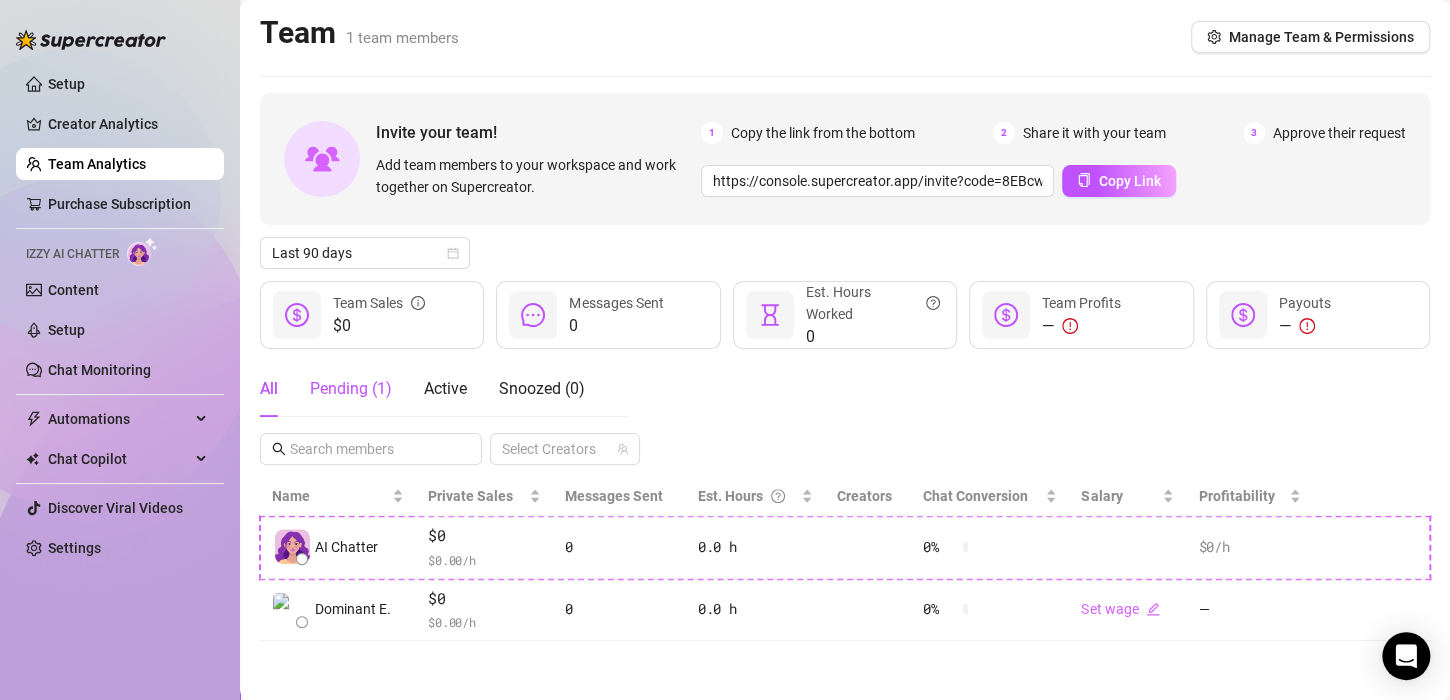click on "Pending ( 1 )" at bounding box center (351, 389) 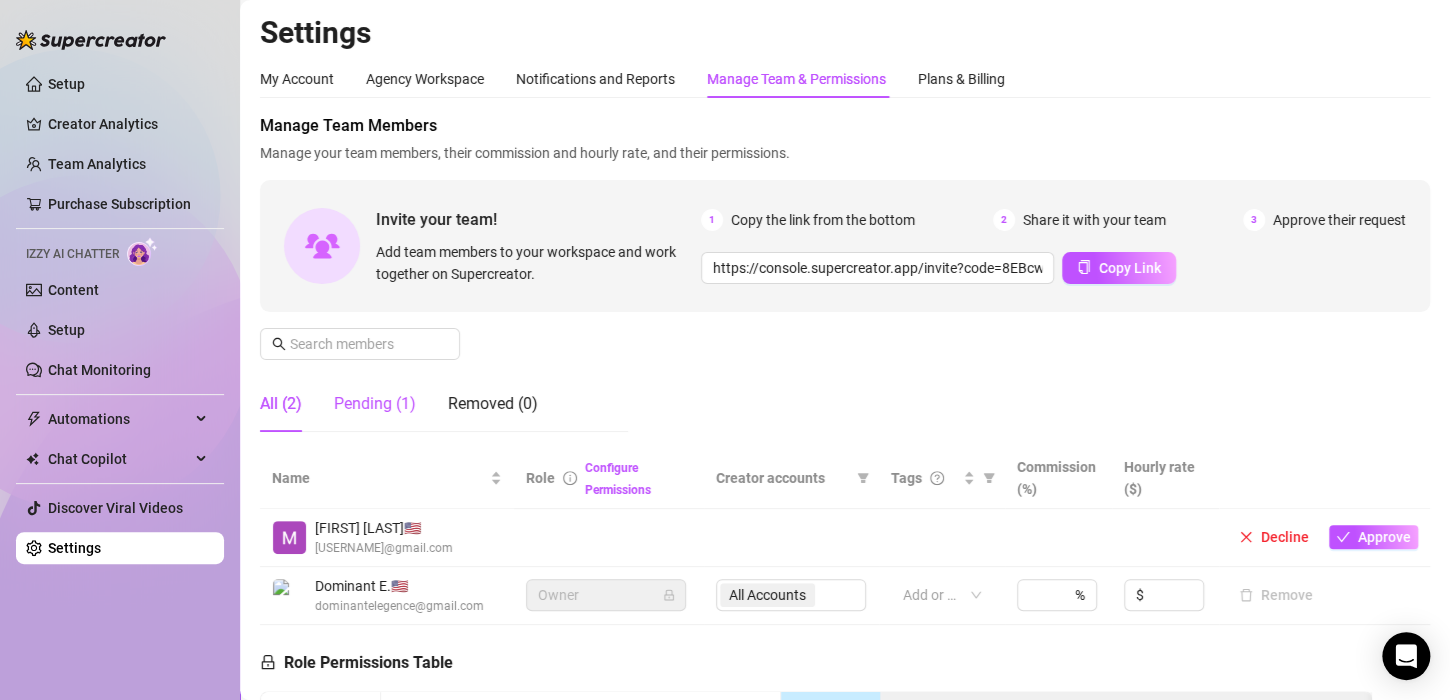 click on "Pending (1)" at bounding box center [375, 404] 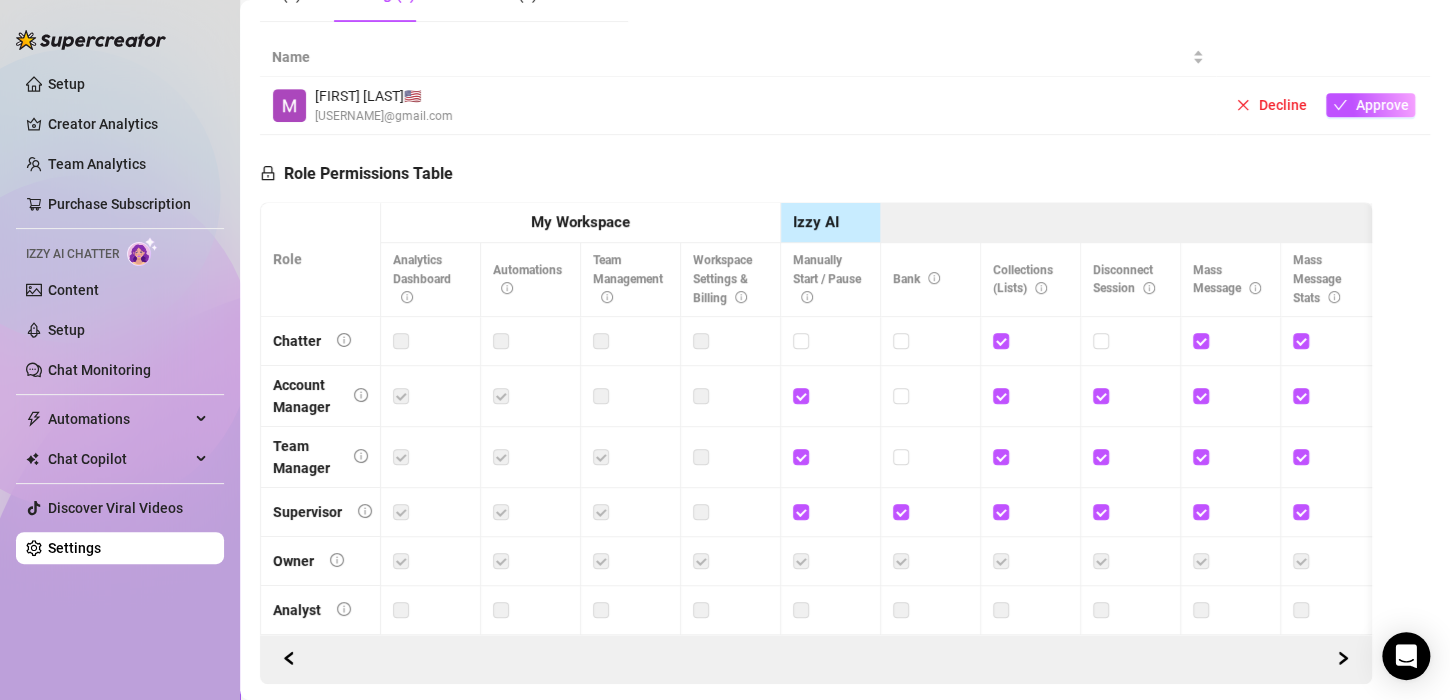 scroll, scrollTop: 444, scrollLeft: 0, axis: vertical 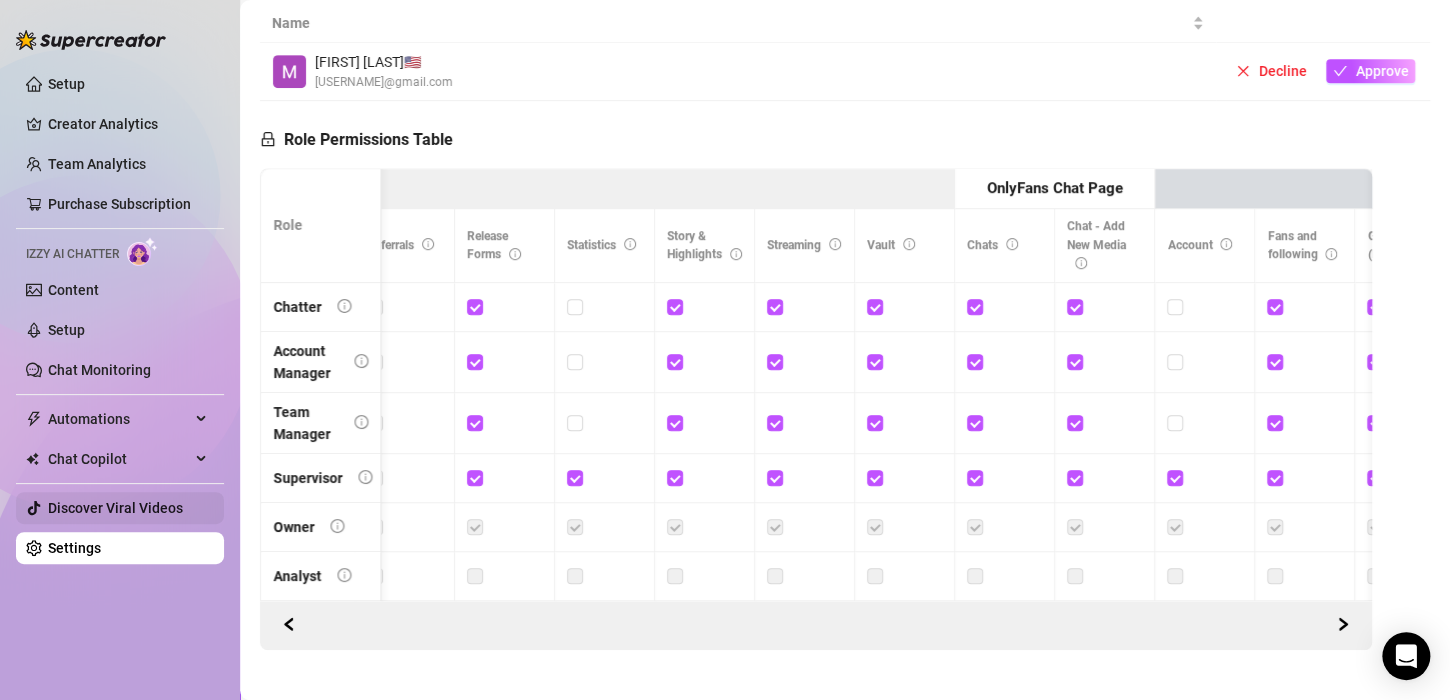 click on "Discover Viral Videos" at bounding box center [115, 508] 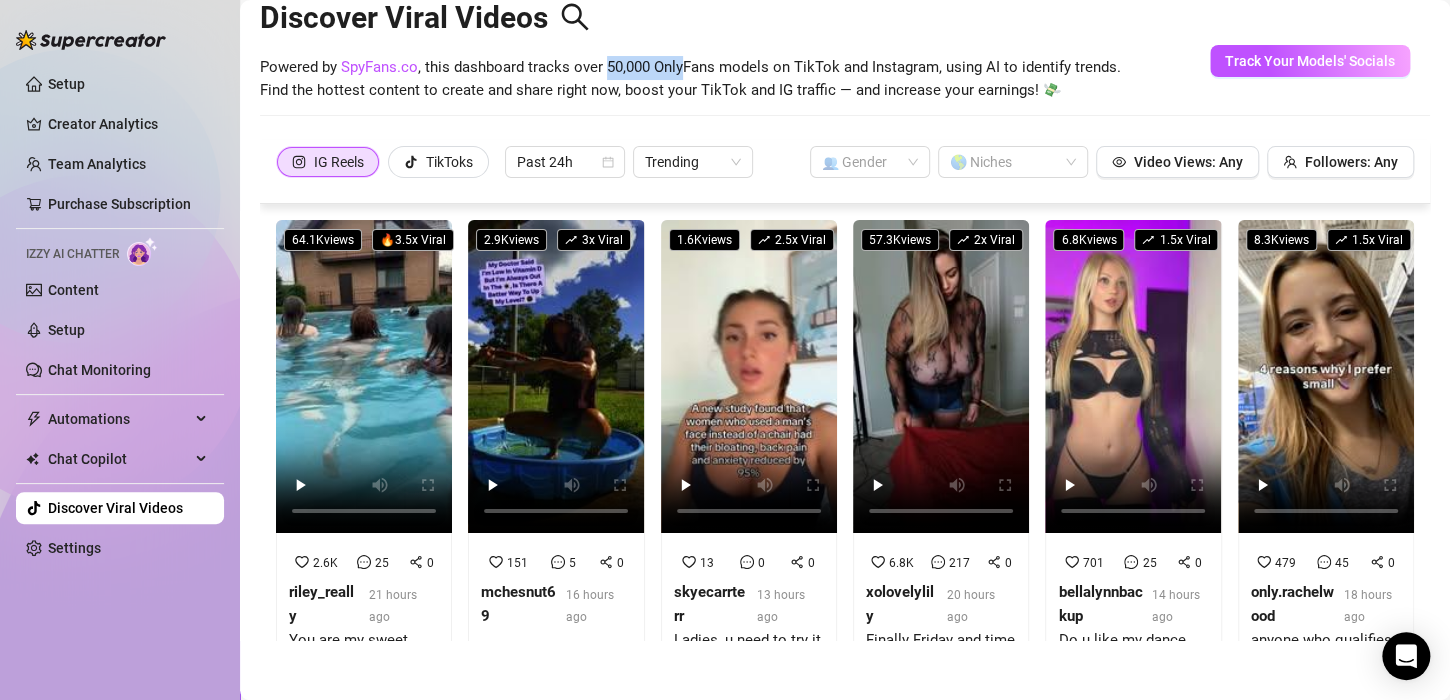 drag, startPoint x: 606, startPoint y: 73, endPoint x: 682, endPoint y: 64, distance: 76.53104 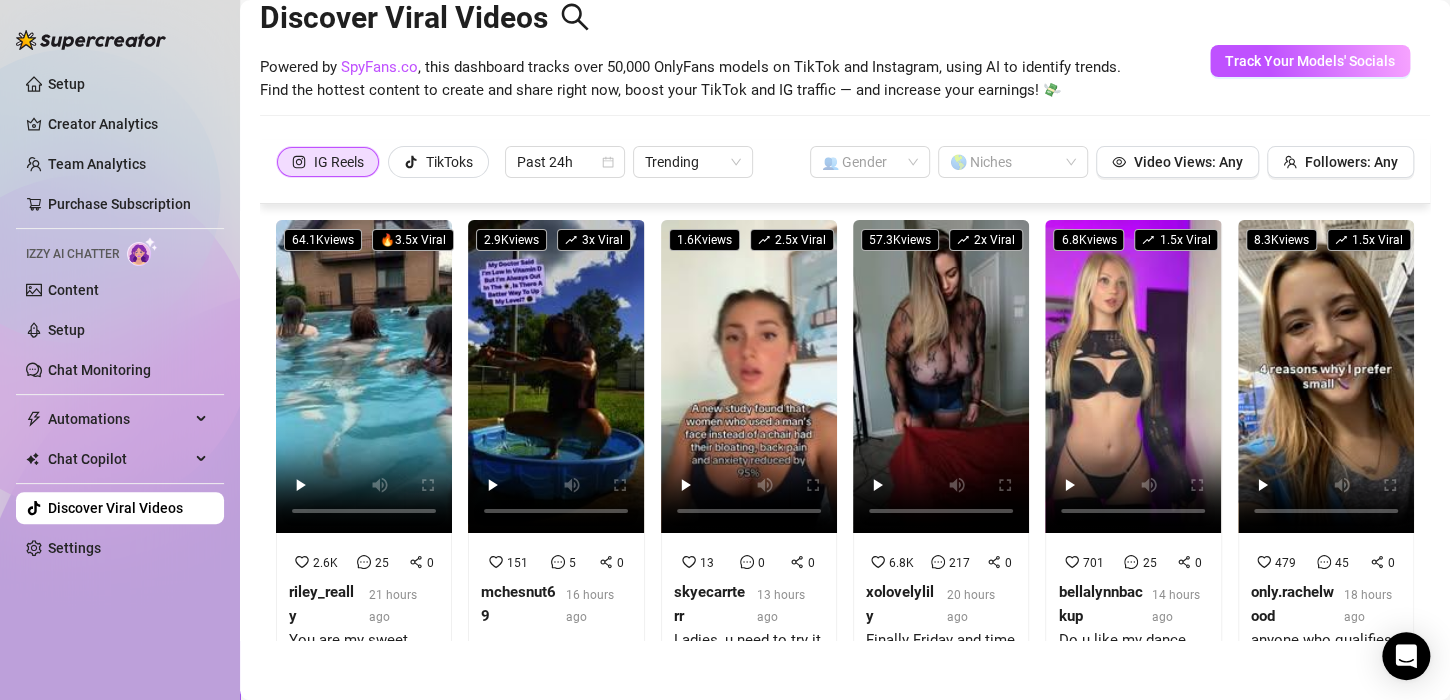 click on "Powered by   SpyFans.co , this dashboard tracks over 50,000 OnlyFans models on TikTok and Instagram, using AI to identify trends.  Find the hottest content to create and share right now, boost your TikTok and IG traffic — and increase your earnings! 💸" at bounding box center [690, 79] 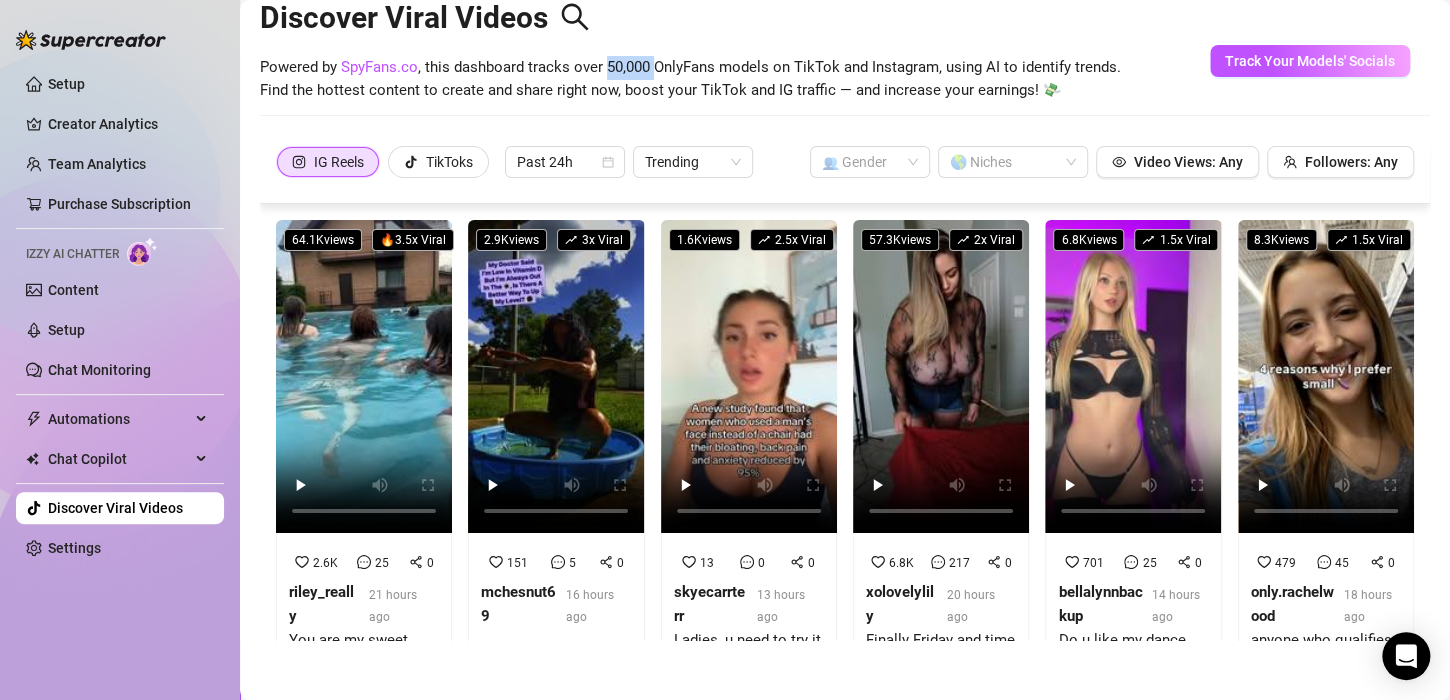 drag, startPoint x: 607, startPoint y: 61, endPoint x: 659, endPoint y: 58, distance: 52.086468 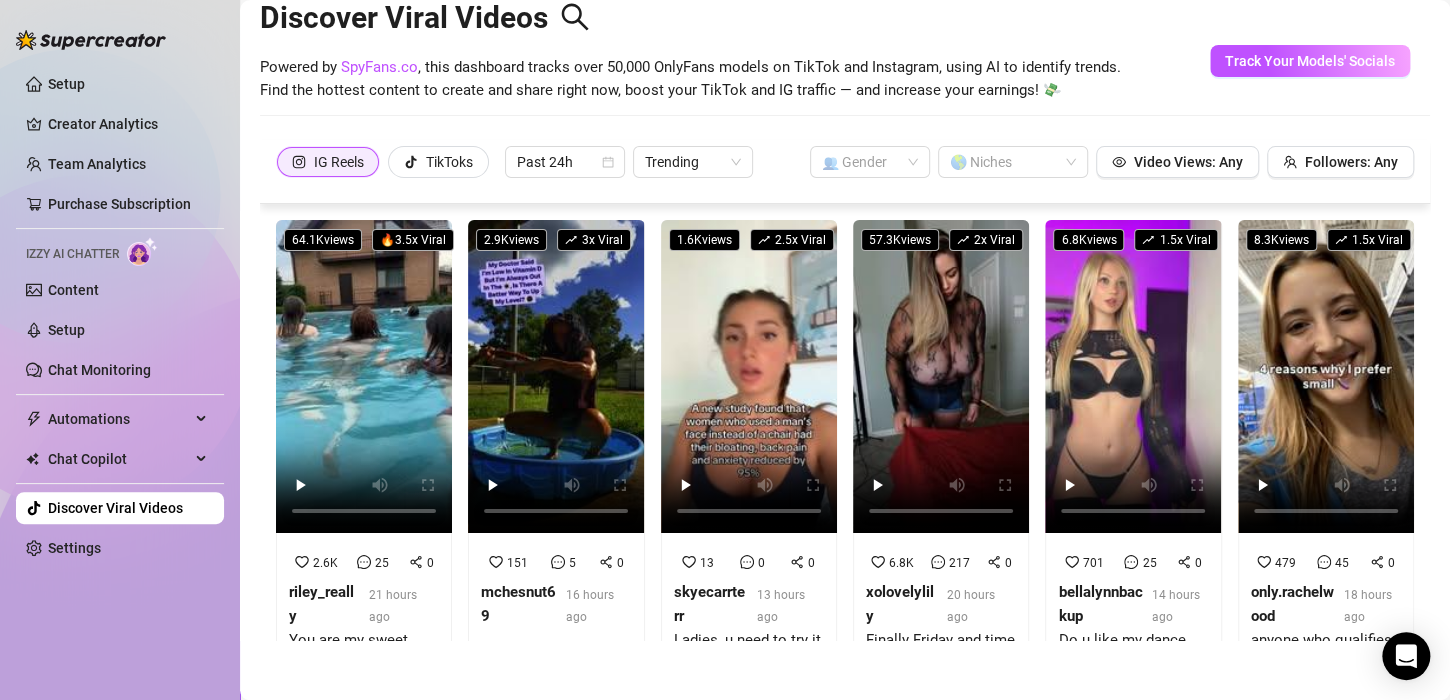 click on "IG Reels" at bounding box center (339, 162) 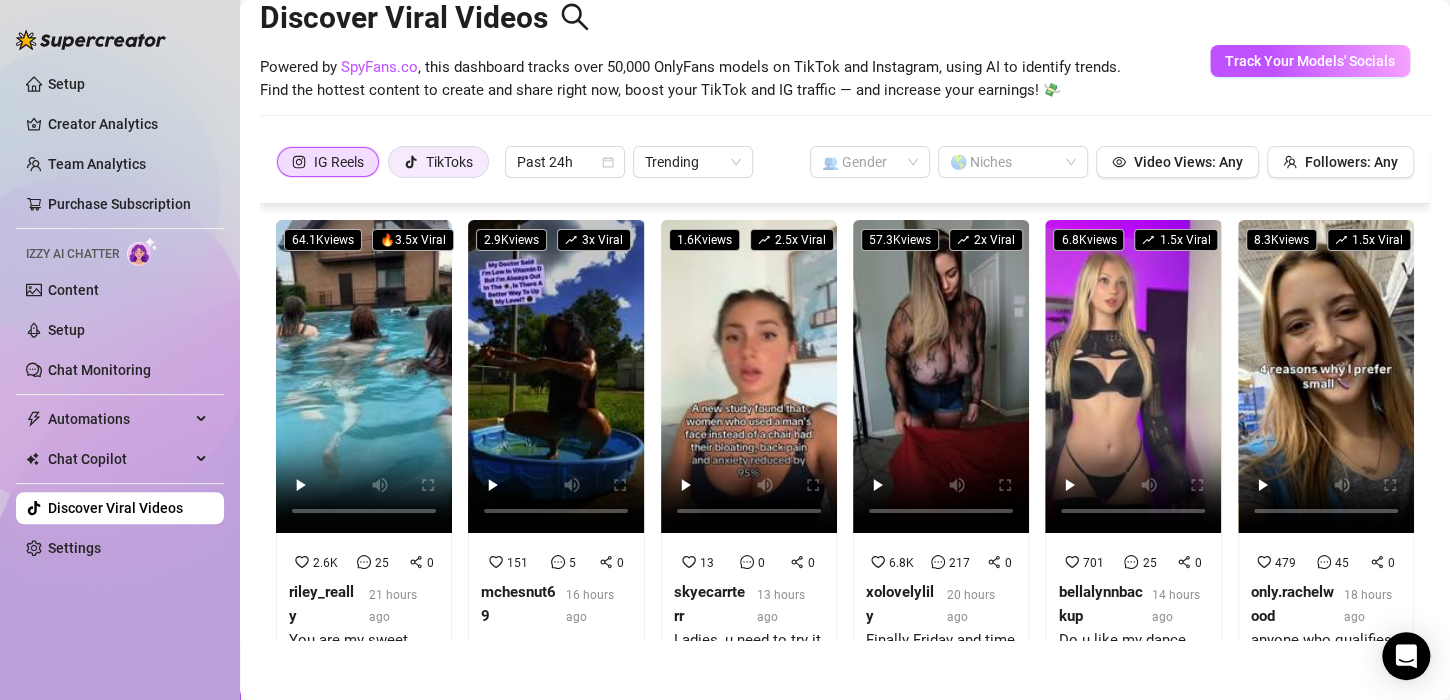 click on "TikToks" at bounding box center [449, 162] 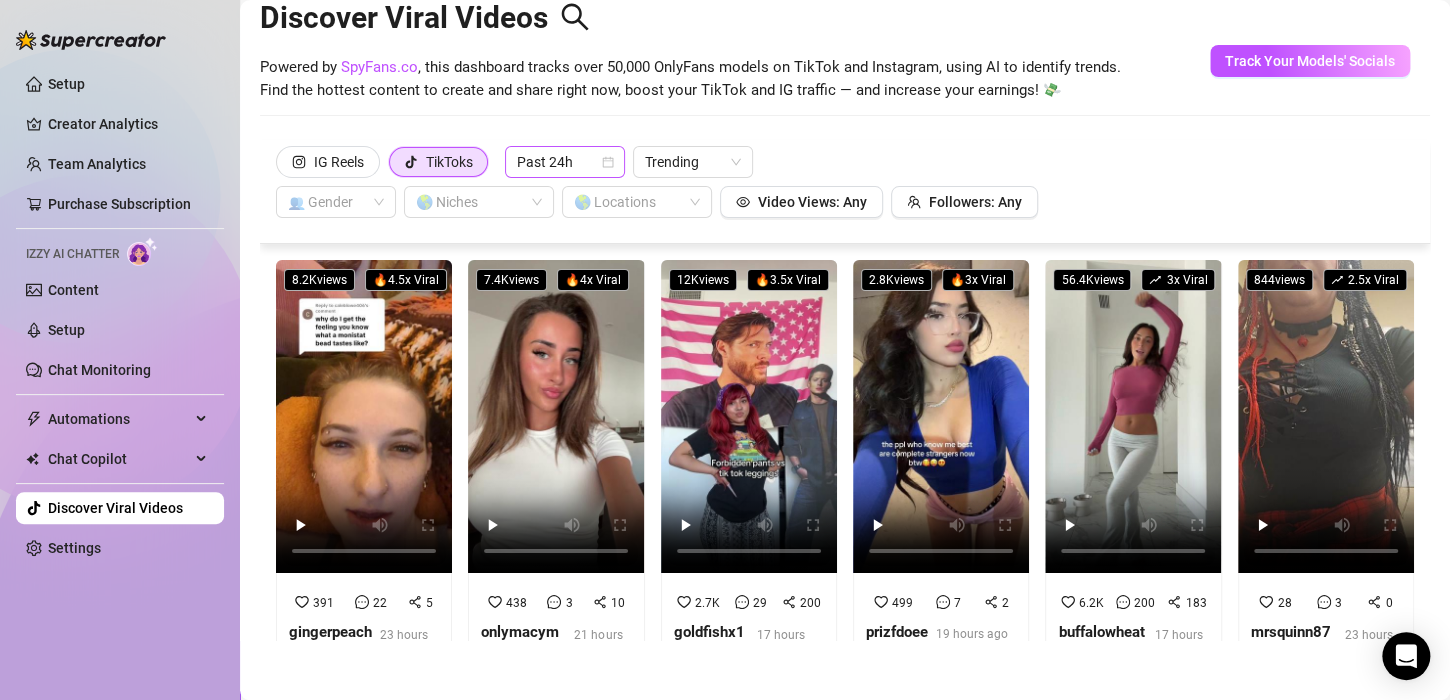 click 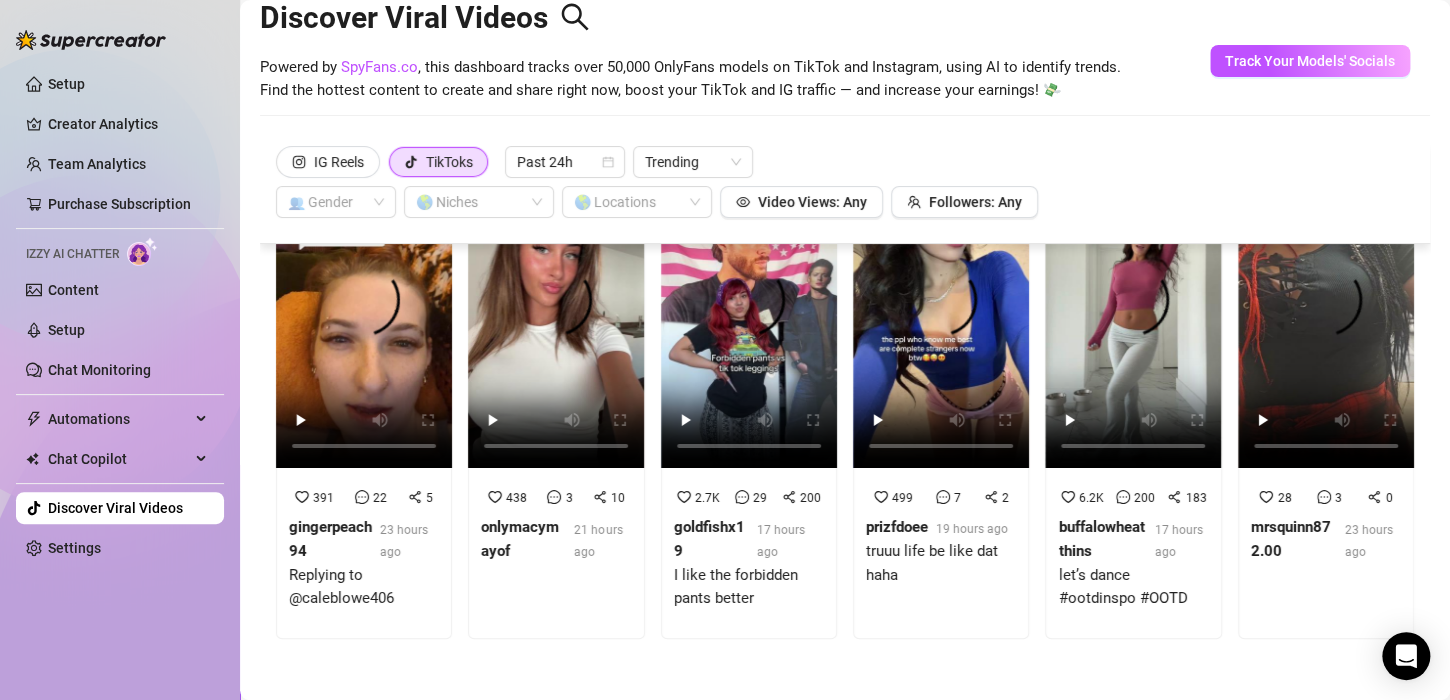 scroll, scrollTop: 0, scrollLeft: 0, axis: both 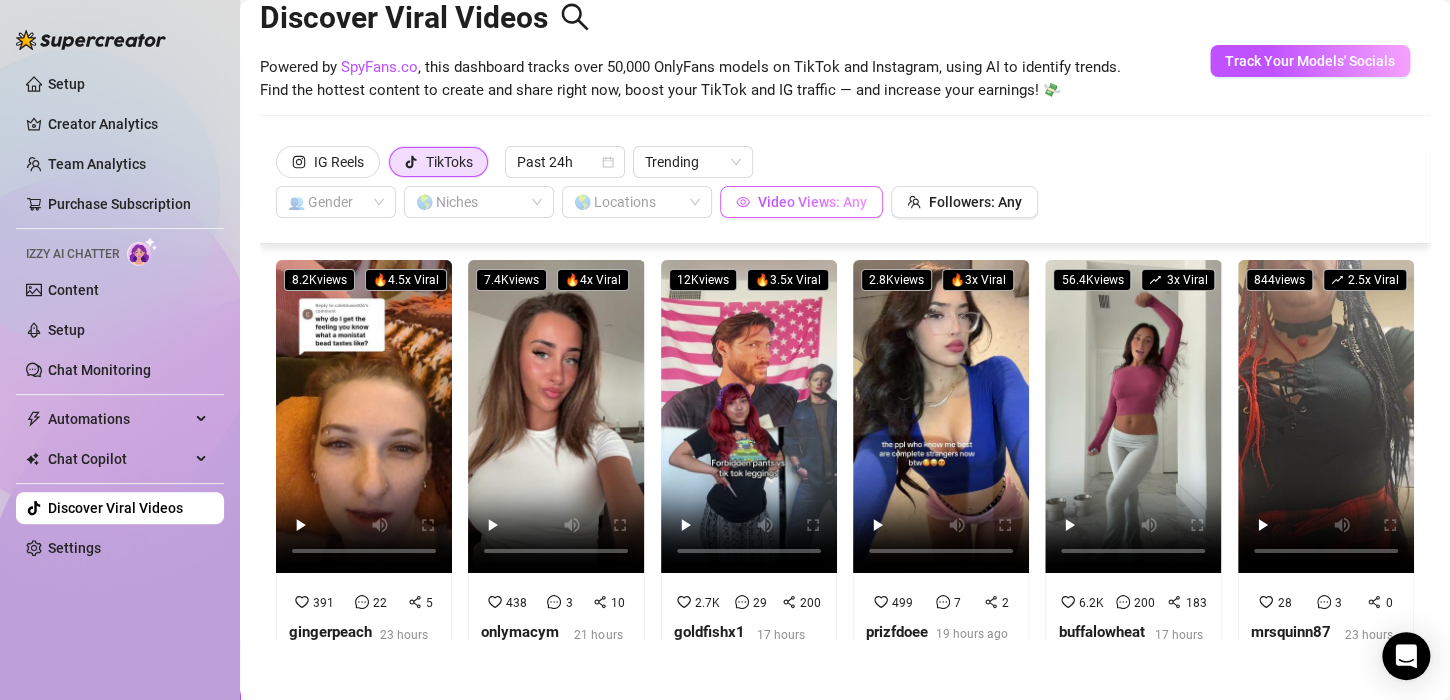 click on "Video Views: Any" at bounding box center [812, 202] 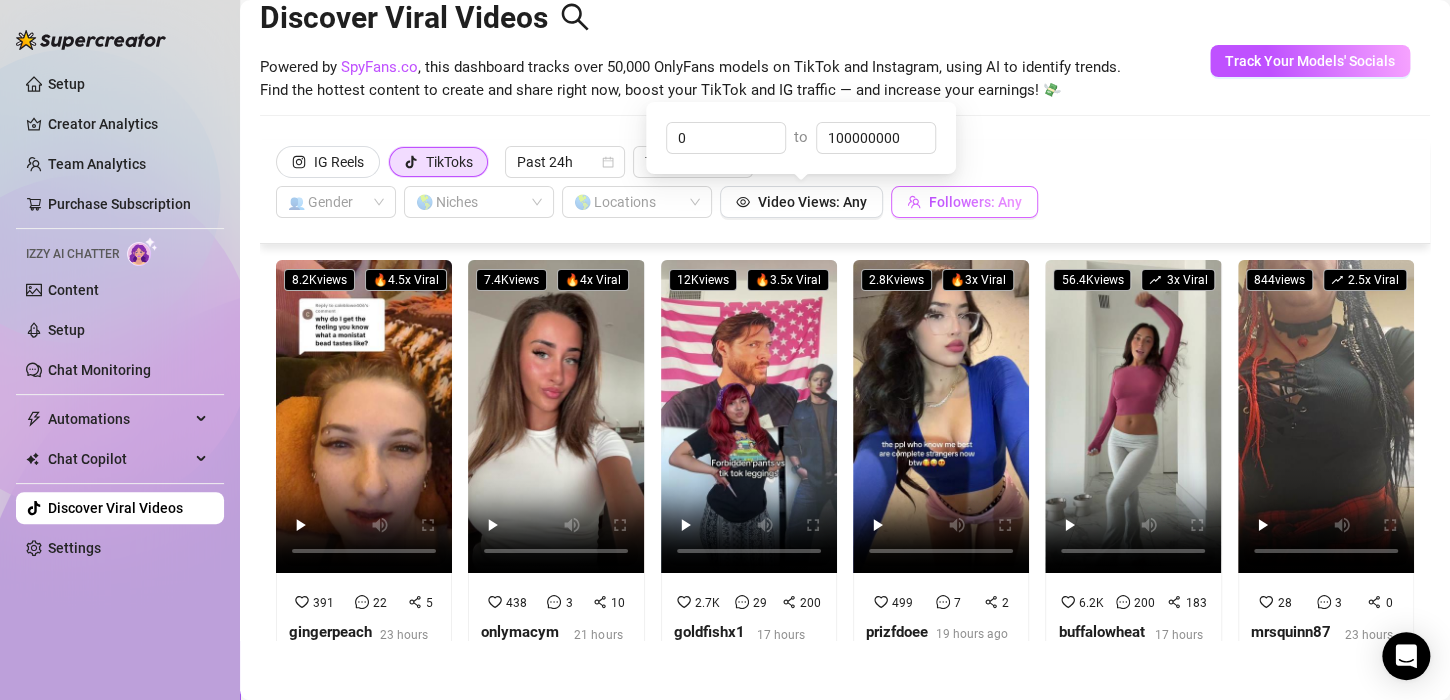 click on "Followers: Any" at bounding box center (975, 202) 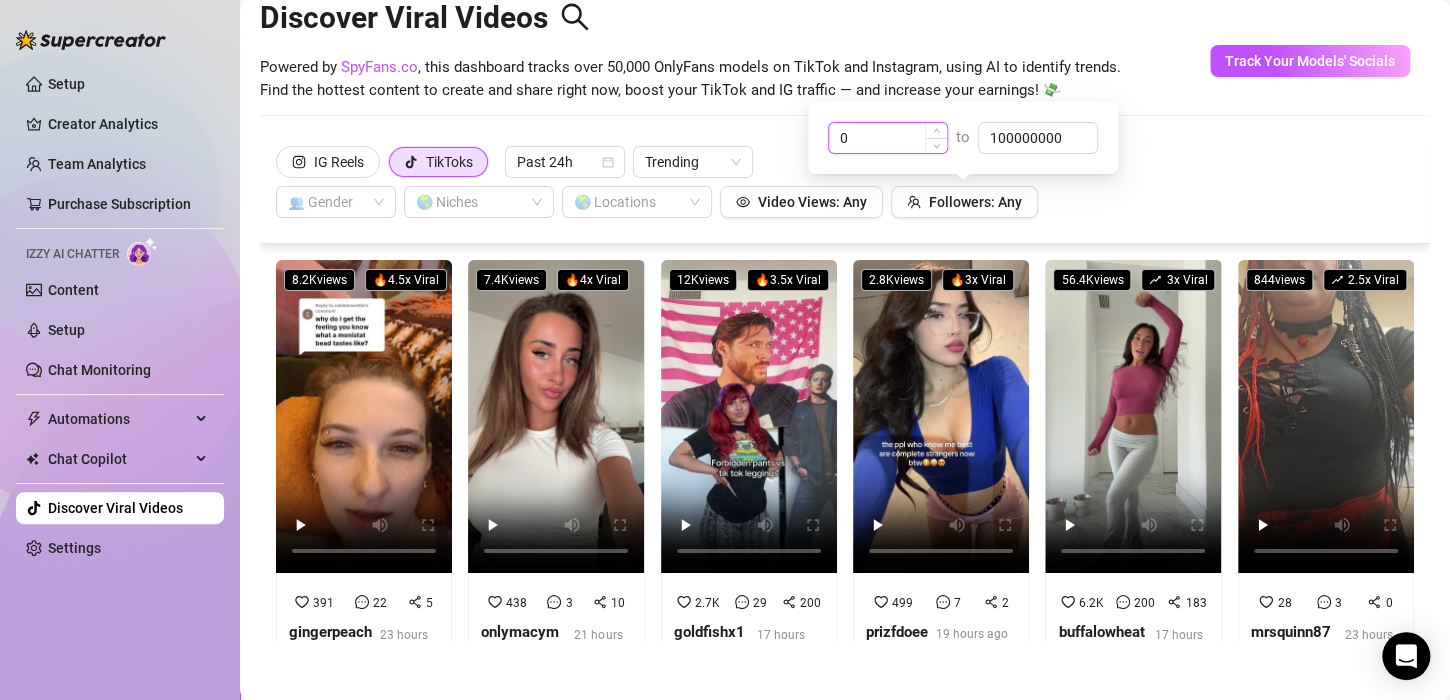 click on "0" at bounding box center (888, 138) 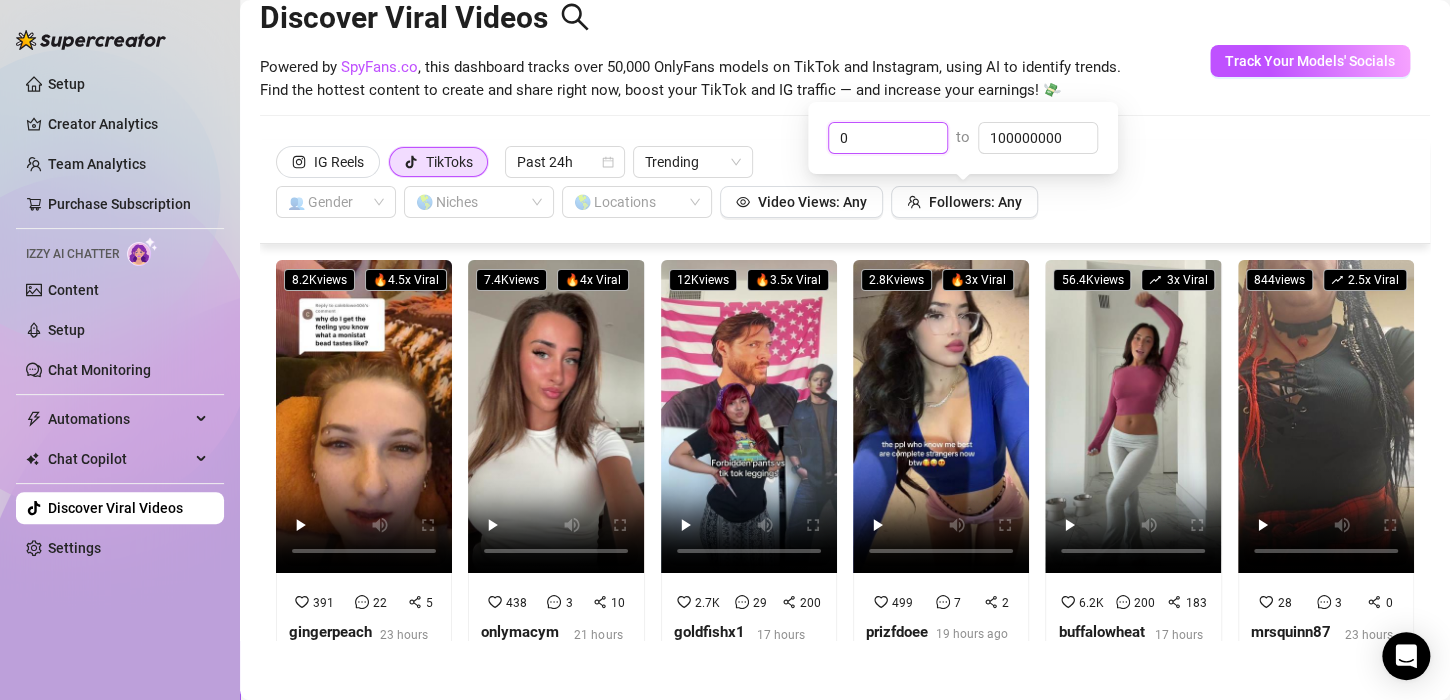 drag, startPoint x: 898, startPoint y: 135, endPoint x: 807, endPoint y: 131, distance: 91.08787 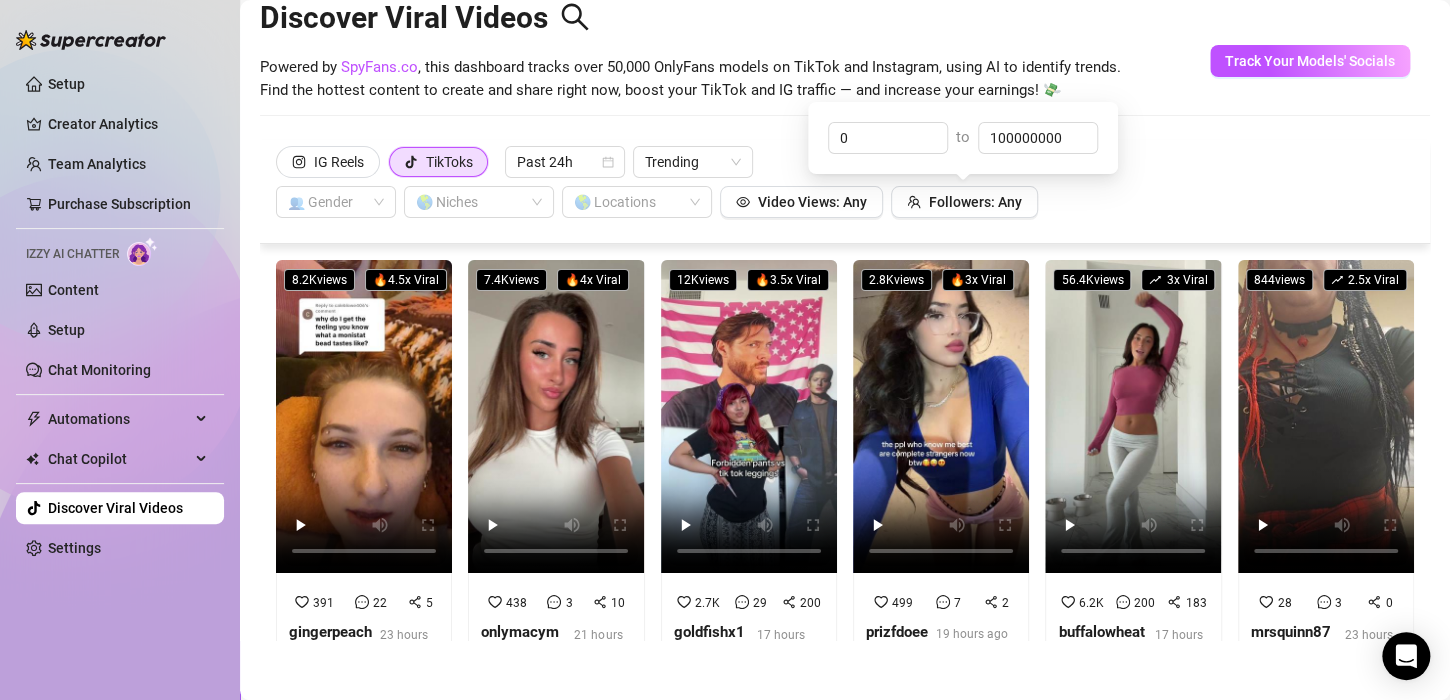 click on "0 to 100000000" at bounding box center (963, 138) 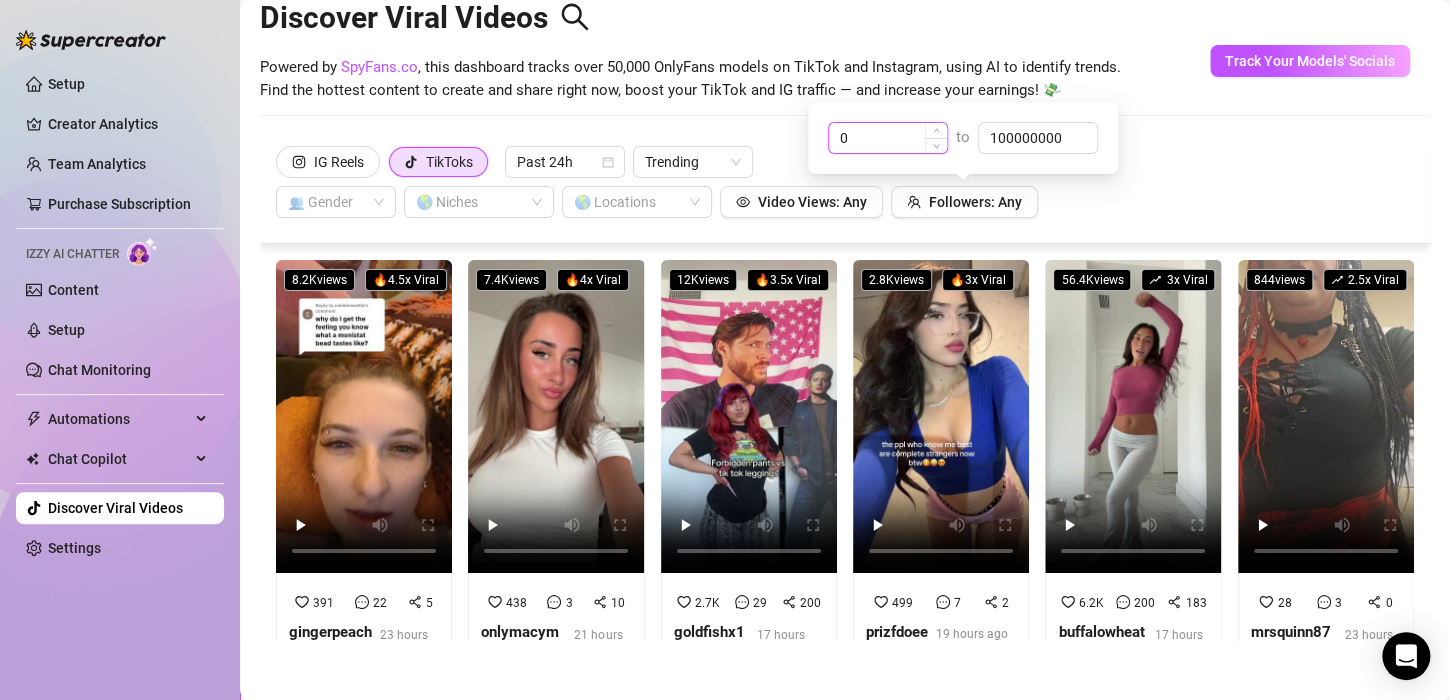 click on "0" at bounding box center [888, 138] 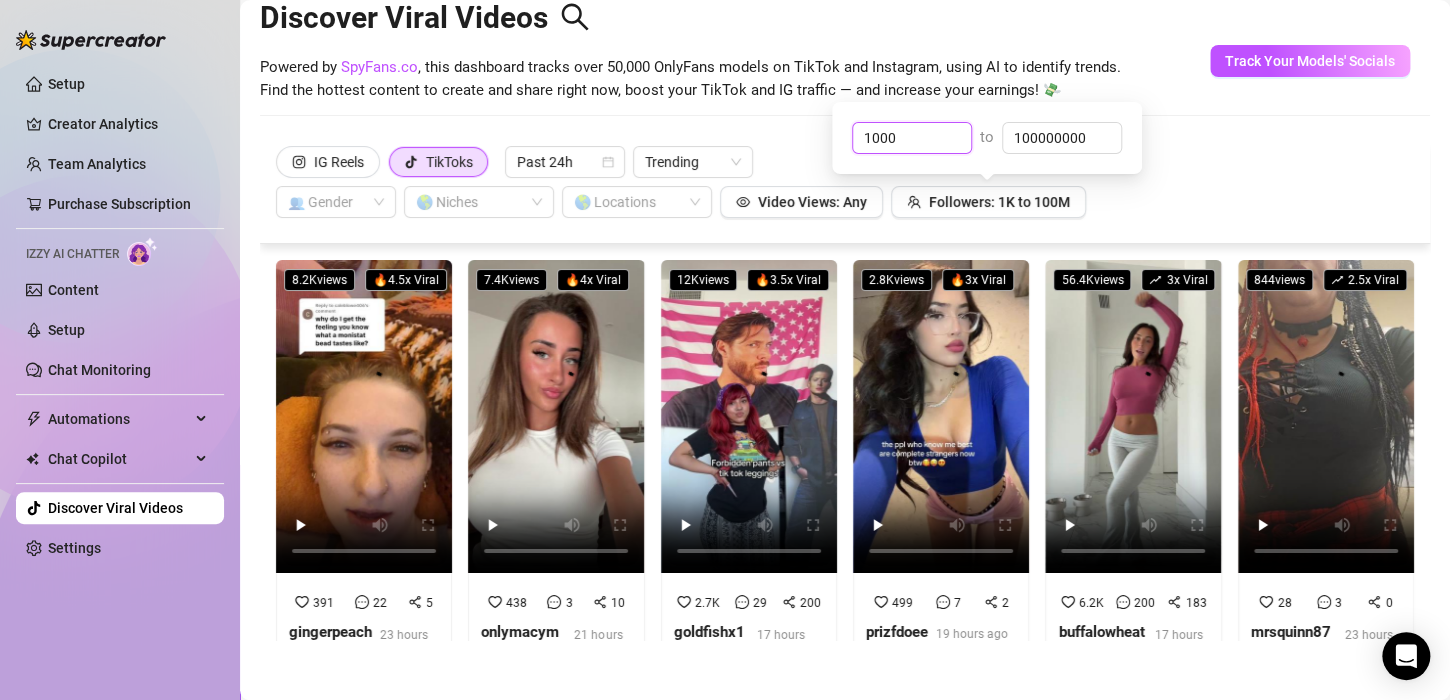 type on "1000" 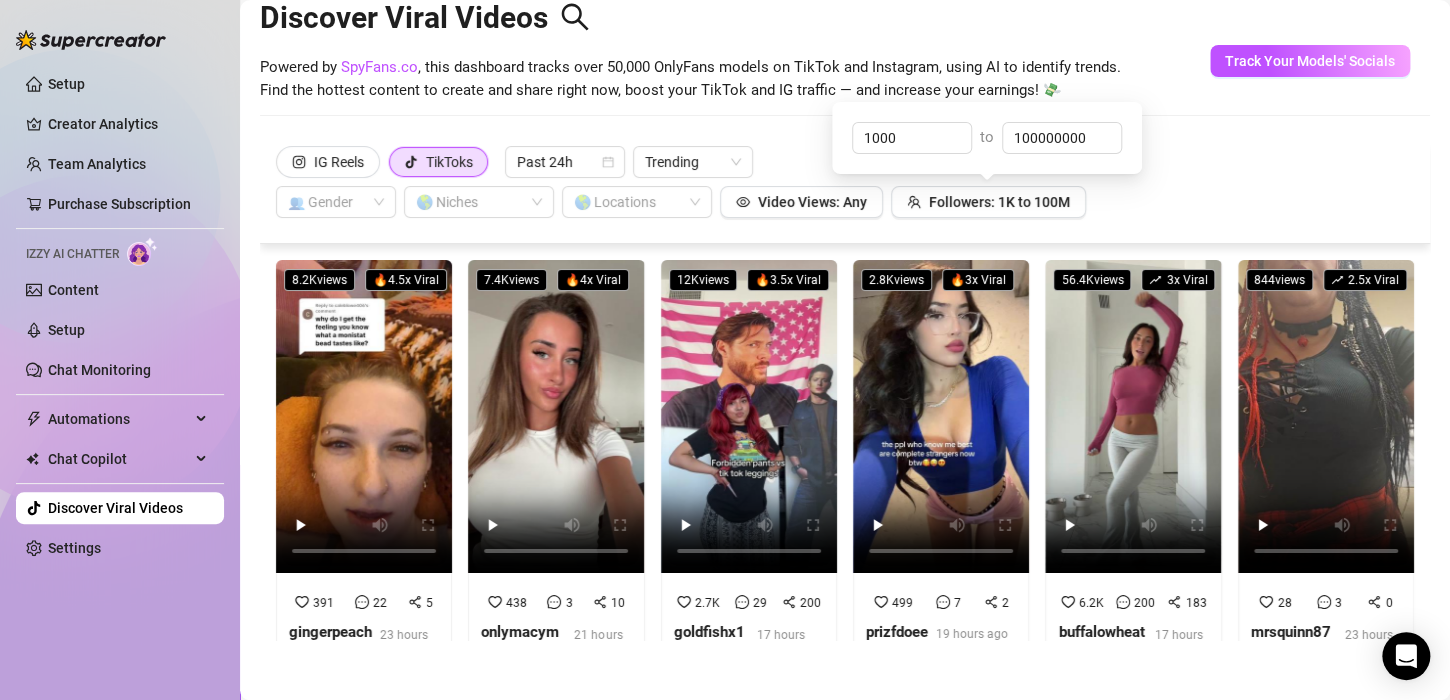 click on "IG Reels TikToks Past 24h Trending 👥 Gender   🌎 Niches   🌎 Locations Video Views: Any Followers: 1K to 100M" at bounding box center (845, 182) 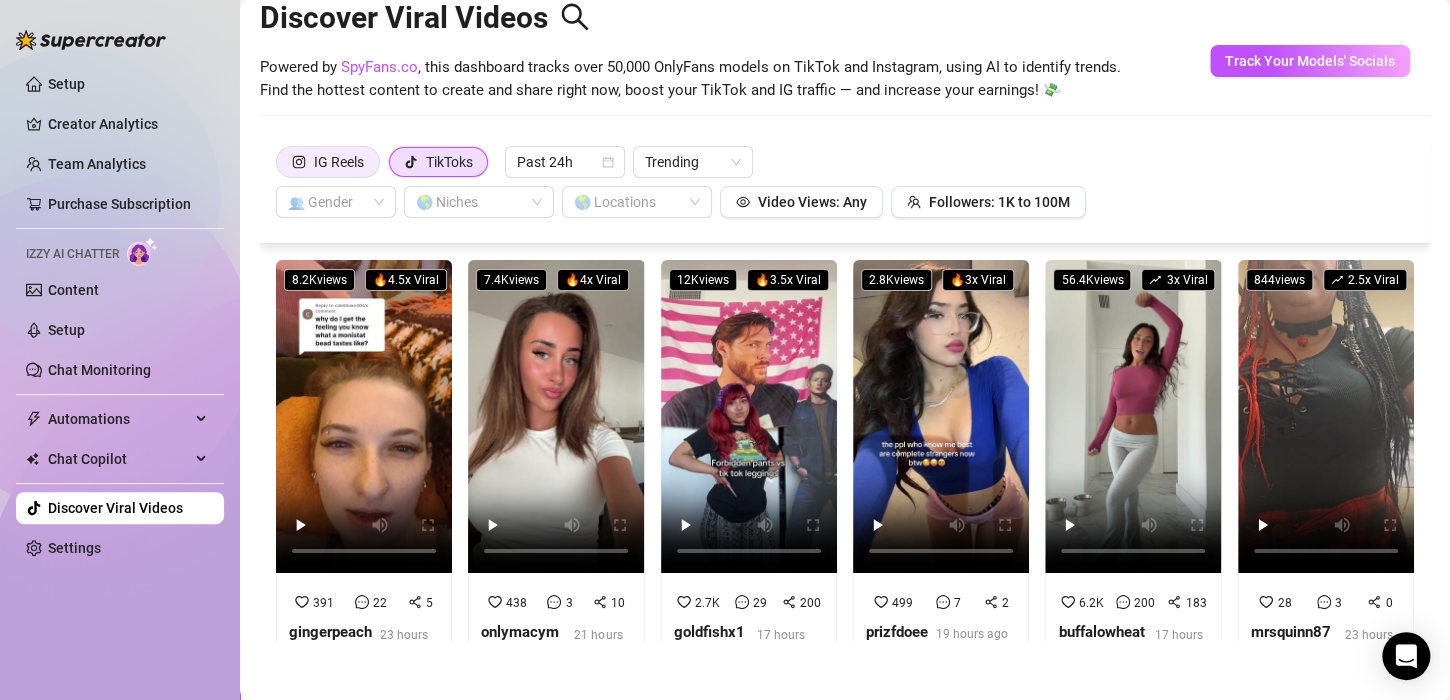 click on "IG Reels" at bounding box center [339, 162] 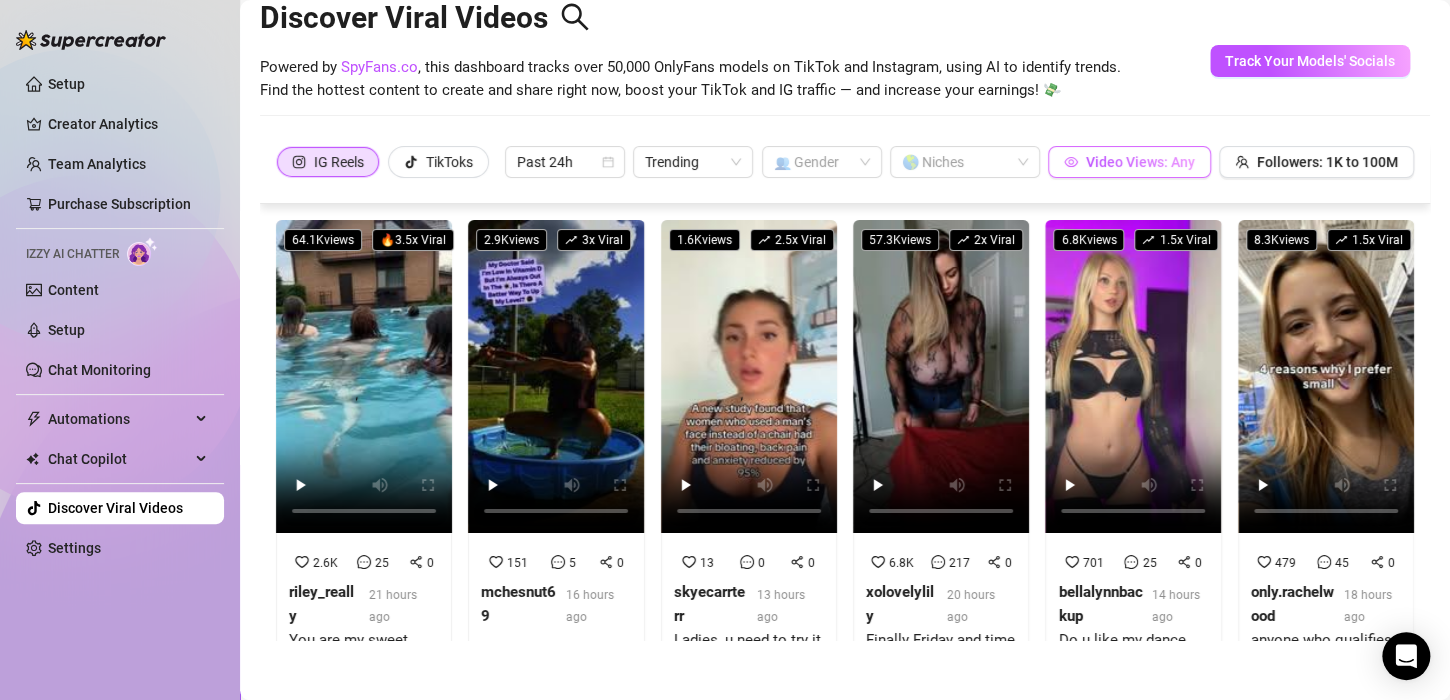 click on "Video Views: Any" at bounding box center (1140, 162) 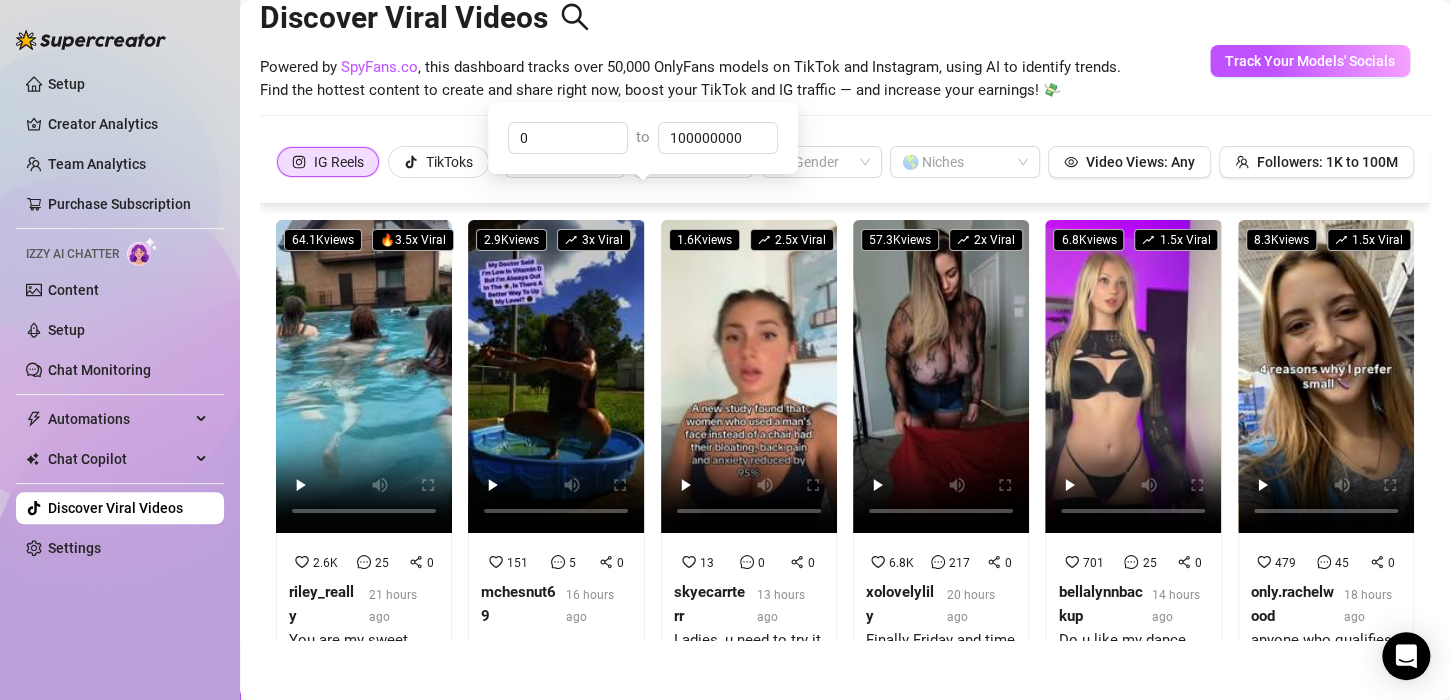 click on "Powered by   SpyFans.co , this dashboard tracks over 50,000 OnlyFans models on TikTok and Instagram, using AI to identify trends.  Find the hottest content to create and share right now, boost your TikTok and IG traffic — and increase your earnings! 💸" at bounding box center [690, 79] 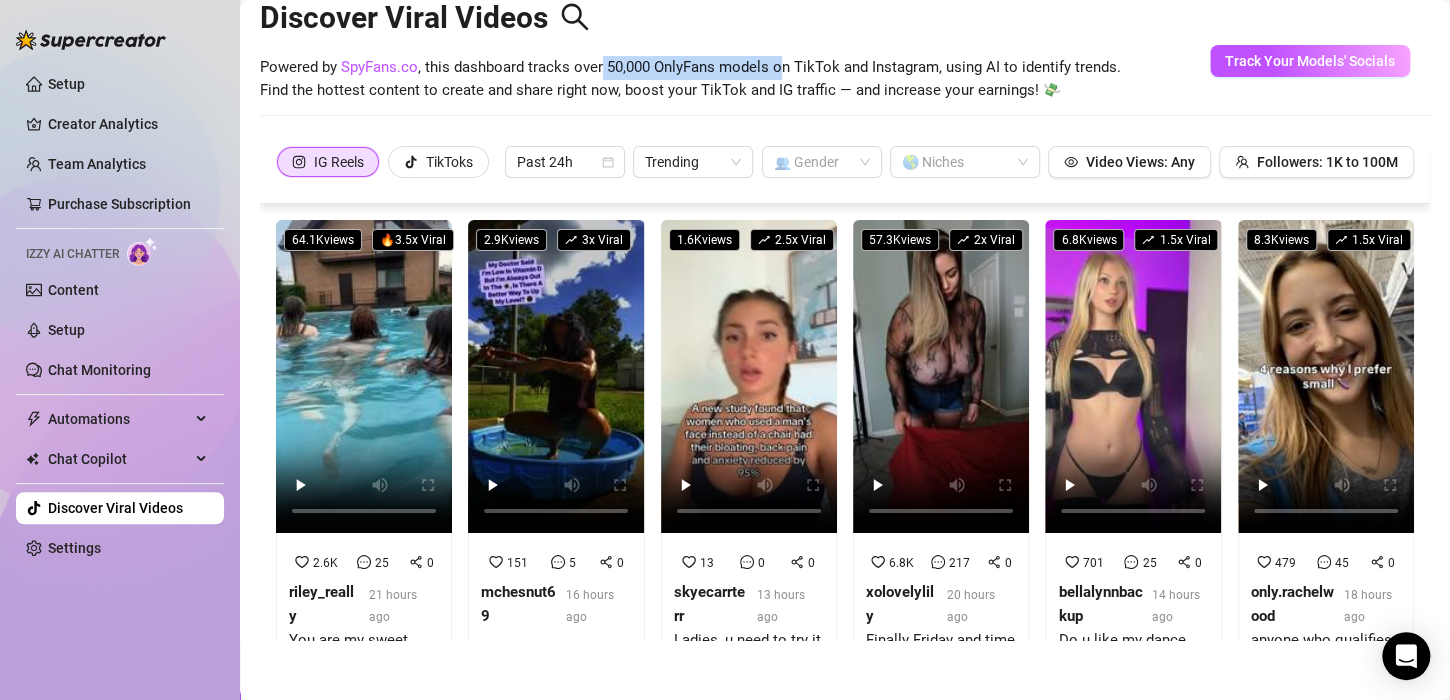 drag, startPoint x: 603, startPoint y: 71, endPoint x: 781, endPoint y: 69, distance: 178.01123 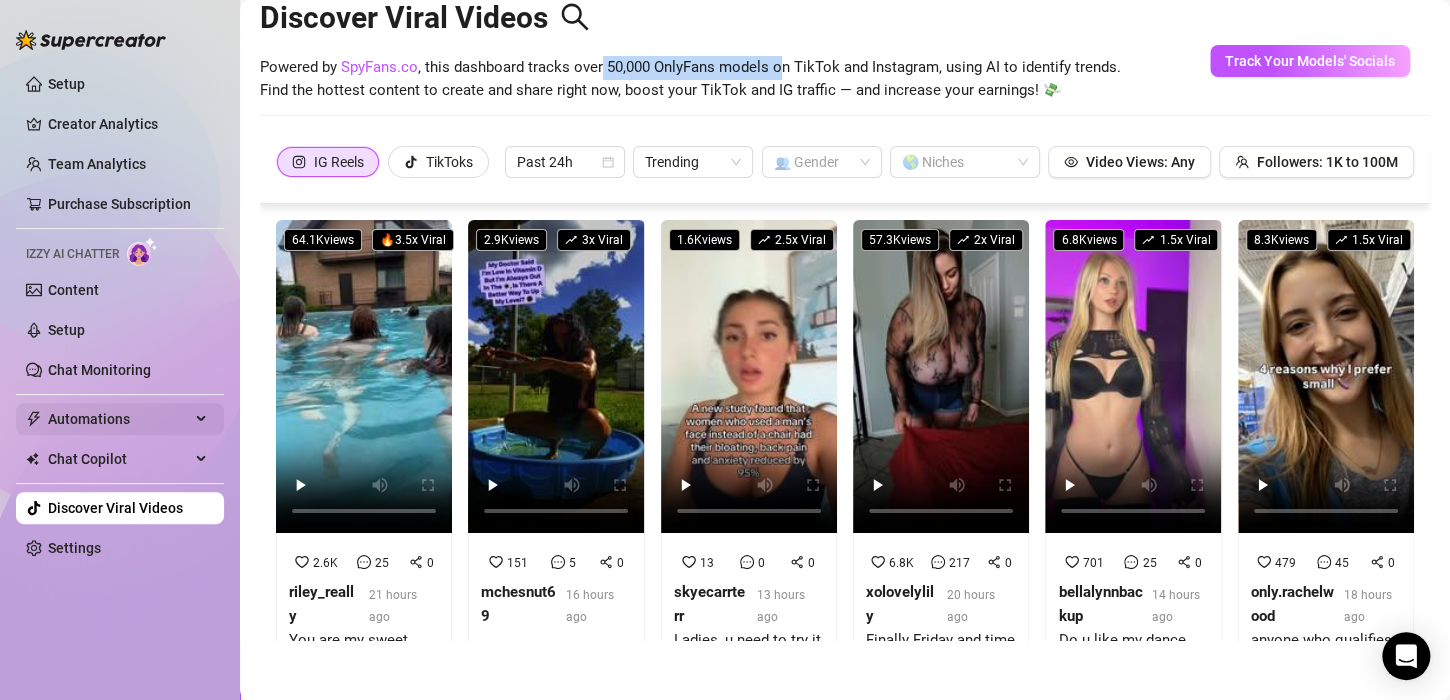 click on "Automations" at bounding box center [120, 419] 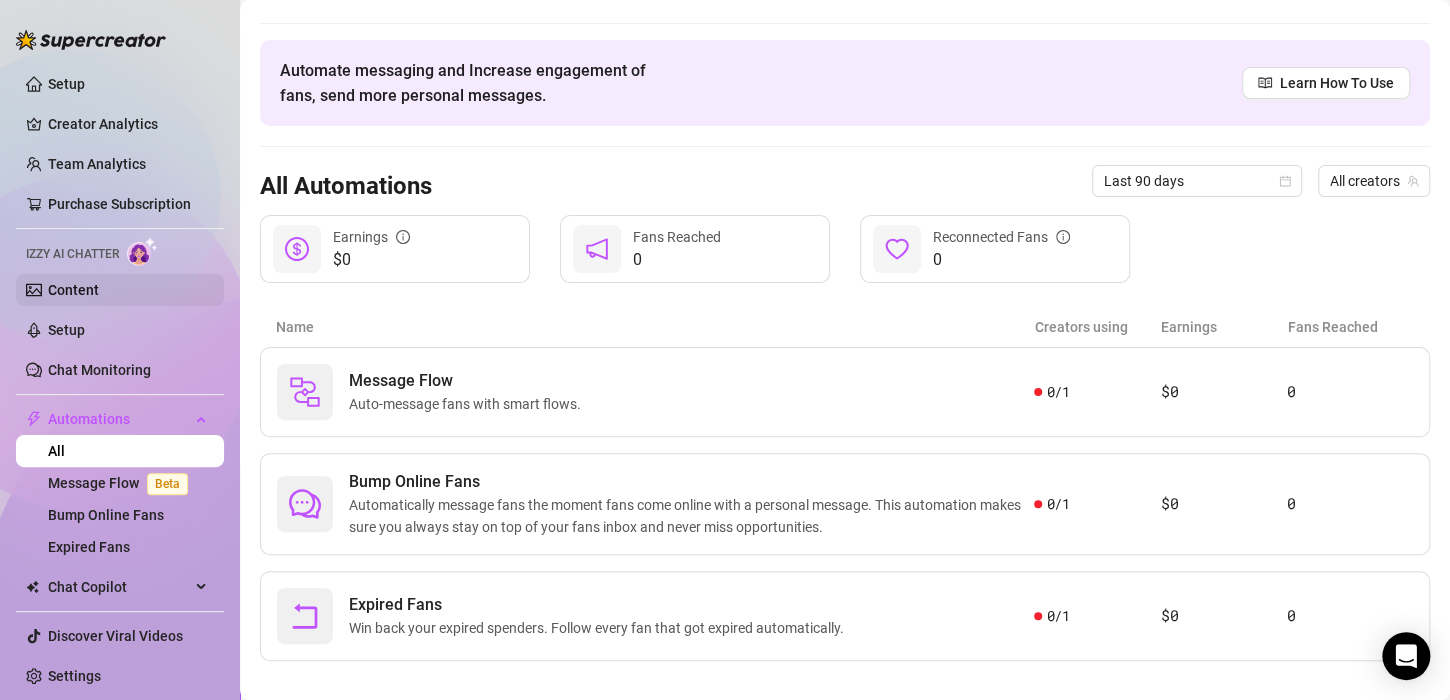 click on "Content" at bounding box center (73, 290) 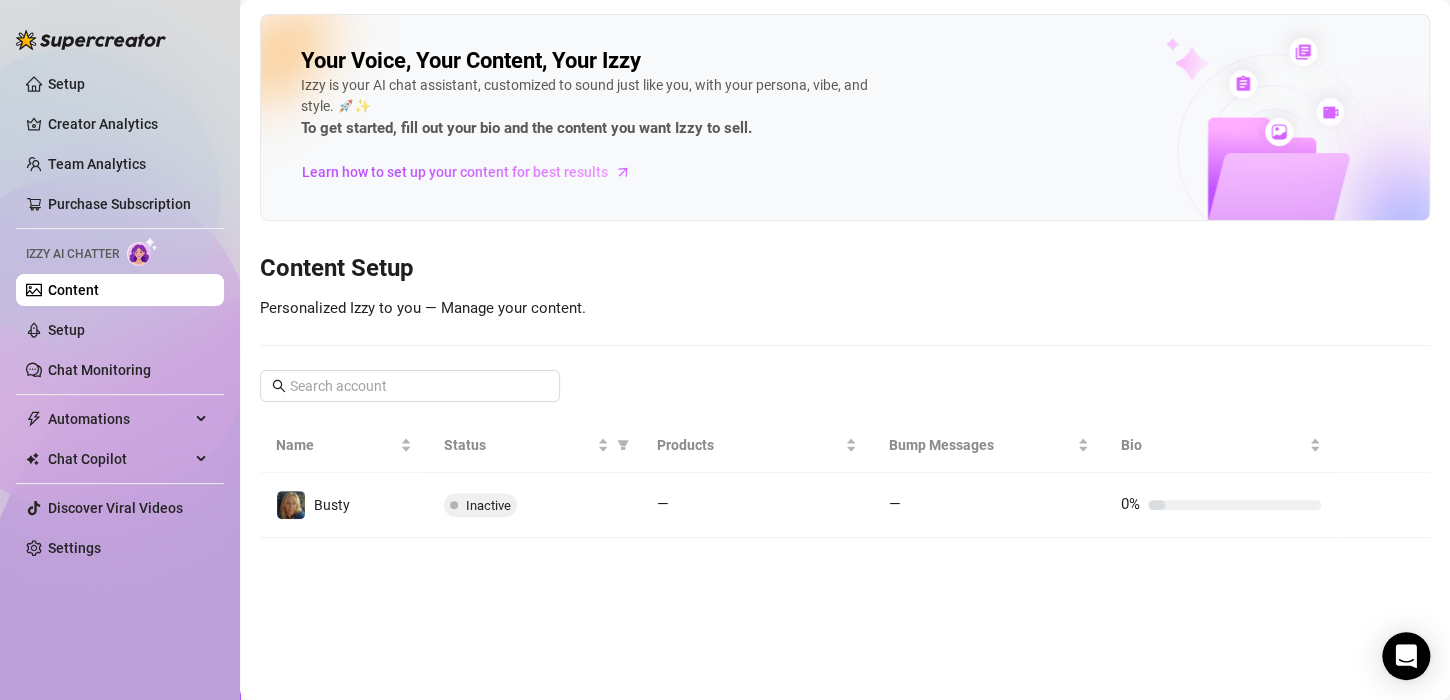 scroll, scrollTop: 0, scrollLeft: 0, axis: both 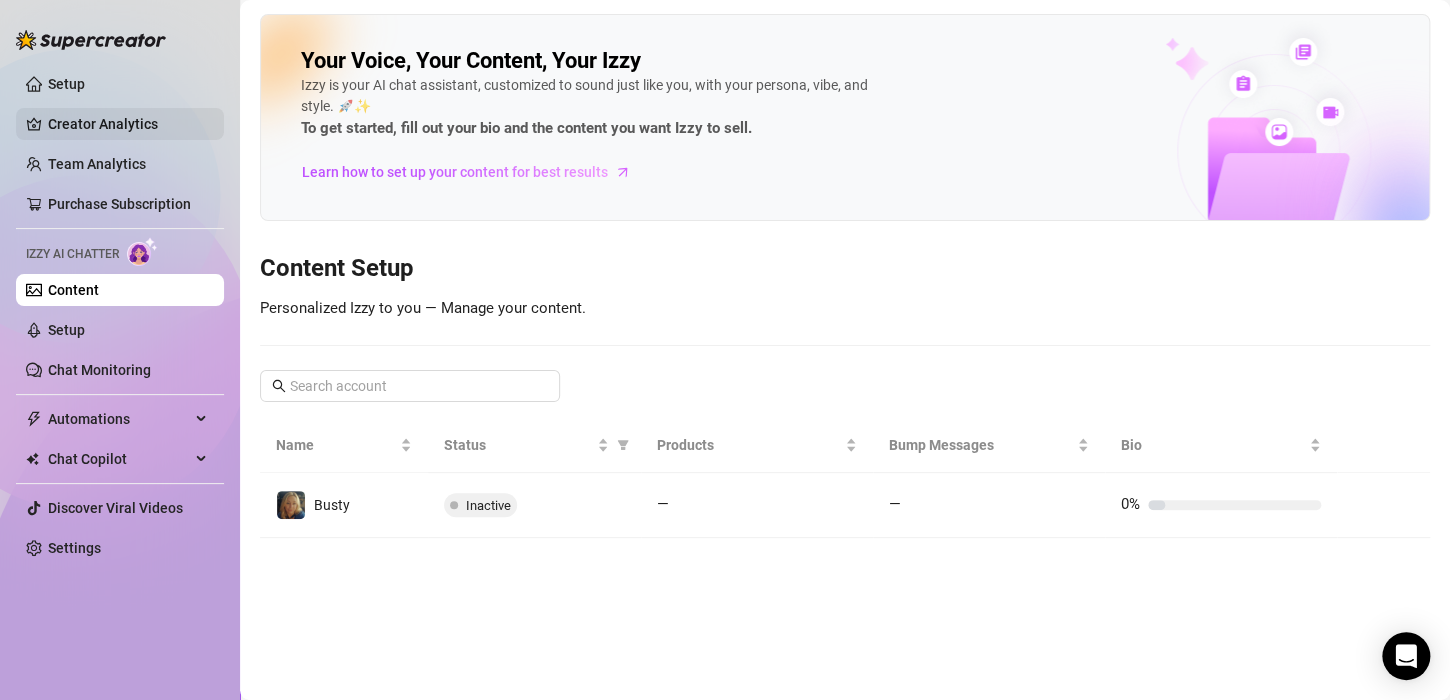 click on "Creator Analytics" at bounding box center (128, 124) 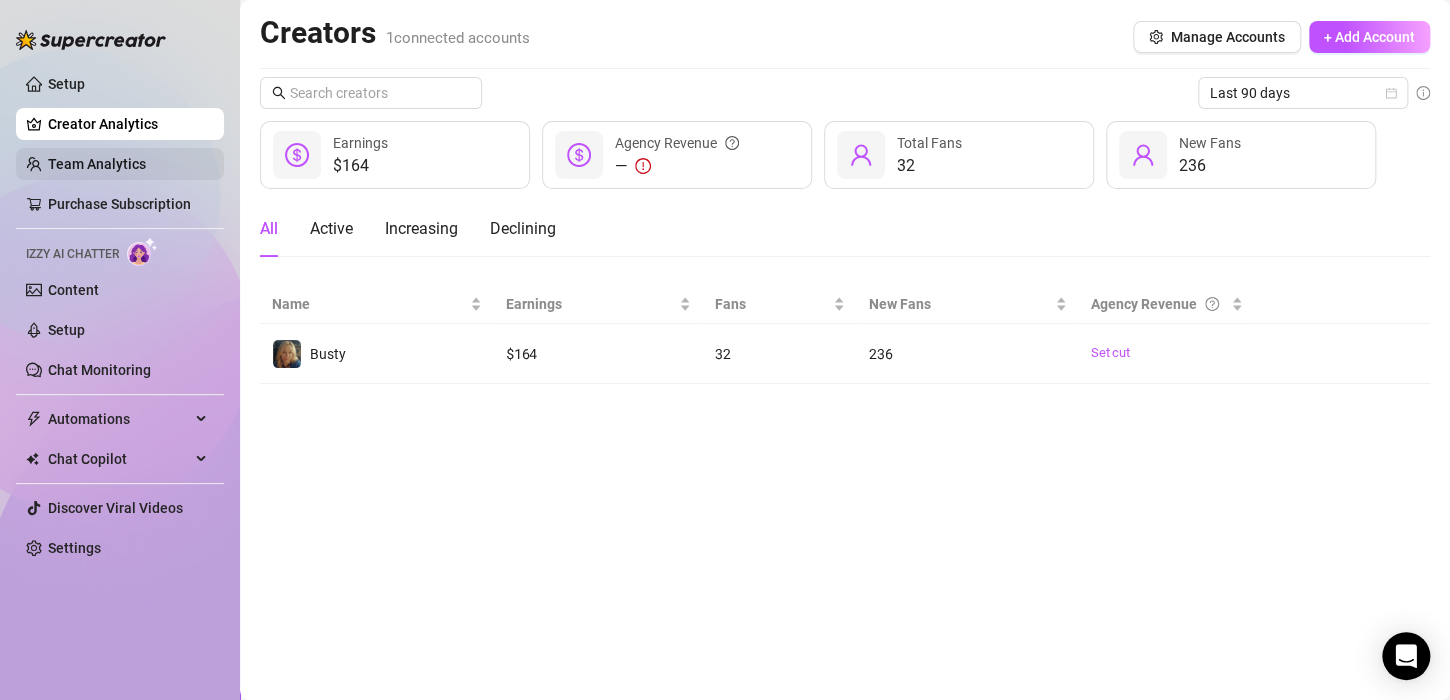 click on "Team Analytics" at bounding box center [97, 164] 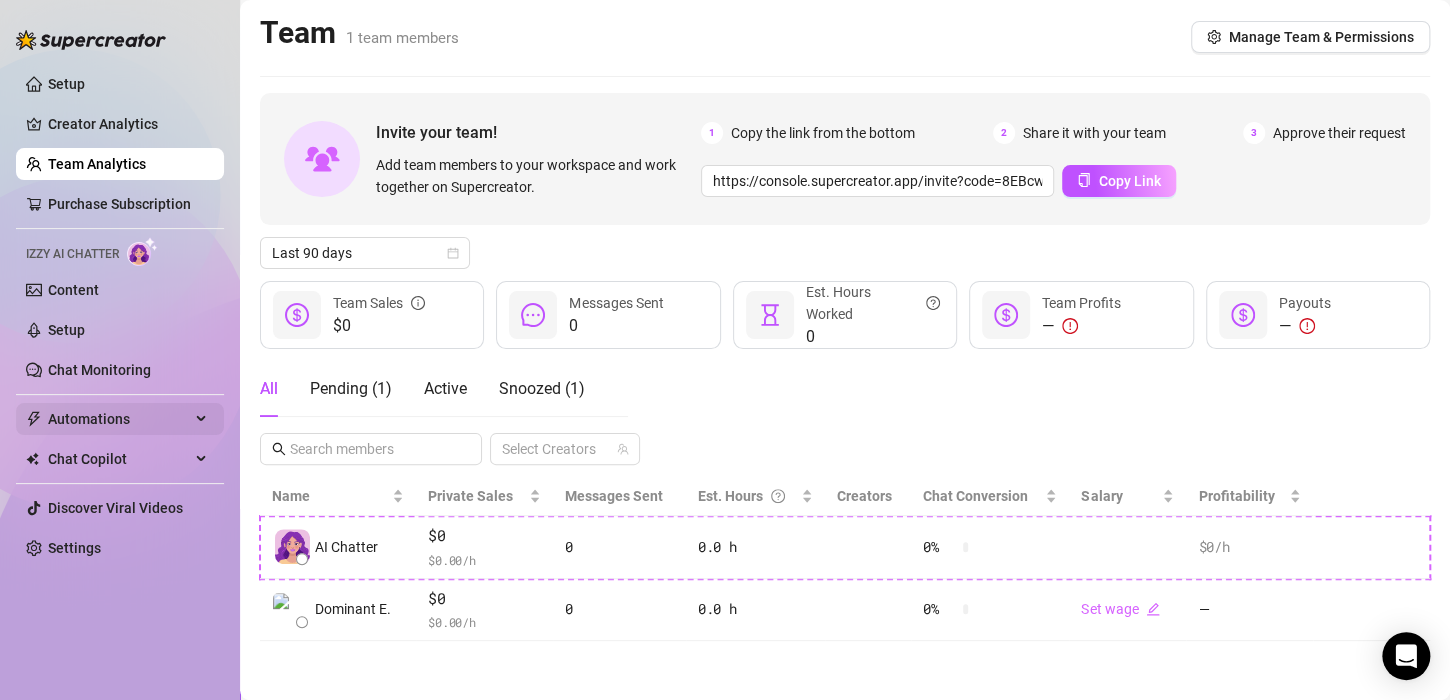 click on "Automations" at bounding box center (119, 419) 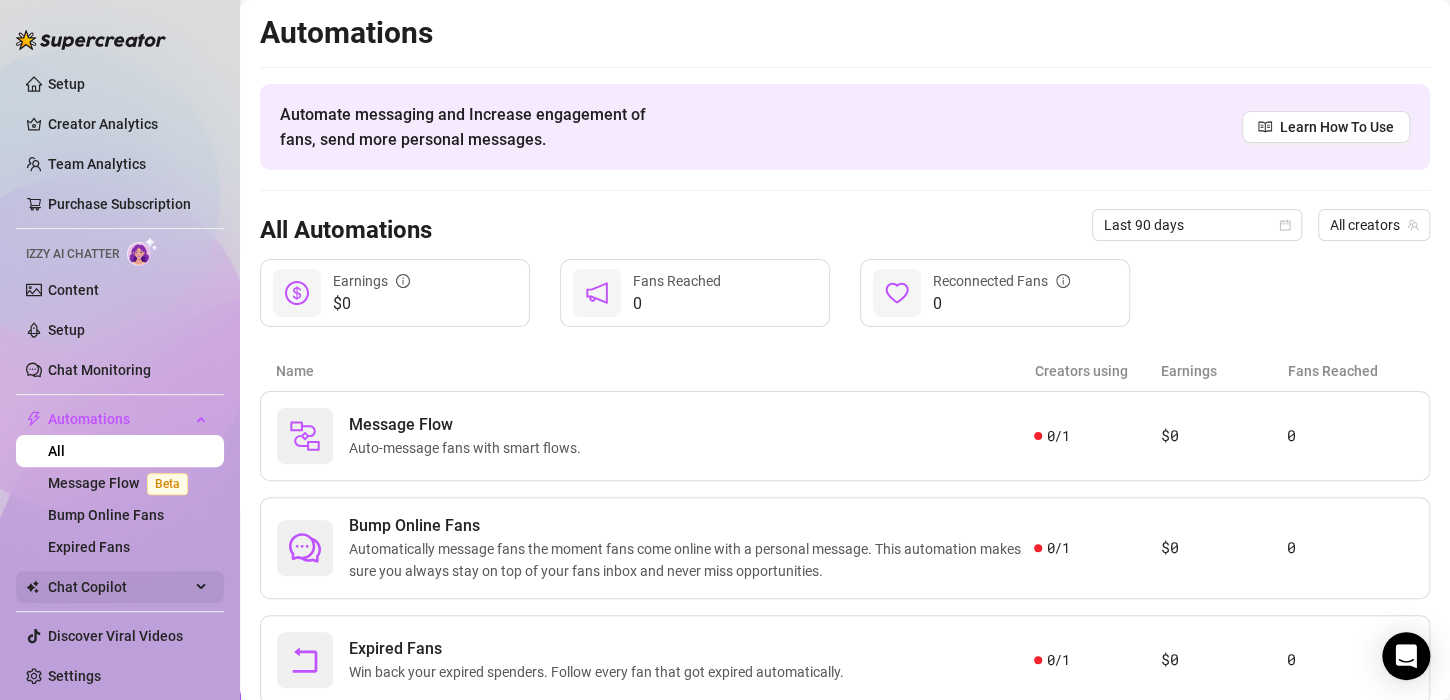click on "Chat Copilot" at bounding box center [120, 587] 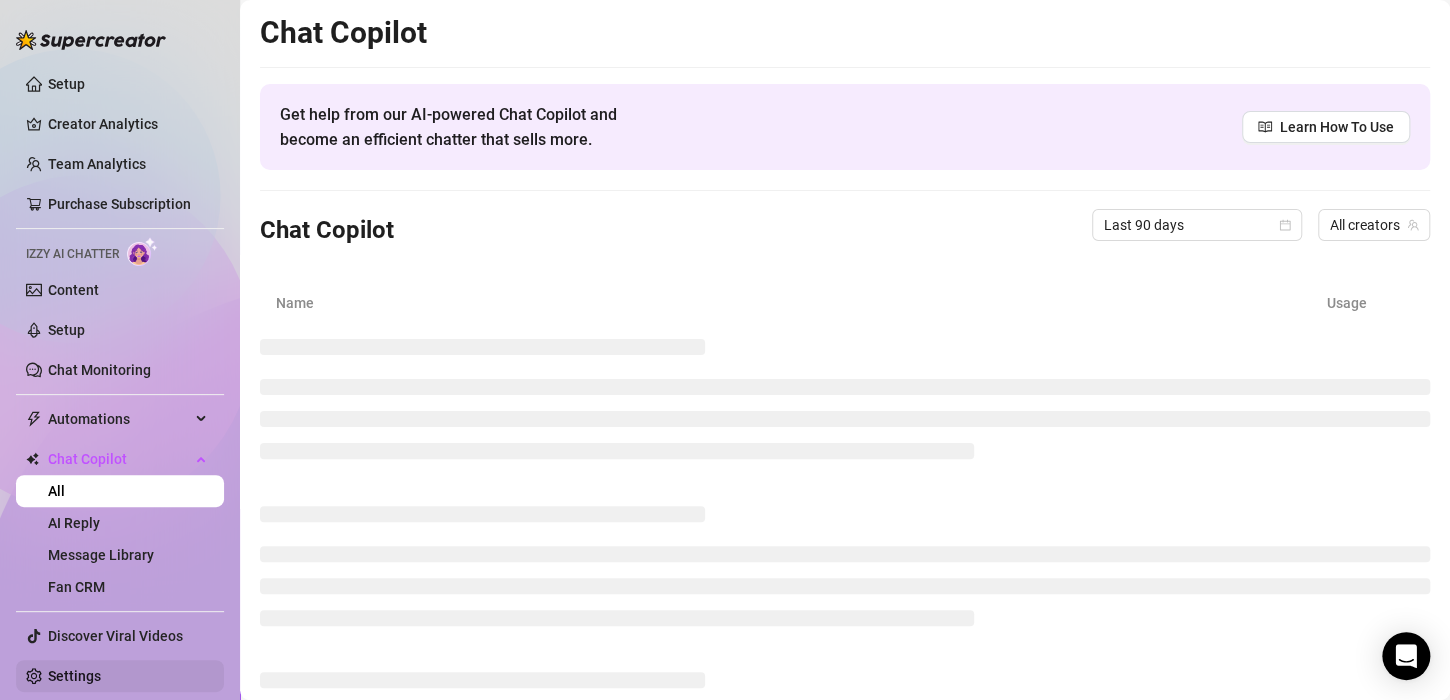 click on "Settings" at bounding box center [74, 676] 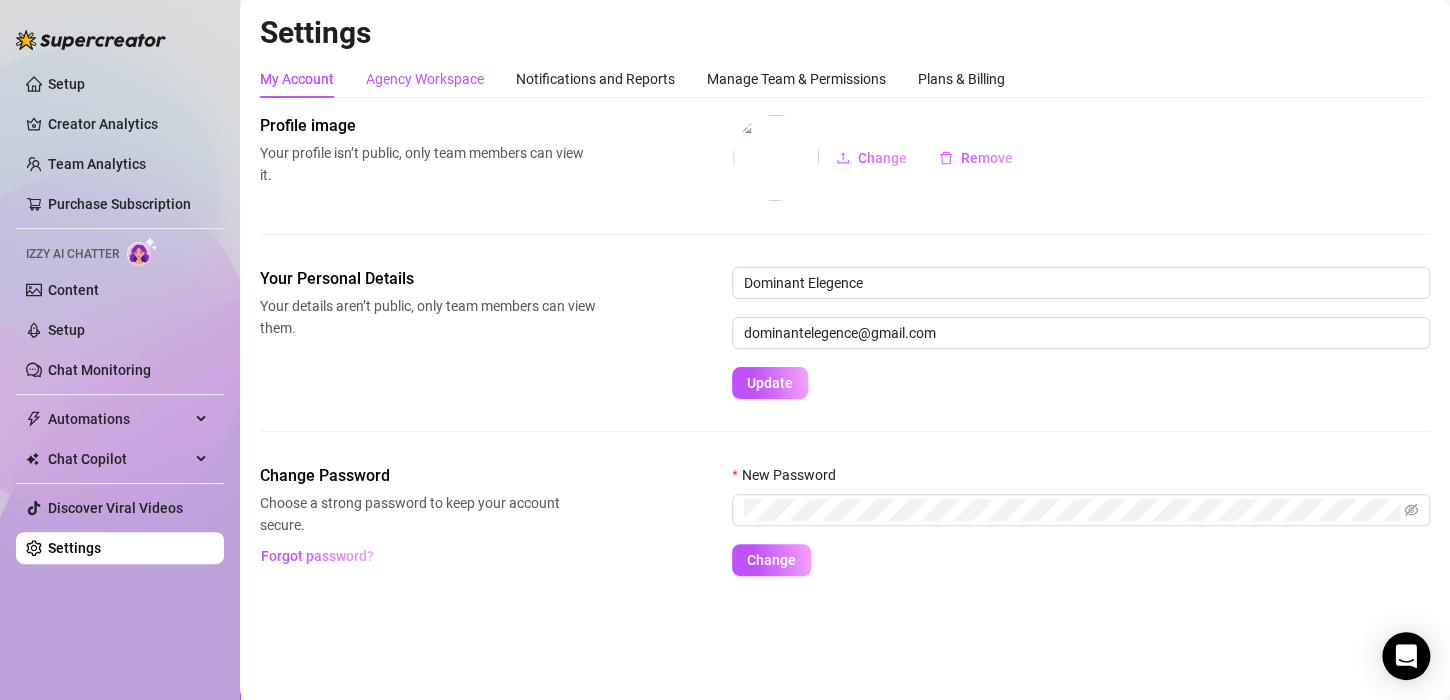 click on "Agency Workspace" at bounding box center [425, 79] 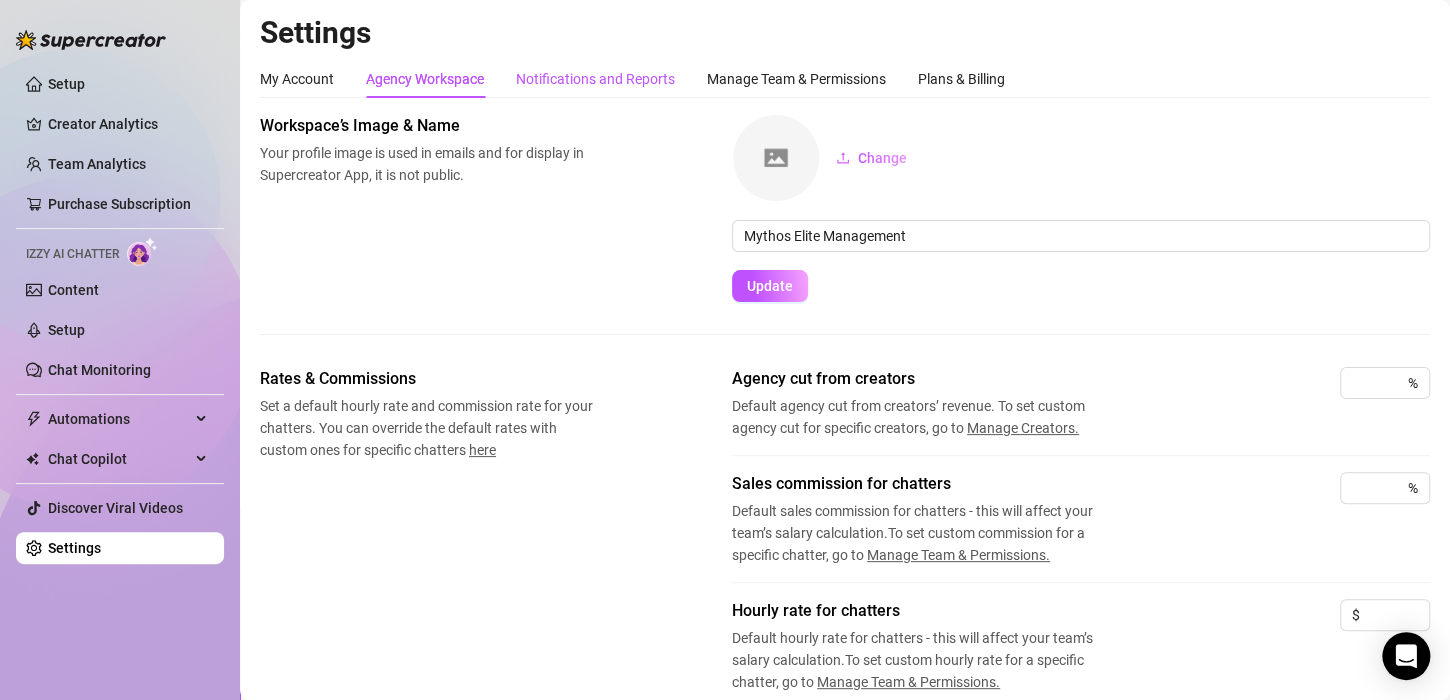 click on "Notifications and Reports" at bounding box center (595, 79) 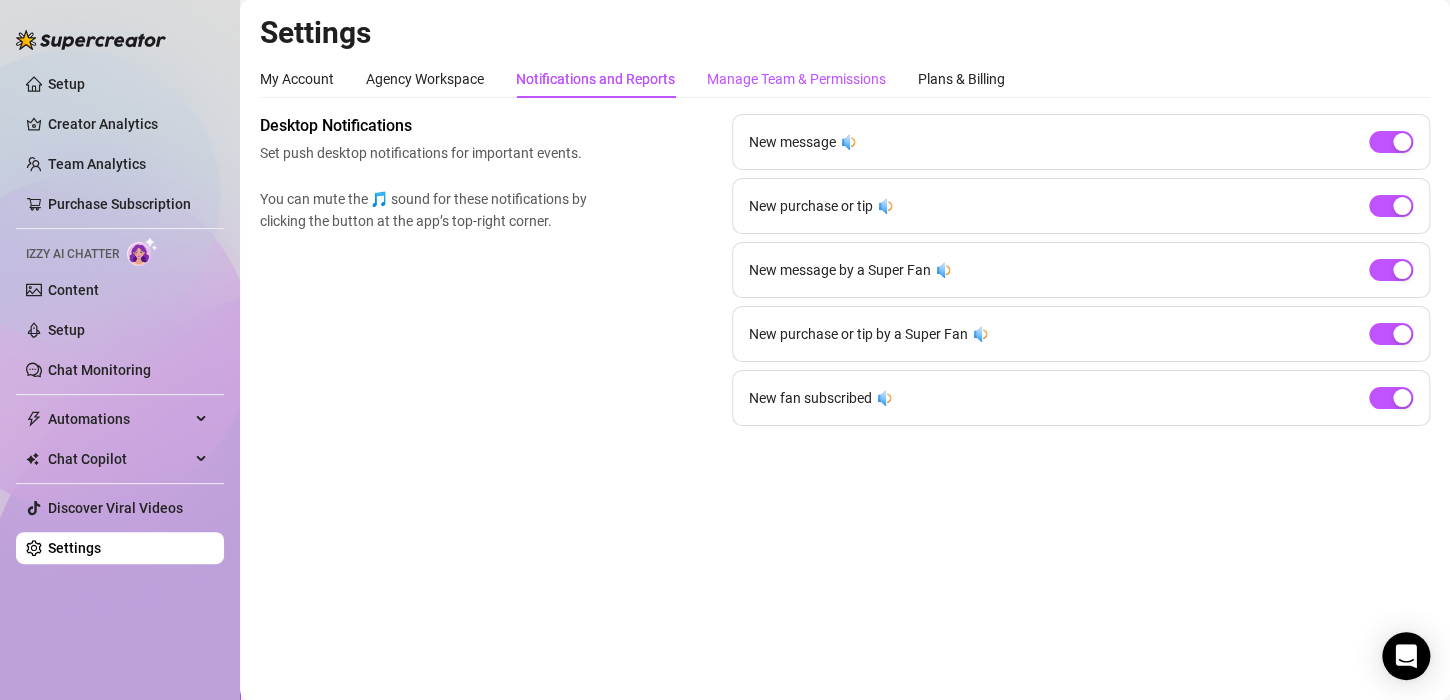 click on "Manage Team & Permissions" at bounding box center [796, 79] 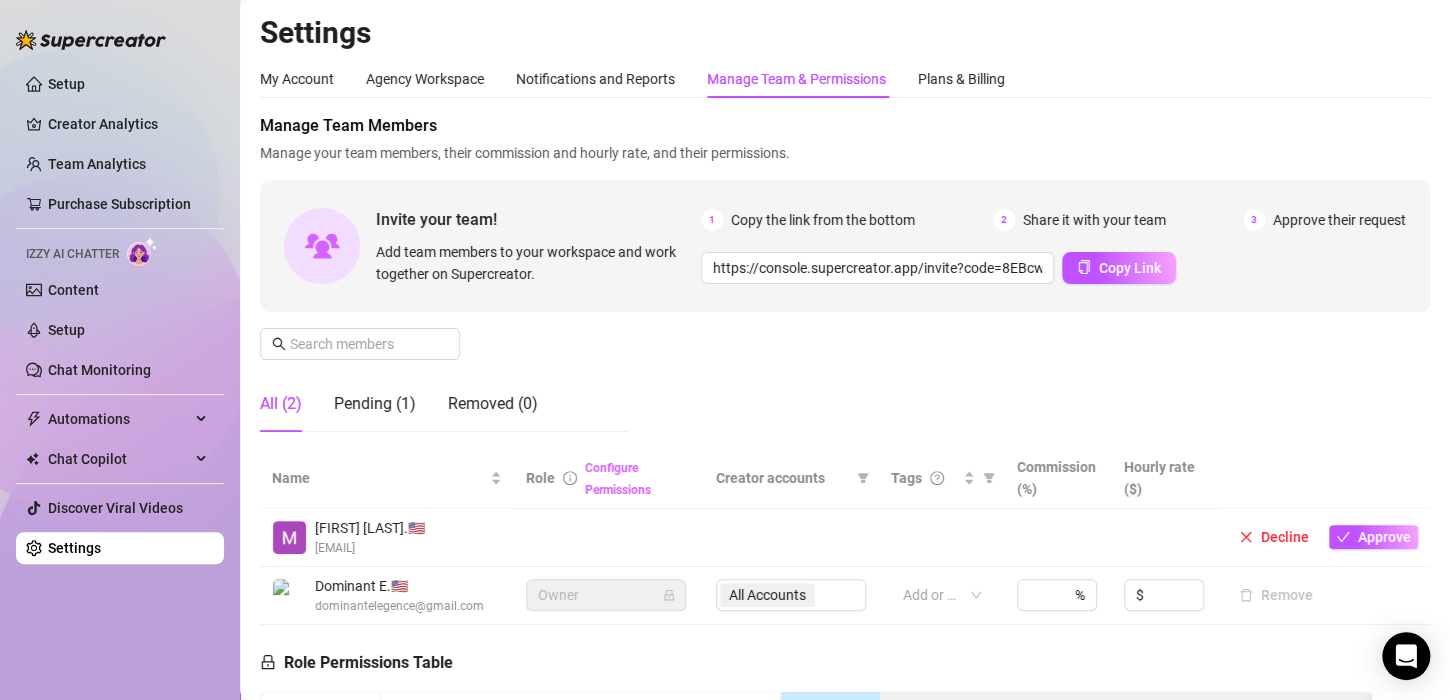 click on "Configure Permissions" at bounding box center [618, 479] 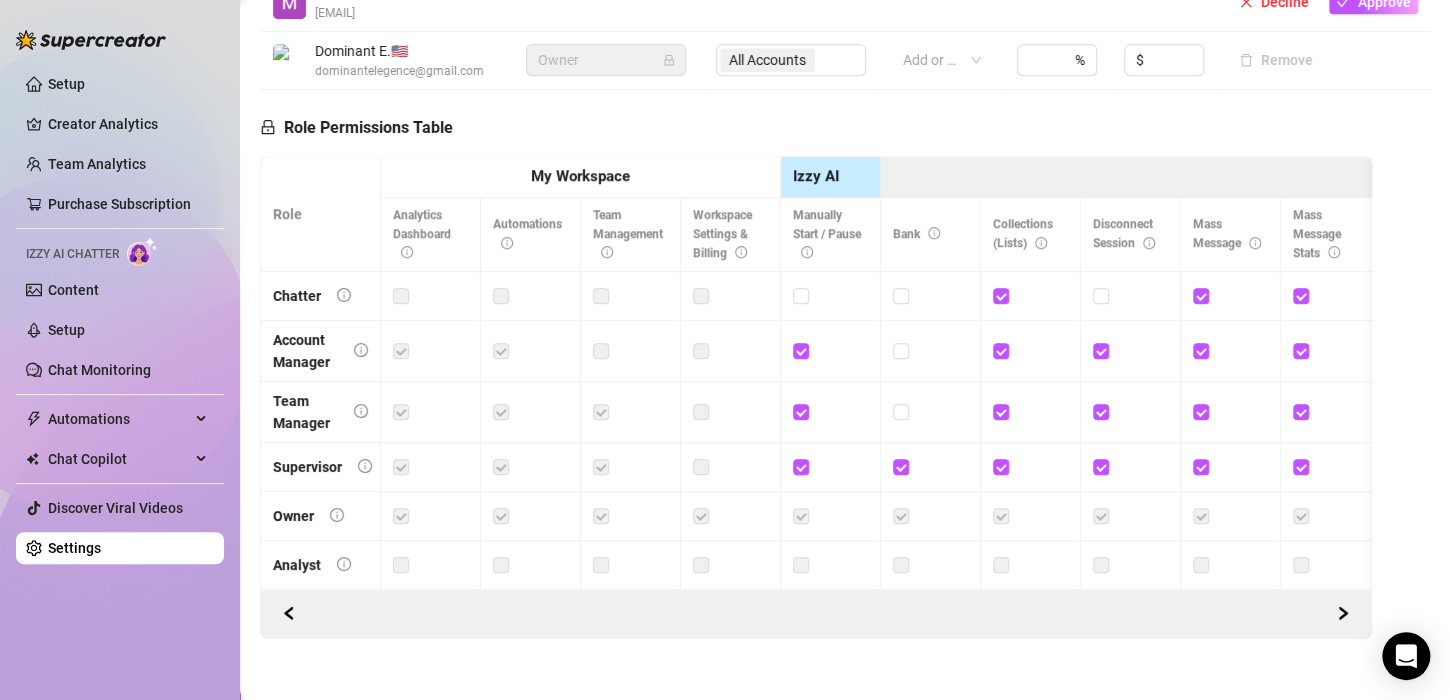 scroll, scrollTop: 571, scrollLeft: 0, axis: vertical 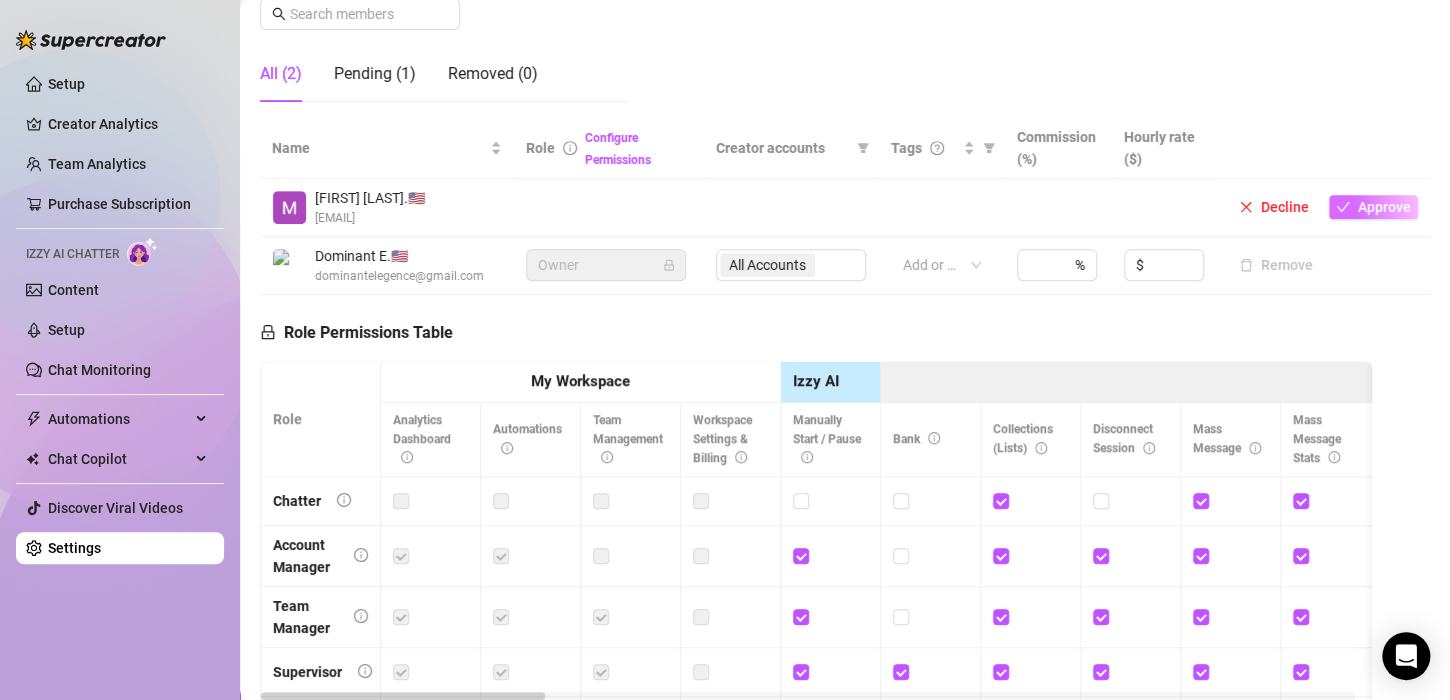click on "Approve" at bounding box center (1373, 207) 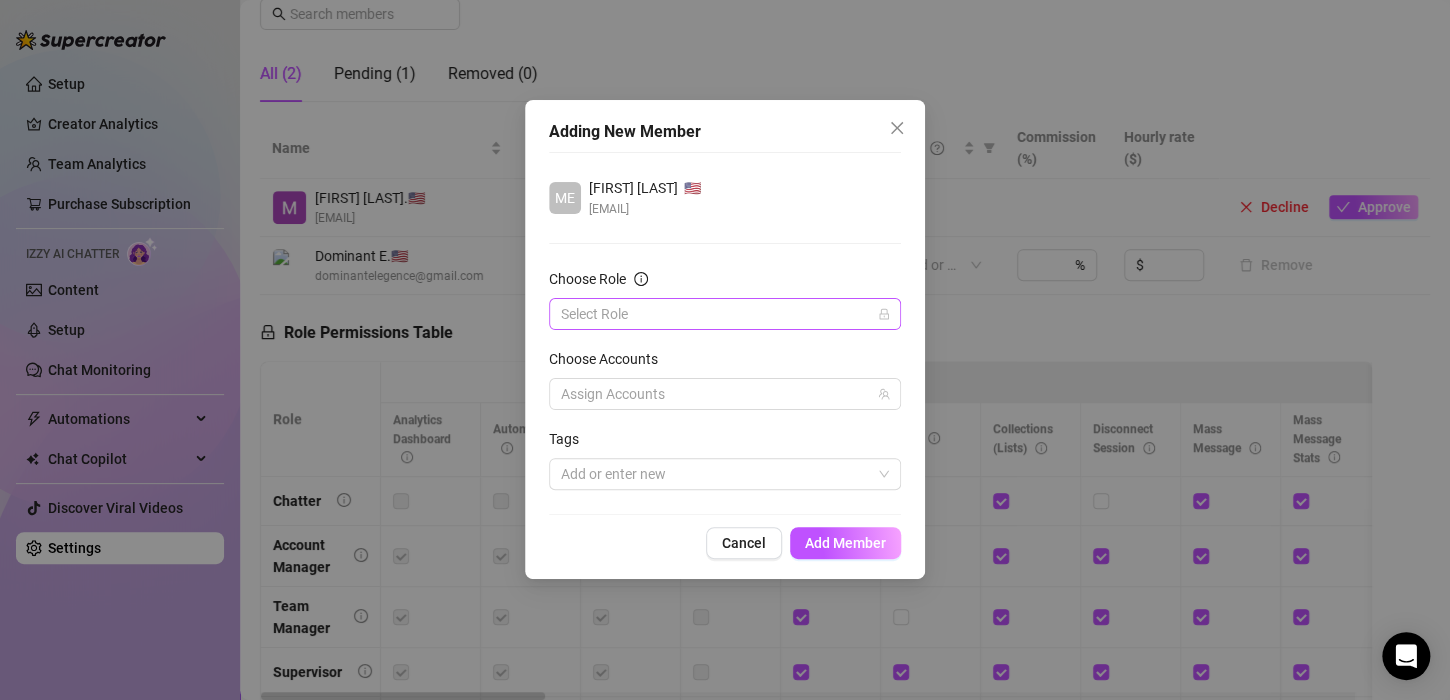 click on "Choose Role" at bounding box center (716, 314) 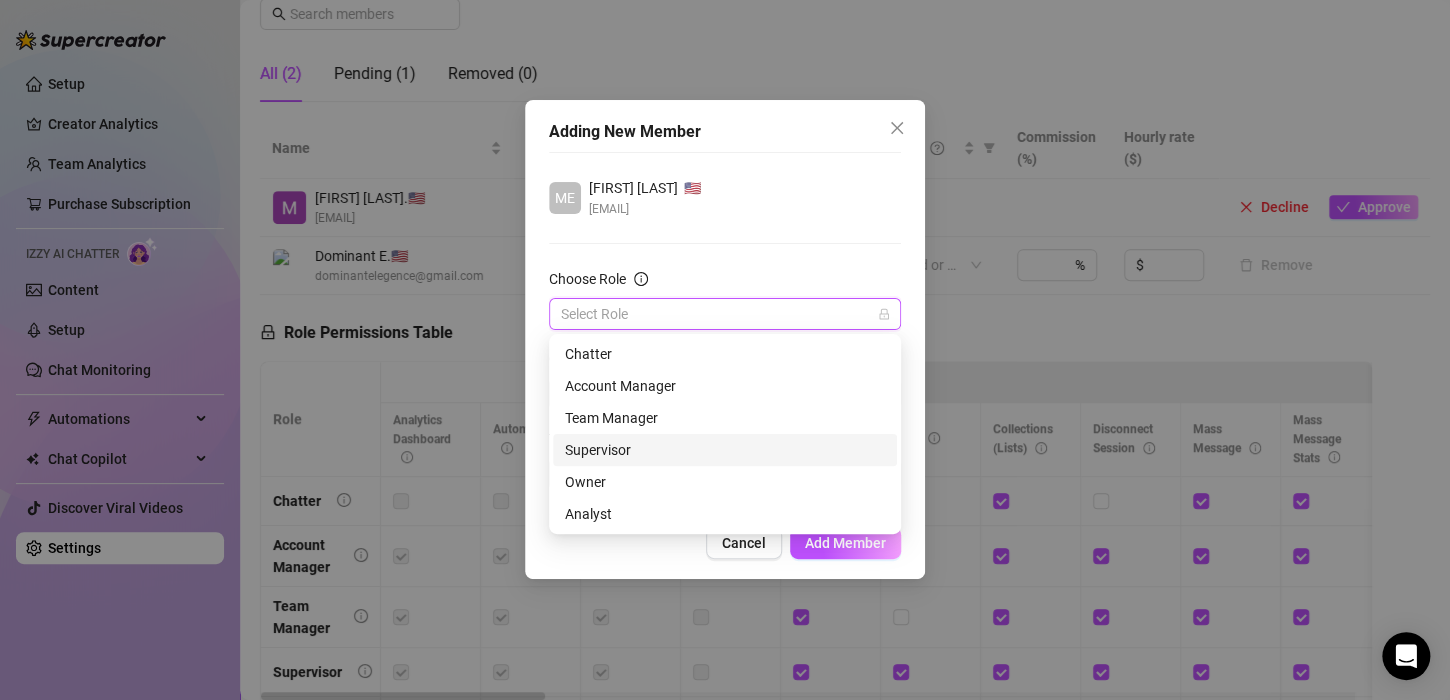 click on "Supervisor" at bounding box center (725, 450) 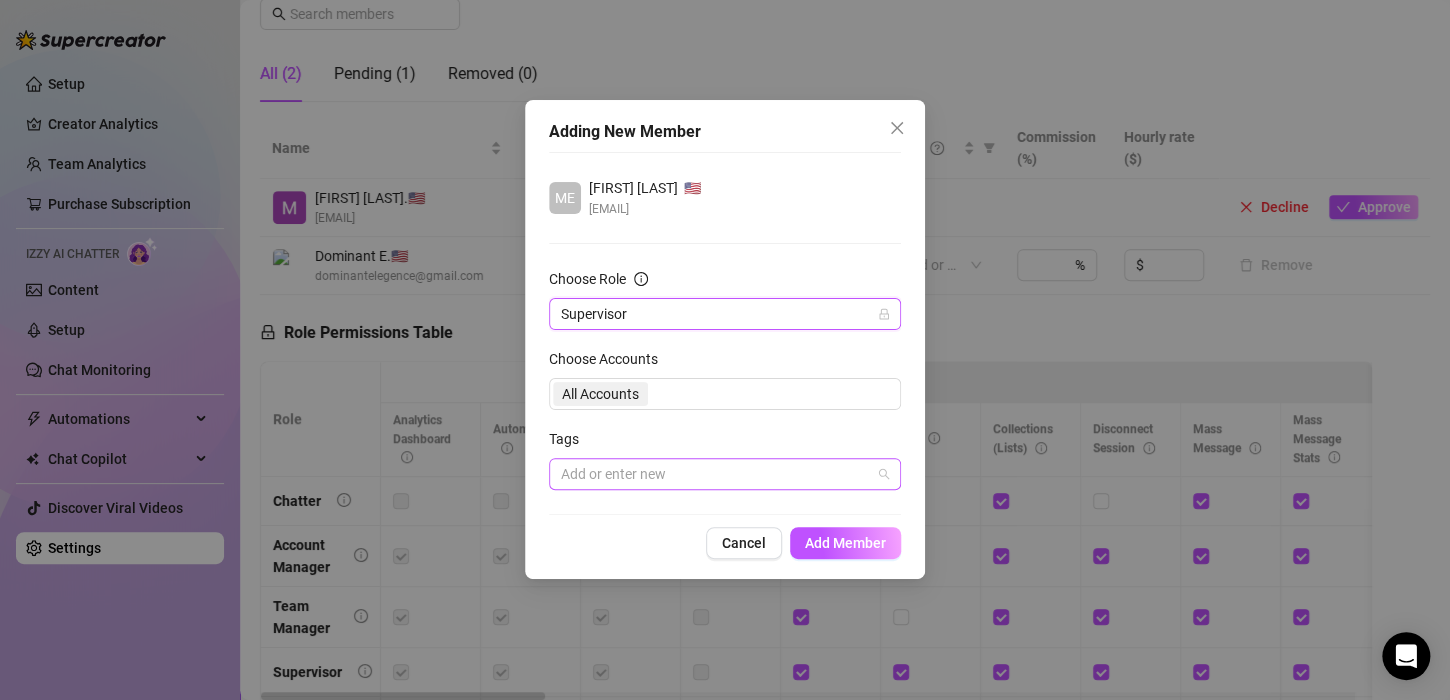 click at bounding box center [714, 474] 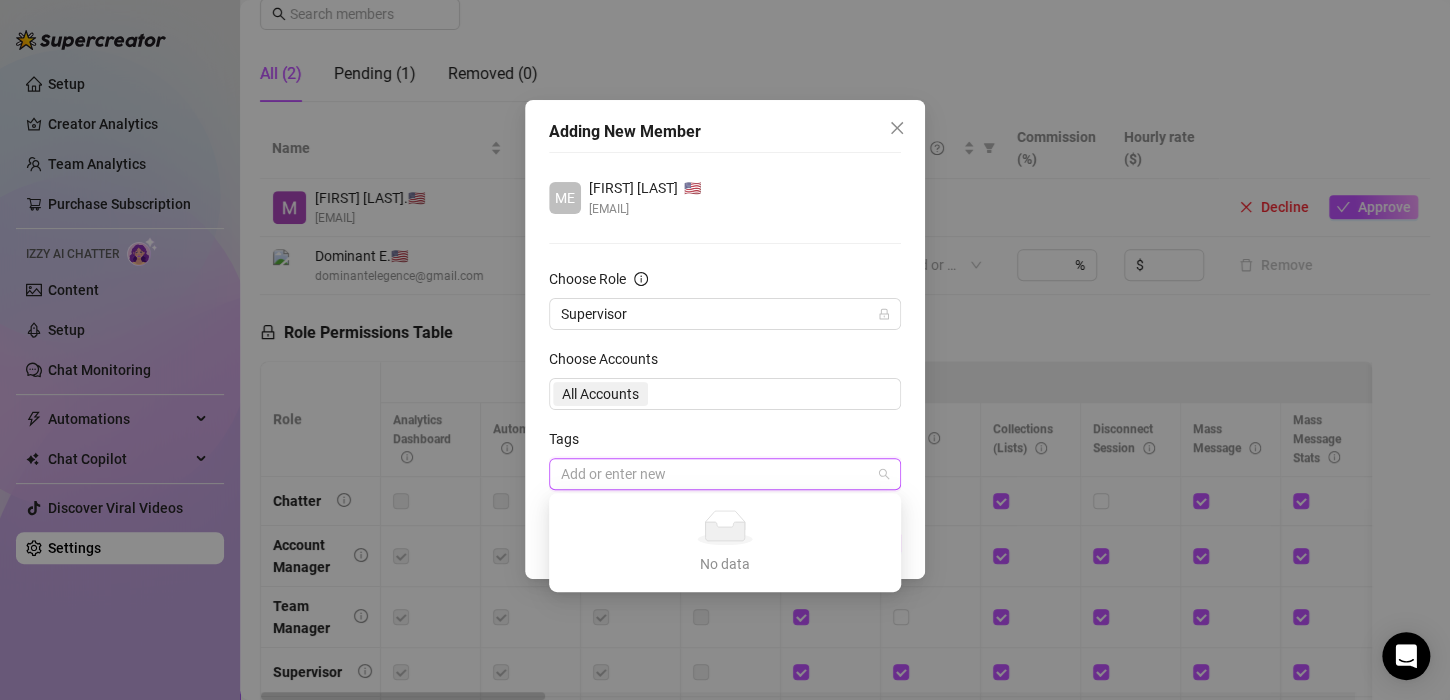 click at bounding box center [714, 474] 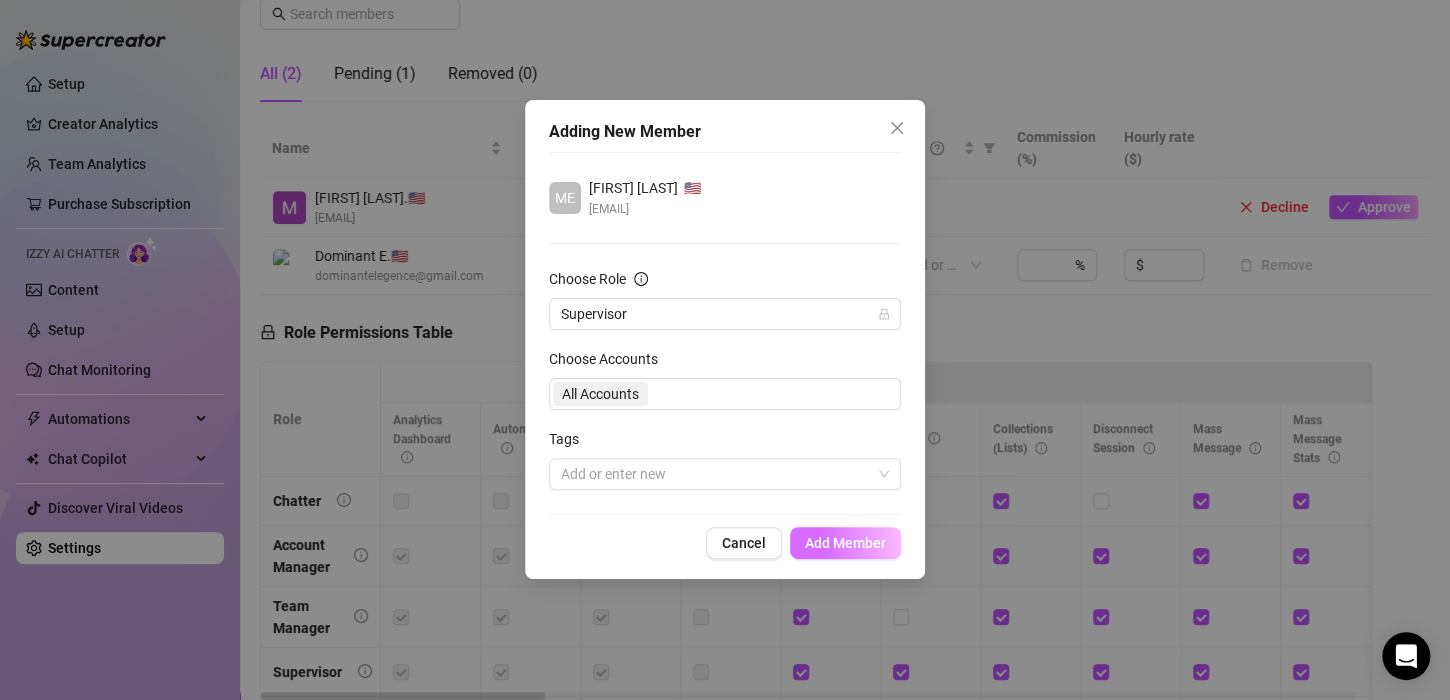 click on "Add Member" at bounding box center (845, 543) 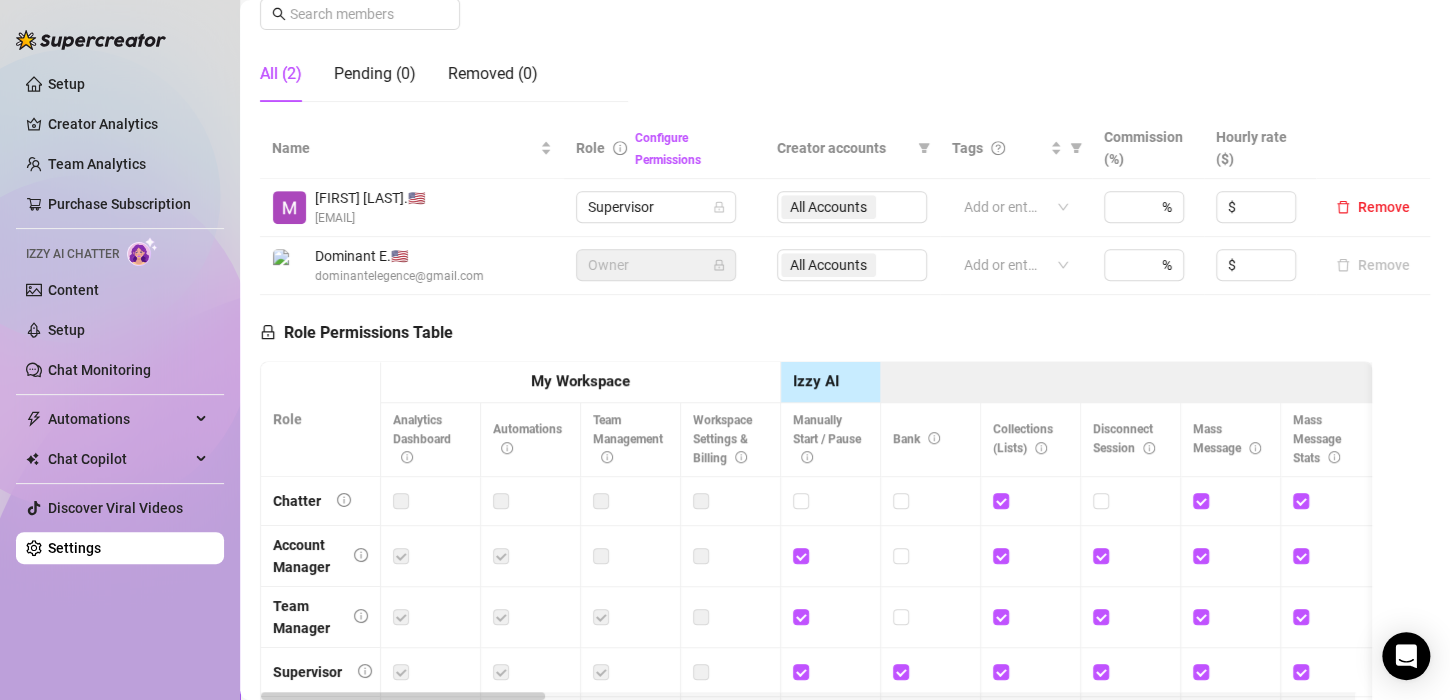 click on "All Accounts" at bounding box center [852, 207] 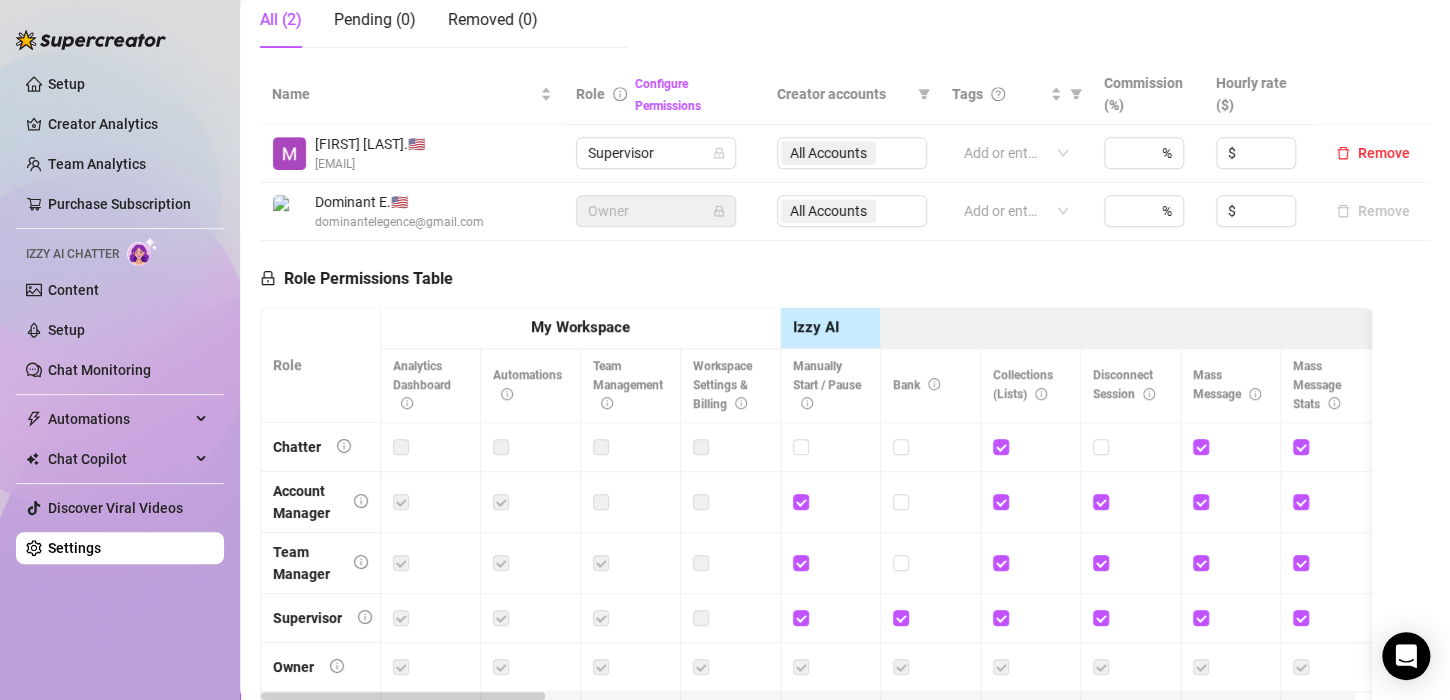 scroll, scrollTop: 389, scrollLeft: 0, axis: vertical 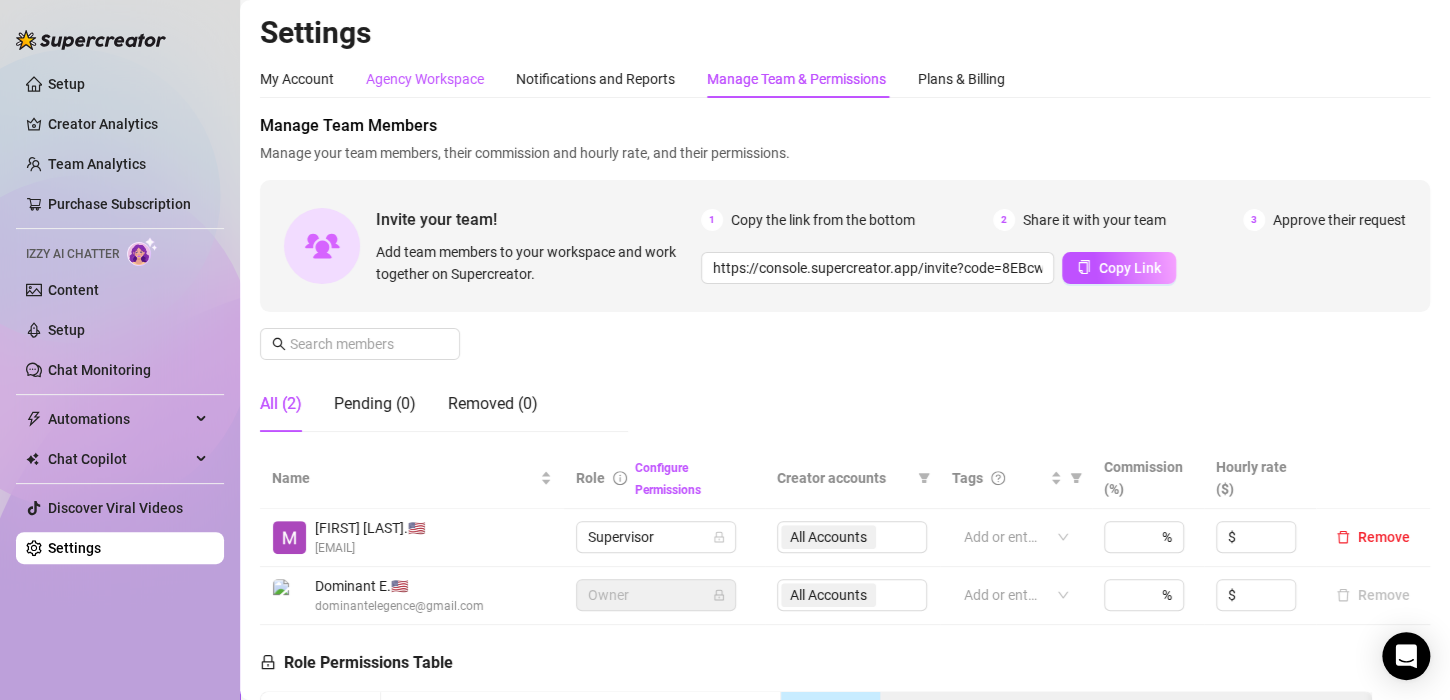 click on "Agency Workspace" at bounding box center (425, 79) 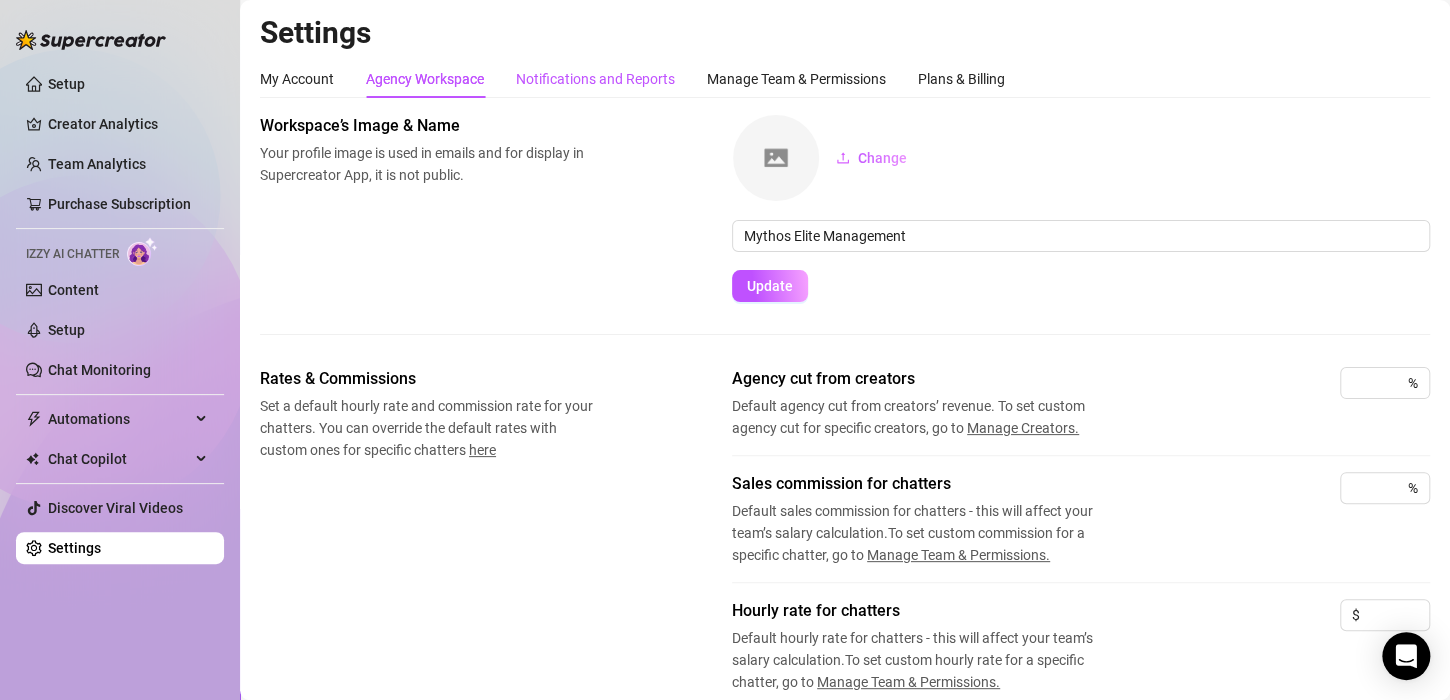 click on "Notifications and Reports" at bounding box center [595, 79] 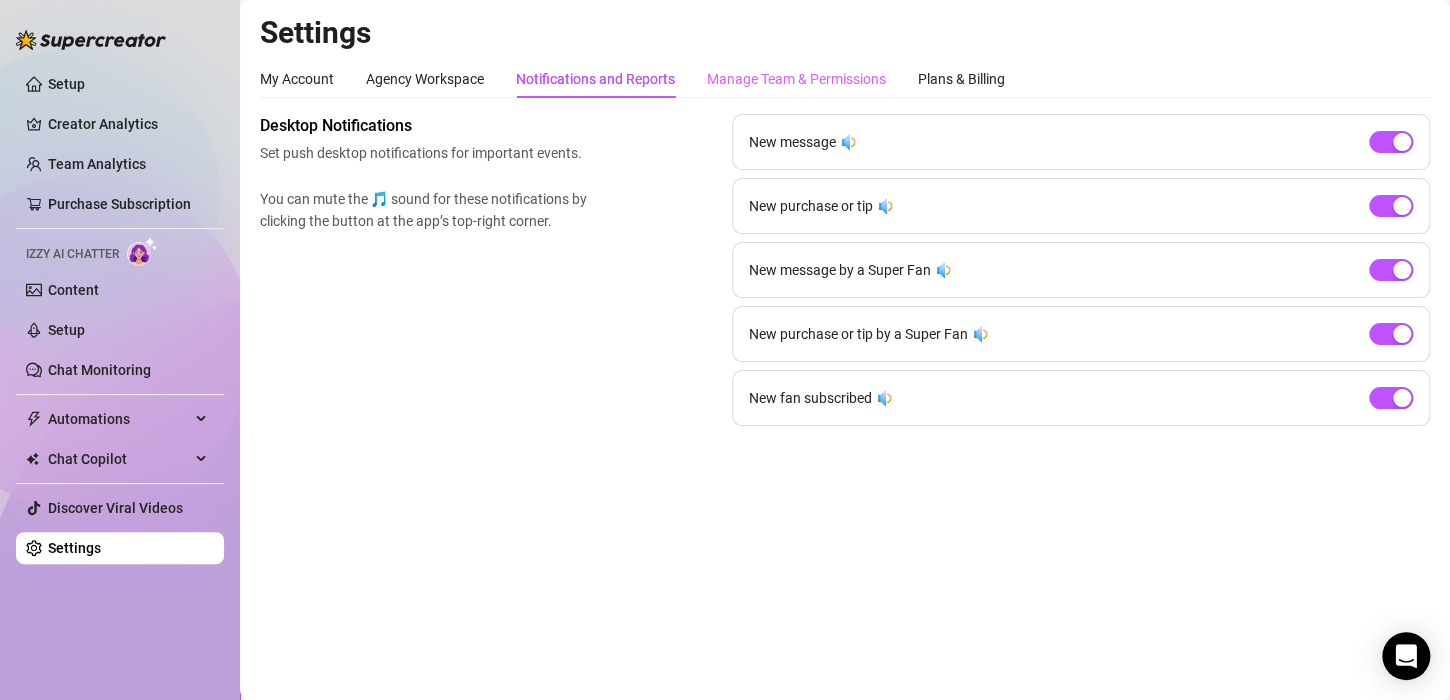 click on "Manage Team & Permissions" at bounding box center (796, 79) 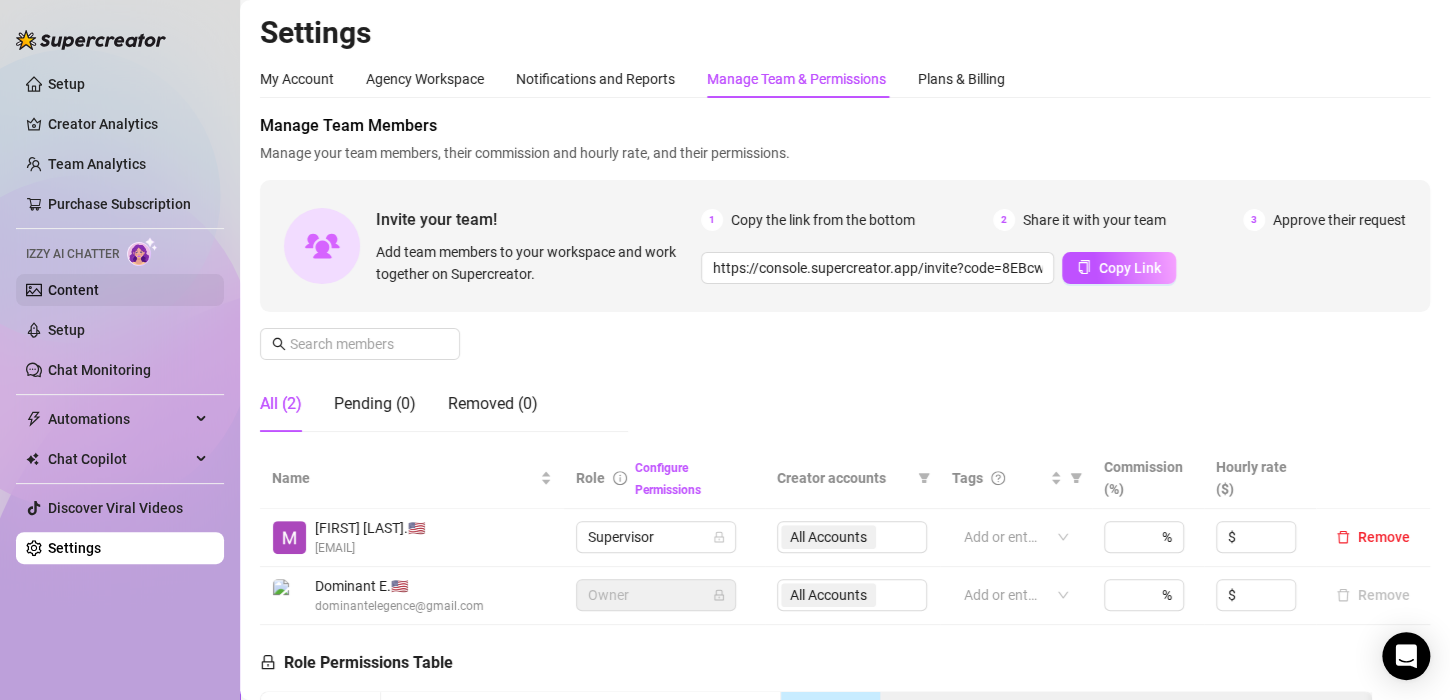 click on "Content" at bounding box center [73, 290] 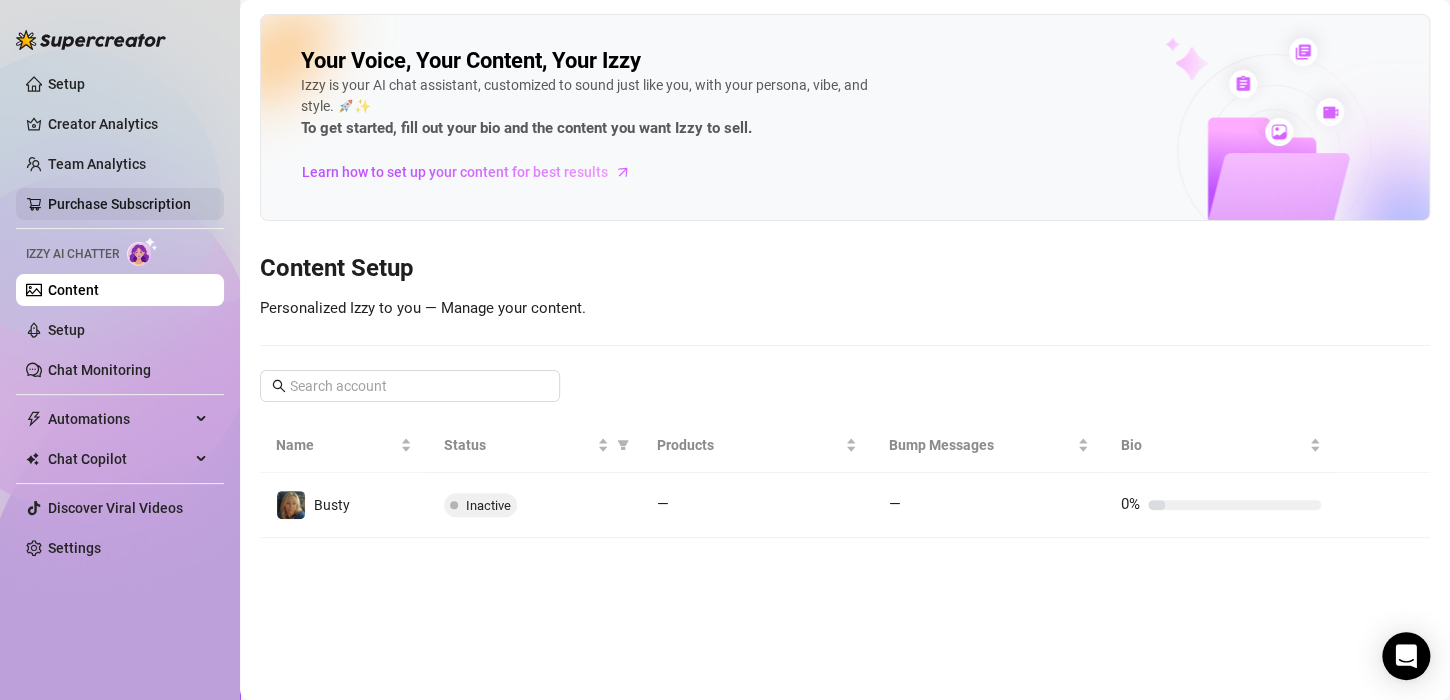 click on "Purchase Subscription" at bounding box center (119, 204) 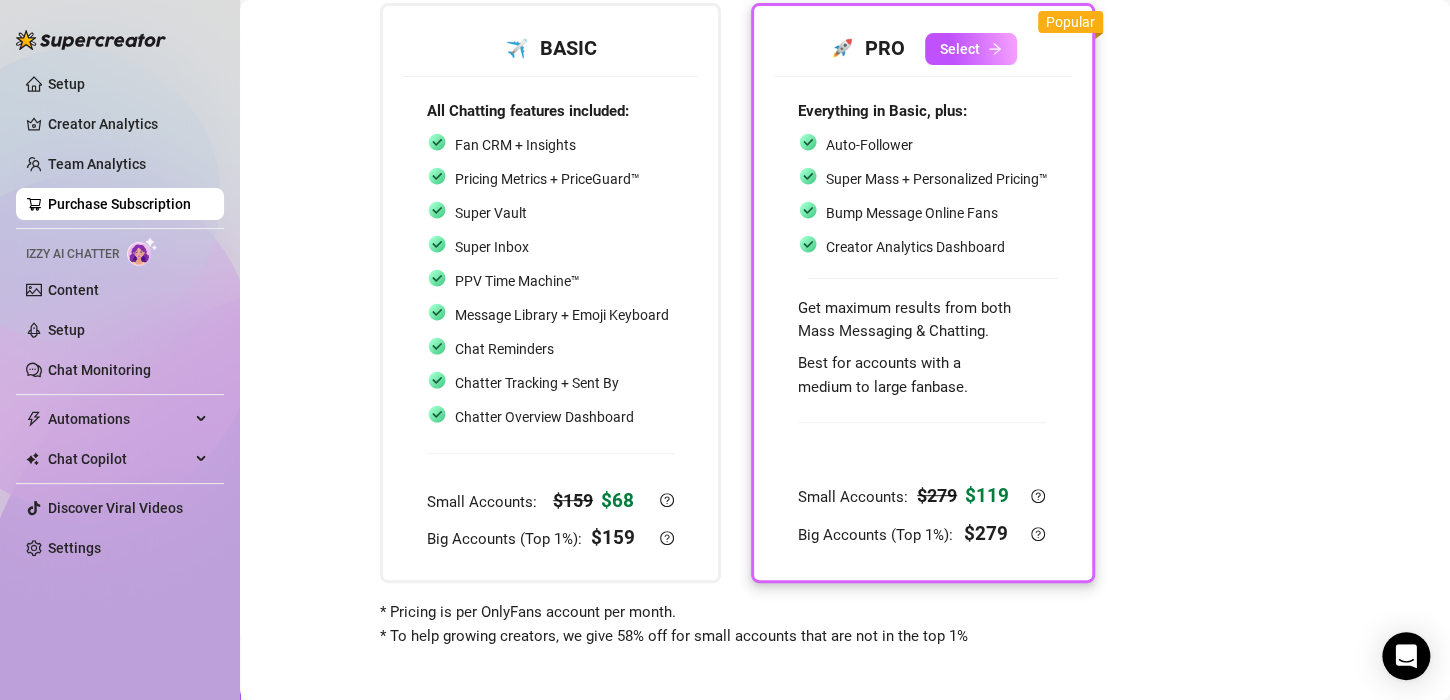 scroll, scrollTop: 137, scrollLeft: 0, axis: vertical 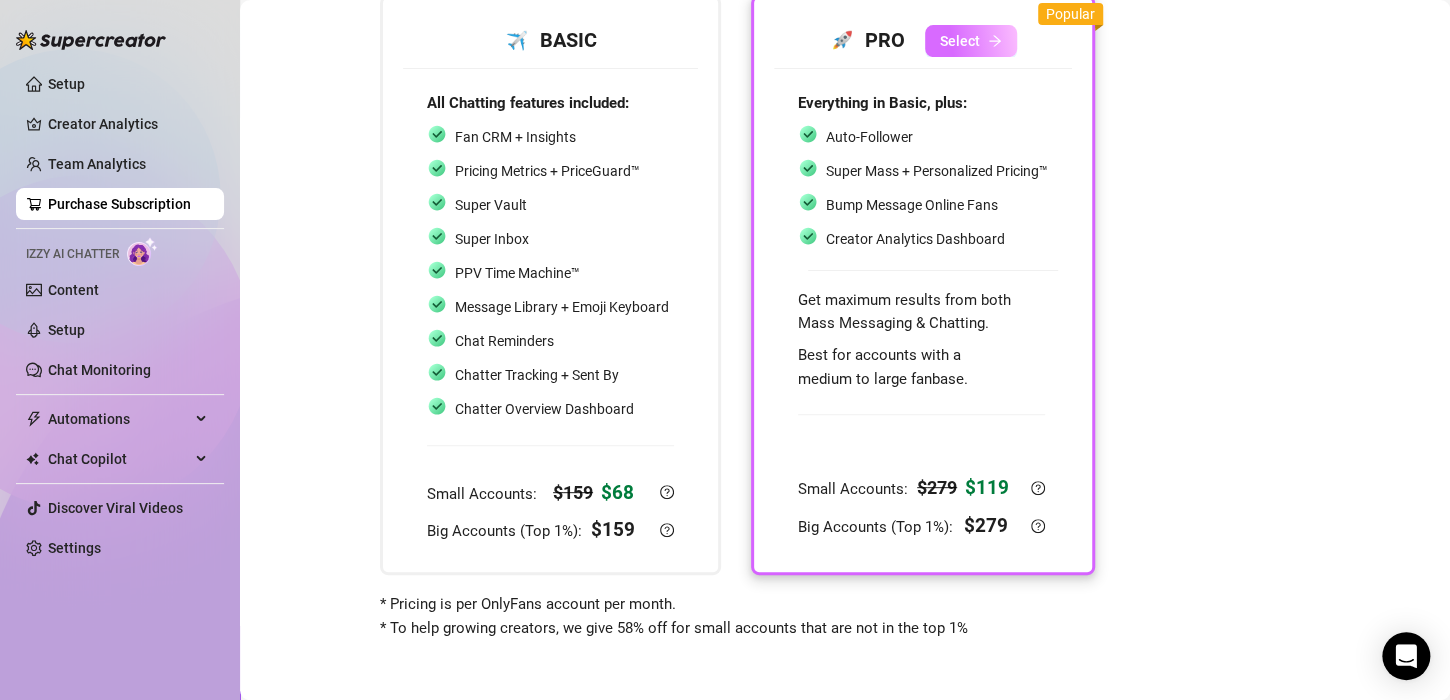 click 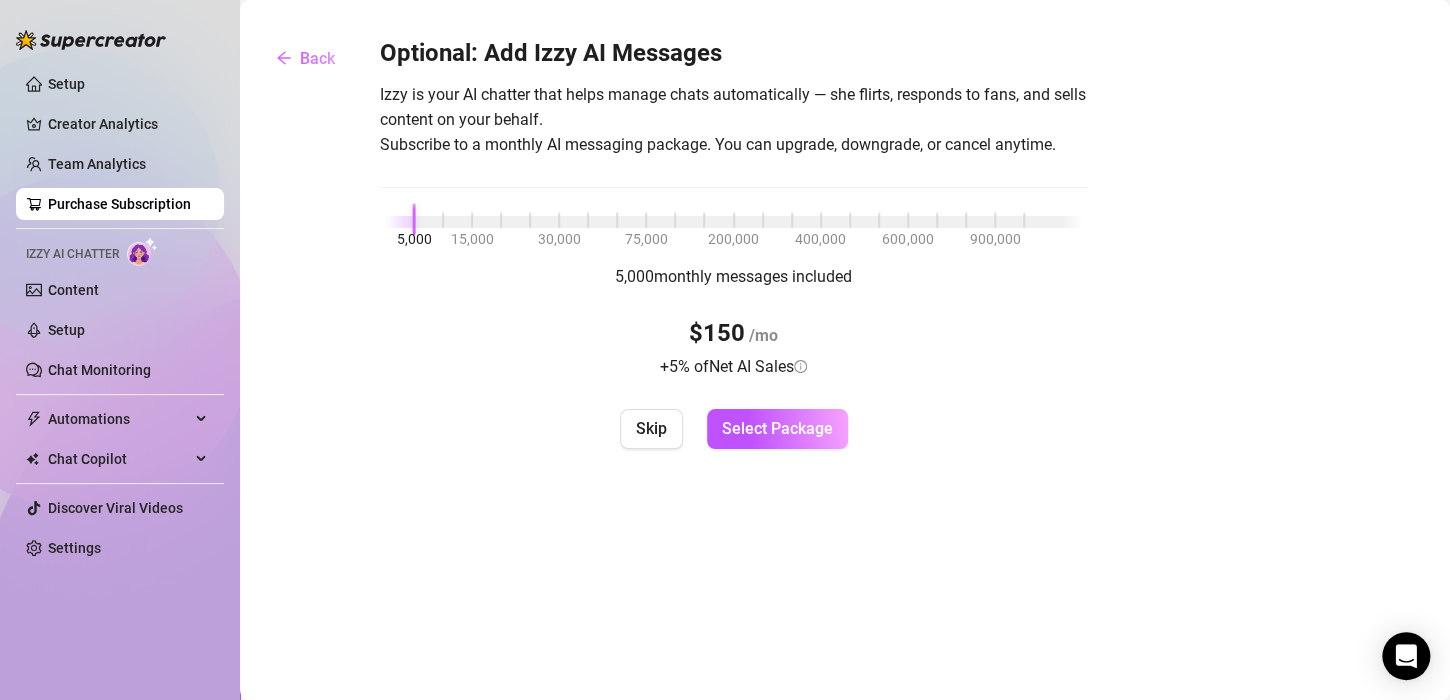 scroll, scrollTop: 0, scrollLeft: 0, axis: both 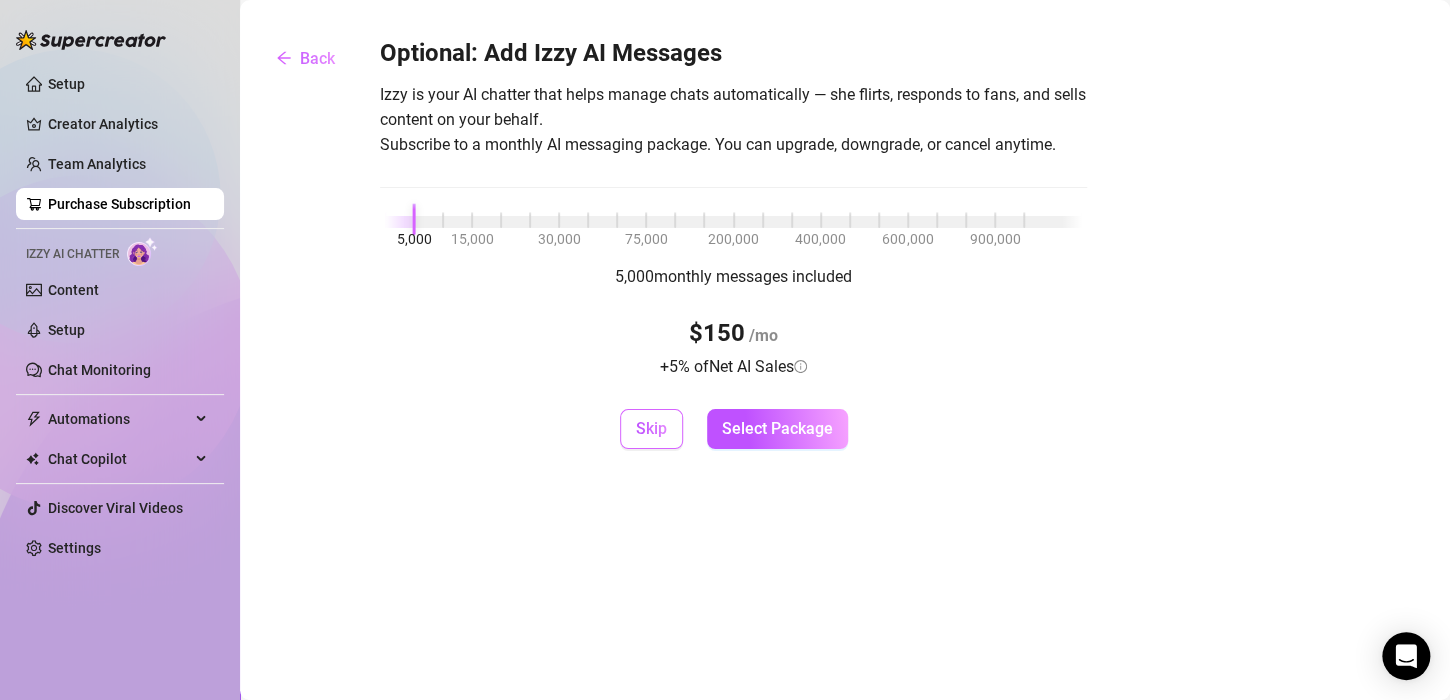 click on "Skip" at bounding box center (651, 428) 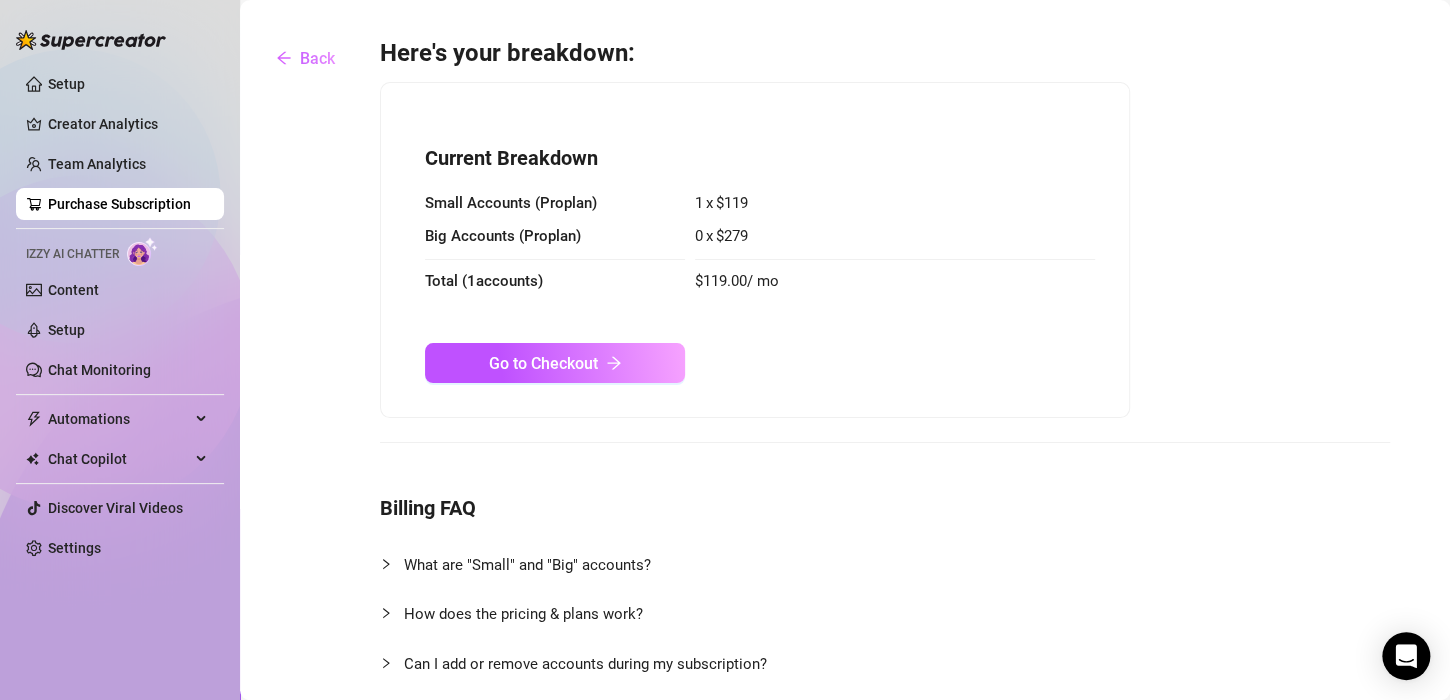 click 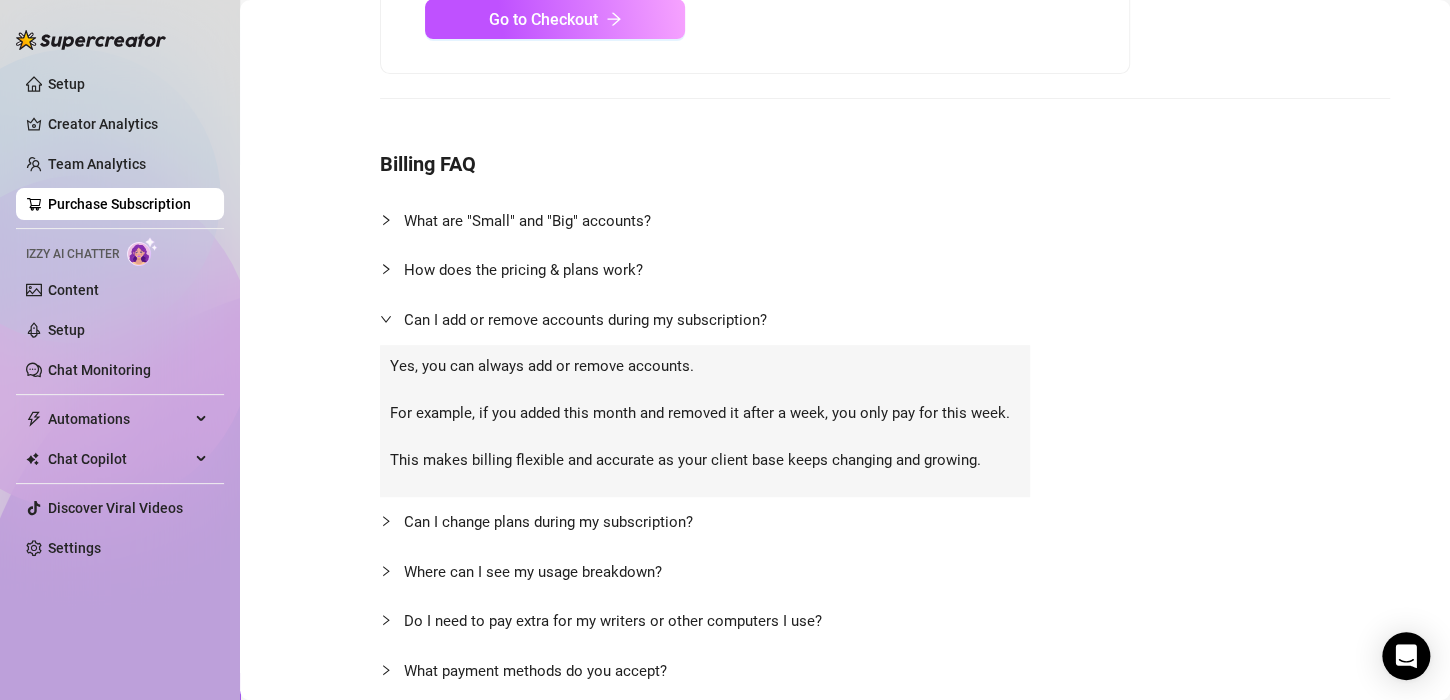 scroll, scrollTop: 351, scrollLeft: 0, axis: vertical 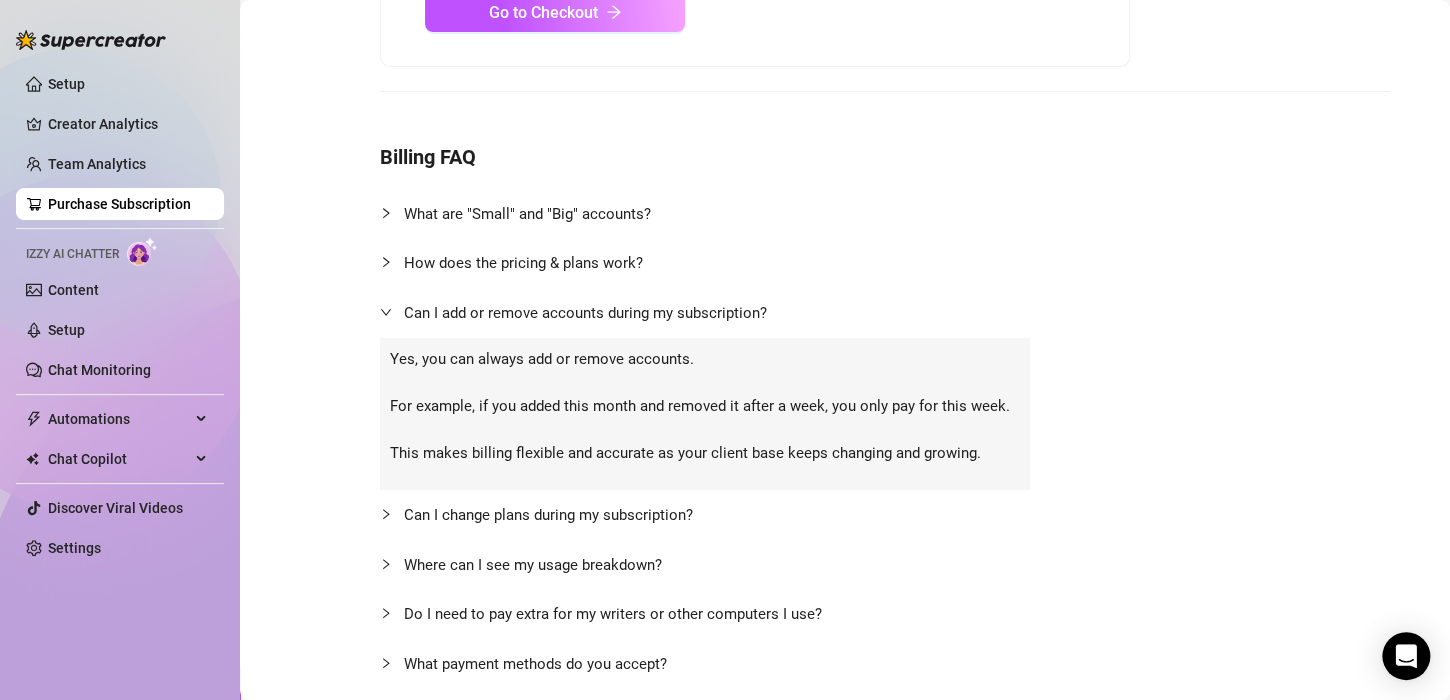click 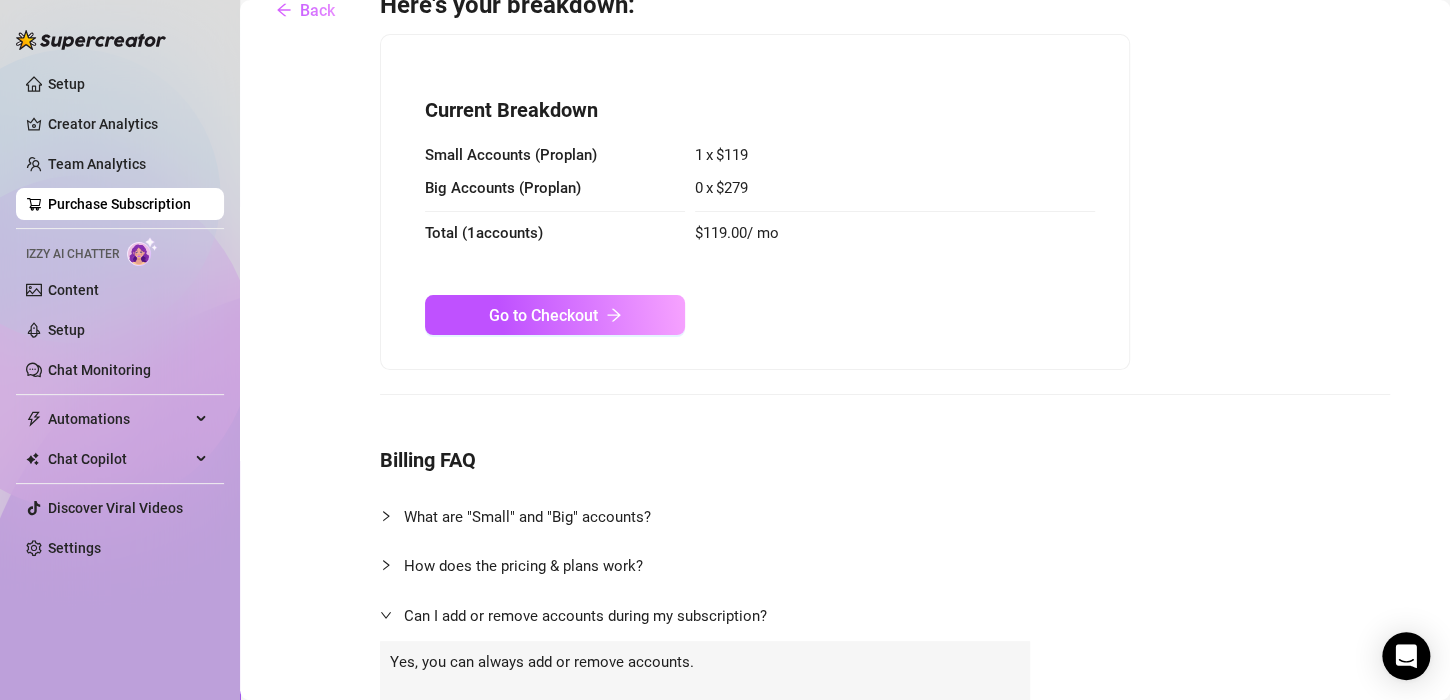 scroll, scrollTop: 0, scrollLeft: 0, axis: both 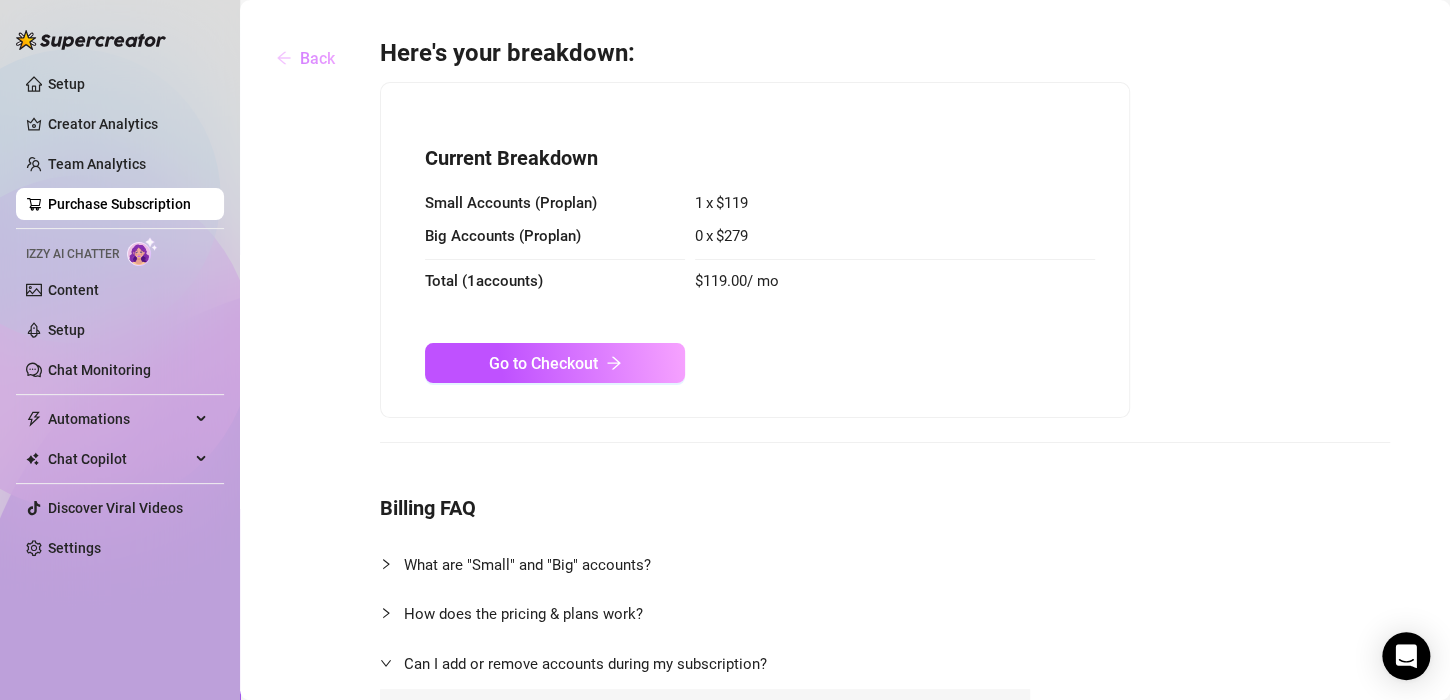 click on "Back" at bounding box center [317, 58] 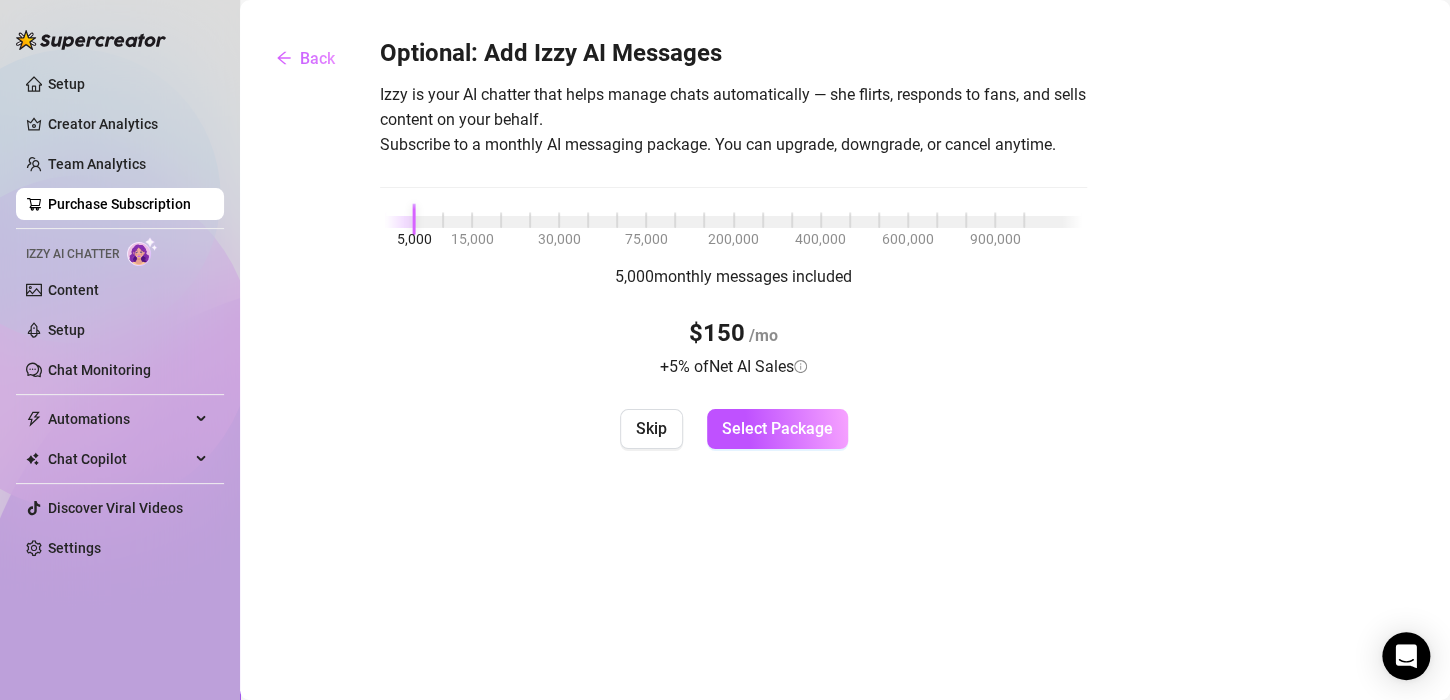 click on "[NUMBER]  monthly messages included $[NUMBER]   /mo +  5 % of  Net AI Sales" at bounding box center (733, 321) 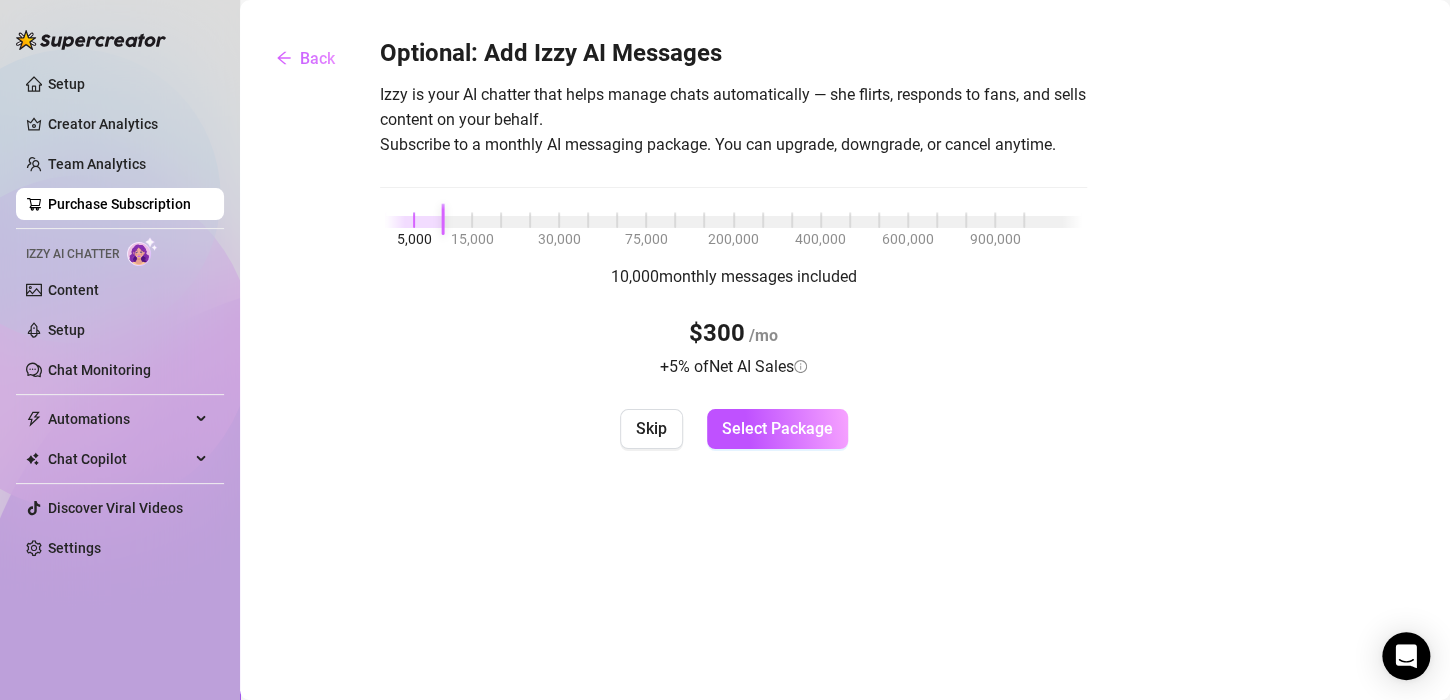 click on "5,000 15,000 30,000 75,000 200,000 400,000 600,000 900,000" at bounding box center [733, 218] 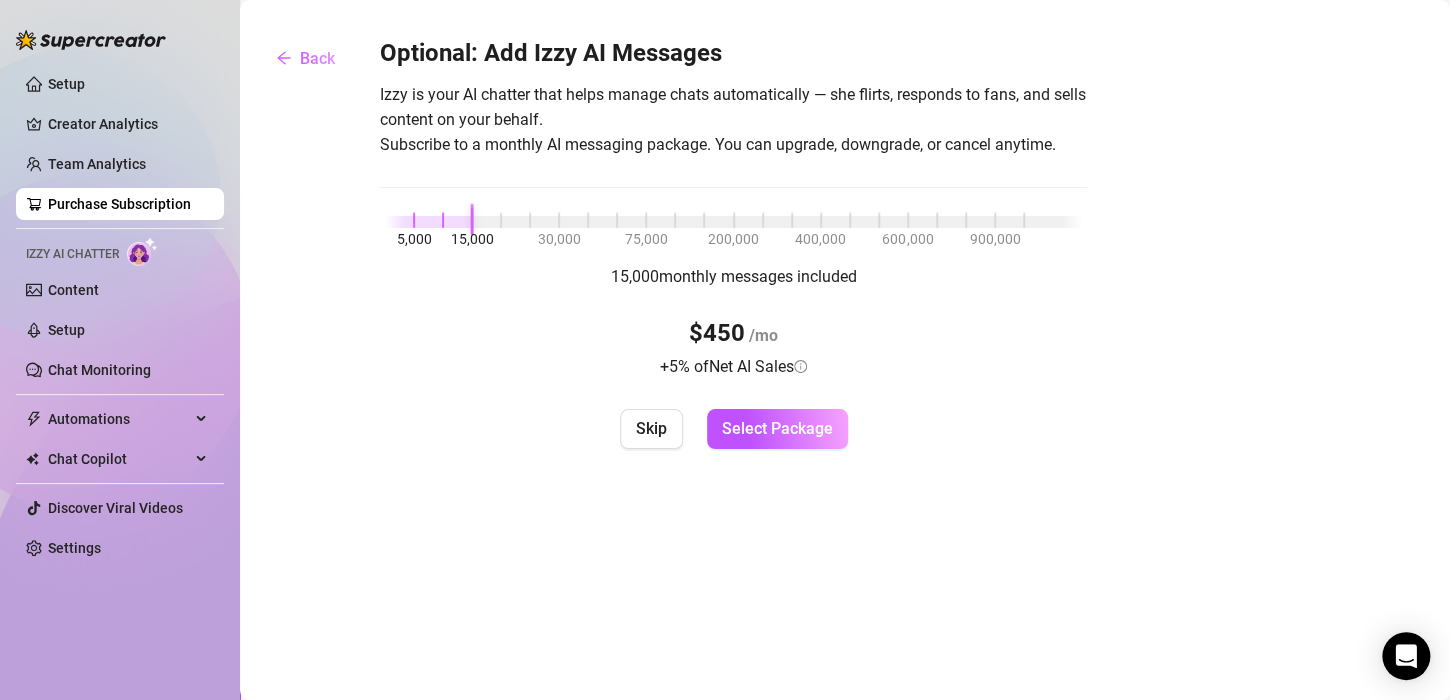 click at bounding box center [428, 222] 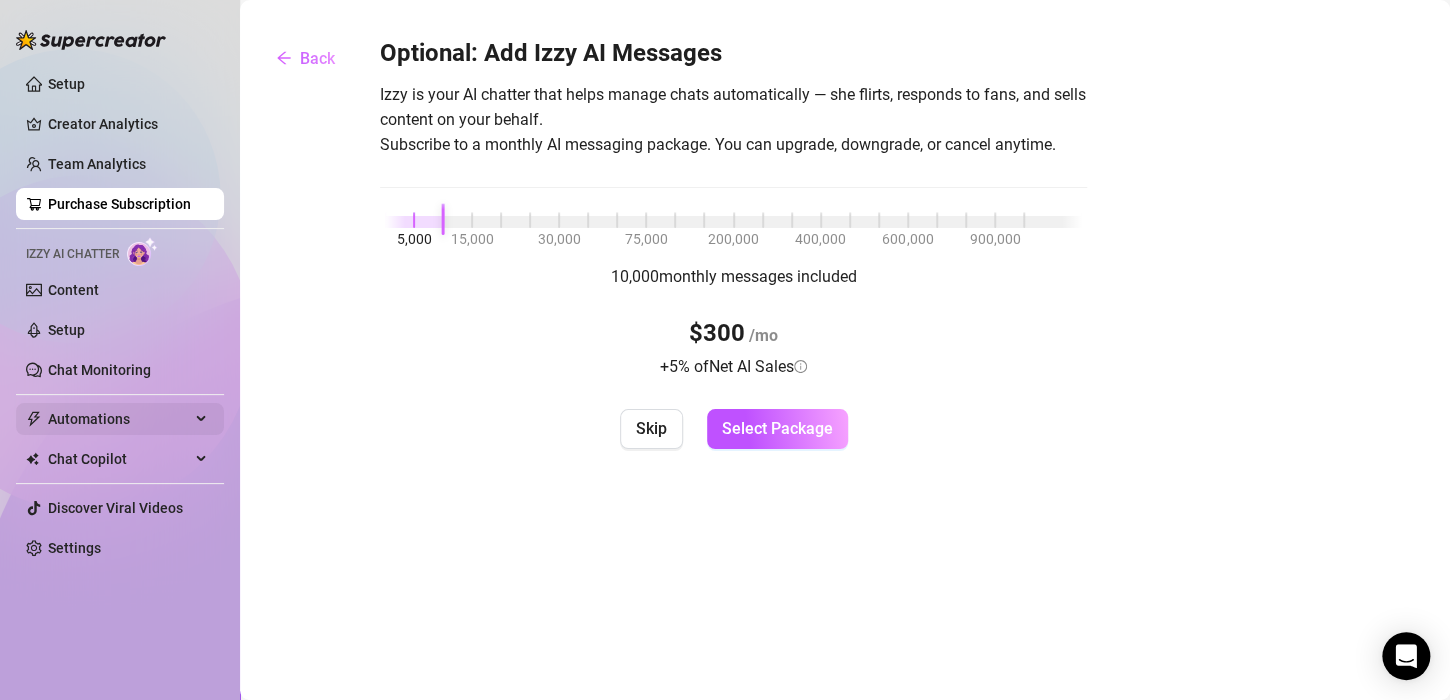 click at bounding box center (203, 419) 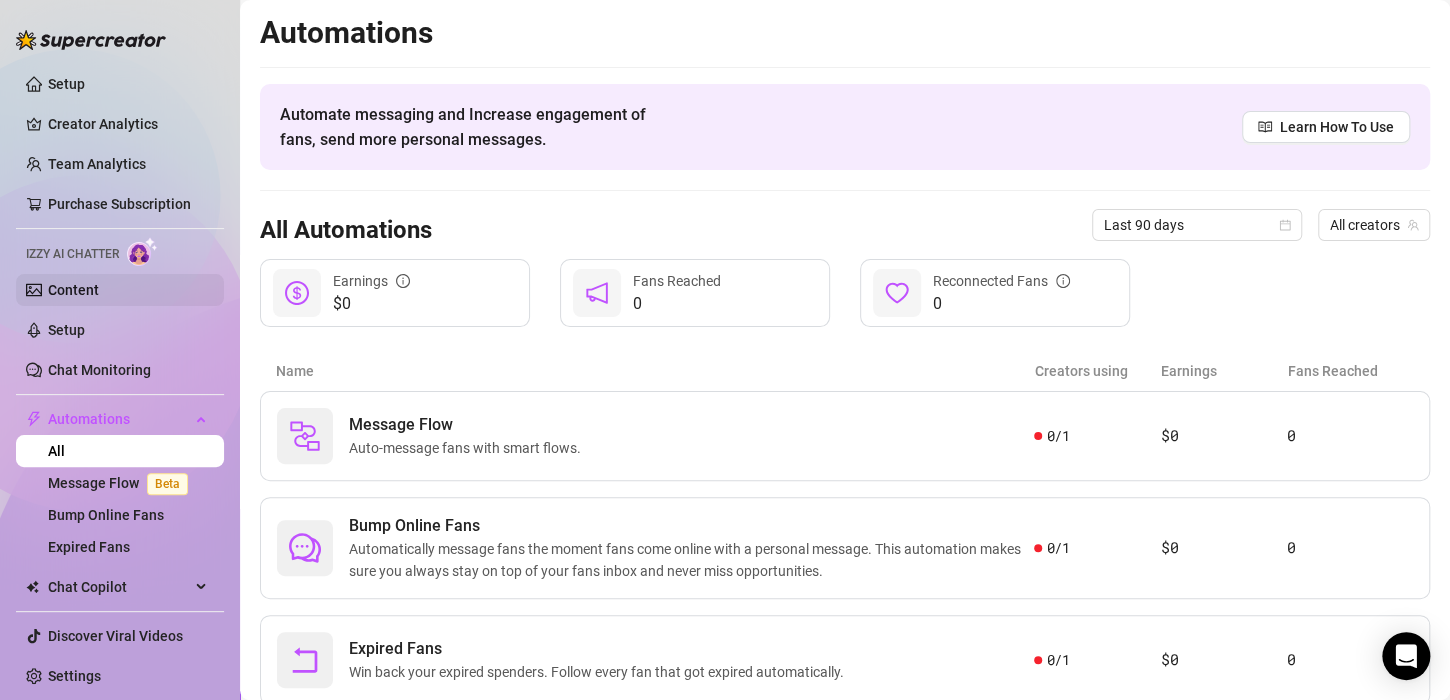 click on "Content" at bounding box center [73, 290] 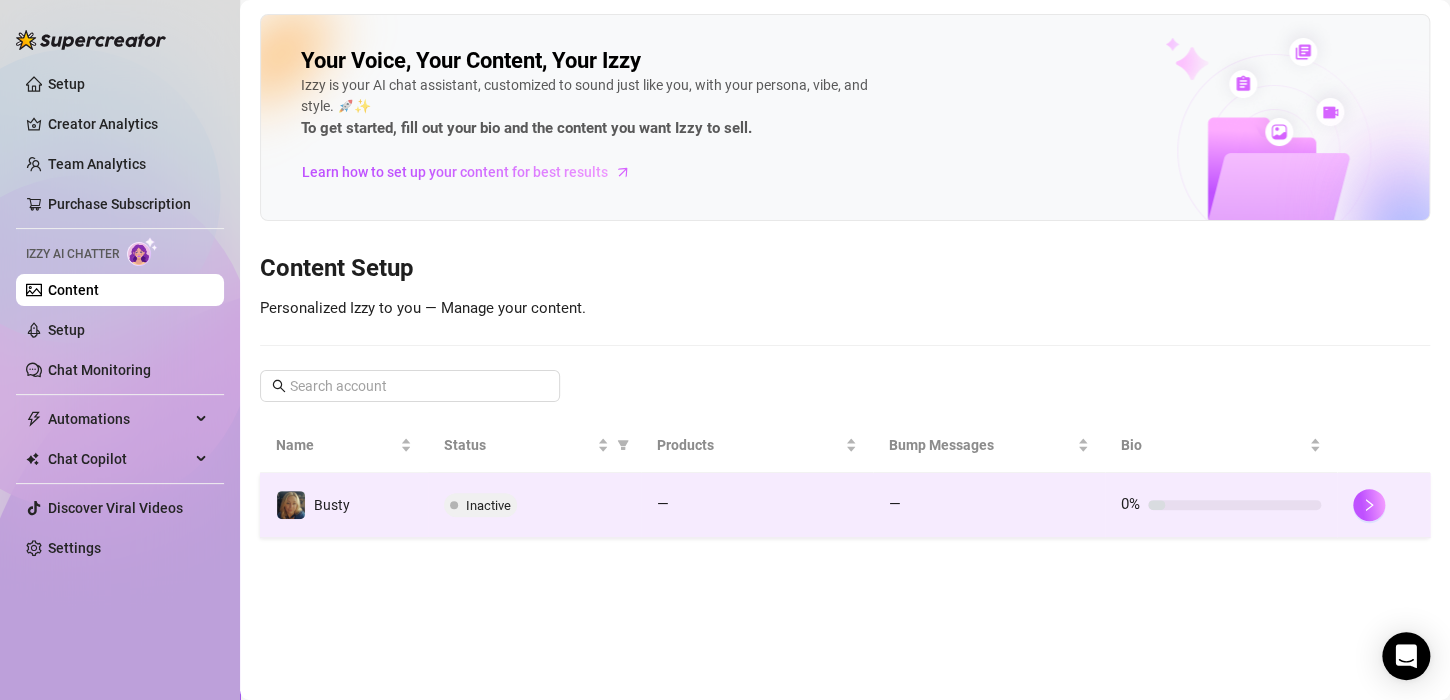 click on "Busty" at bounding box center [344, 505] 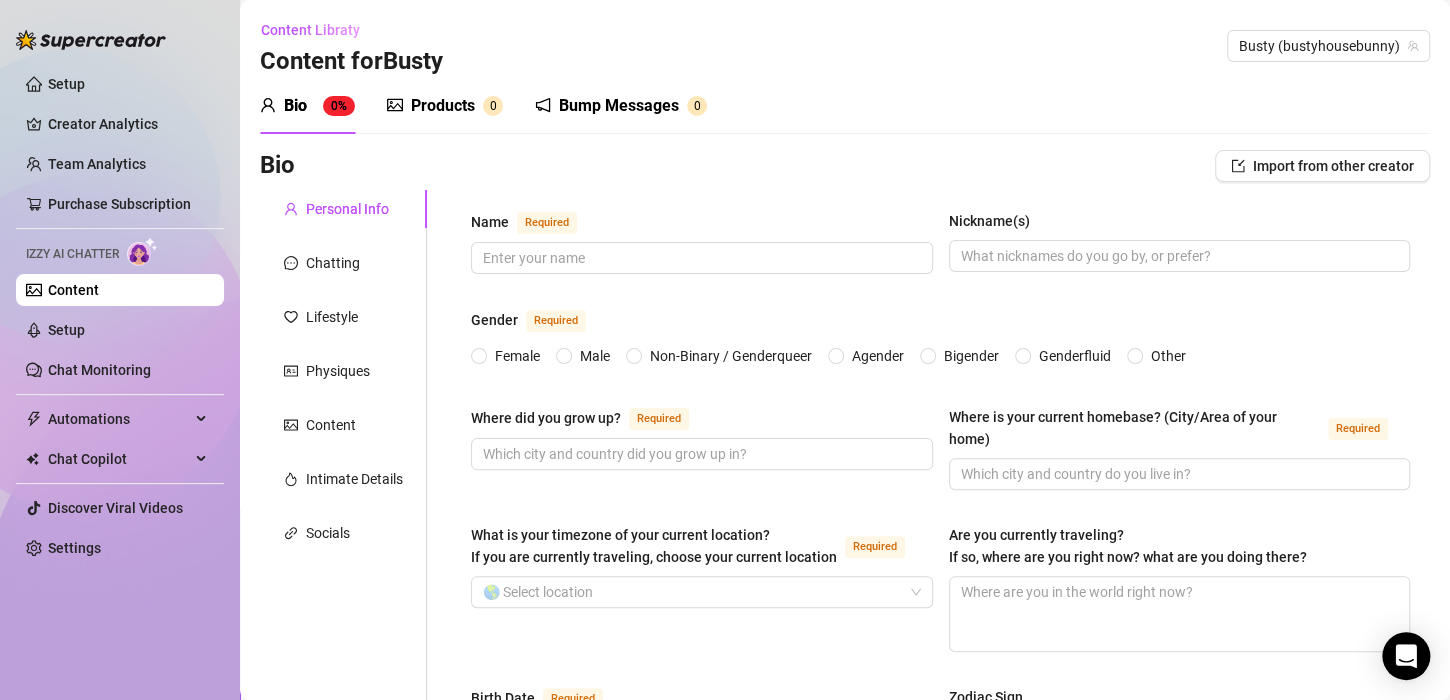 scroll, scrollTop: 22, scrollLeft: 0, axis: vertical 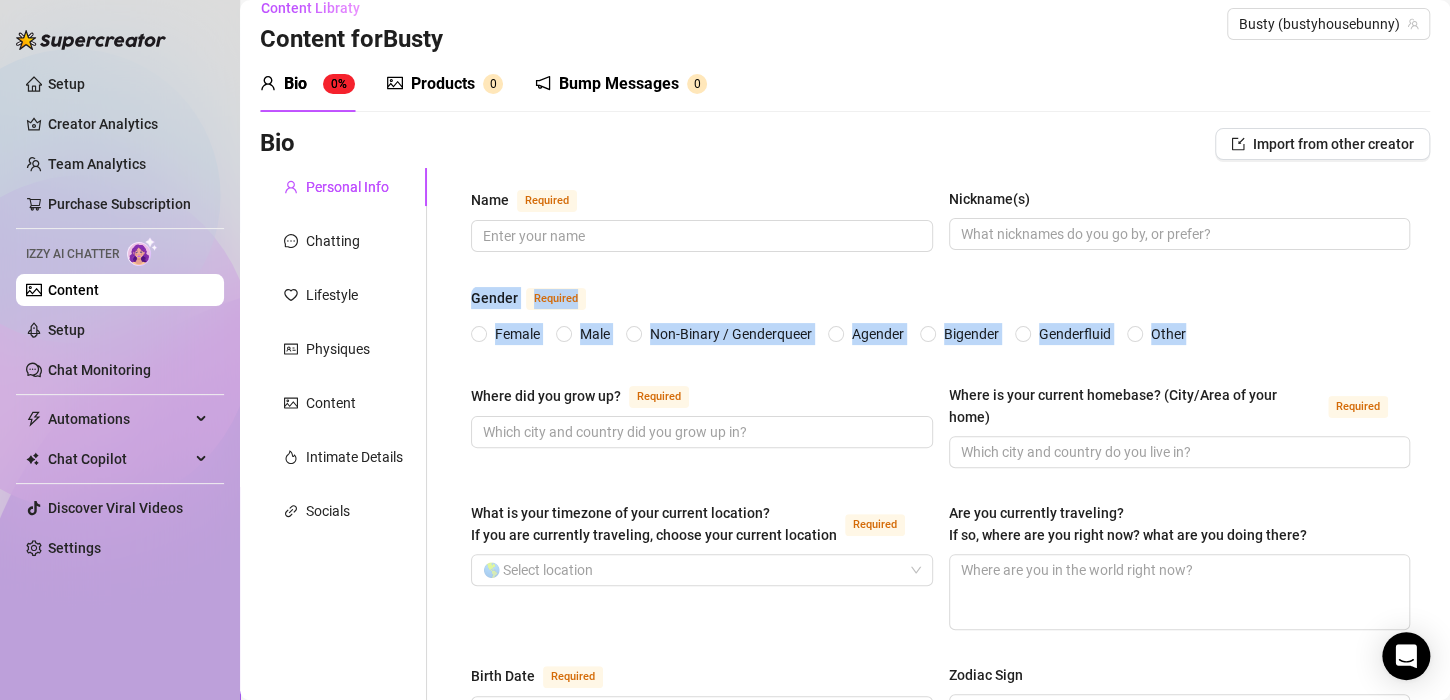 drag, startPoint x: 1427, startPoint y: 197, endPoint x: 1420, endPoint y: 343, distance: 146.16771 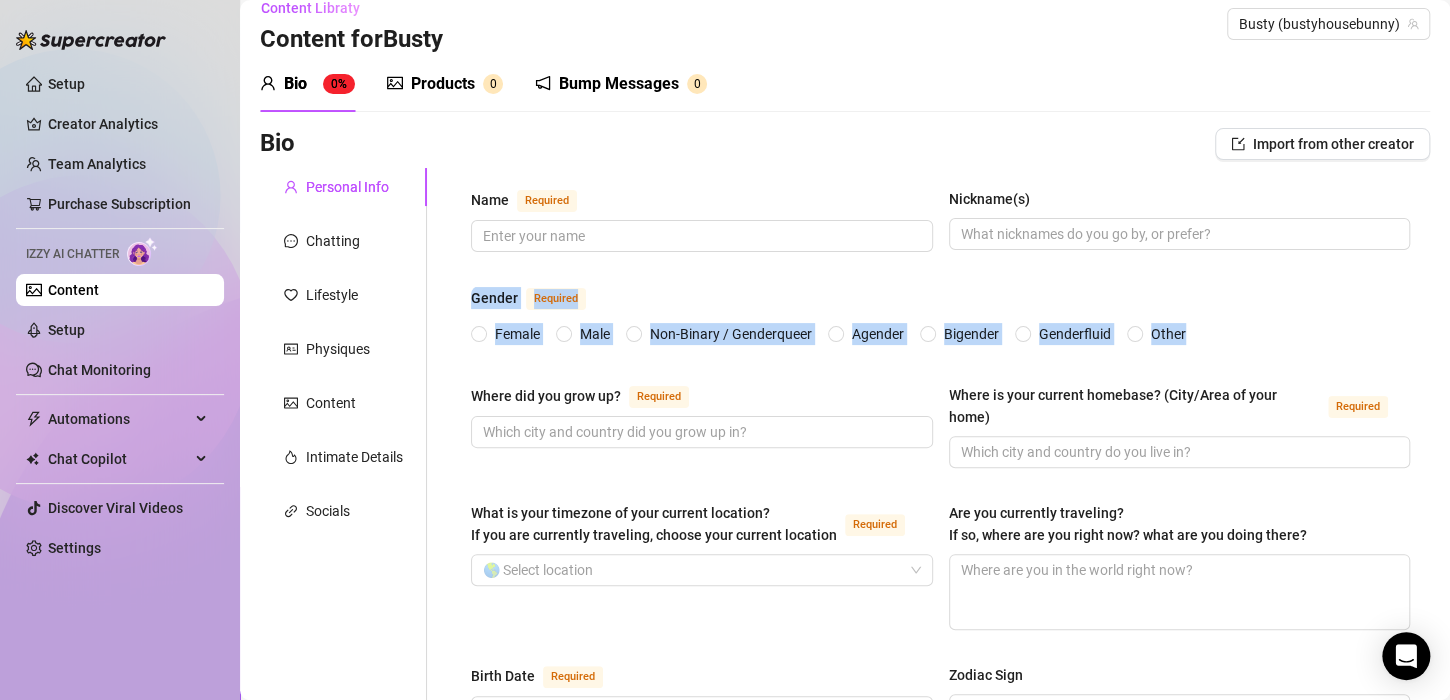 click on "Content Libraty Content for Busty Busty (bustyhousebunny) Bio 0% Products 0 Bump Messages 0 Bio Import from other creator Personal Info Chatting Lifestyle Physiques Content Intimate Details Socials Name Required Nickname(s) Gender Required Female Male Non-Binary / Genderqueer Agender Bigender Genderfluid Other Where did you grow up? Required Where is your current homebase? ([CITY]/Area of your home) Required What is your timezone of your current location? If you are currently traveling, choose your current location Required 🌎 Select location Are you currently traveling? If so, where are you right now? what are you doing there? Birth Date Required Zodiac Sign Sexual Orientation Required Relationship Status Required Do you have any siblings? How many? Do you have any children? How many? Do you have any pets? What do you do for work currently? What were your previous jobs or careers? What is your educational background? What languages do you speak? Select or type languages you speak Required Required cm" at bounding box center (845, 965) 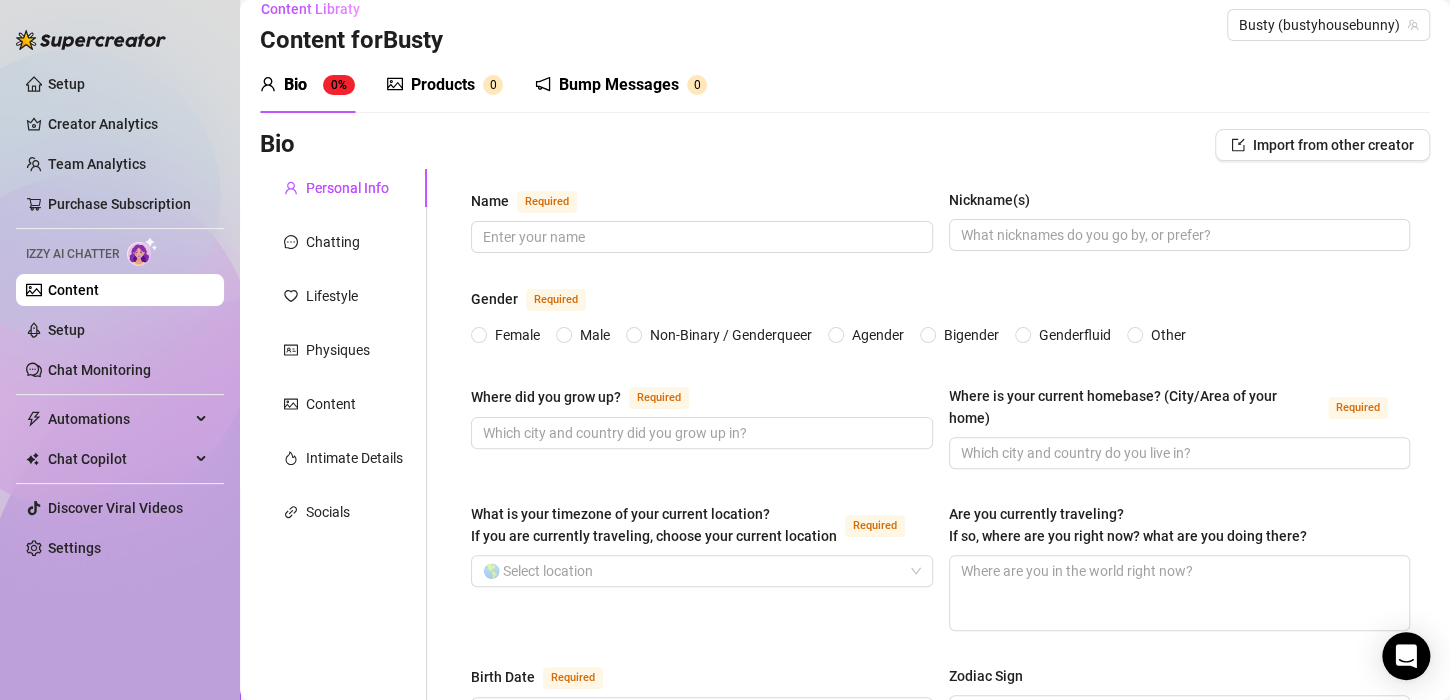 click on "Bio   0% Products 0 Bump Messages 0" at bounding box center [845, 85] 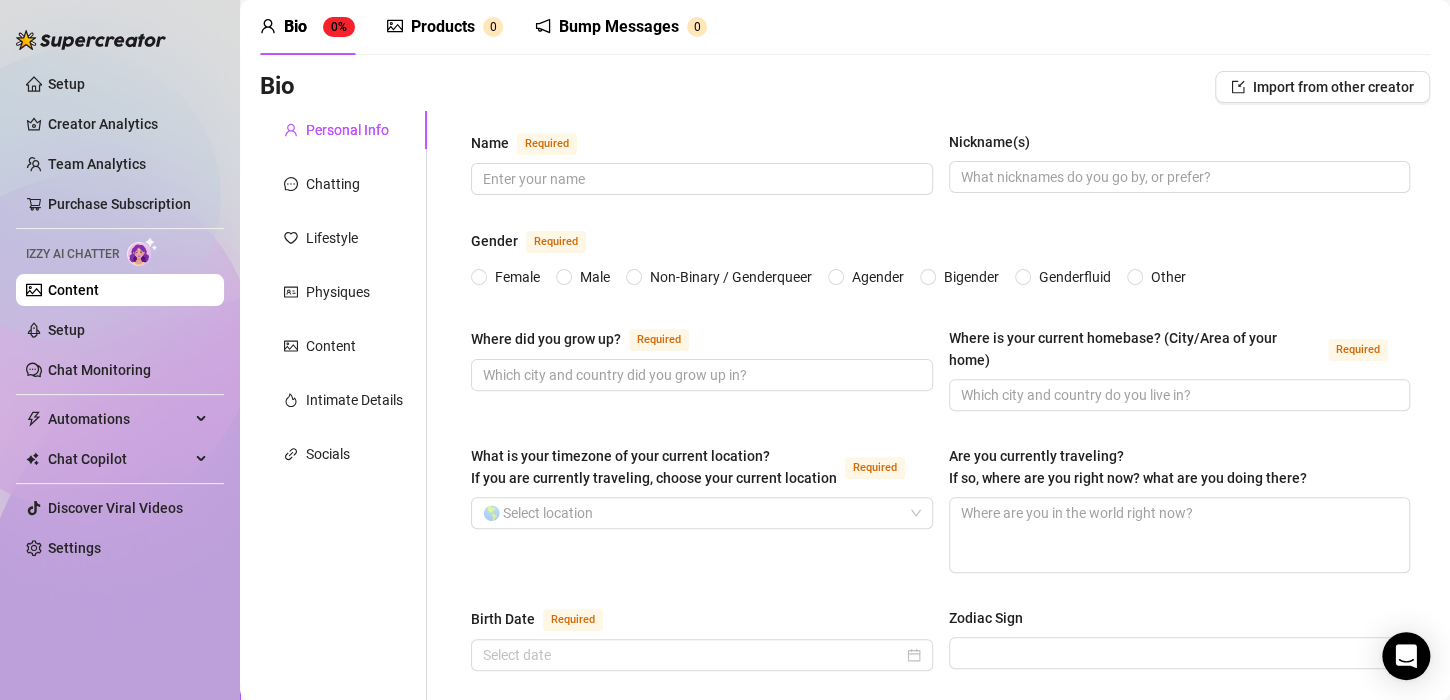 scroll, scrollTop: 0, scrollLeft: 0, axis: both 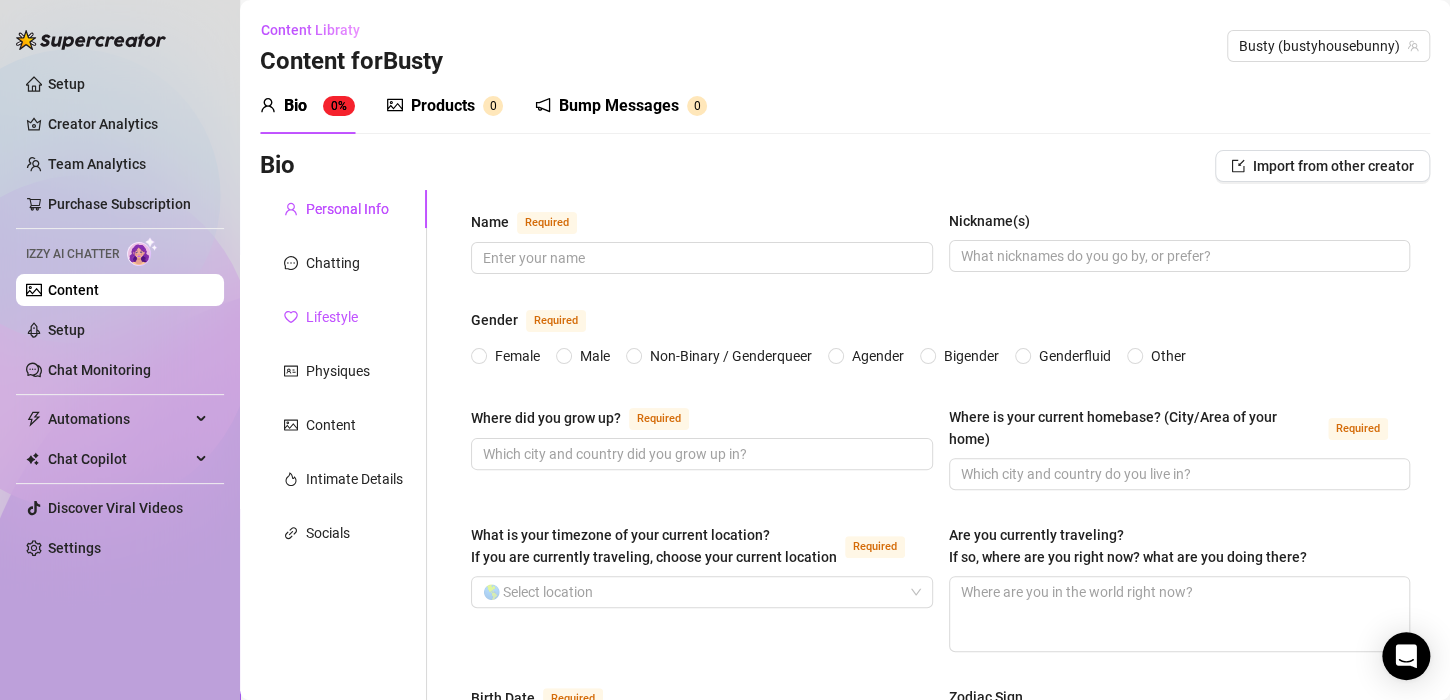 click on "Lifestyle" at bounding box center (332, 317) 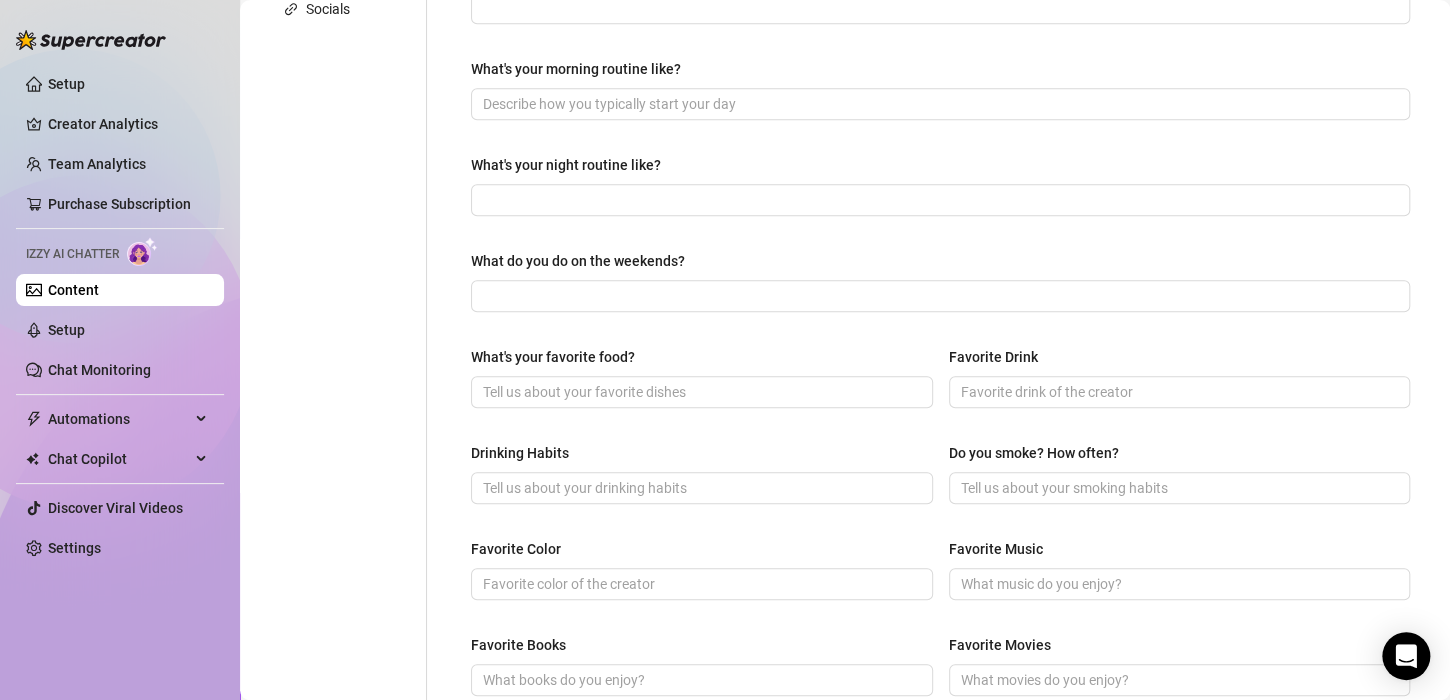 scroll, scrollTop: 0, scrollLeft: 0, axis: both 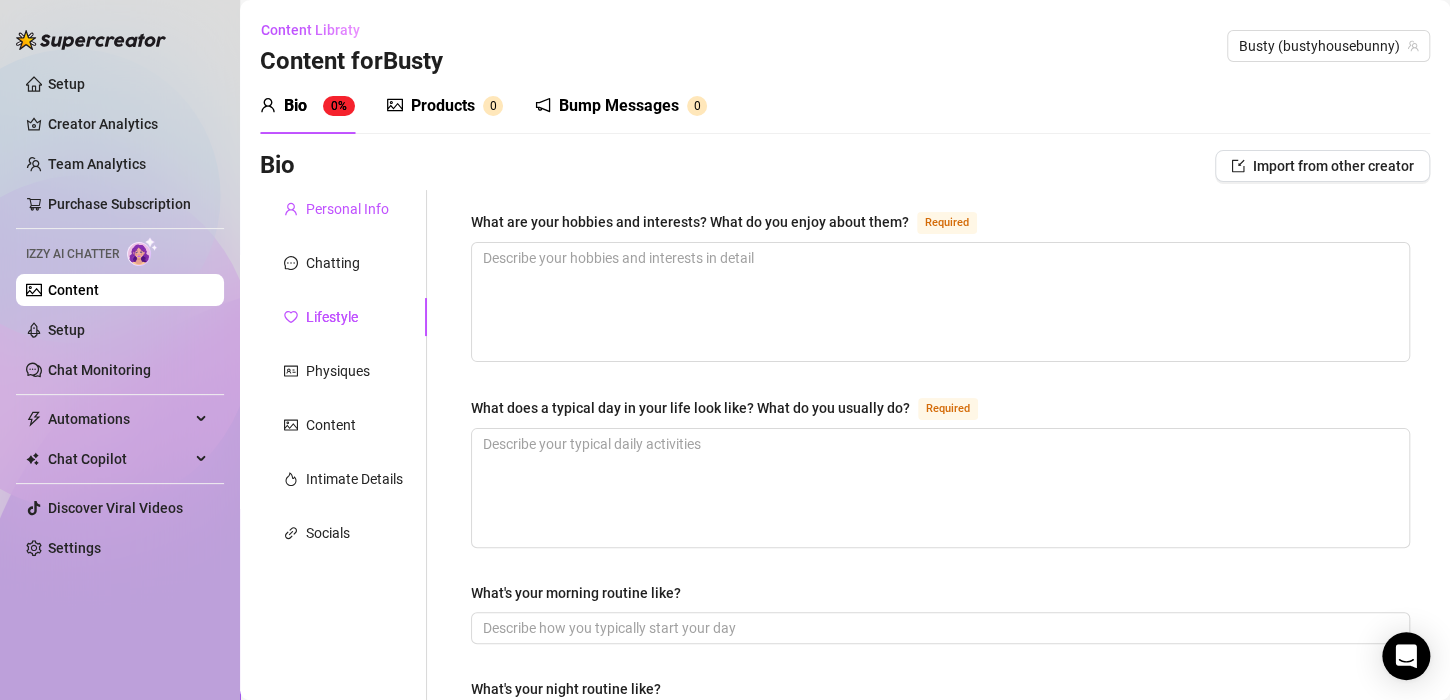 click on "Personal Info" at bounding box center (347, 209) 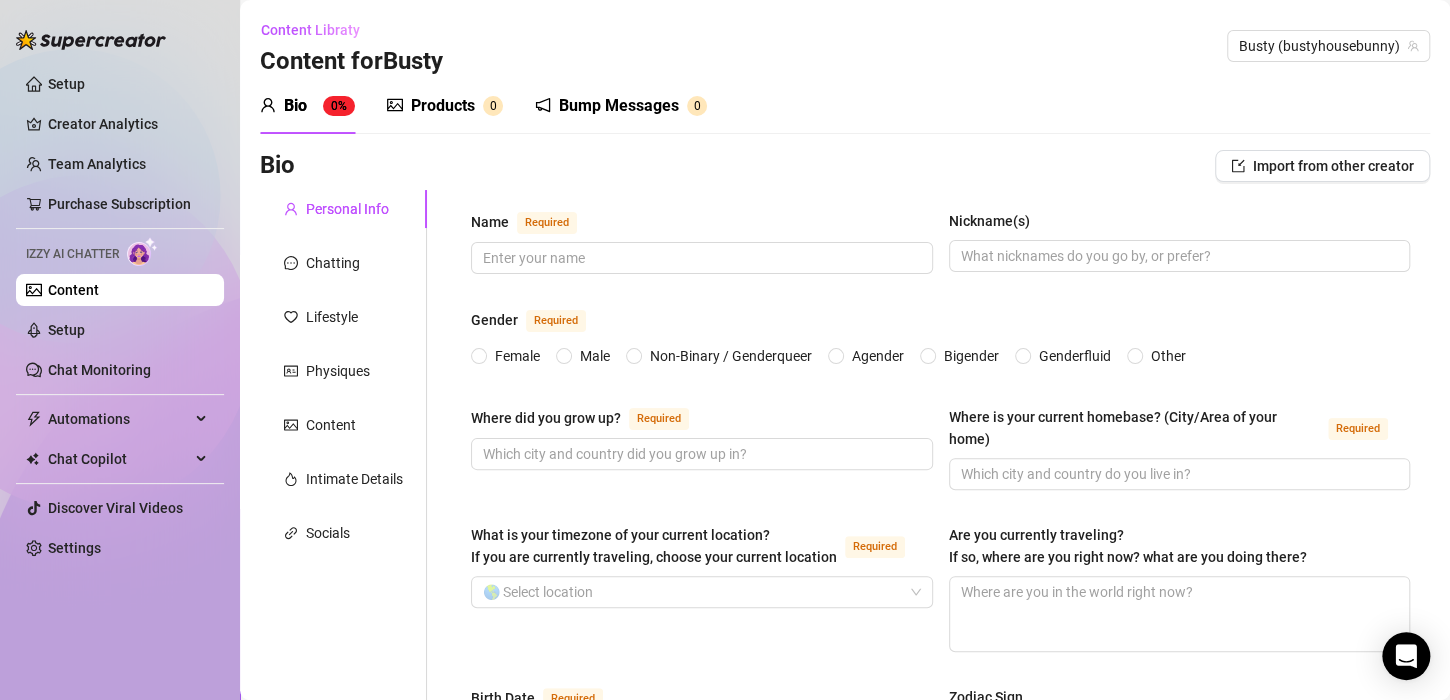 click on "0%" at bounding box center (339, 106) 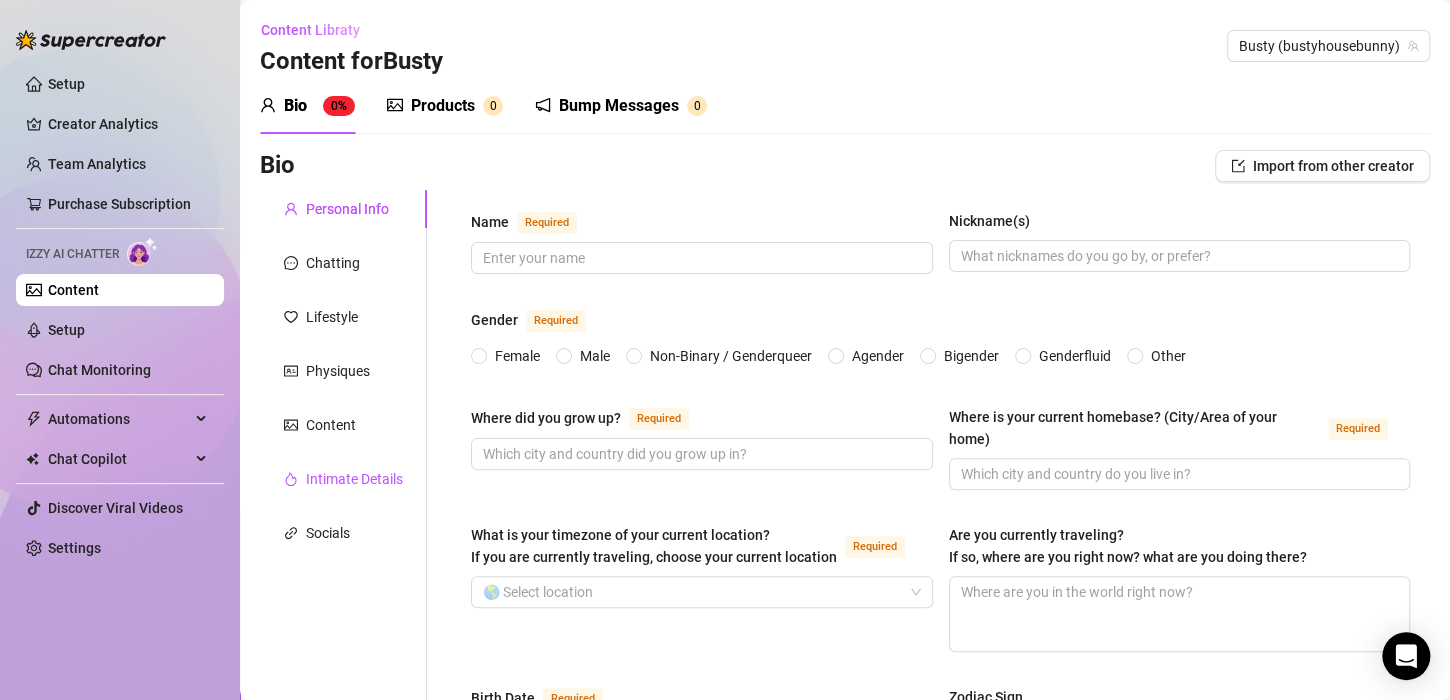click on "Intimate Details" at bounding box center (354, 479) 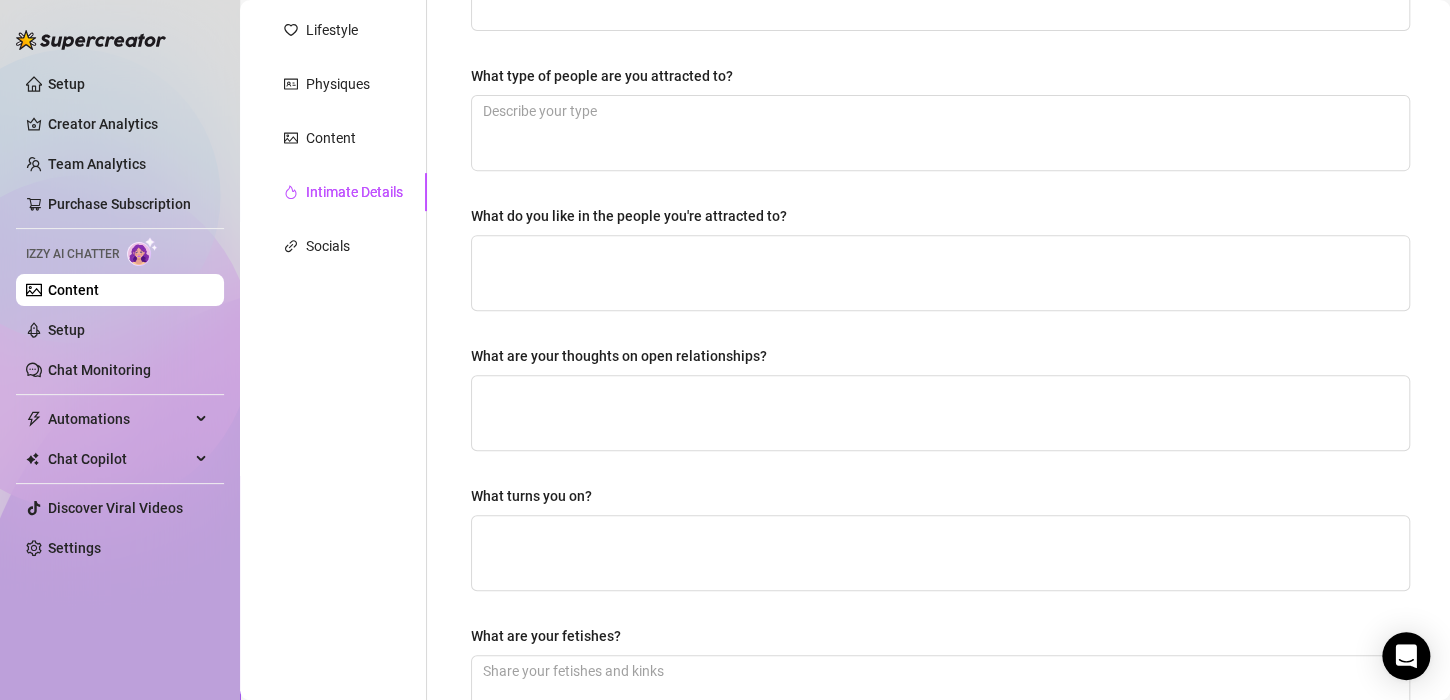 scroll, scrollTop: 0, scrollLeft: 0, axis: both 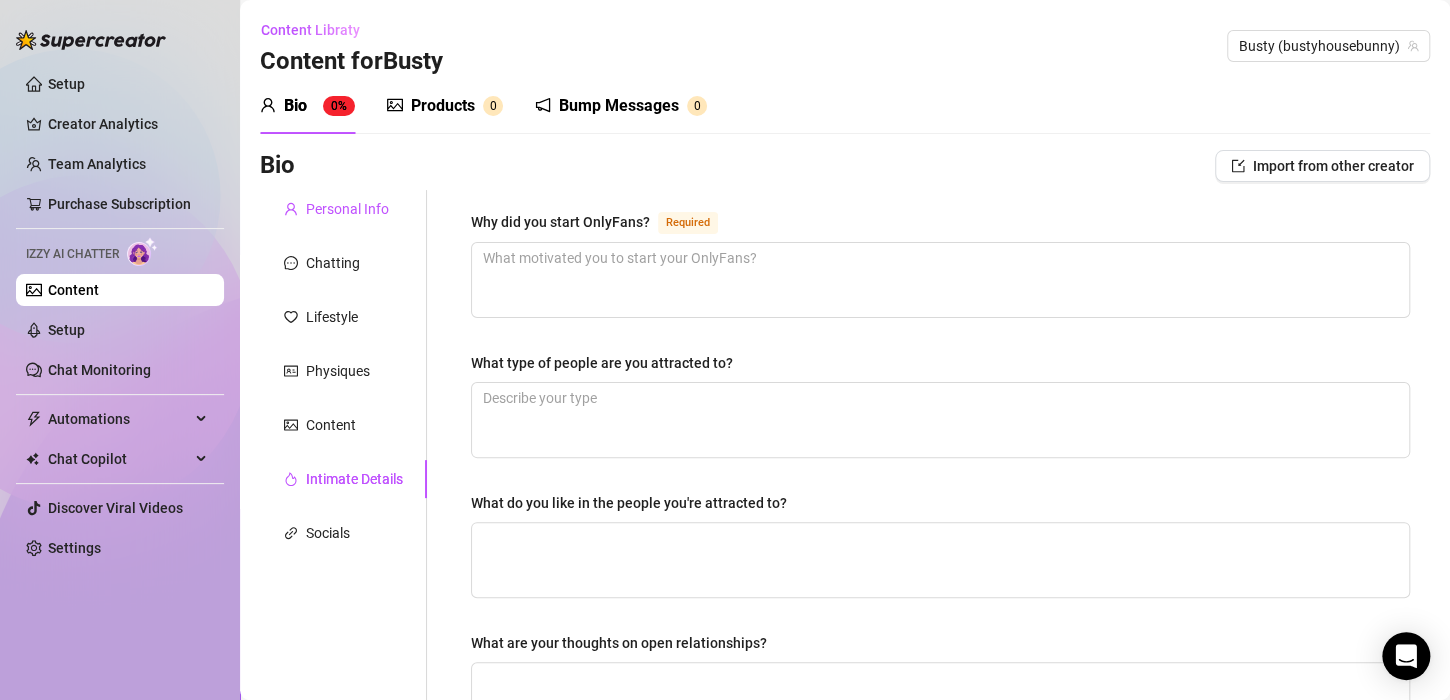 click on "Personal Info" at bounding box center [347, 209] 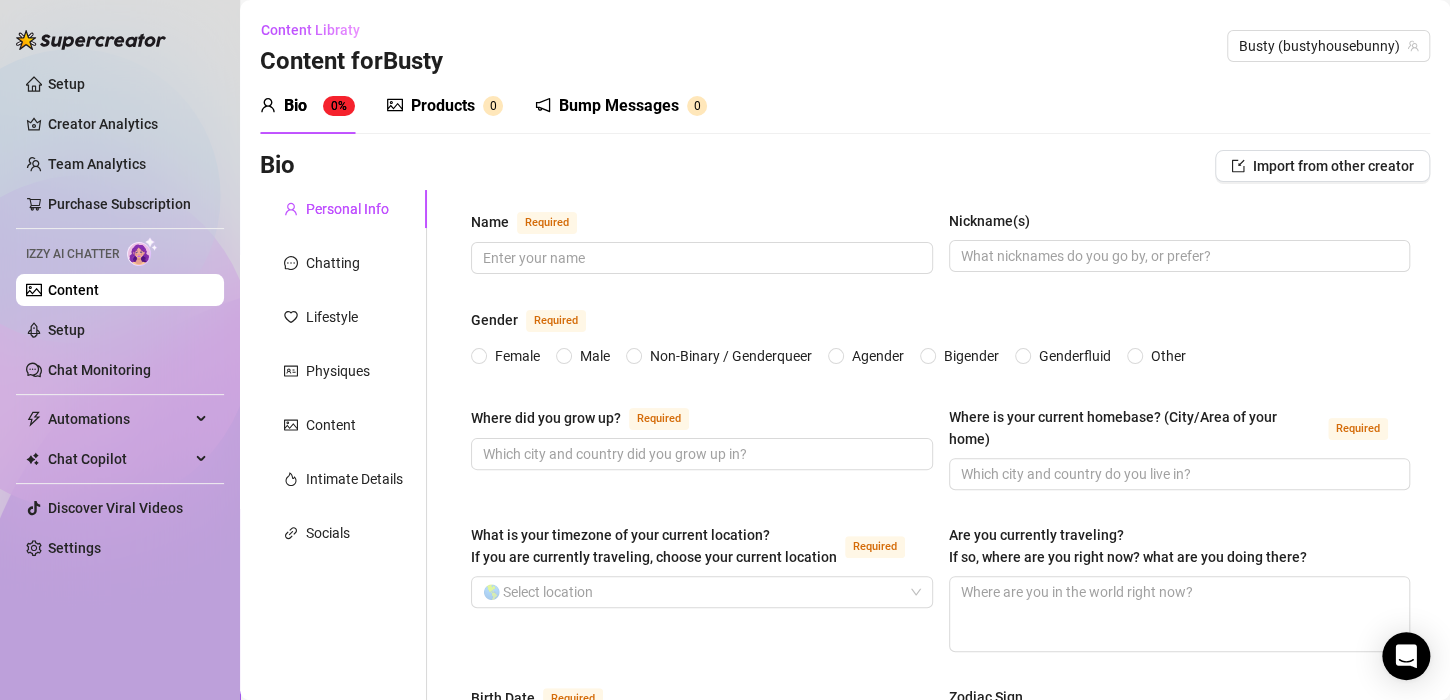 type 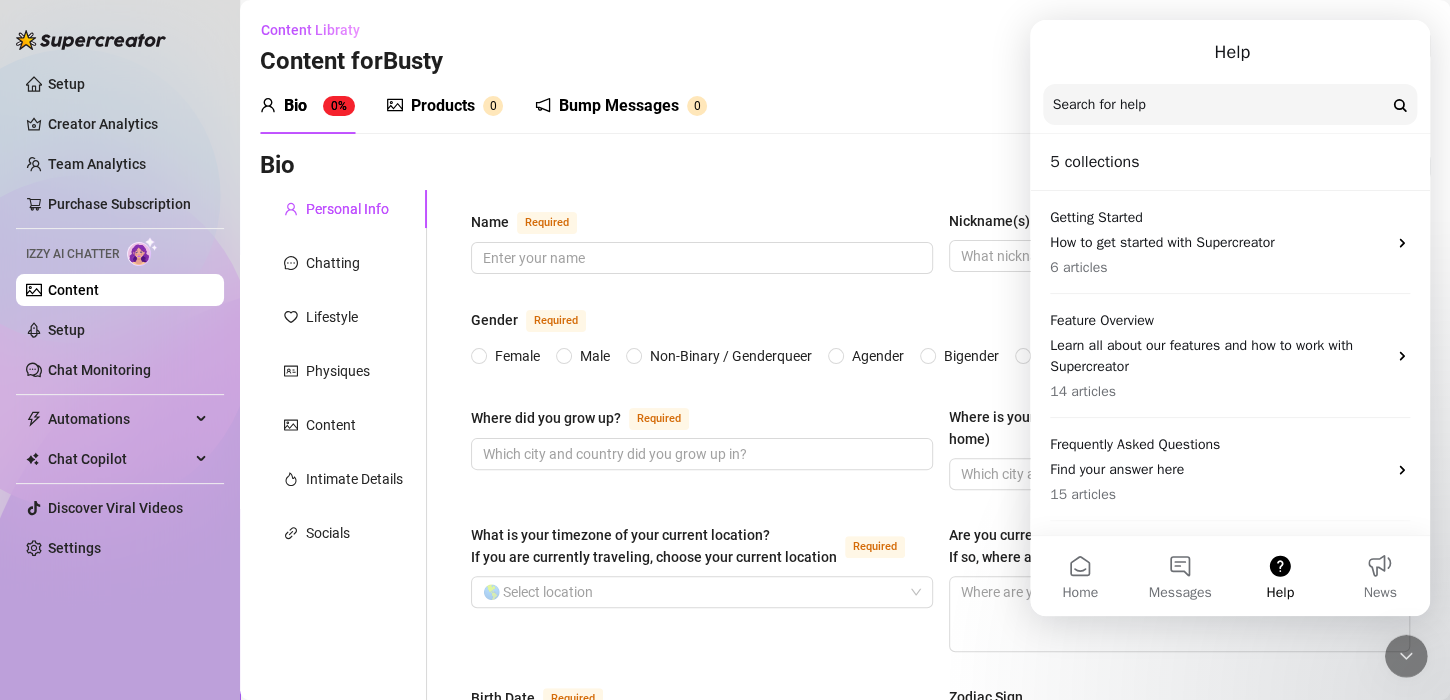 scroll, scrollTop: 0, scrollLeft: 0, axis: both 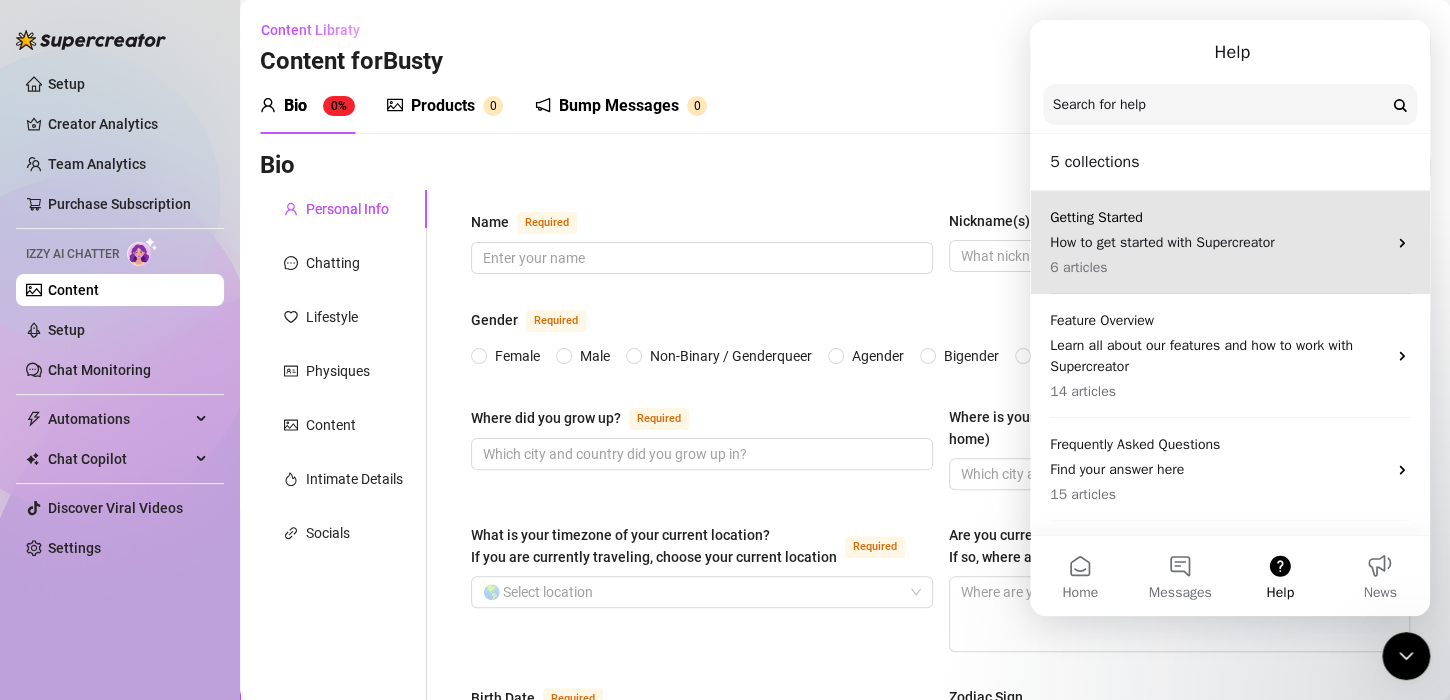 click on "6 articles" at bounding box center [1218, 267] 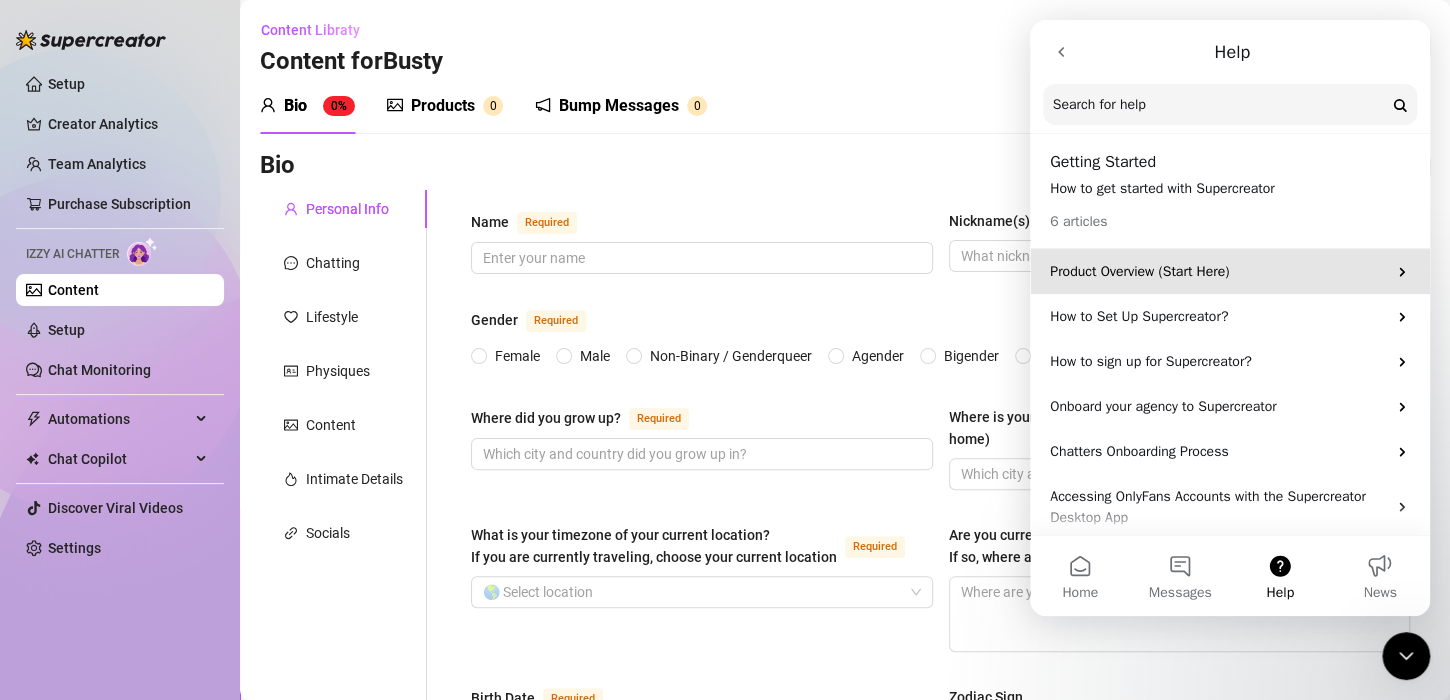 click on "Product Overview (Start Here)" at bounding box center [1218, 271] 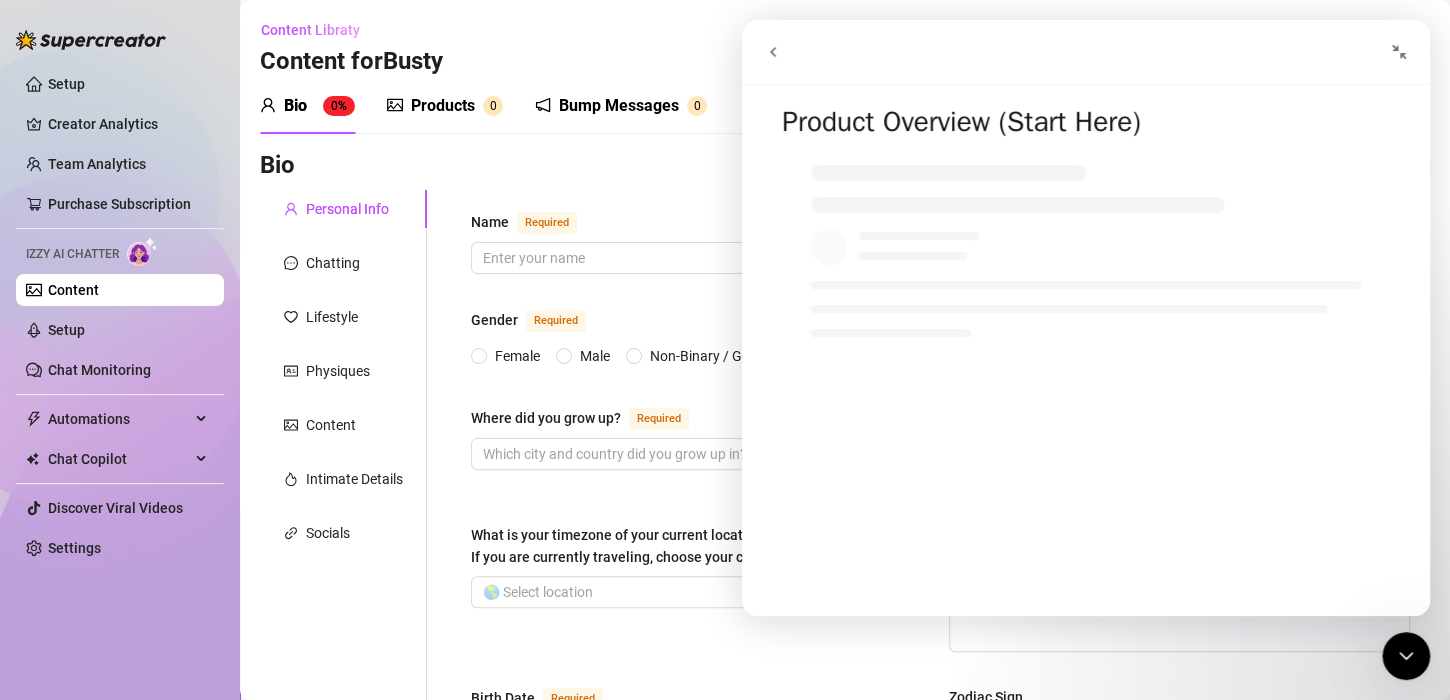 scroll, scrollTop: 0, scrollLeft: 0, axis: both 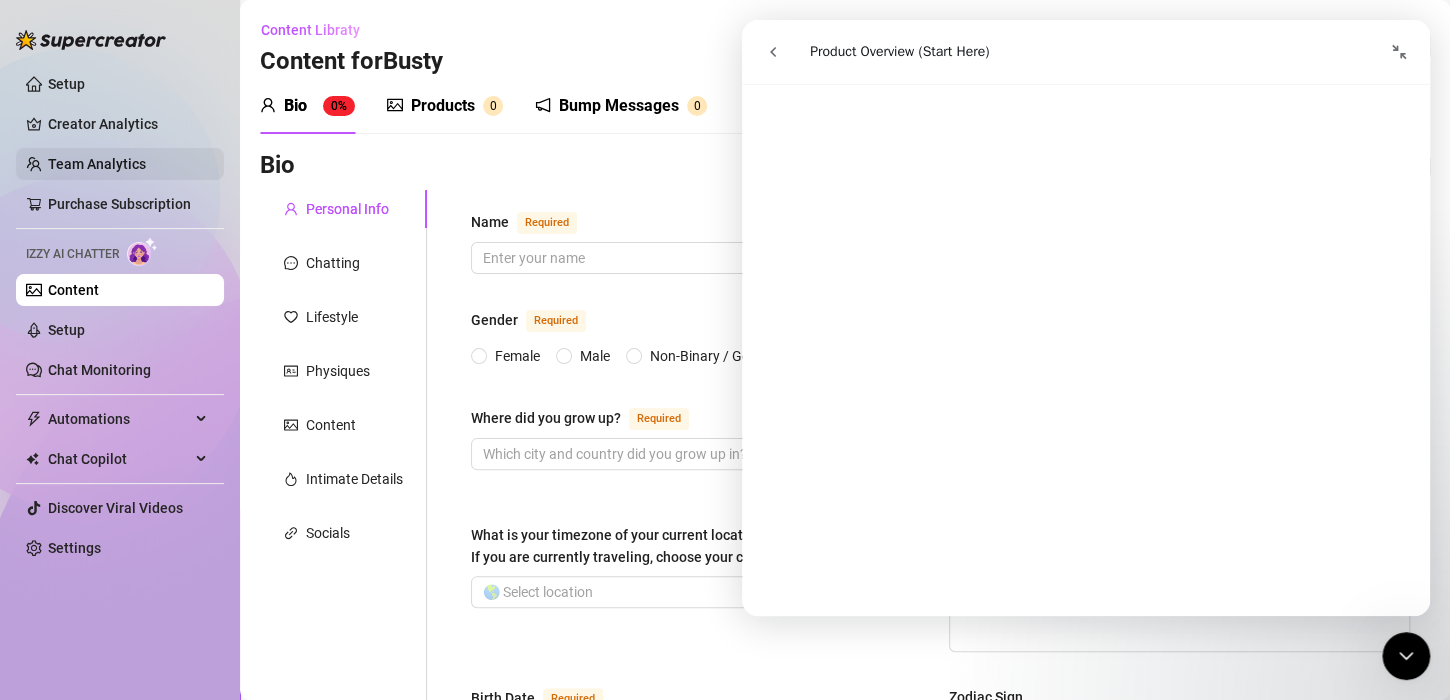 click on "Team Analytics" at bounding box center (97, 164) 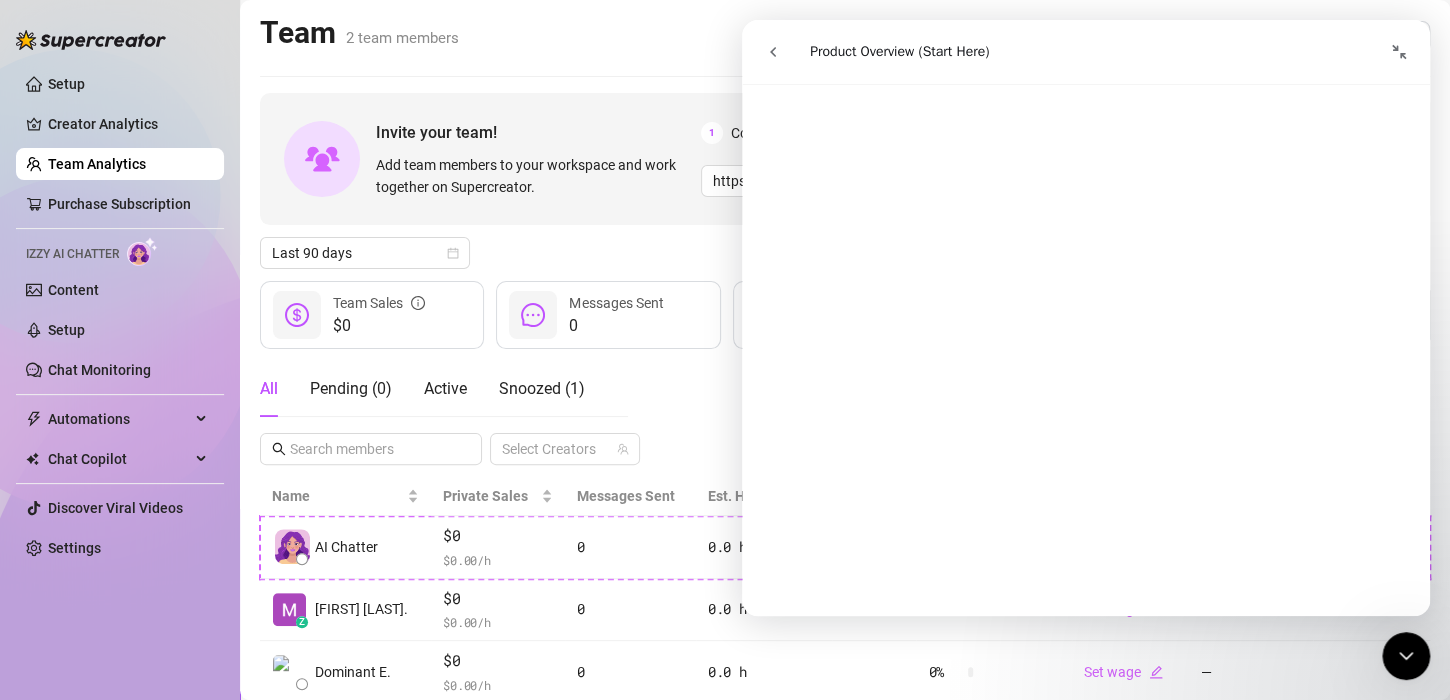 drag, startPoint x: 1080, startPoint y: 49, endPoint x: 1145, endPoint y: 49, distance: 65 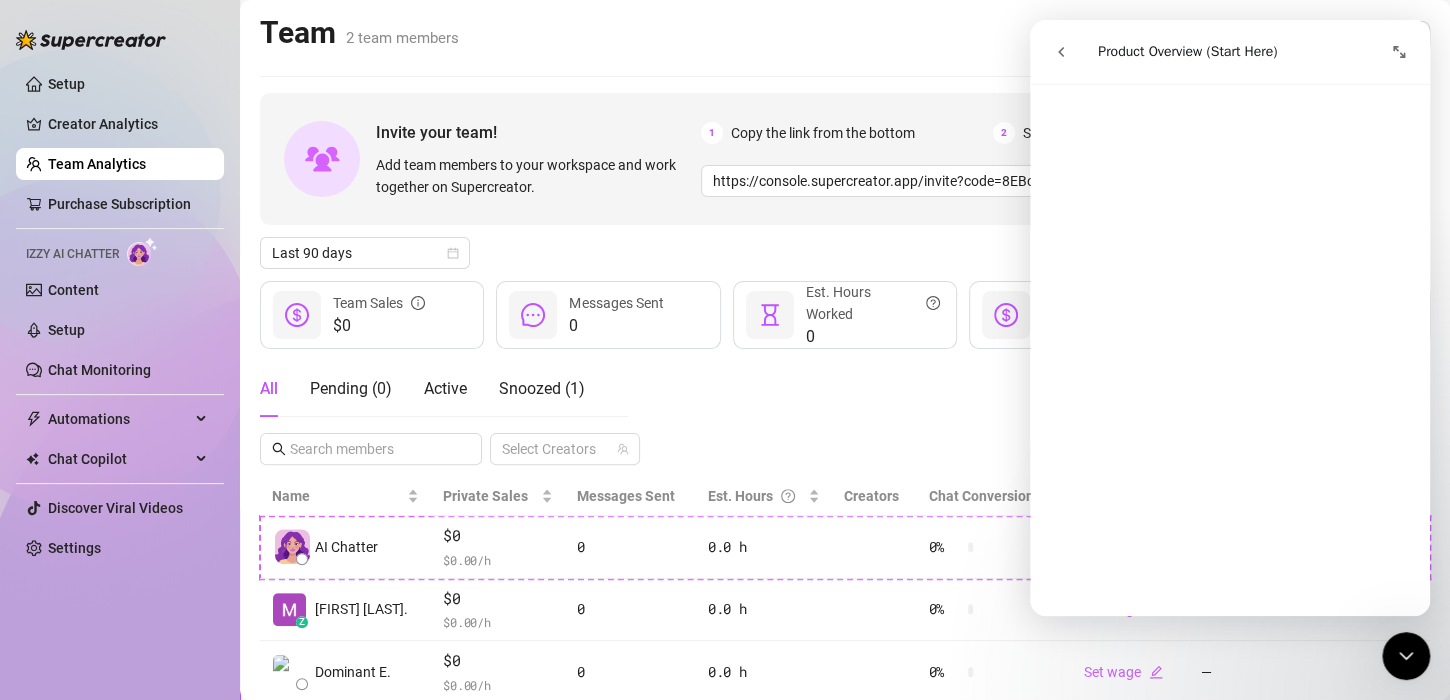 scroll, scrollTop: 0, scrollLeft: 0, axis: both 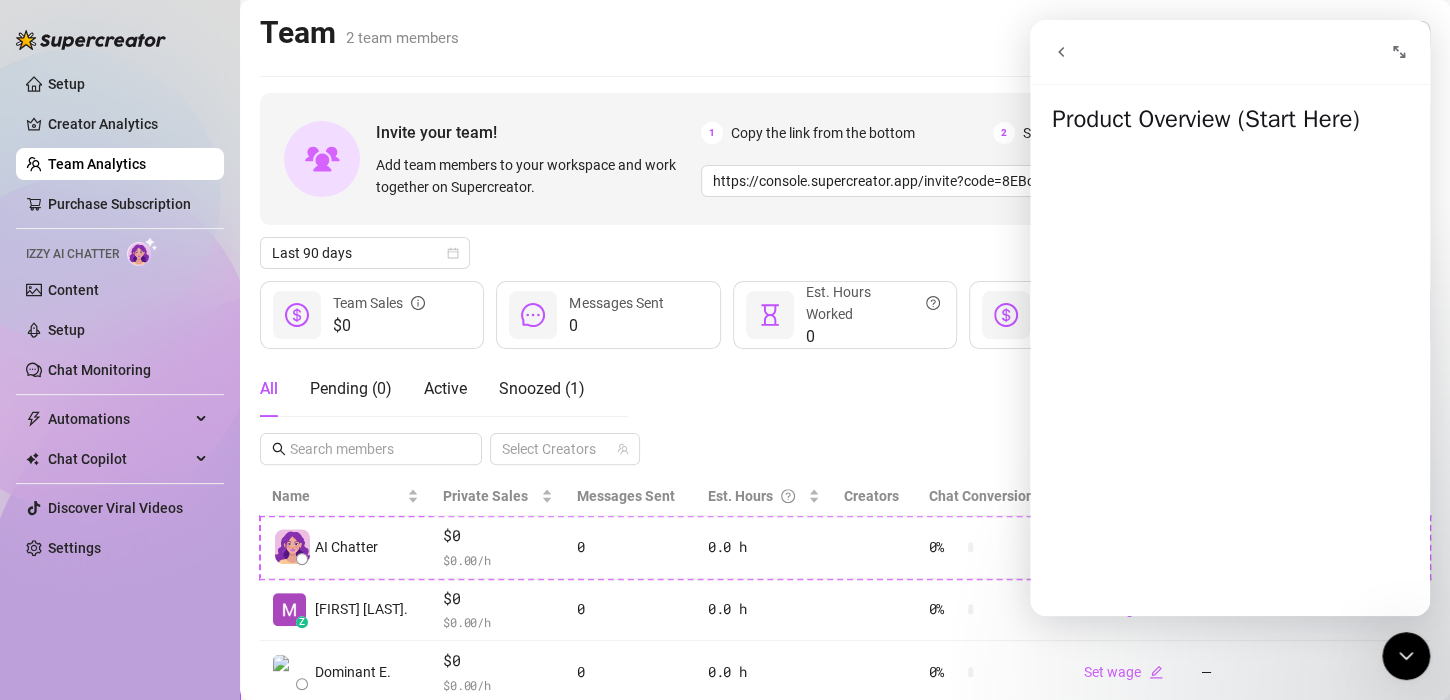 click 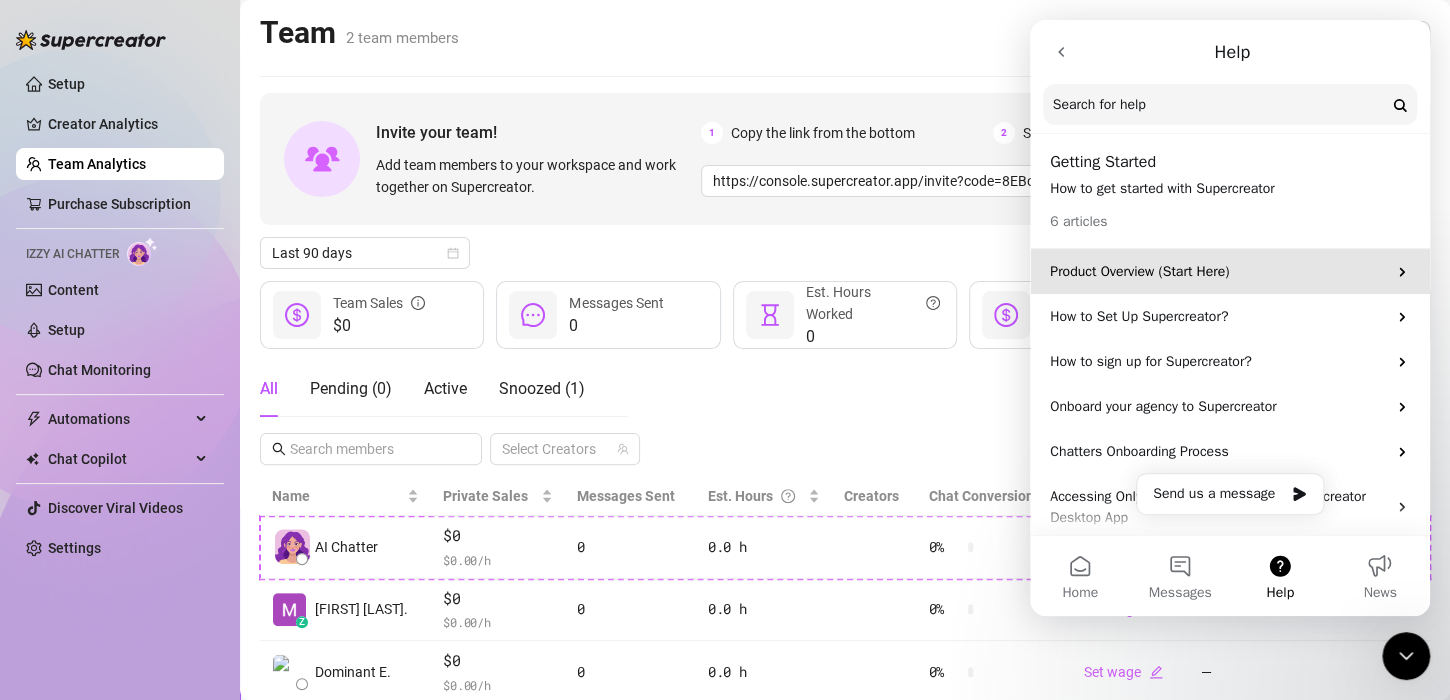 click on "Product Overview (Start Here)" at bounding box center (1218, 271) 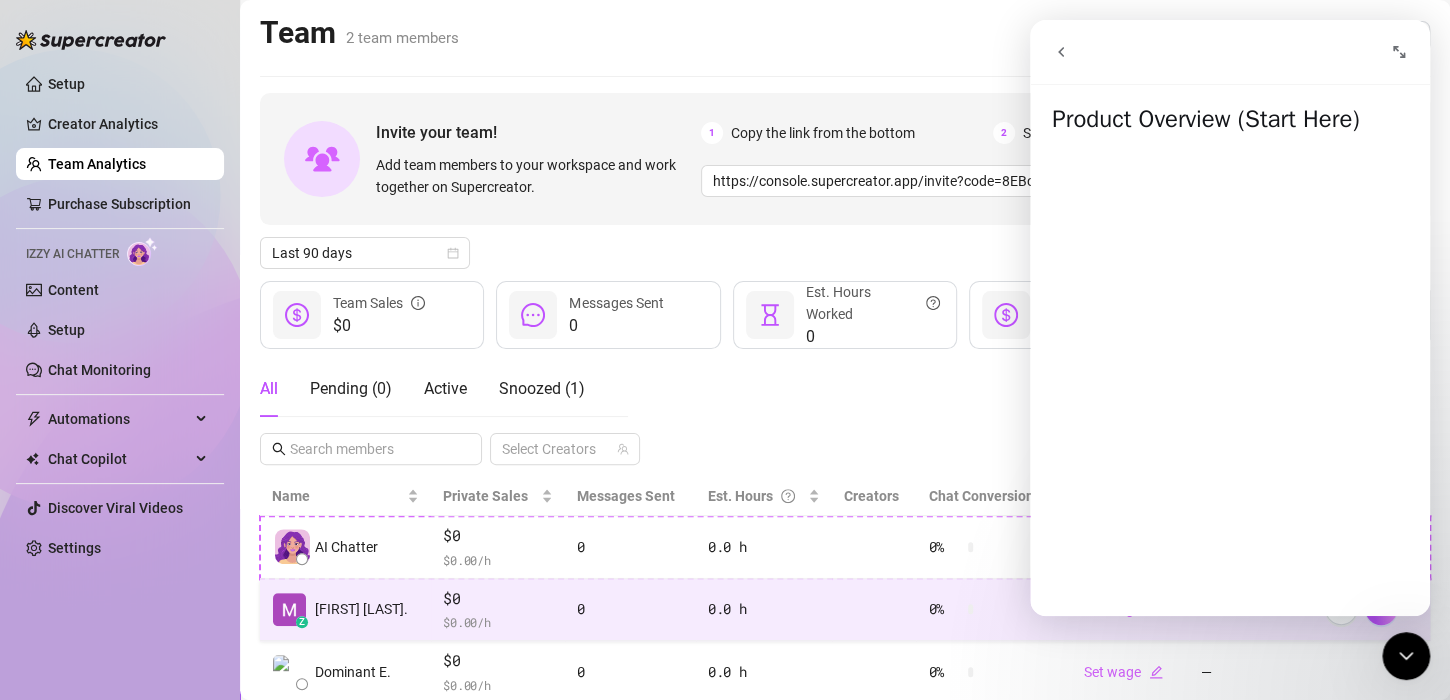 click on "$ 0.00 /h" at bounding box center [498, 622] 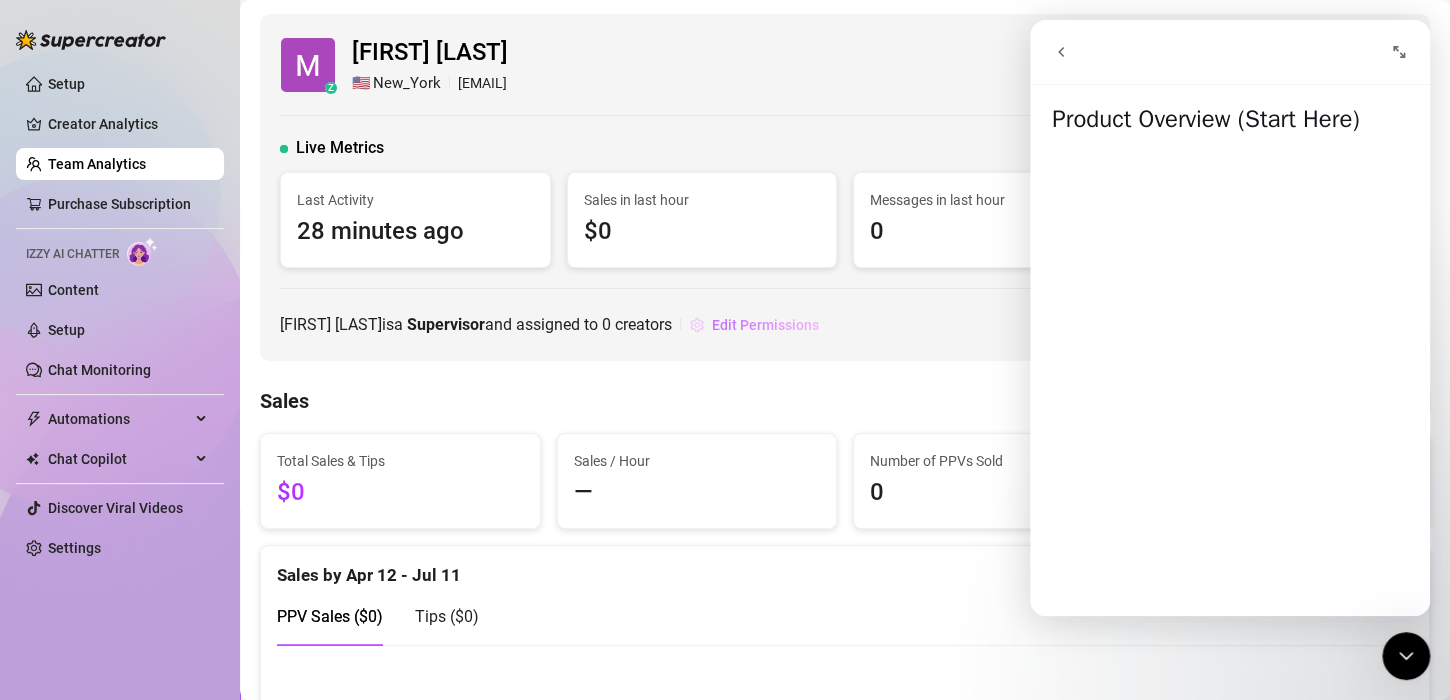 click on "Edit Permissions" at bounding box center [765, 325] 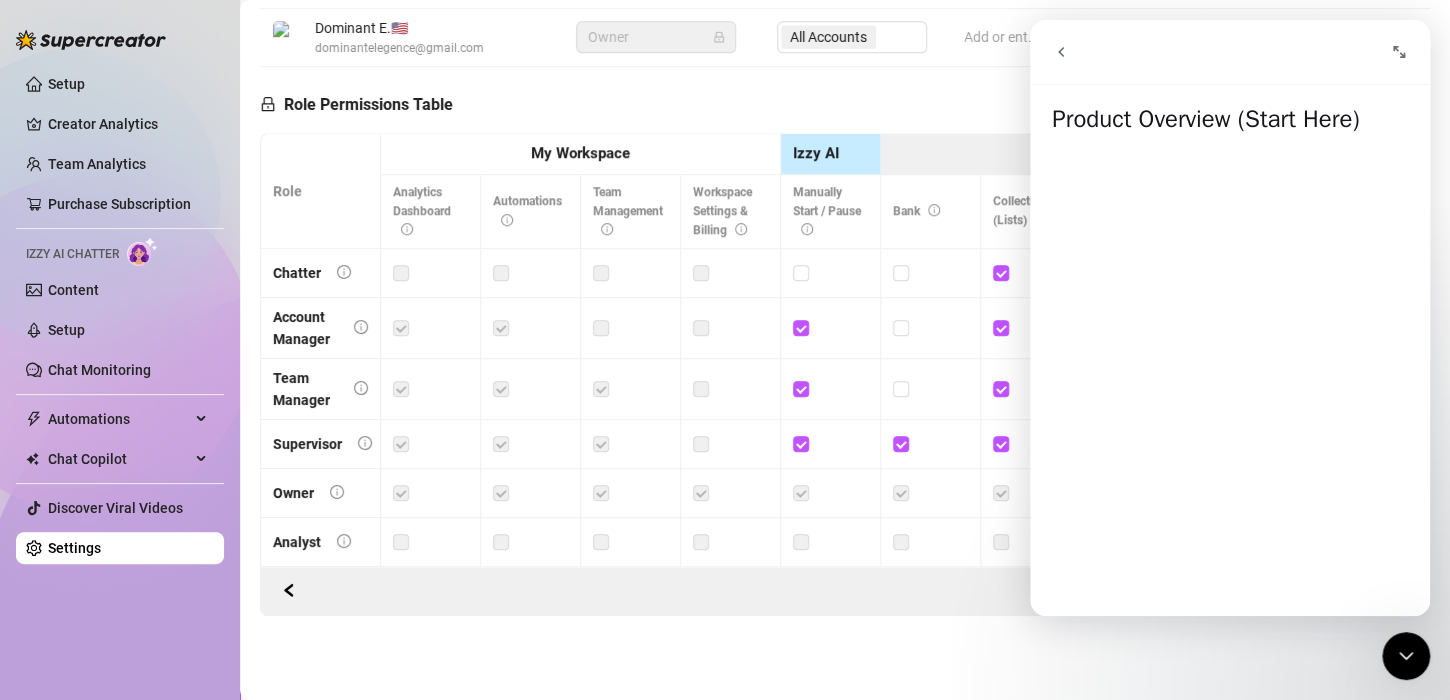 scroll, scrollTop: 0, scrollLeft: 0, axis: both 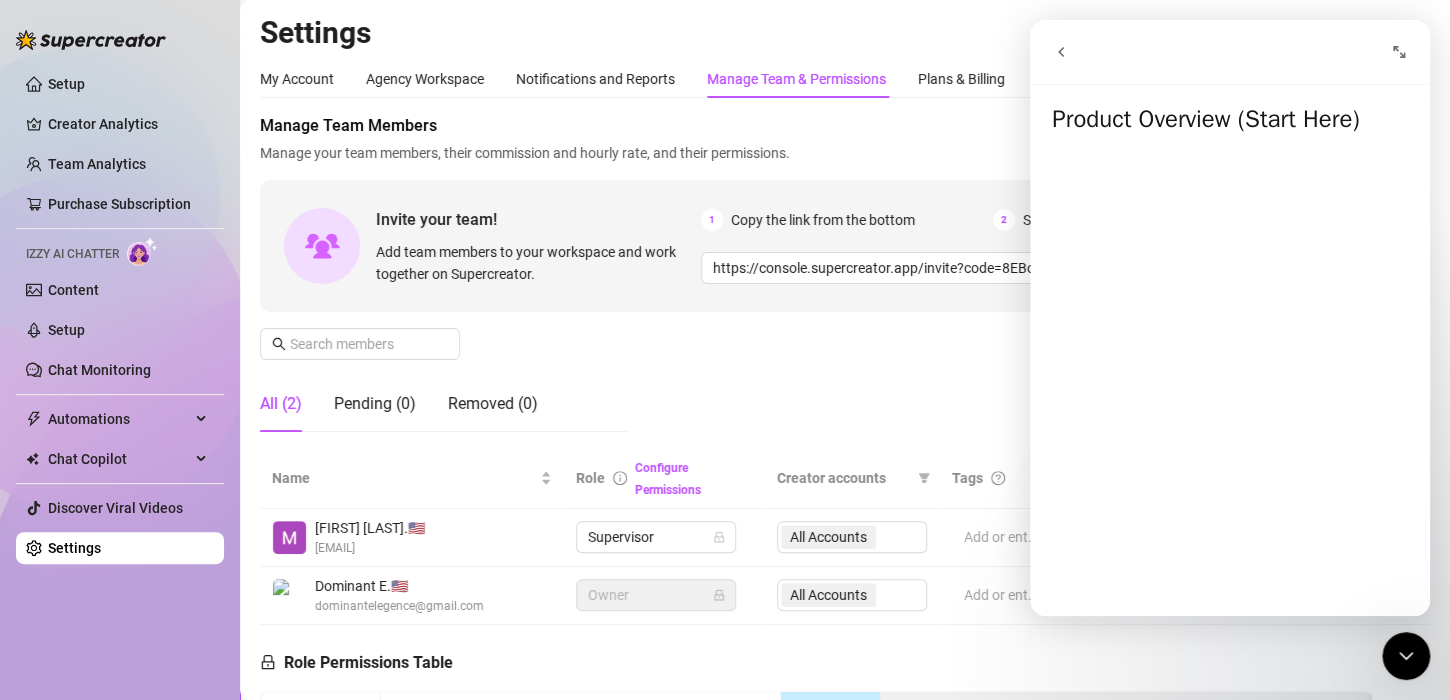 click 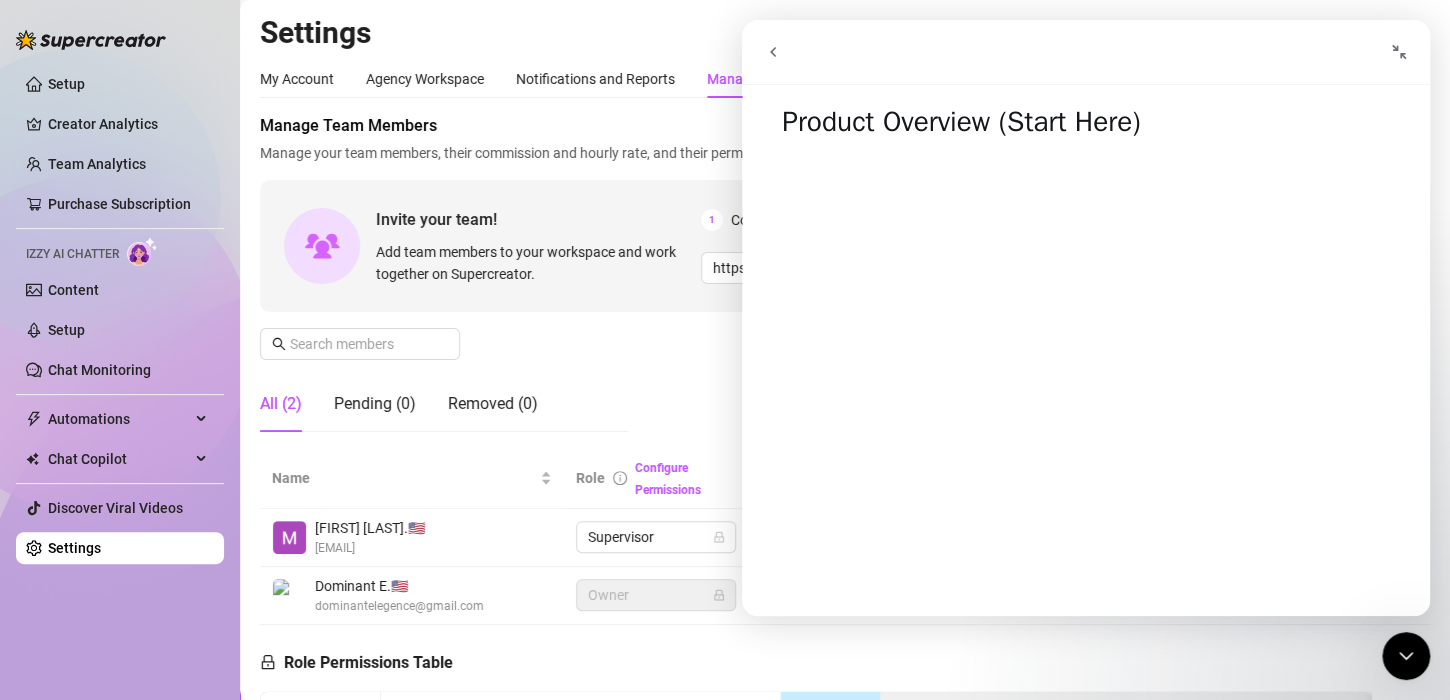 click 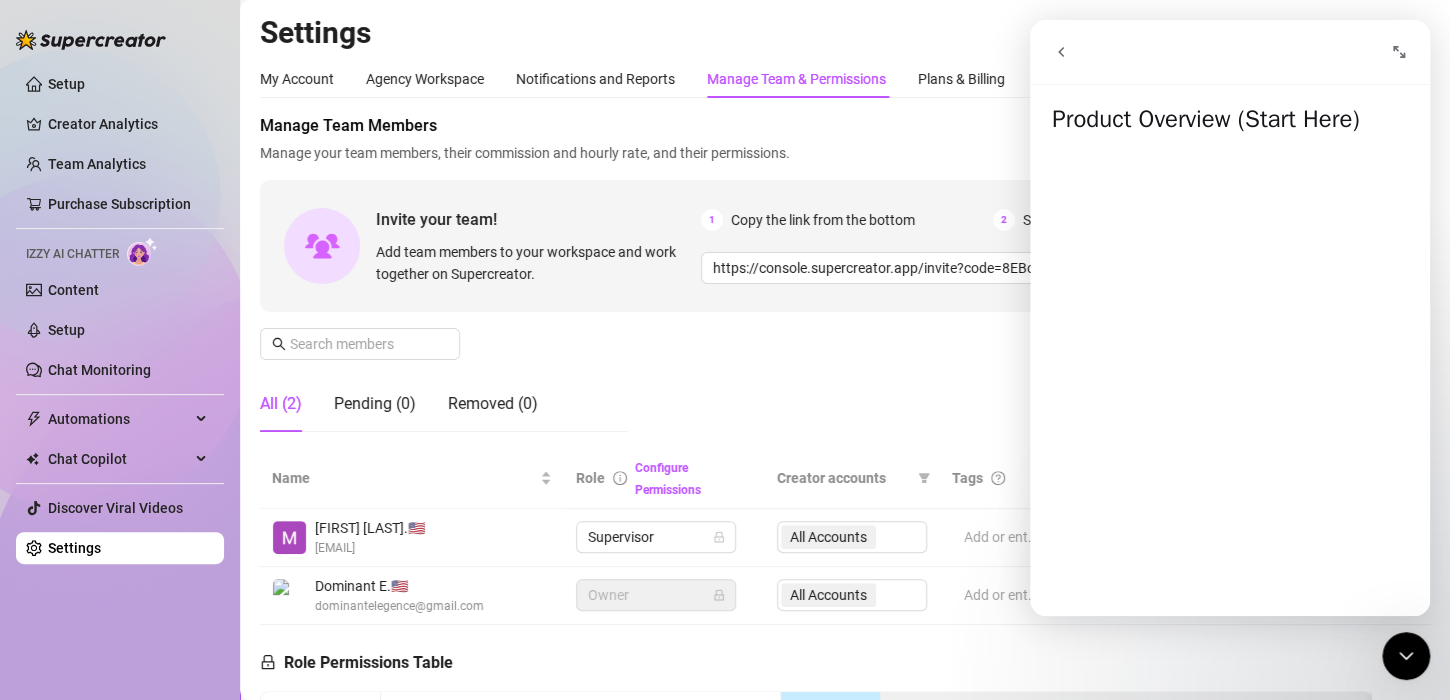 click 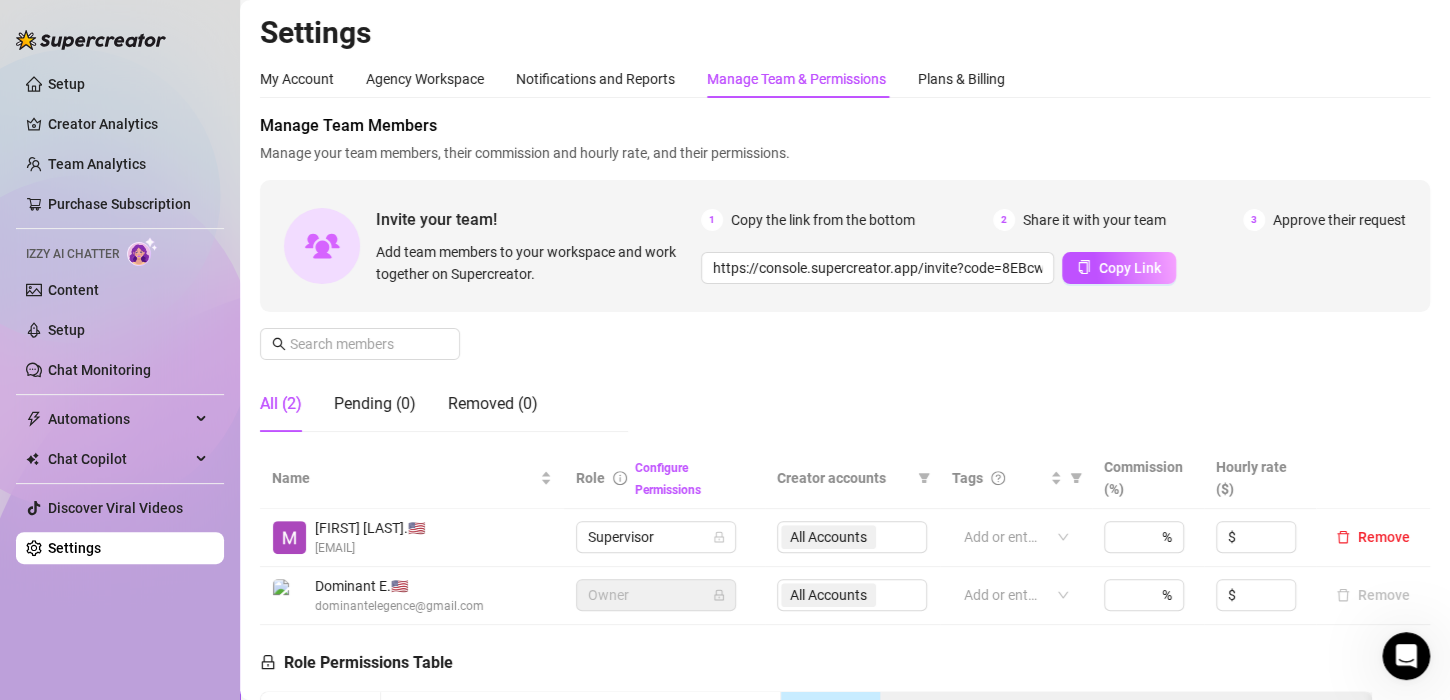 scroll, scrollTop: 0, scrollLeft: 0, axis: both 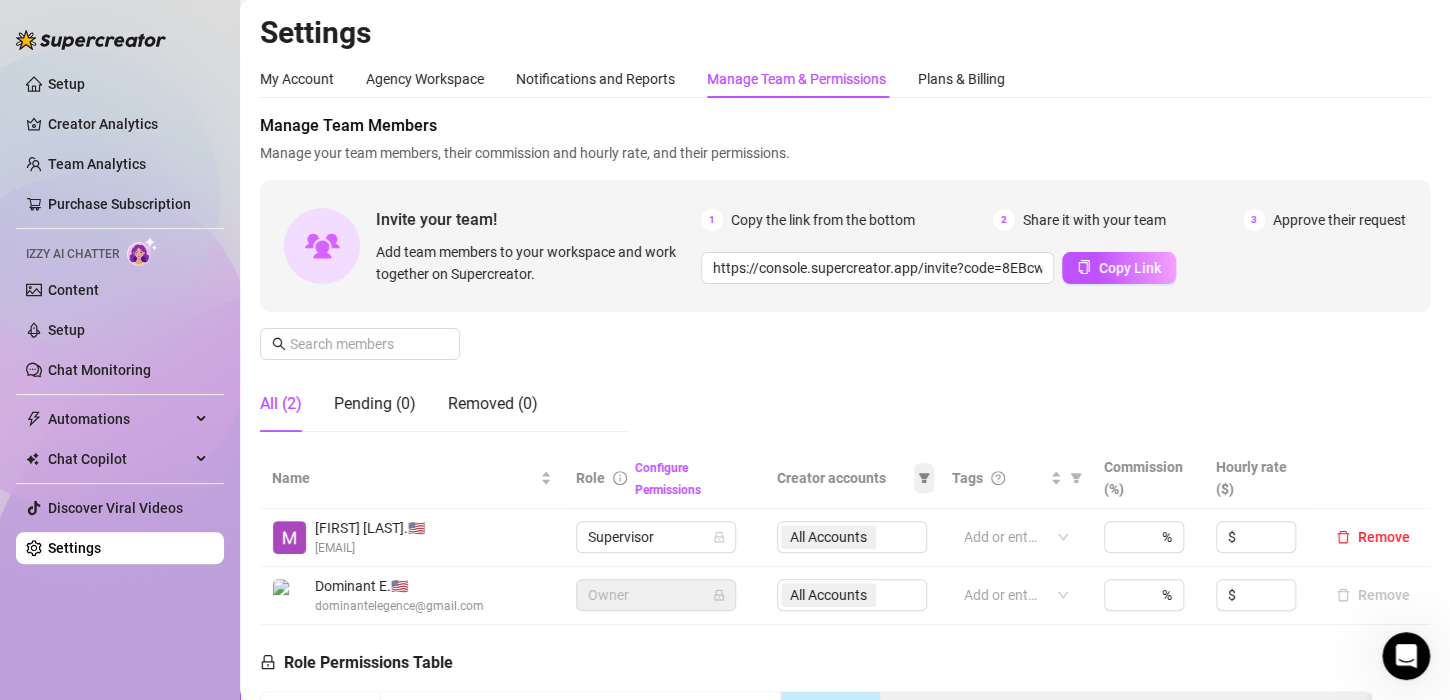 click at bounding box center (924, 478) 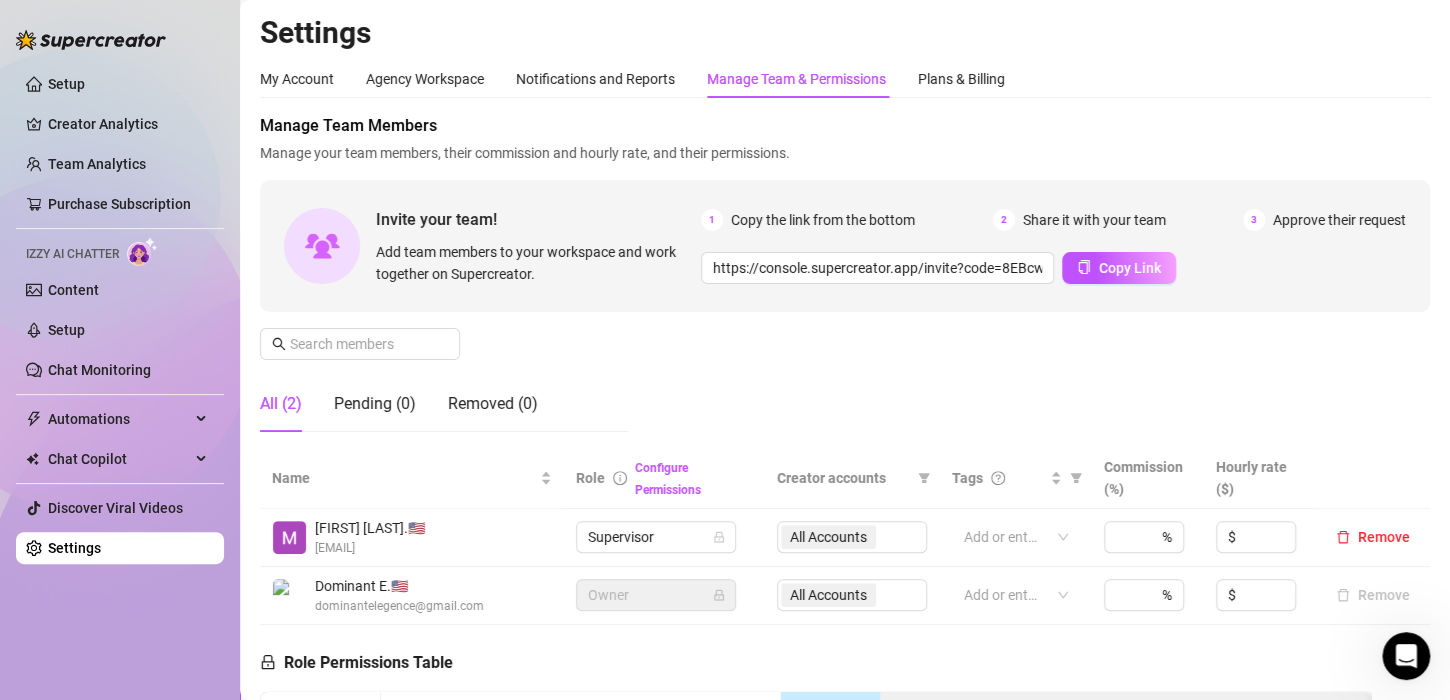 click on "Manage Team Members Manage your team members, their commission and hourly rate, and their permissions. Invite your team! Add team members to your workspace and work together on Supercreator. 1 Copy the link from the bottom 2 Share it with your team 3 Approve their request https://console.supercreator.app/invite?code=8EBcwe1nKZgsoxSvAHG1QmSdA8r2&workspace=Mythos%20Elite%20Management Copy Link All (2) Pending (0) Removed (0)" at bounding box center [845, 281] 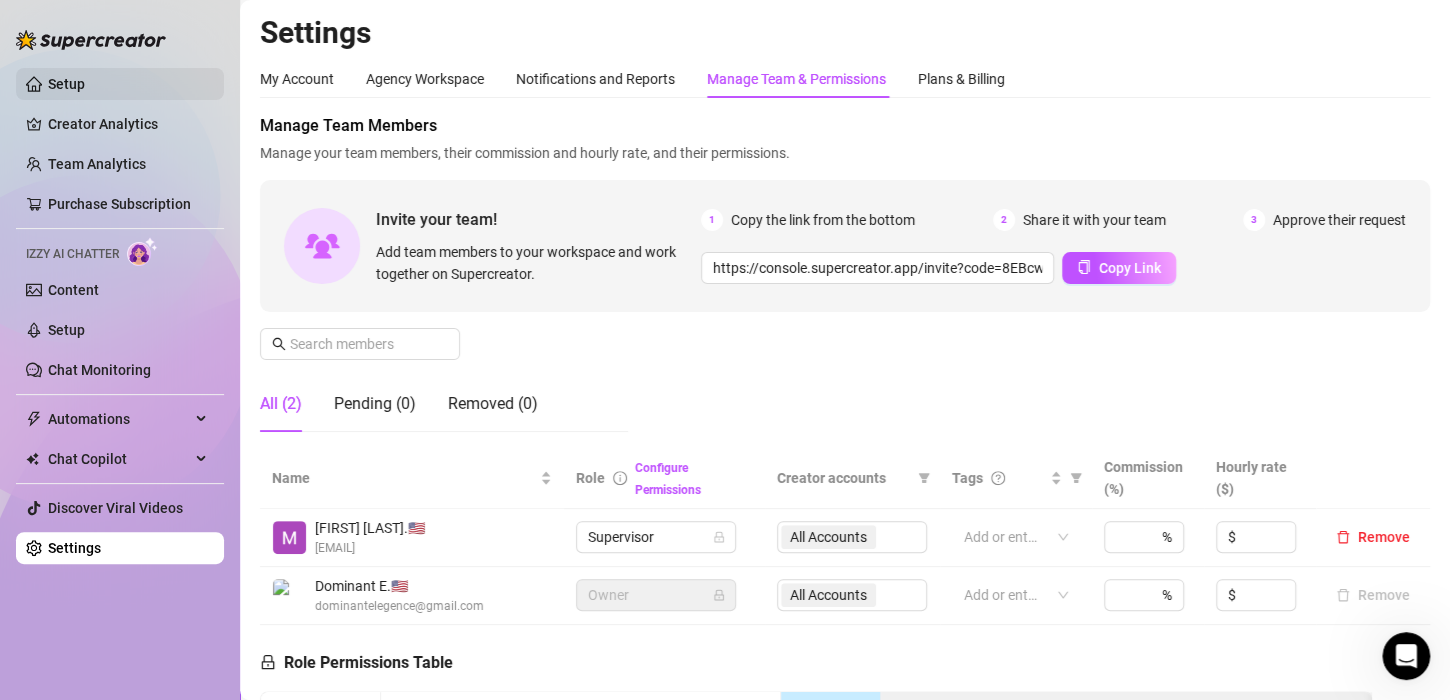 click on "Setup" at bounding box center (66, 84) 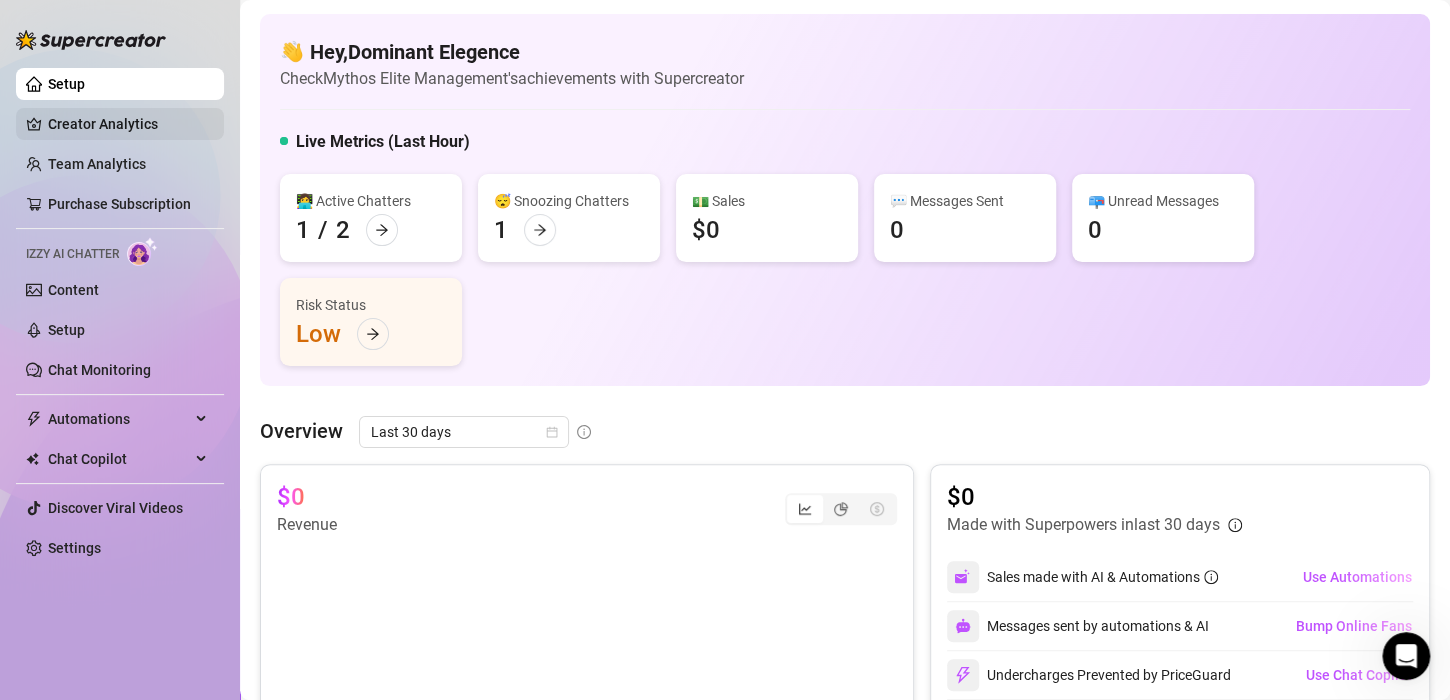 click on "Creator Analytics" at bounding box center (128, 124) 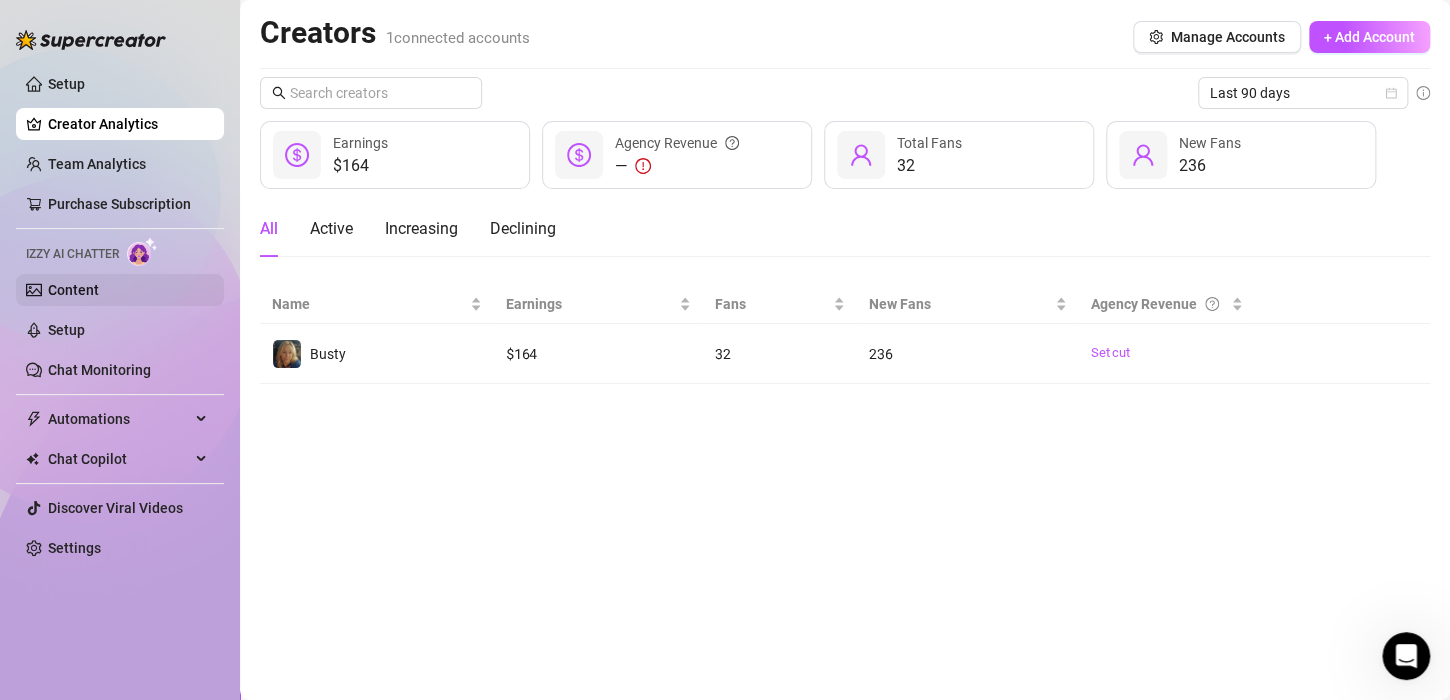 click on "Content" at bounding box center [73, 290] 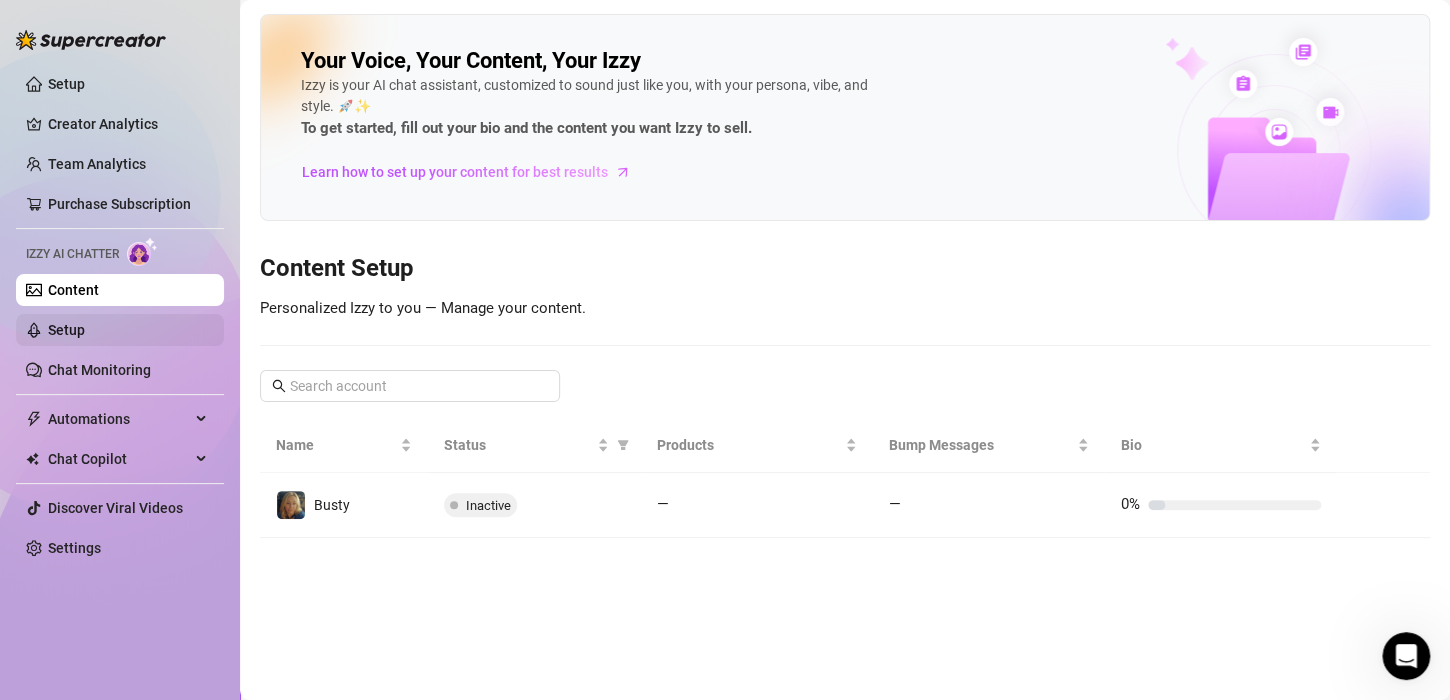 click on "Setup" at bounding box center (66, 330) 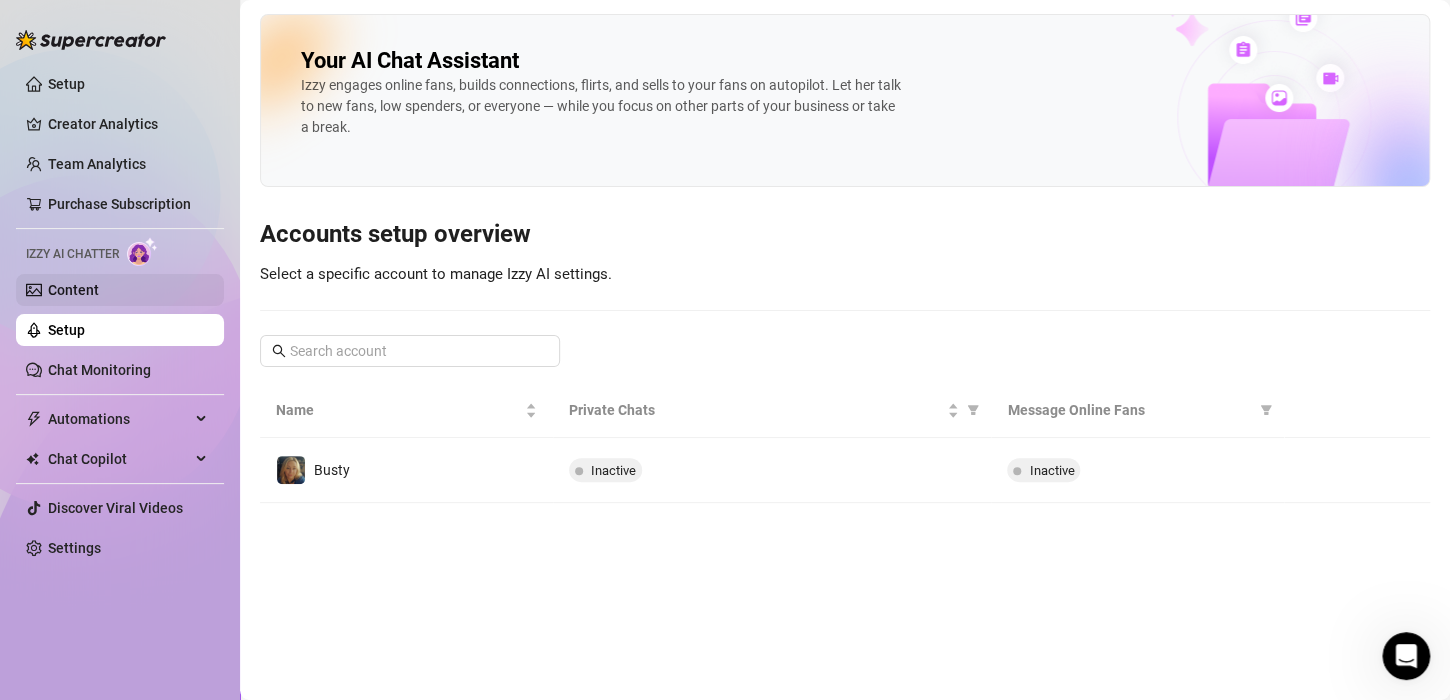 click on "Content" at bounding box center [73, 290] 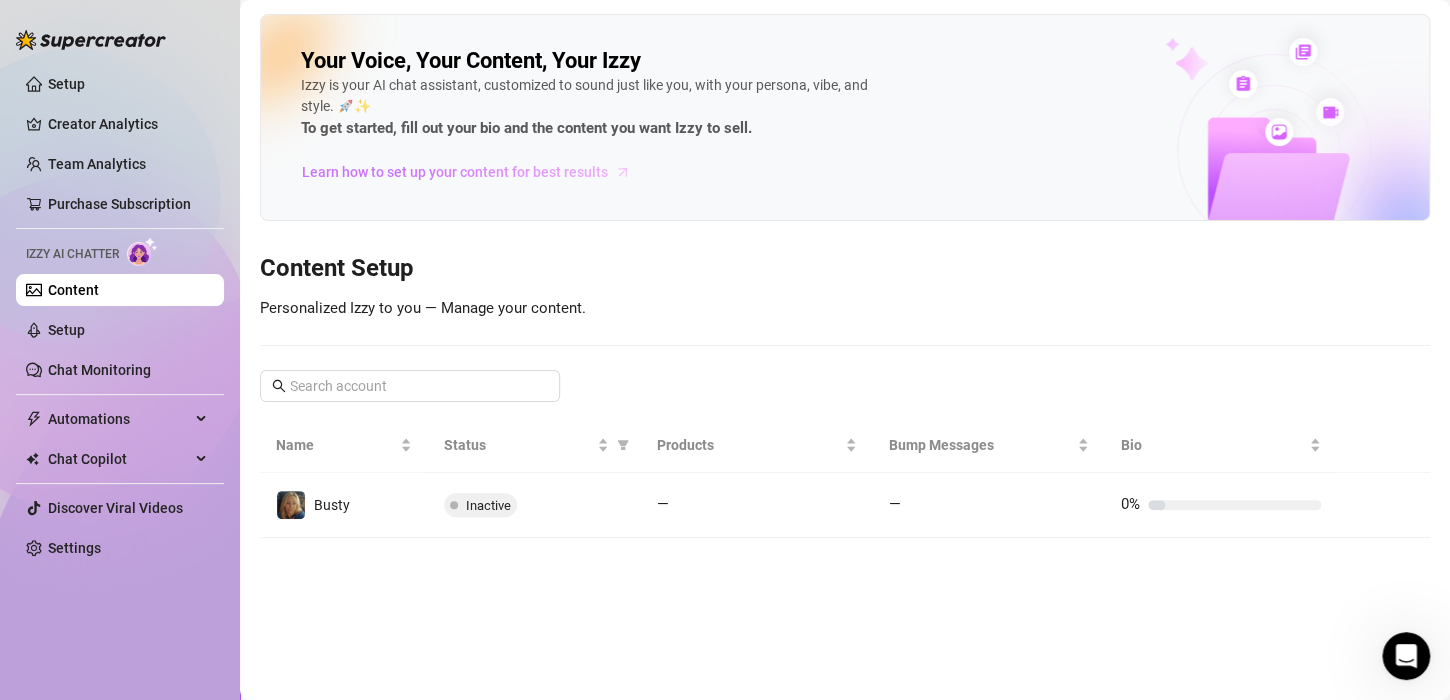 click on "Learn how to set up your content for best results" at bounding box center (455, 172) 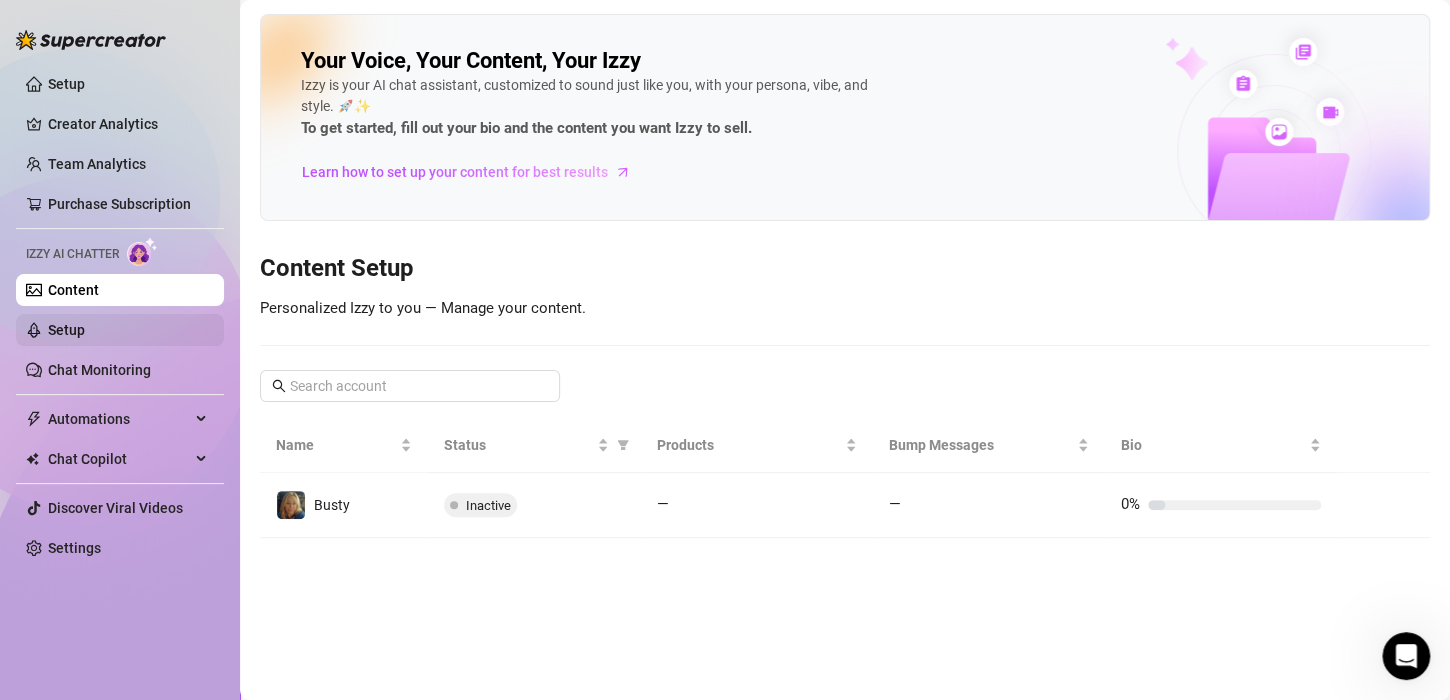 click on "Setup" at bounding box center [66, 330] 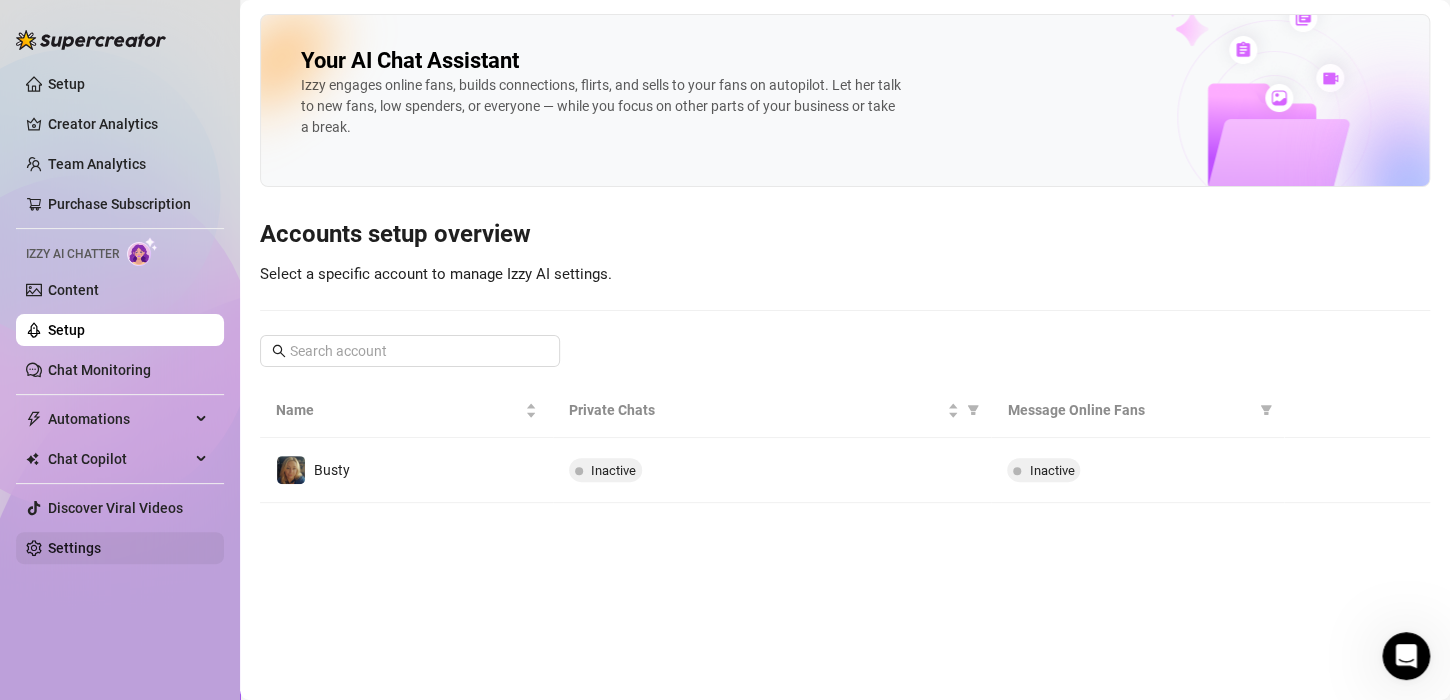 click on "Settings" at bounding box center [74, 548] 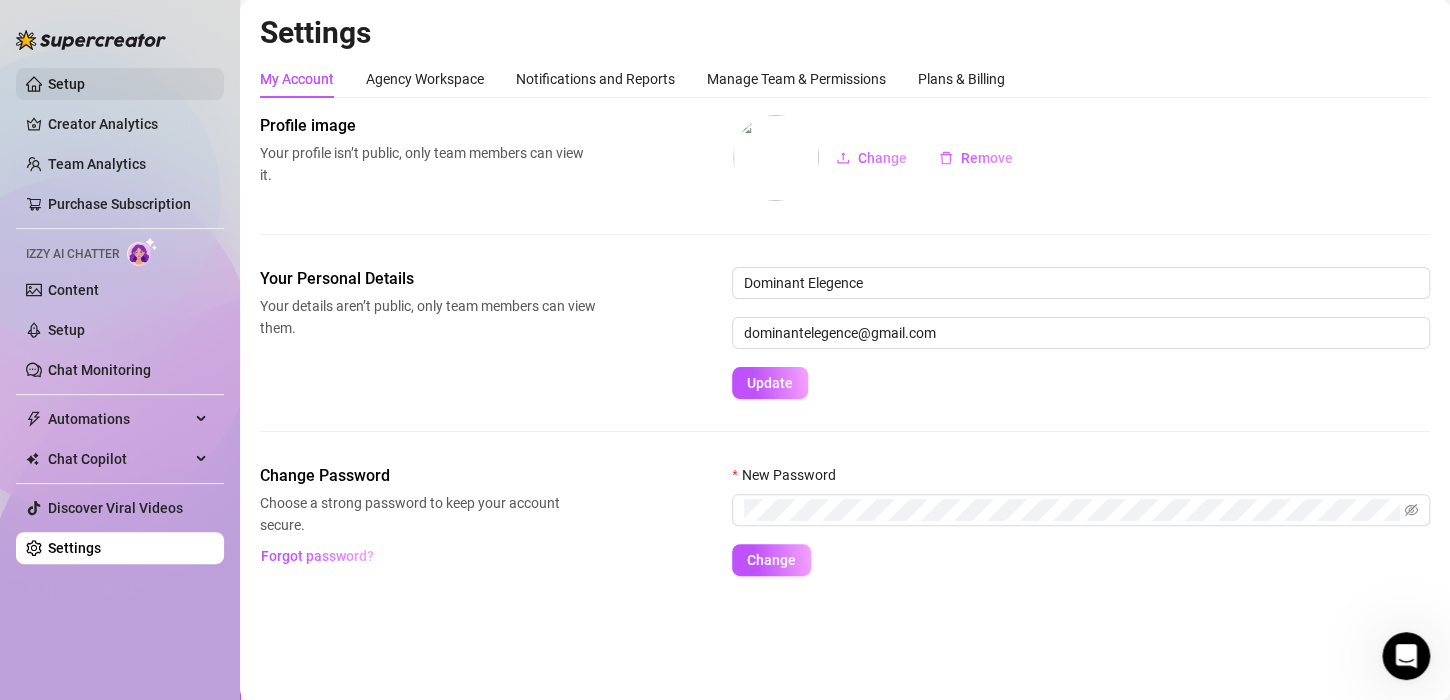 click on "Setup" at bounding box center (66, 84) 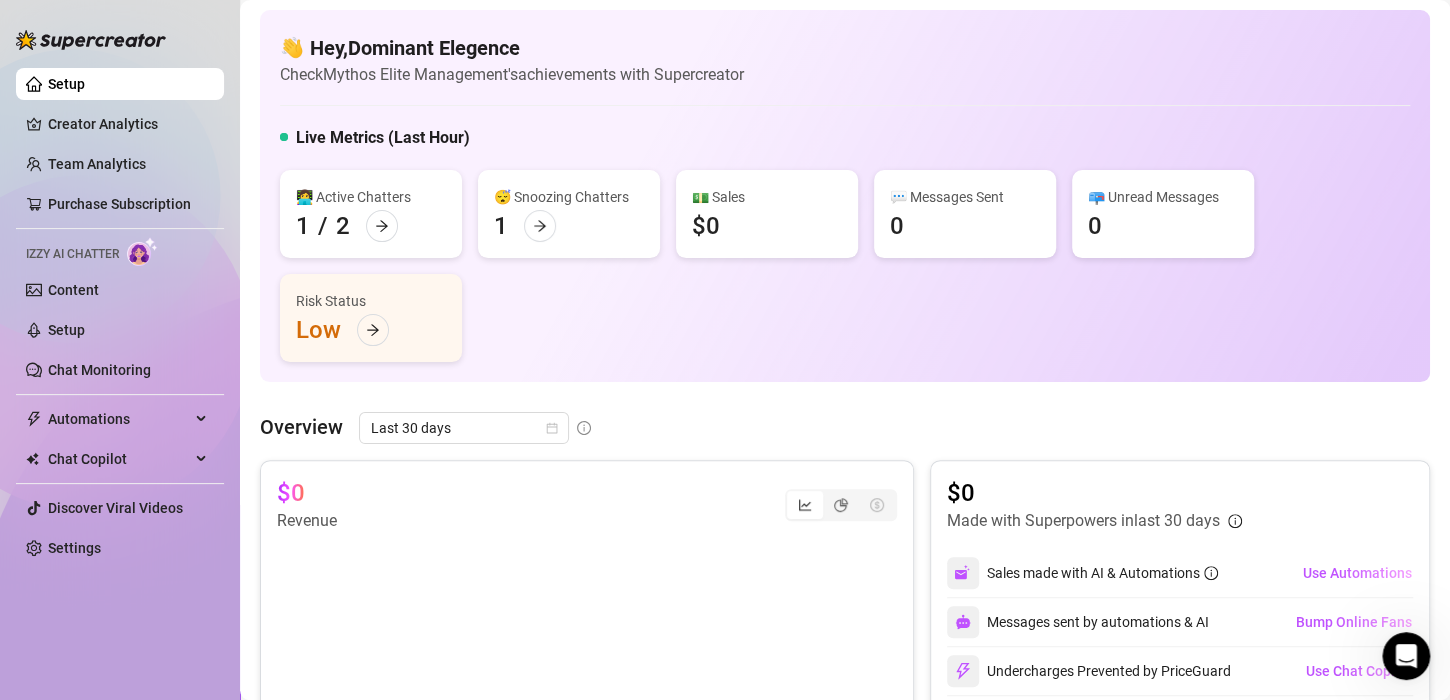 scroll, scrollTop: 0, scrollLeft: 0, axis: both 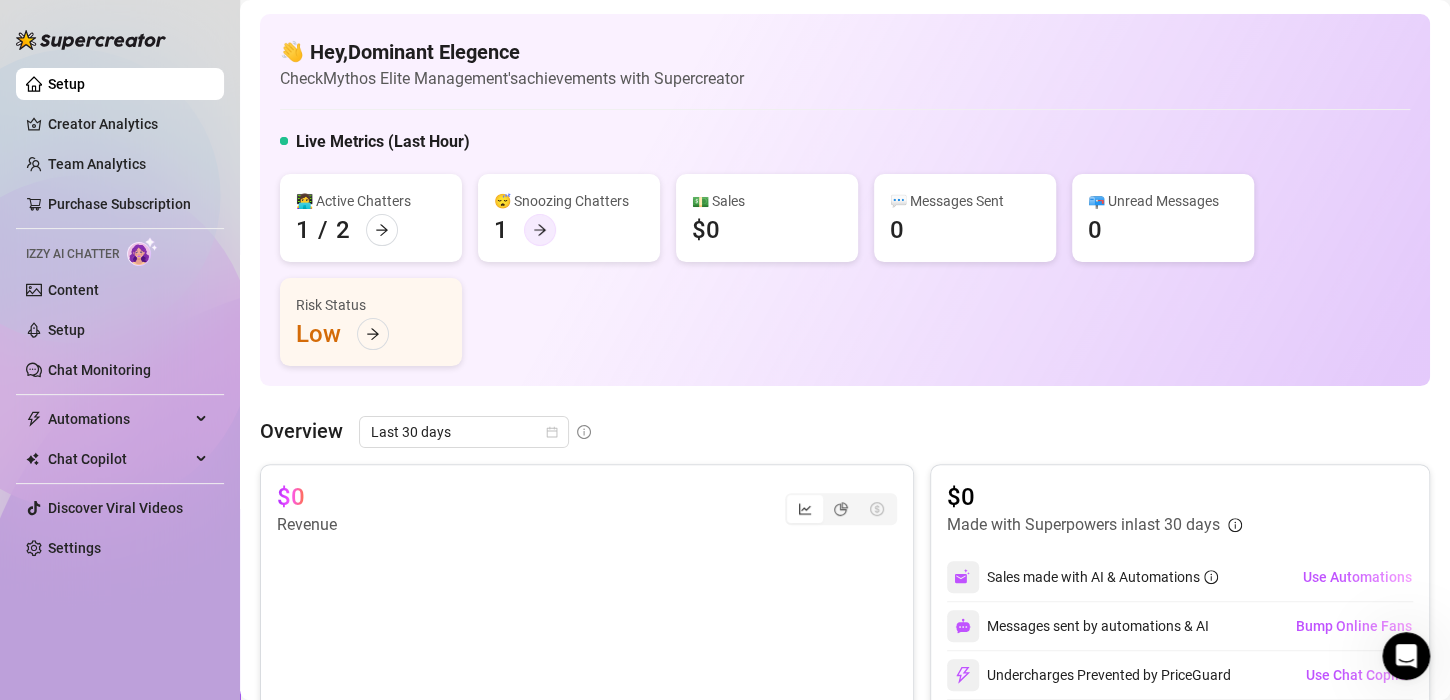 click at bounding box center (540, 230) 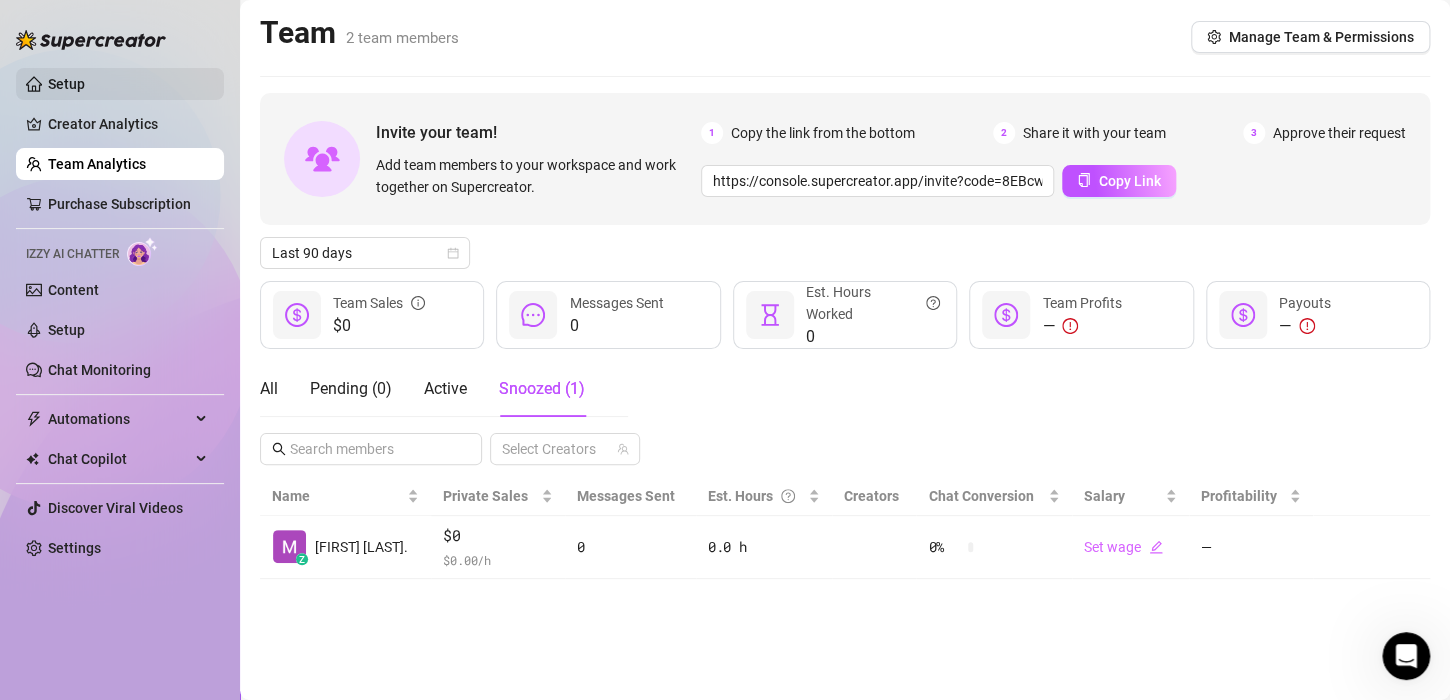 click on "Setup" at bounding box center (66, 84) 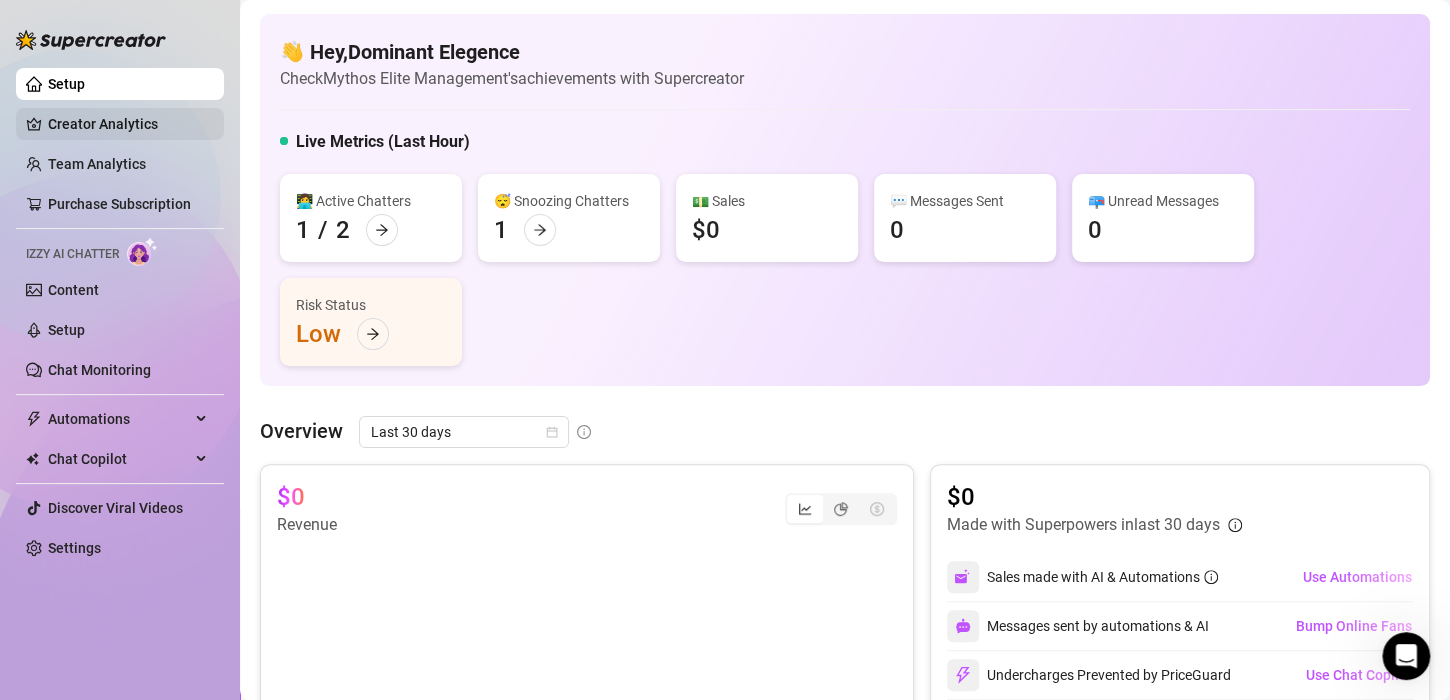 click on "Creator Analytics" at bounding box center (128, 124) 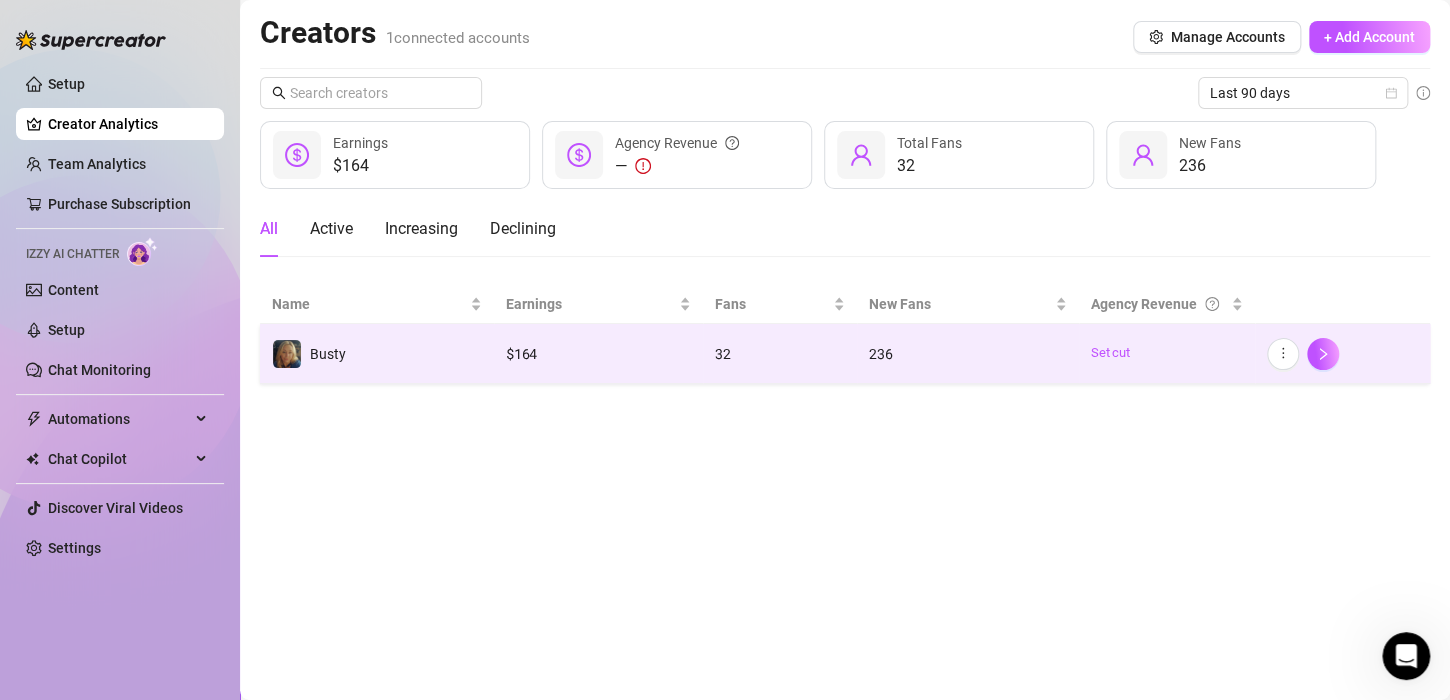 click on "Busty" at bounding box center [377, 354] 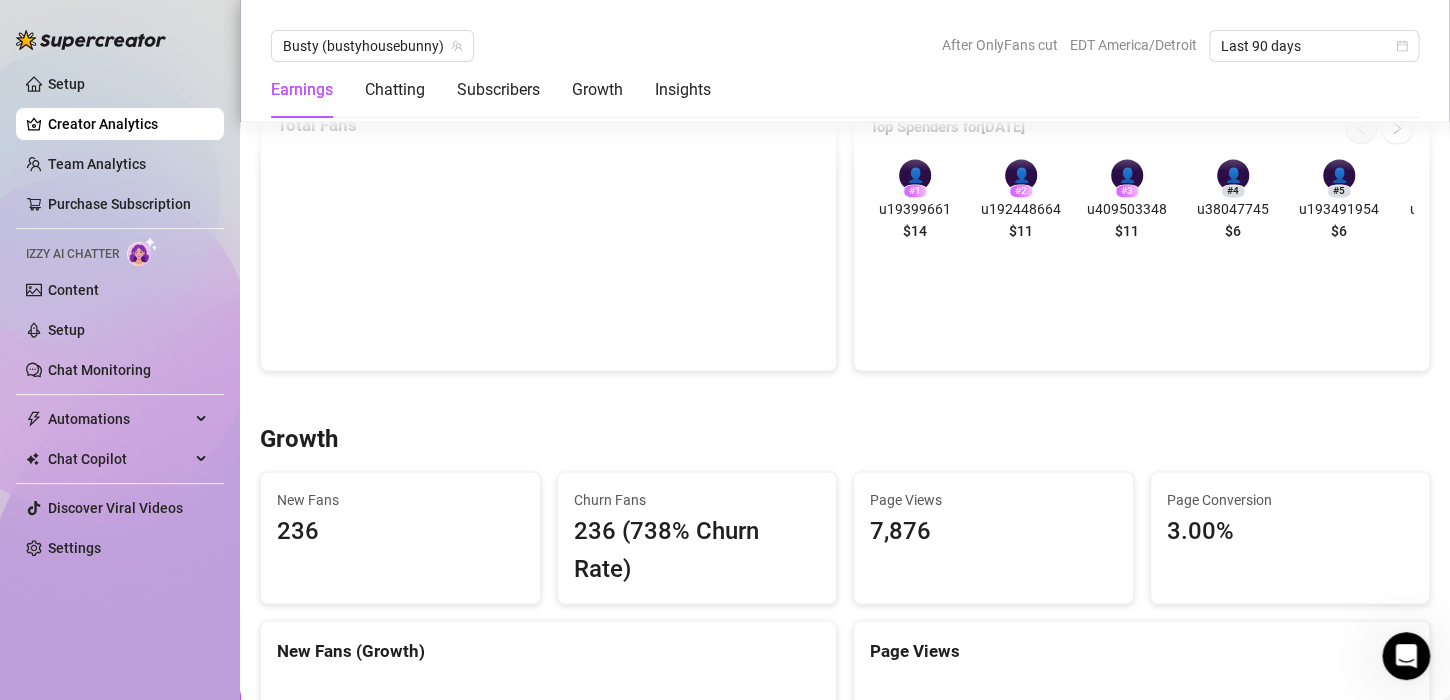 scroll, scrollTop: 1252, scrollLeft: 0, axis: vertical 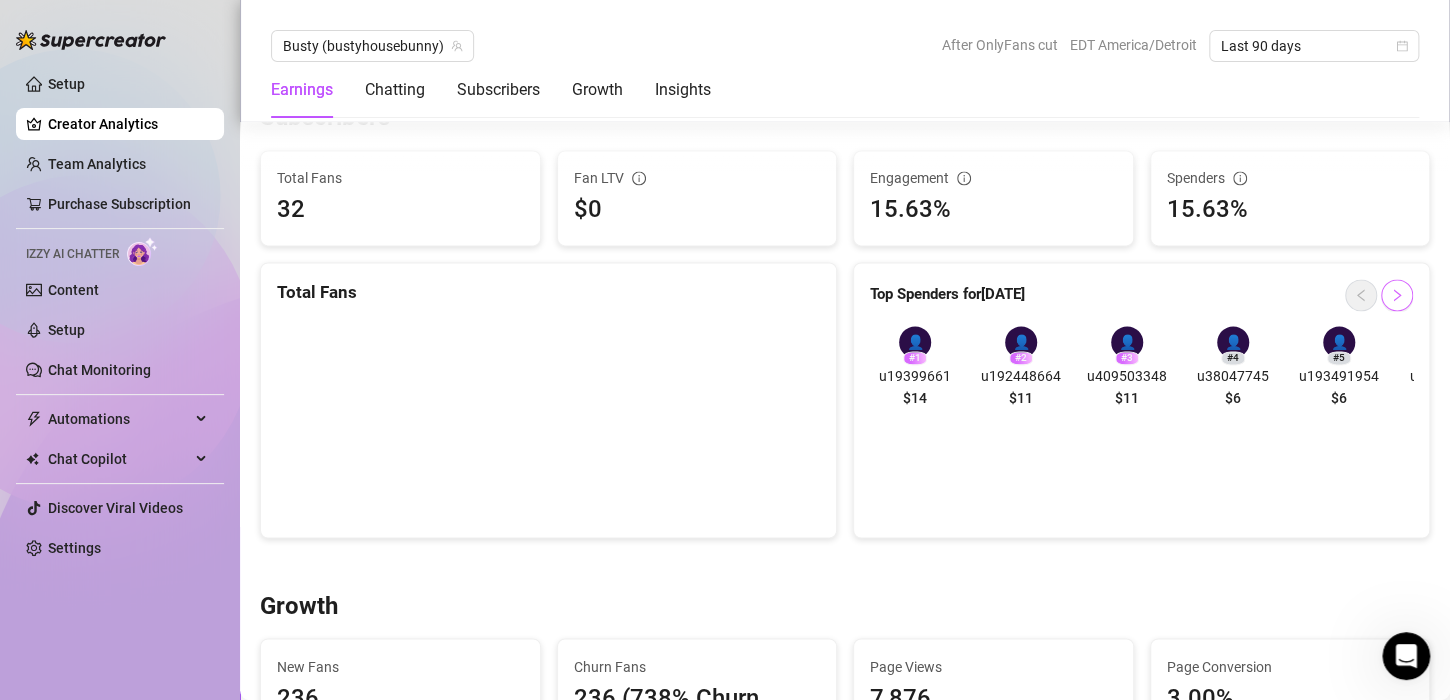 click 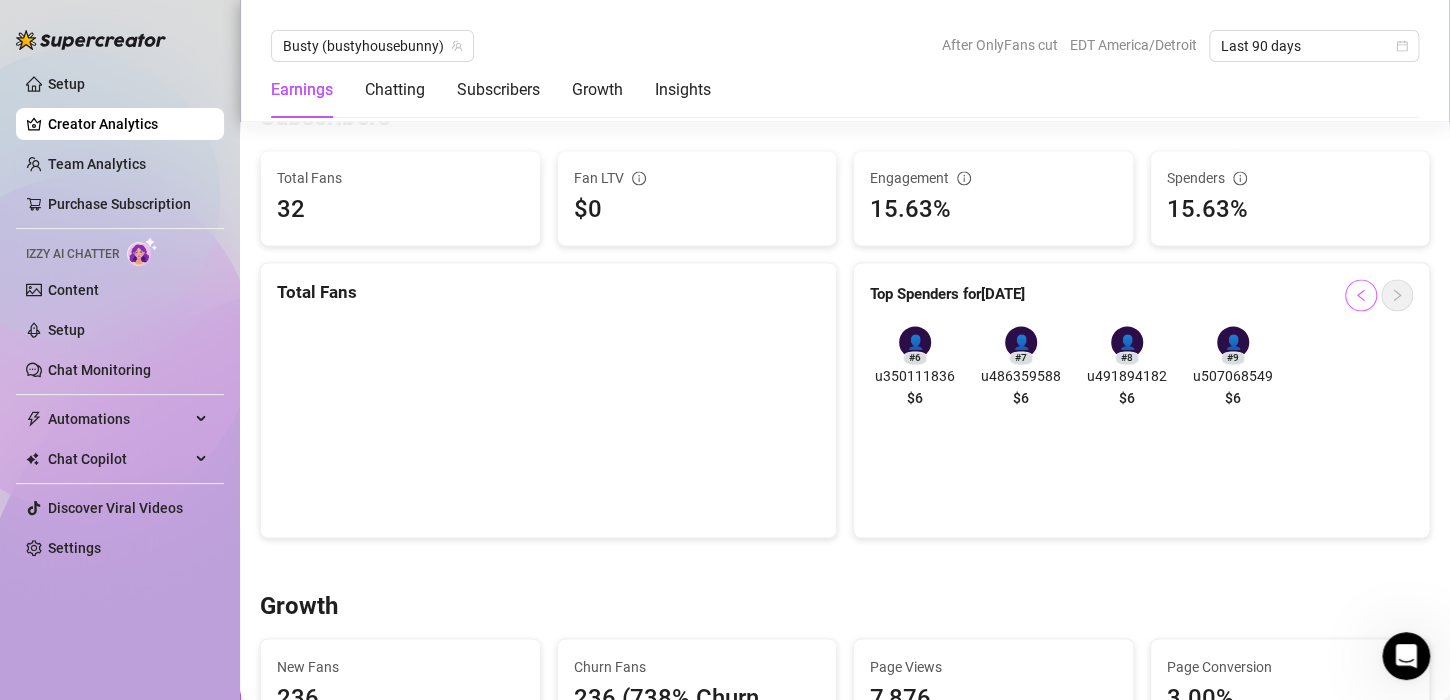click 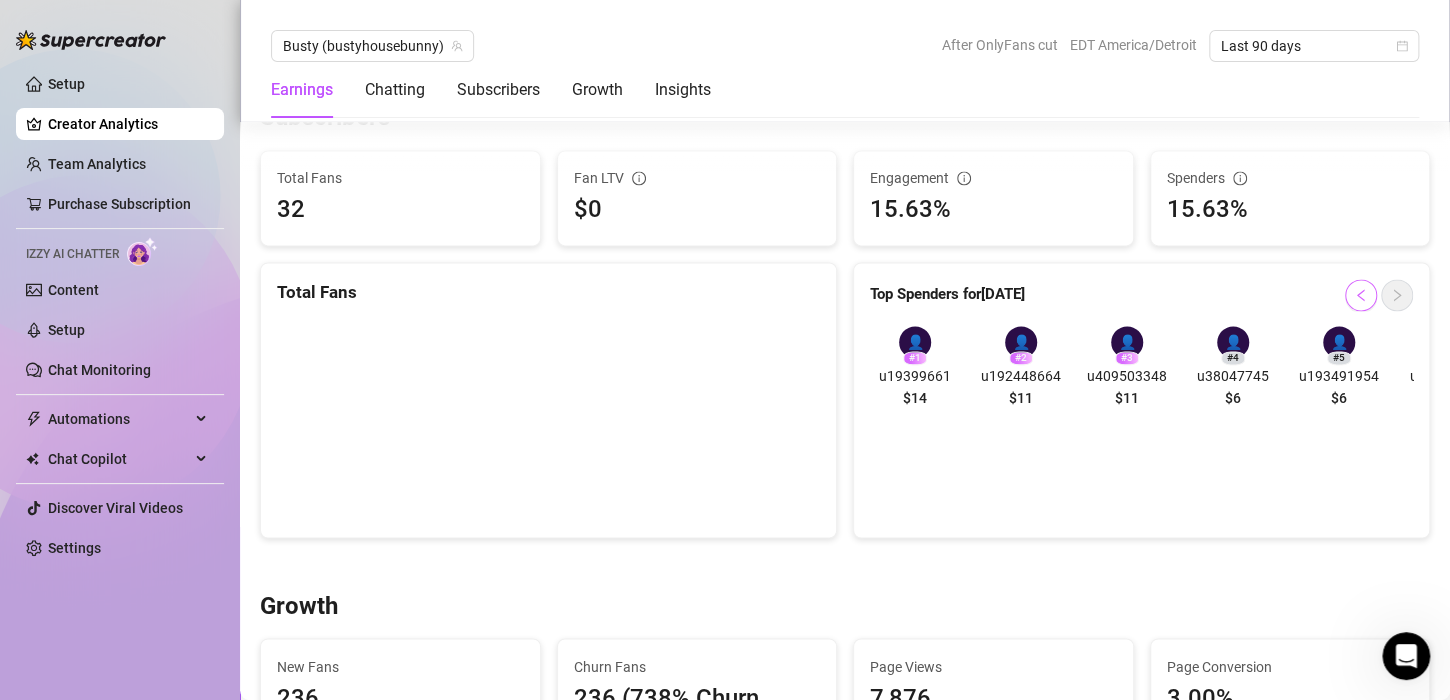 click 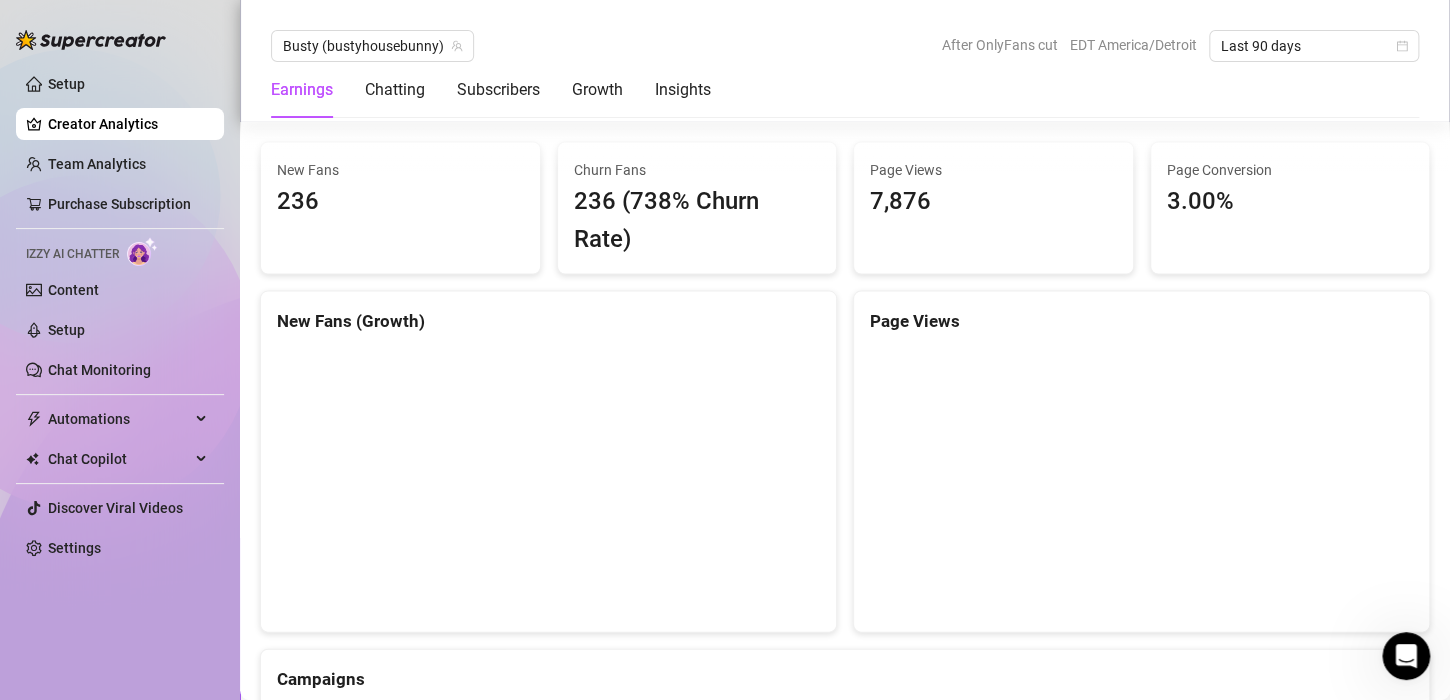 scroll, scrollTop: 1744, scrollLeft: 0, axis: vertical 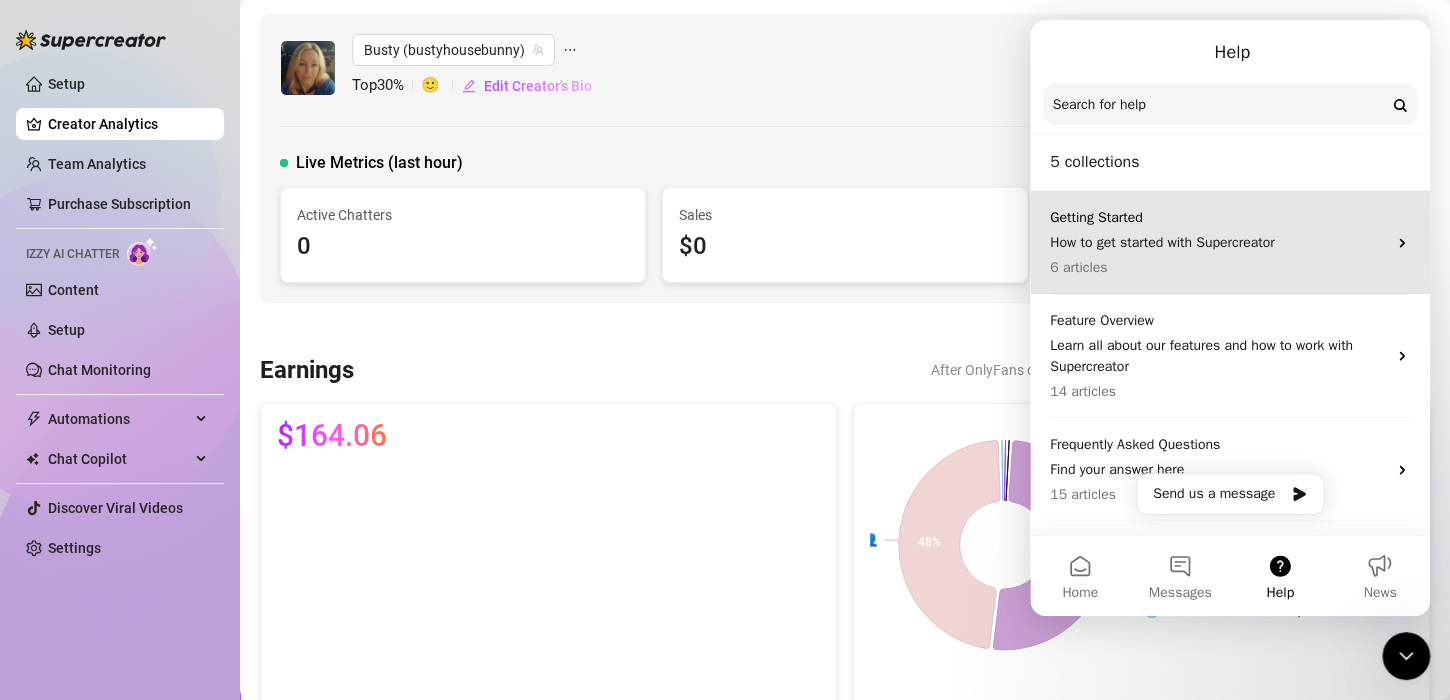 click 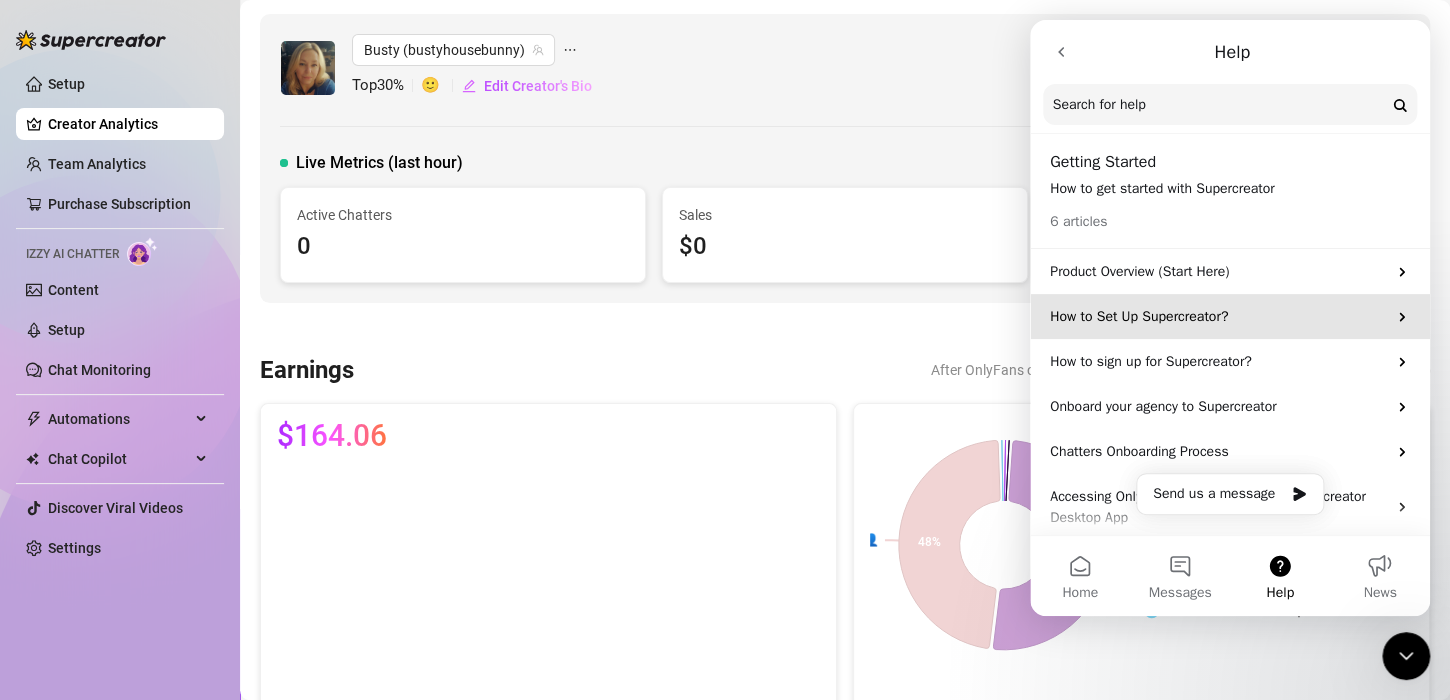 click 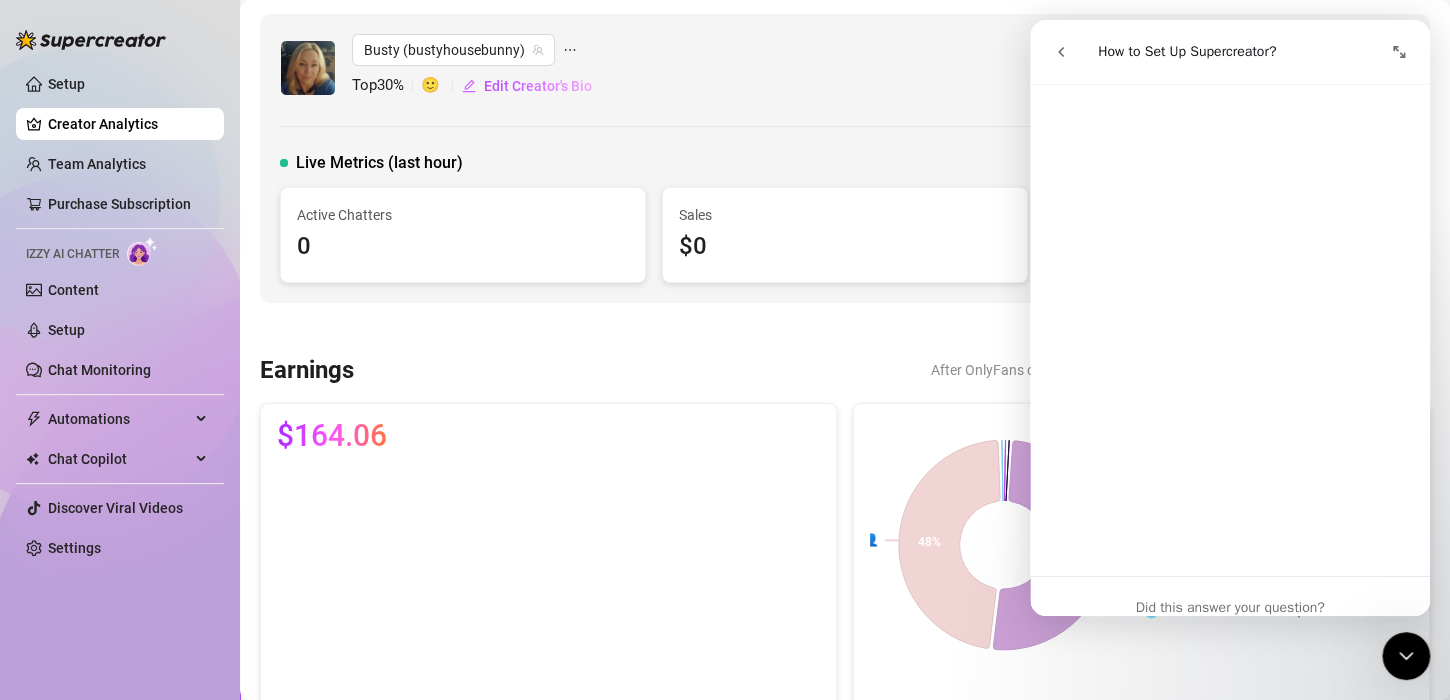 scroll, scrollTop: 163, scrollLeft: 0, axis: vertical 